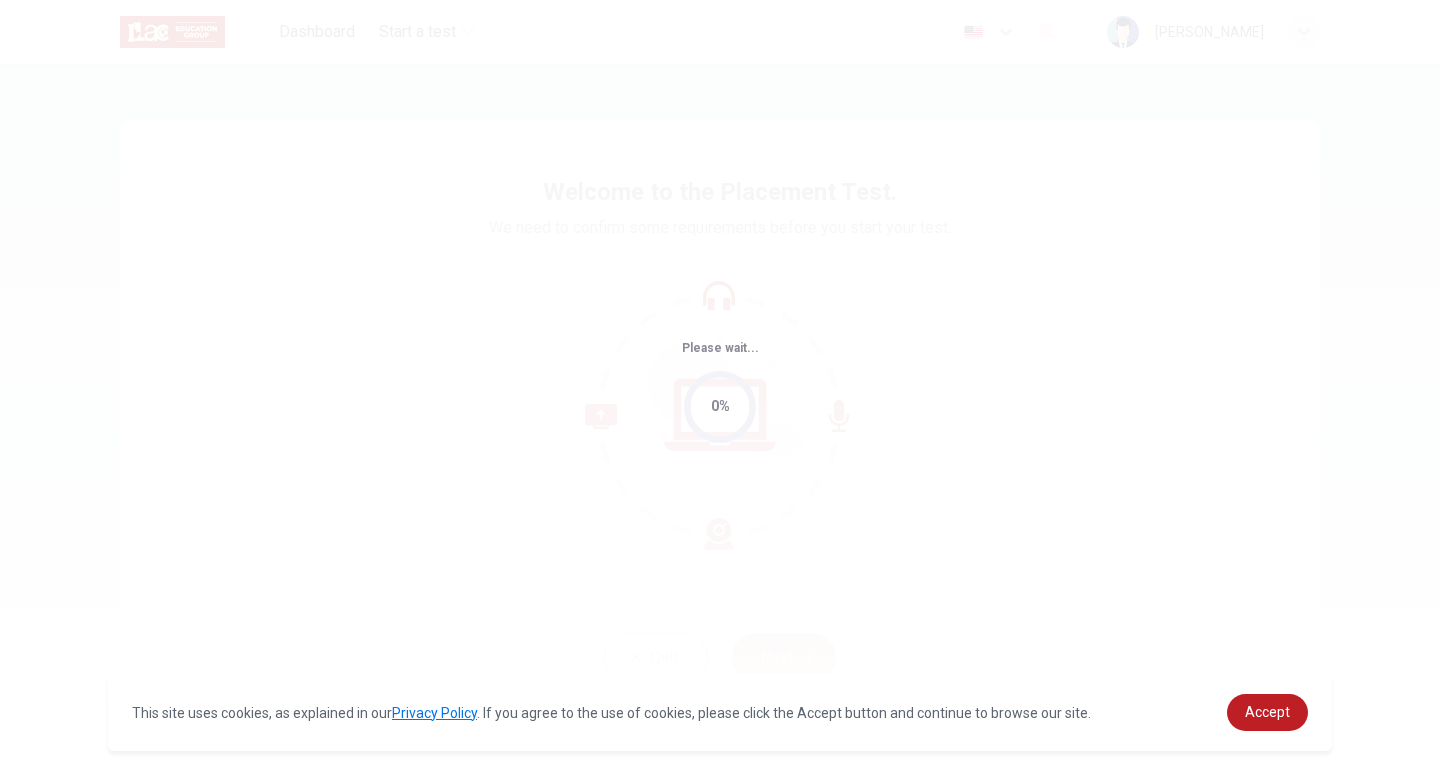 scroll, scrollTop: 0, scrollLeft: 0, axis: both 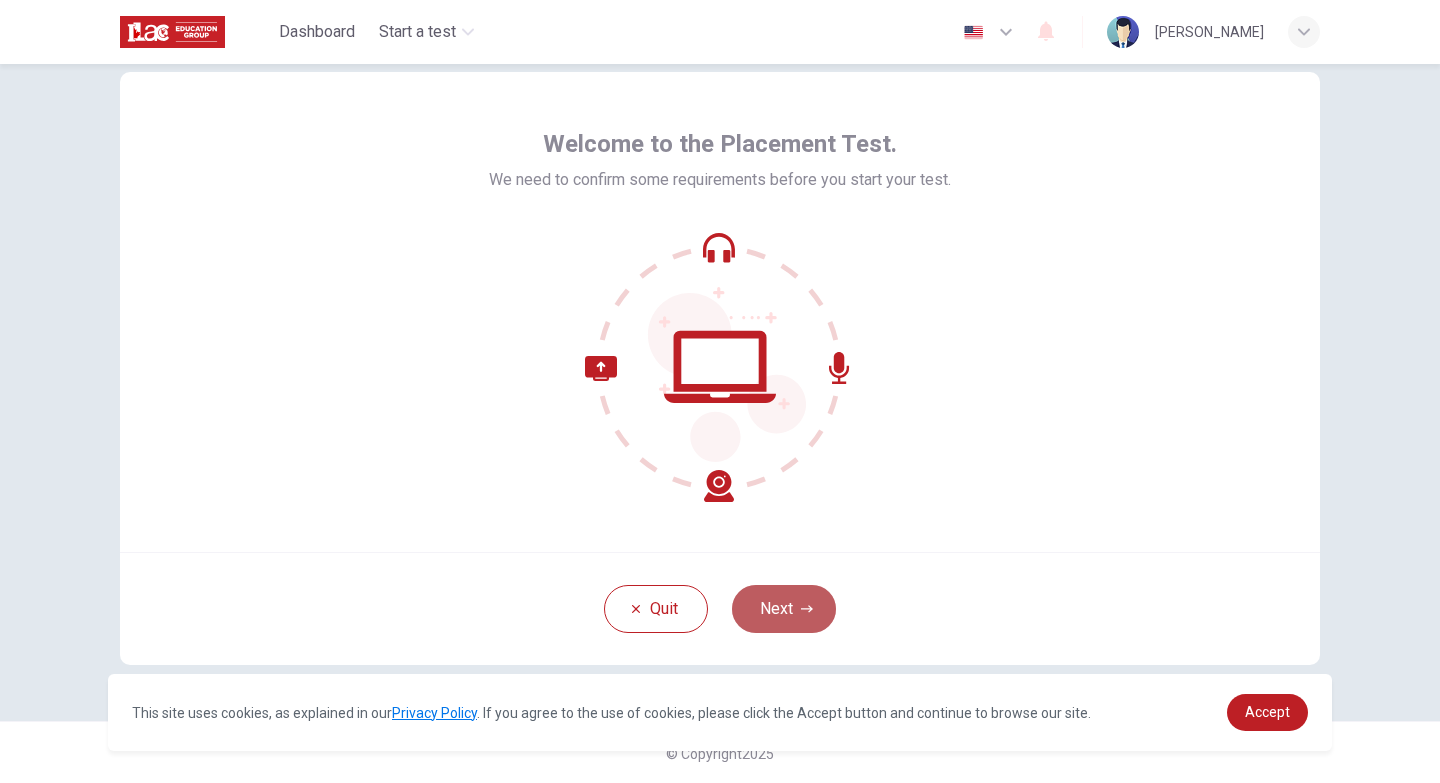 click 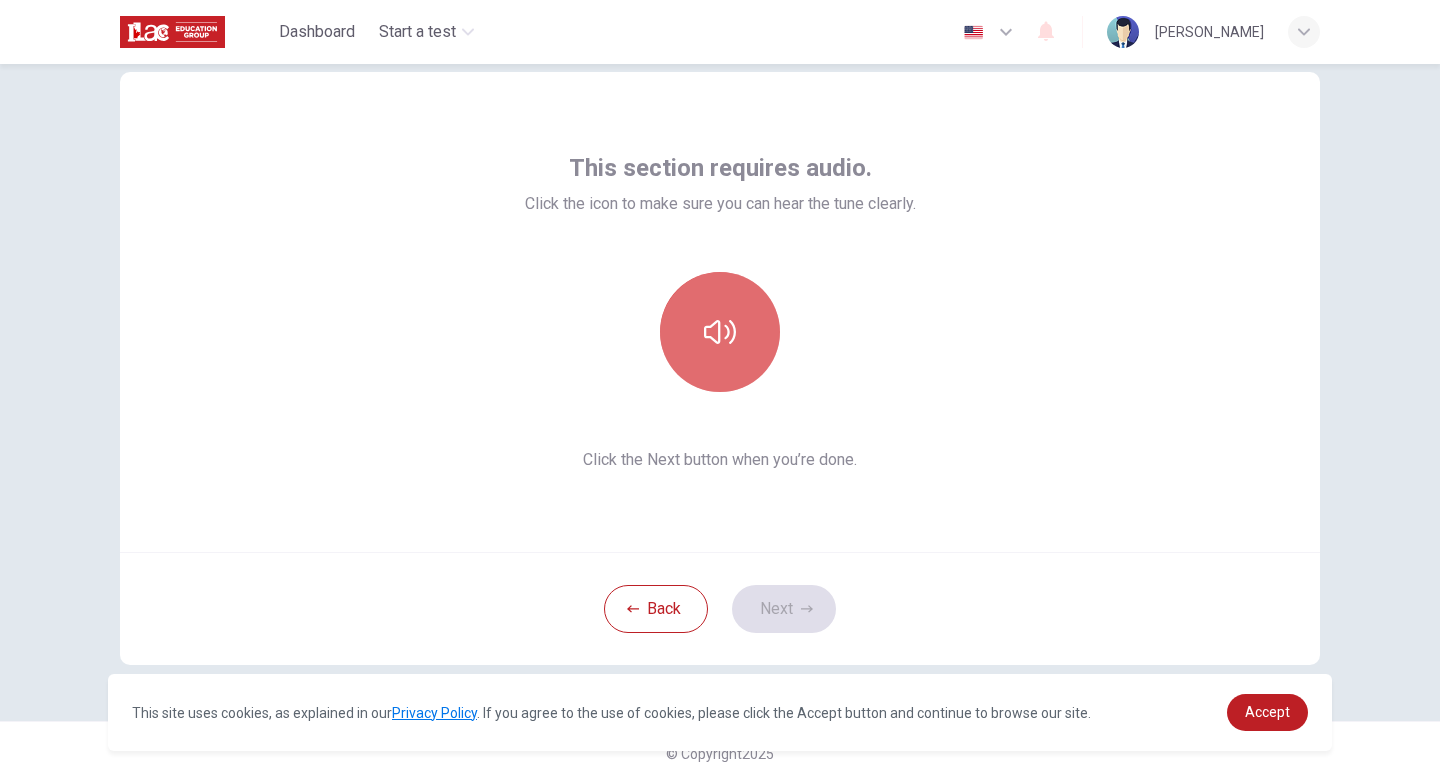 click at bounding box center [720, 332] 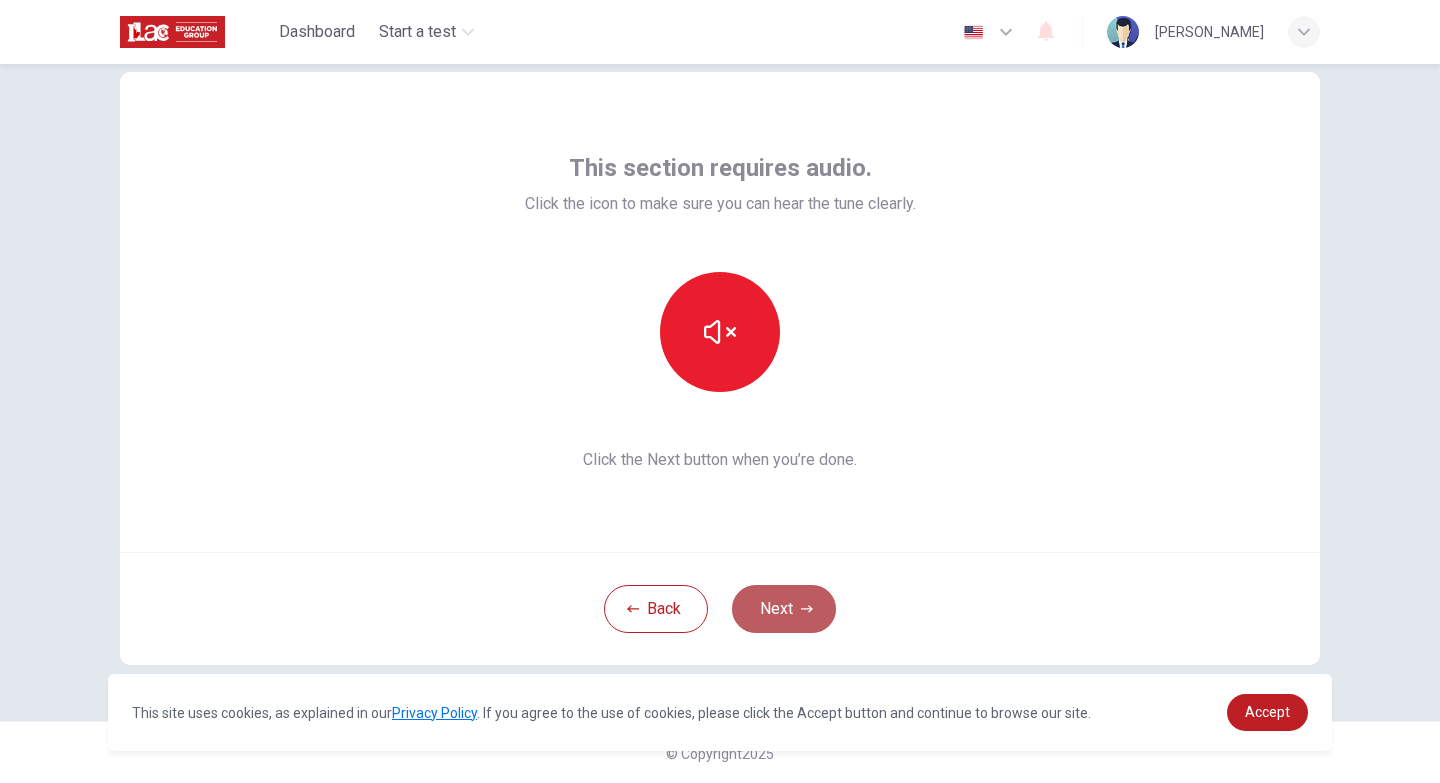 click on "Next" at bounding box center (784, 609) 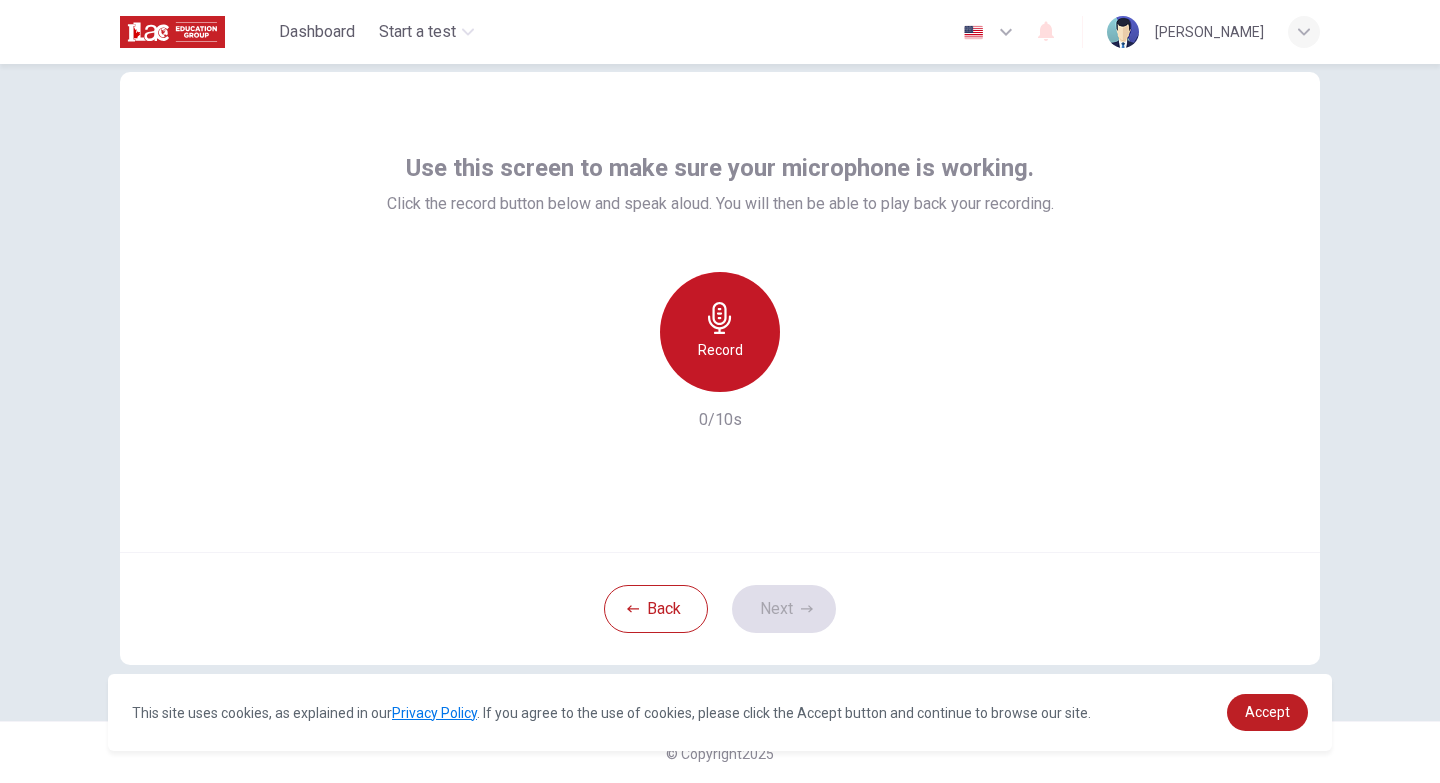 click on "Record" at bounding box center (720, 332) 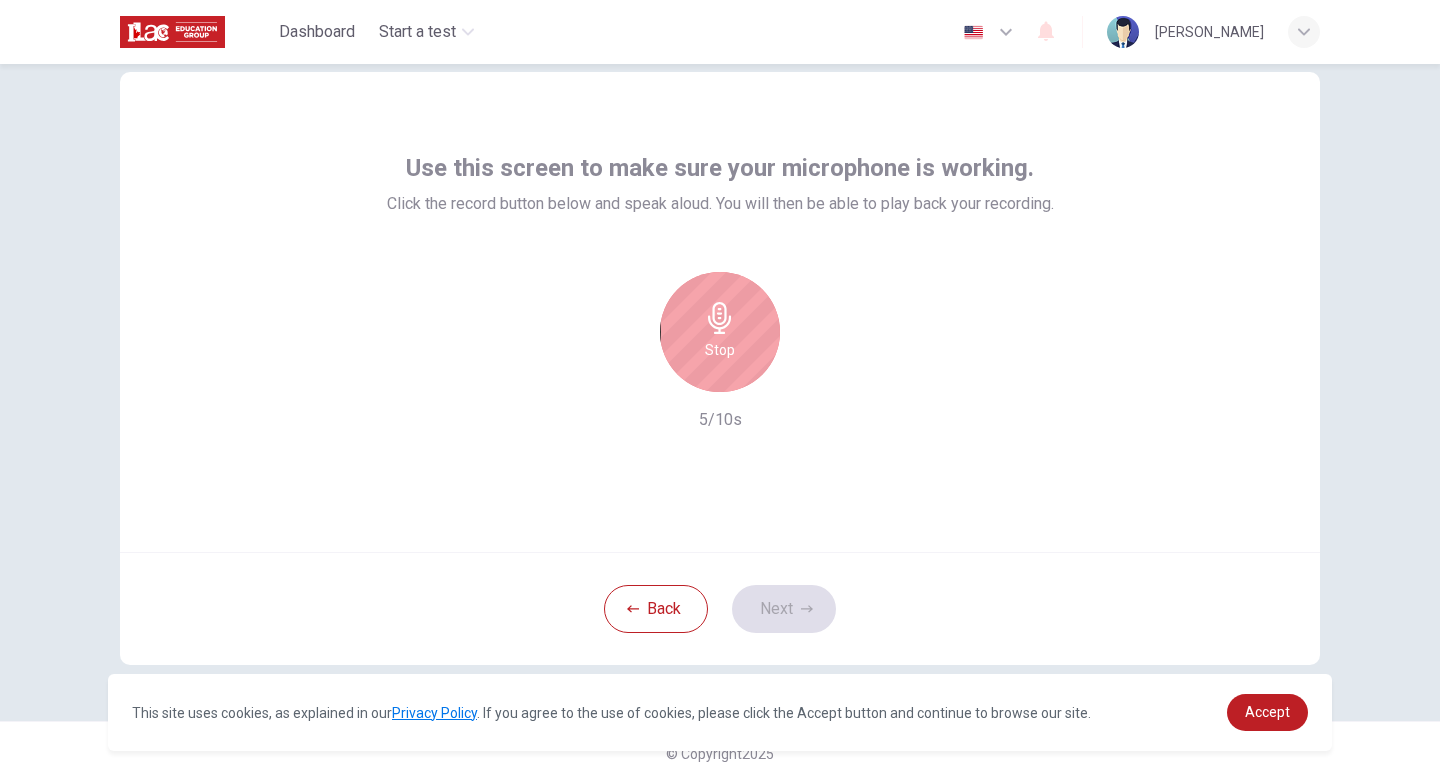 drag, startPoint x: 730, startPoint y: 335, endPoint x: 808, endPoint y: 236, distance: 126.035706 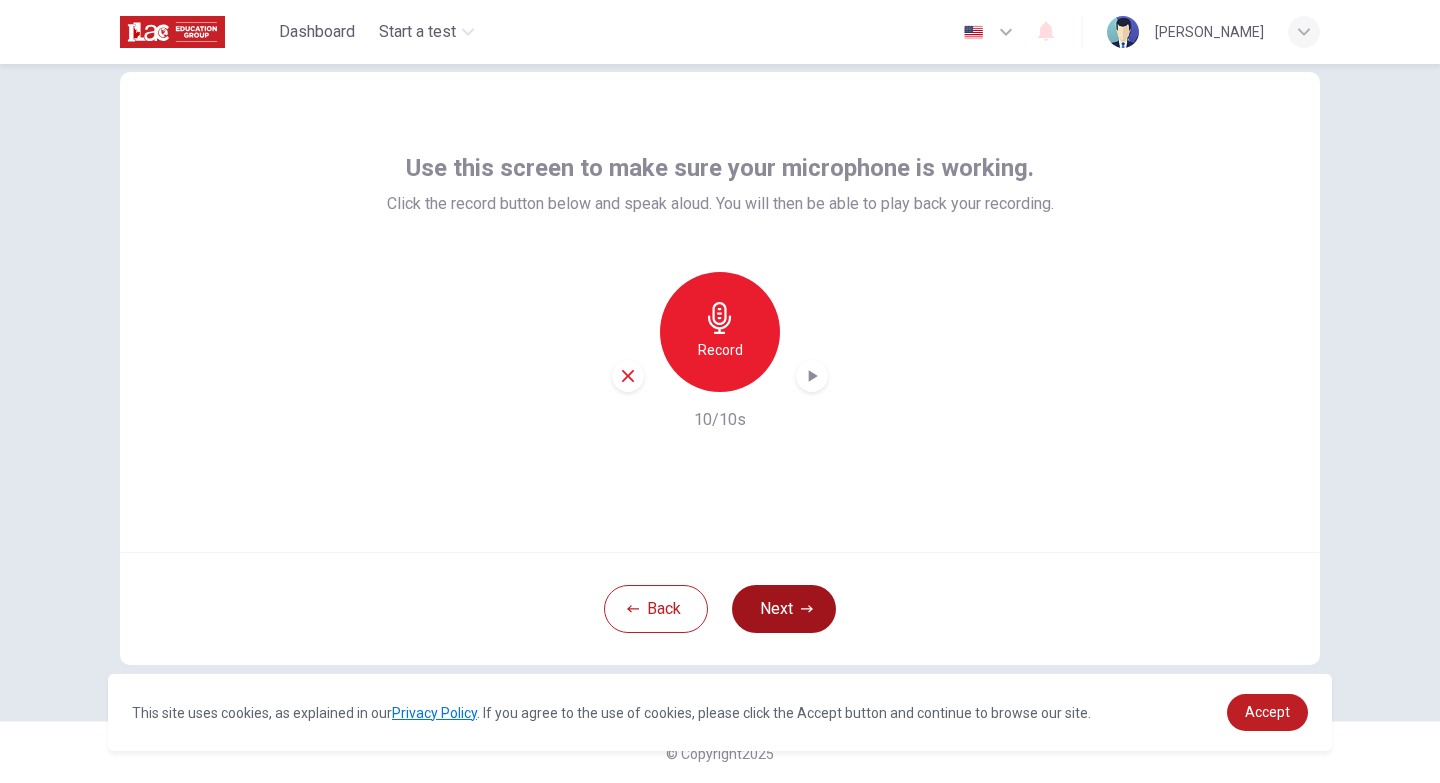click on "Next" at bounding box center (784, 609) 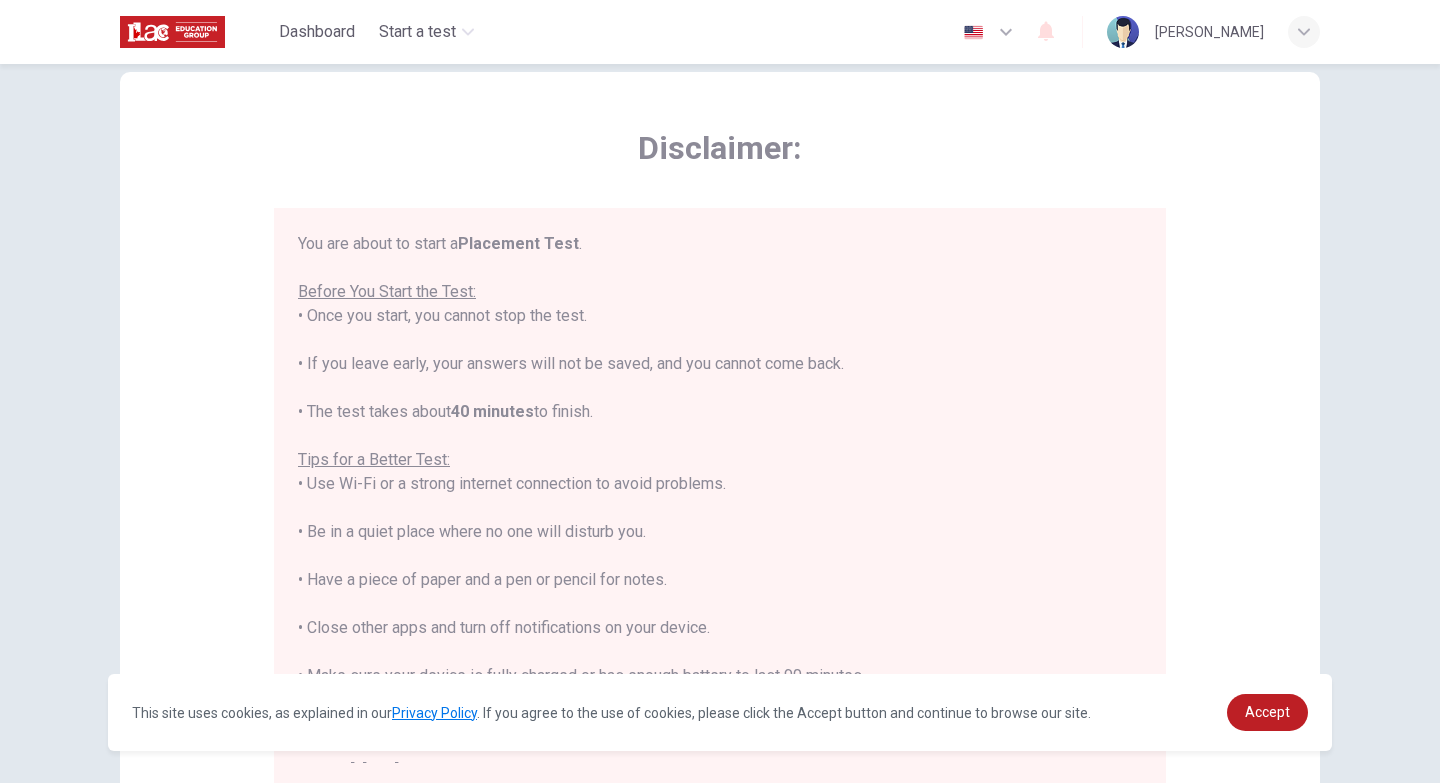 scroll, scrollTop: 23, scrollLeft: 0, axis: vertical 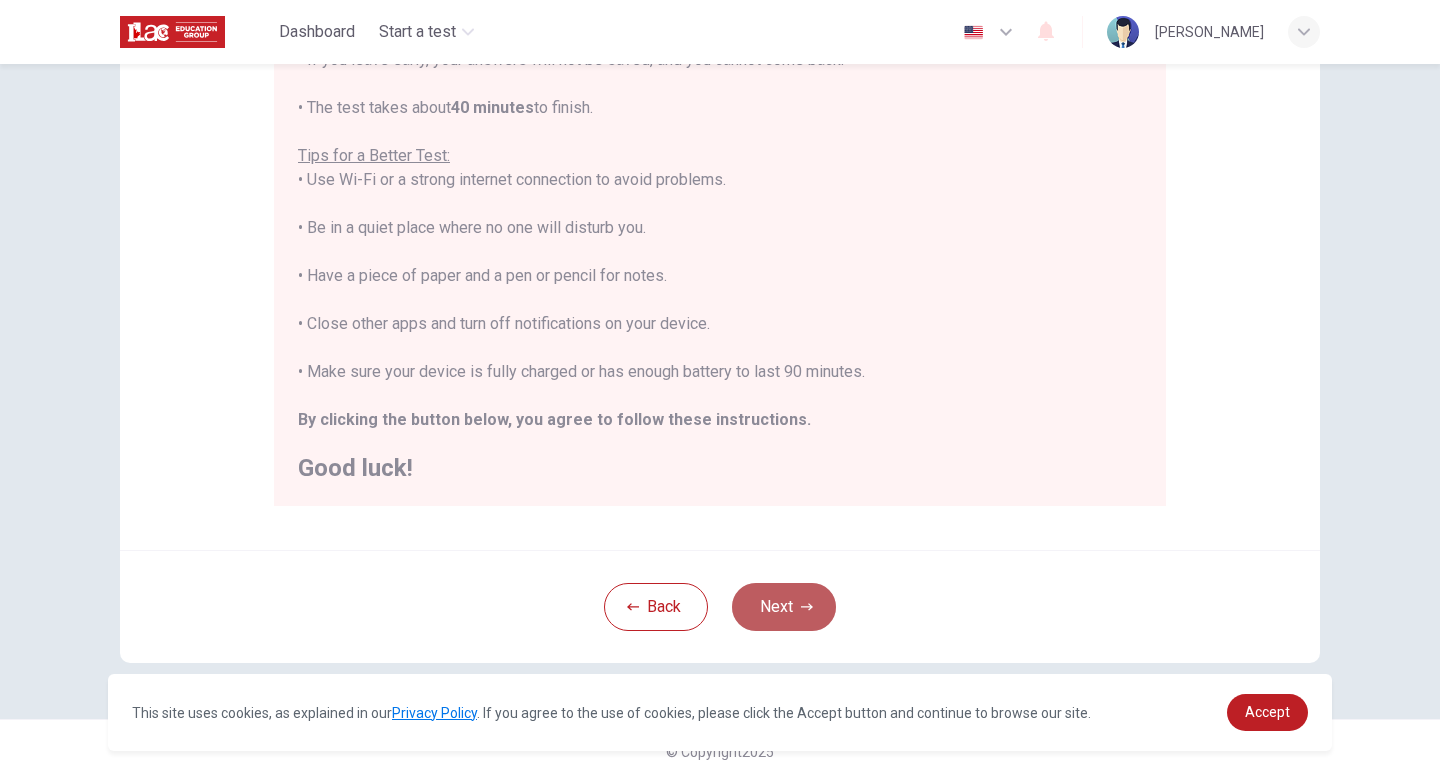 click on "Next" at bounding box center (784, 607) 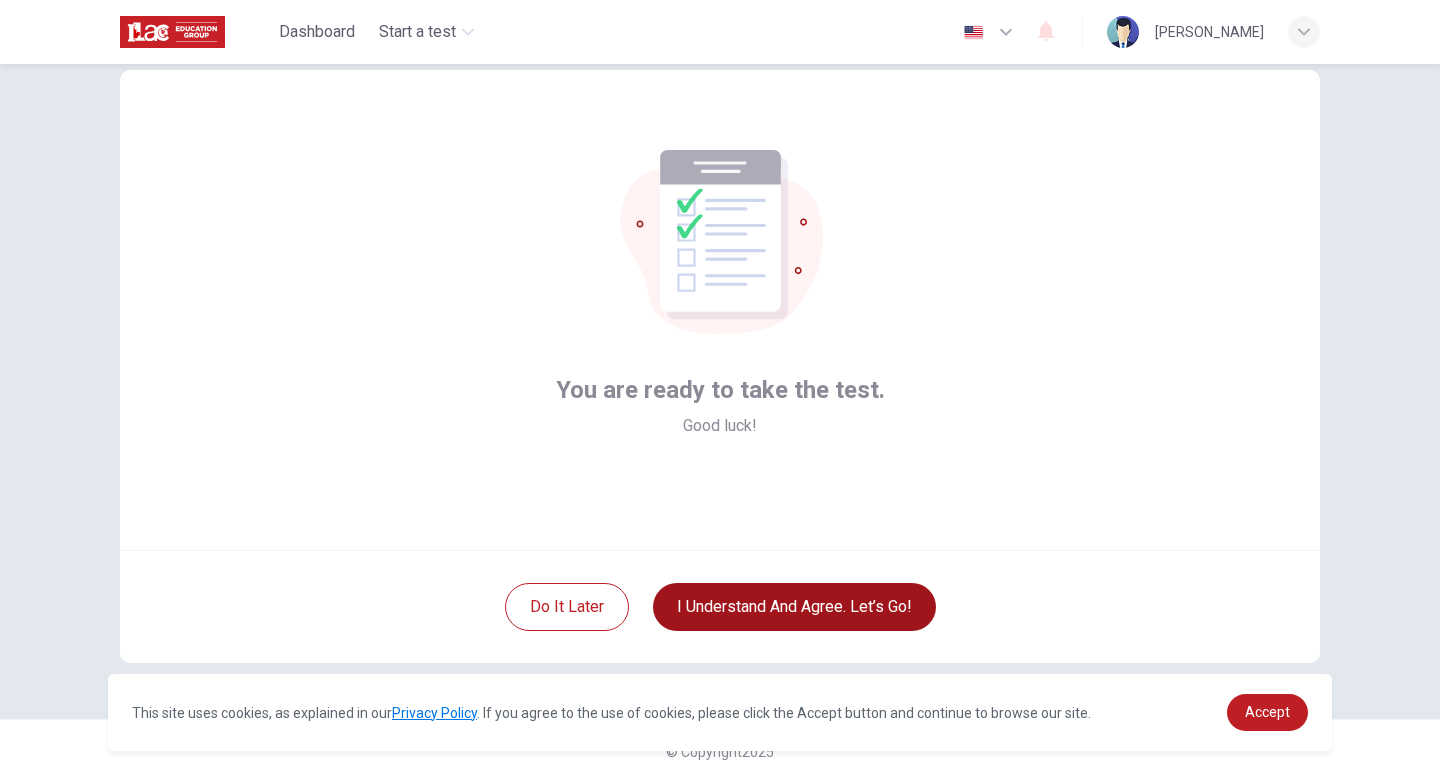 scroll, scrollTop: 50, scrollLeft: 0, axis: vertical 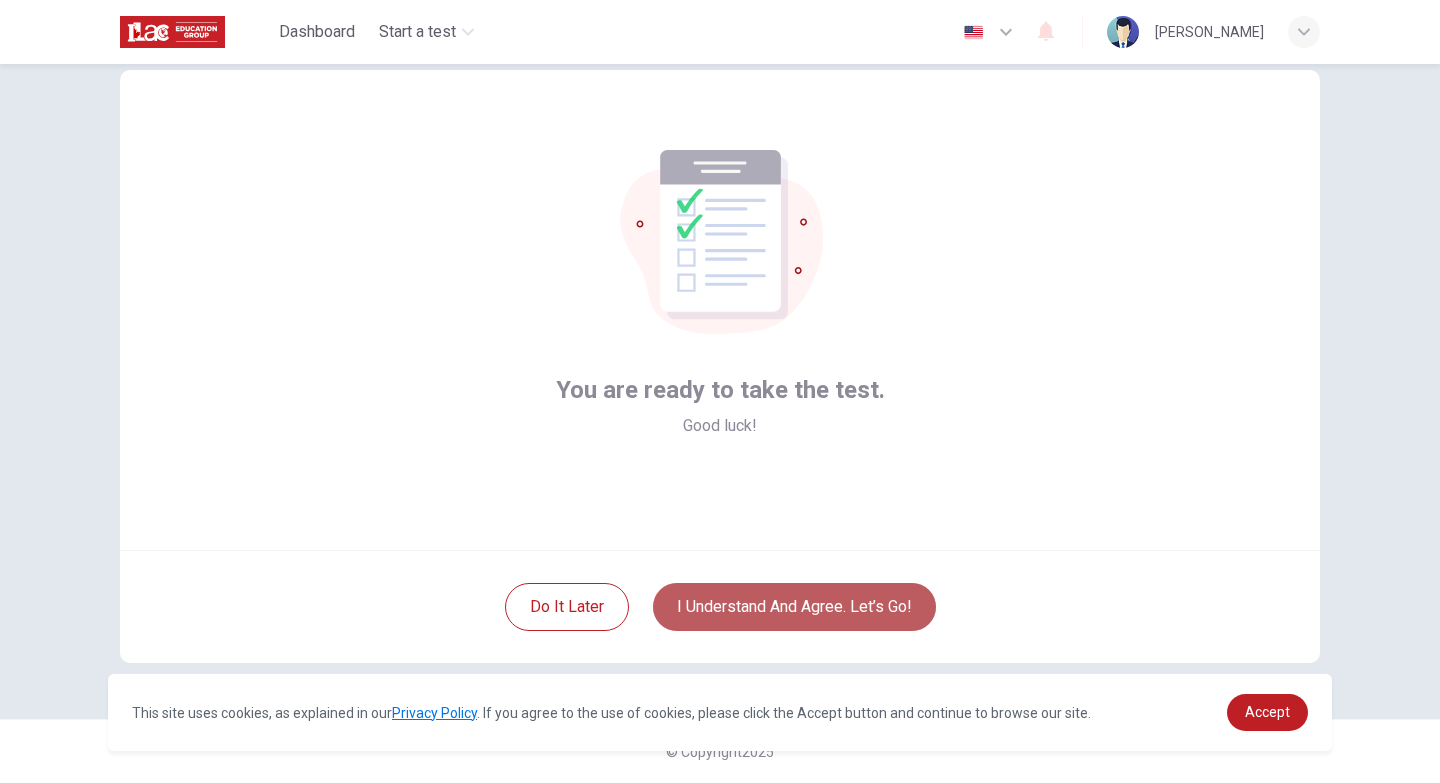 click on "I understand and agree. Let’s go!" at bounding box center [794, 607] 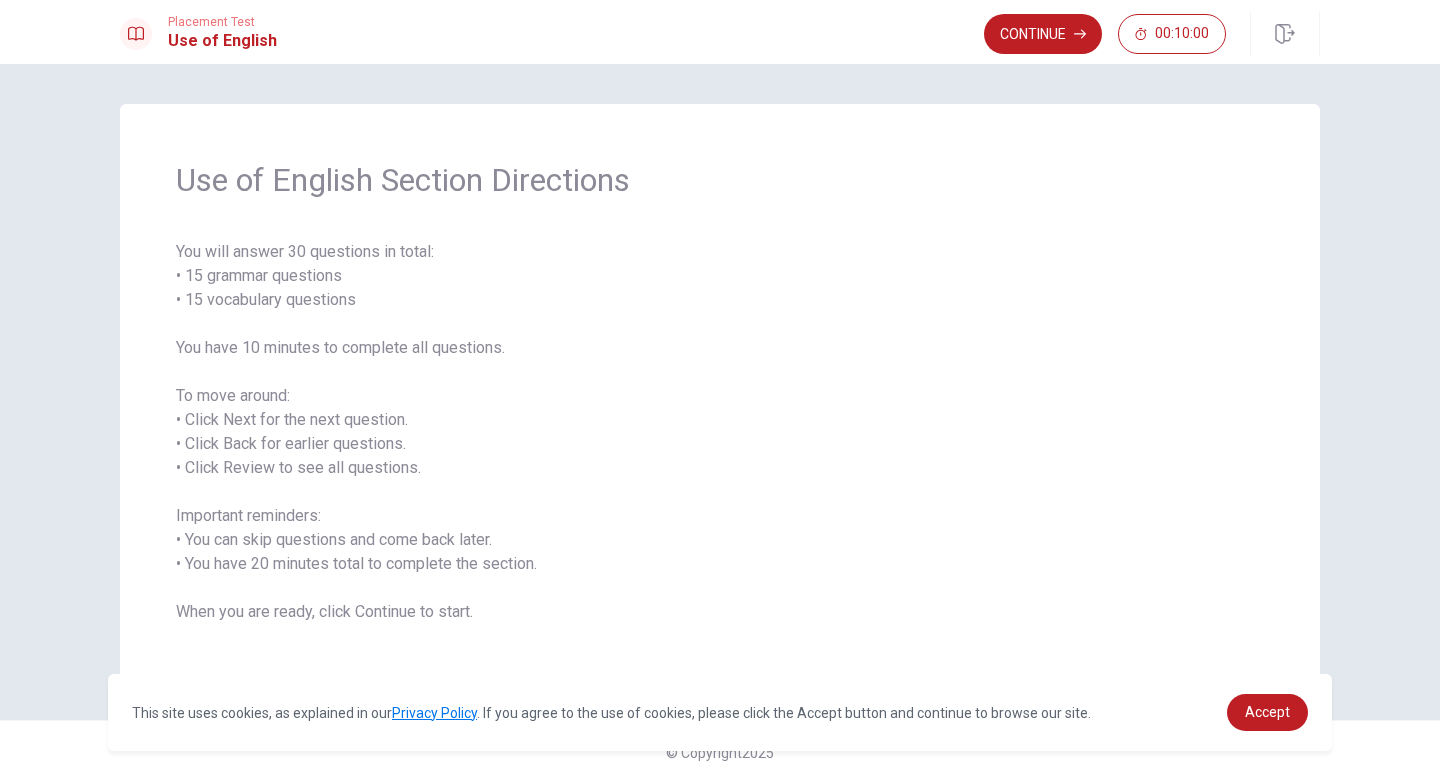 scroll, scrollTop: 1, scrollLeft: 0, axis: vertical 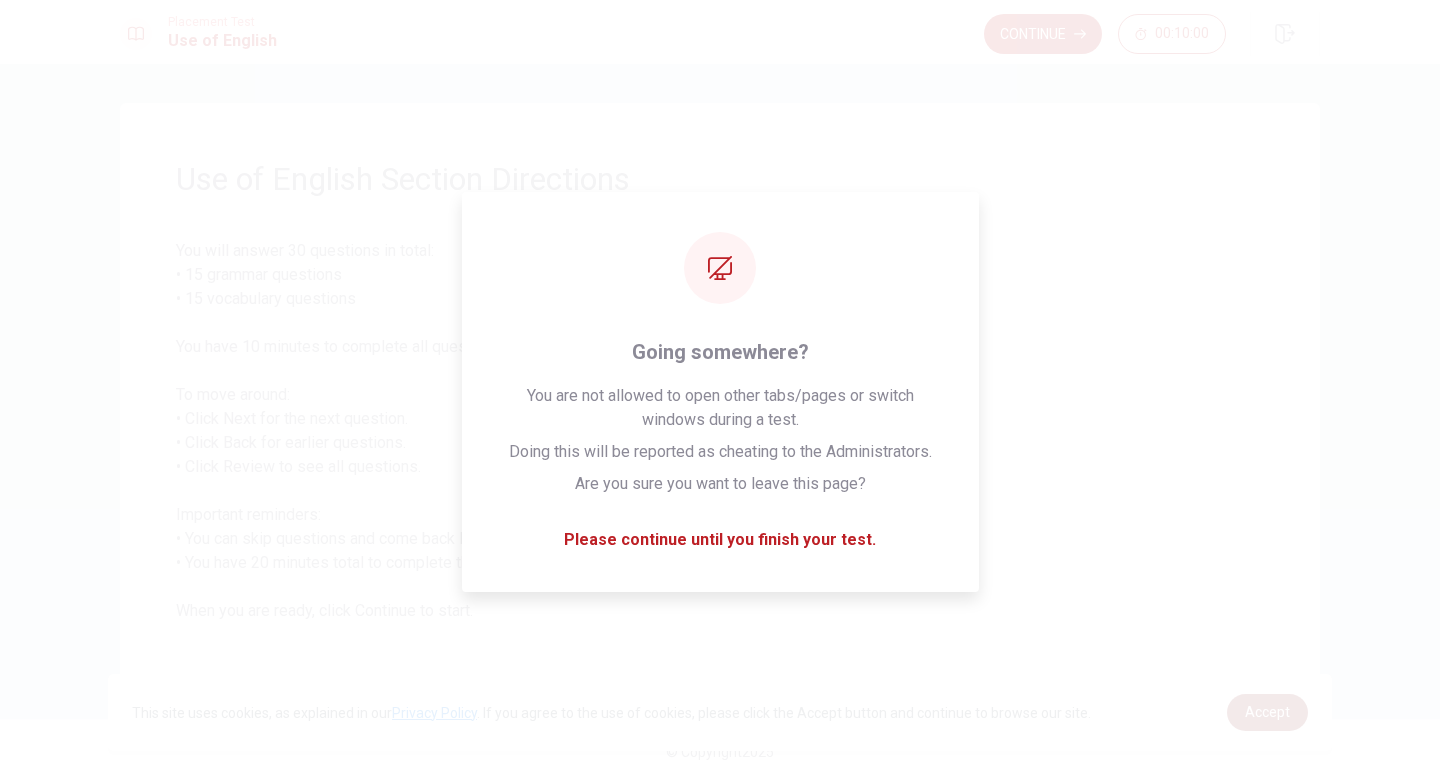 click on "Accept" at bounding box center (1267, 712) 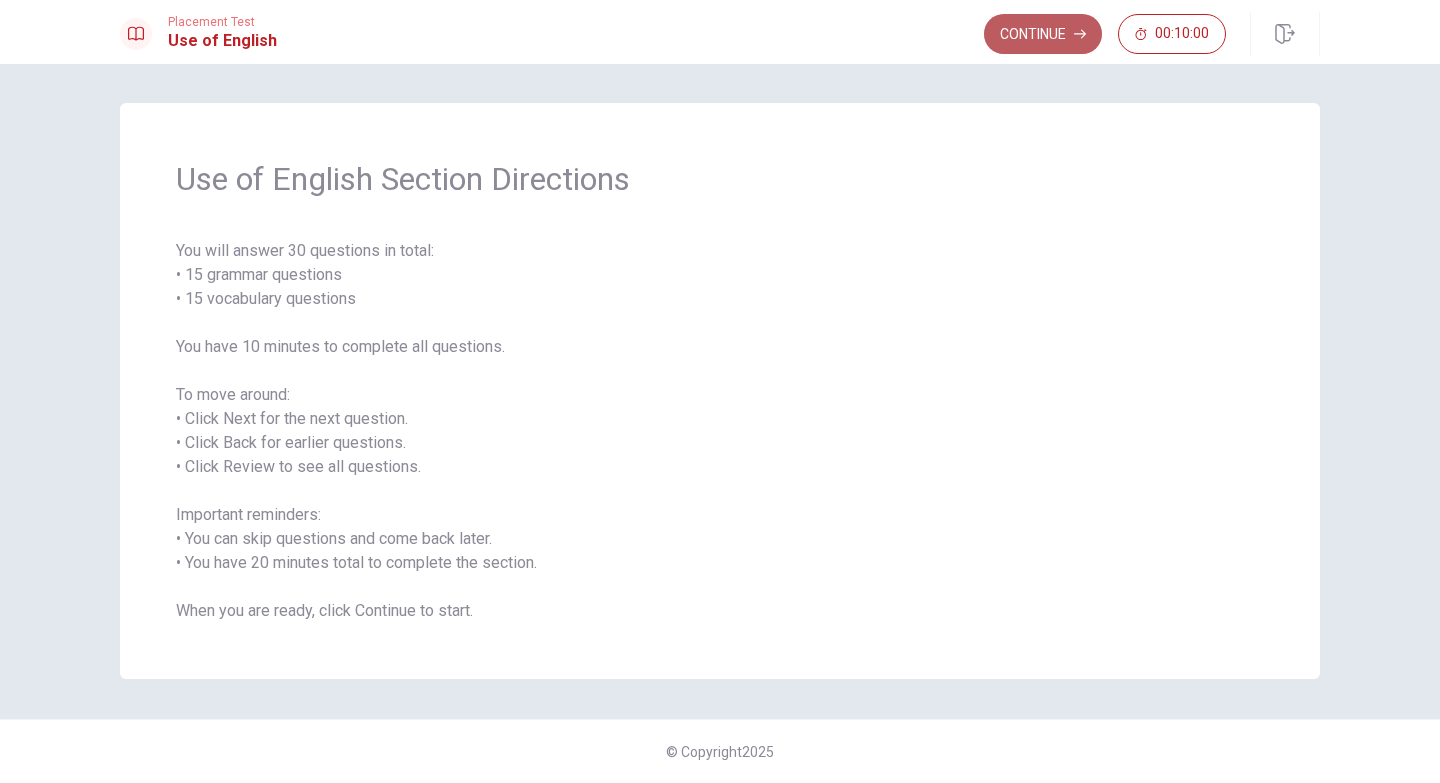 click on "Continue" at bounding box center [1043, 34] 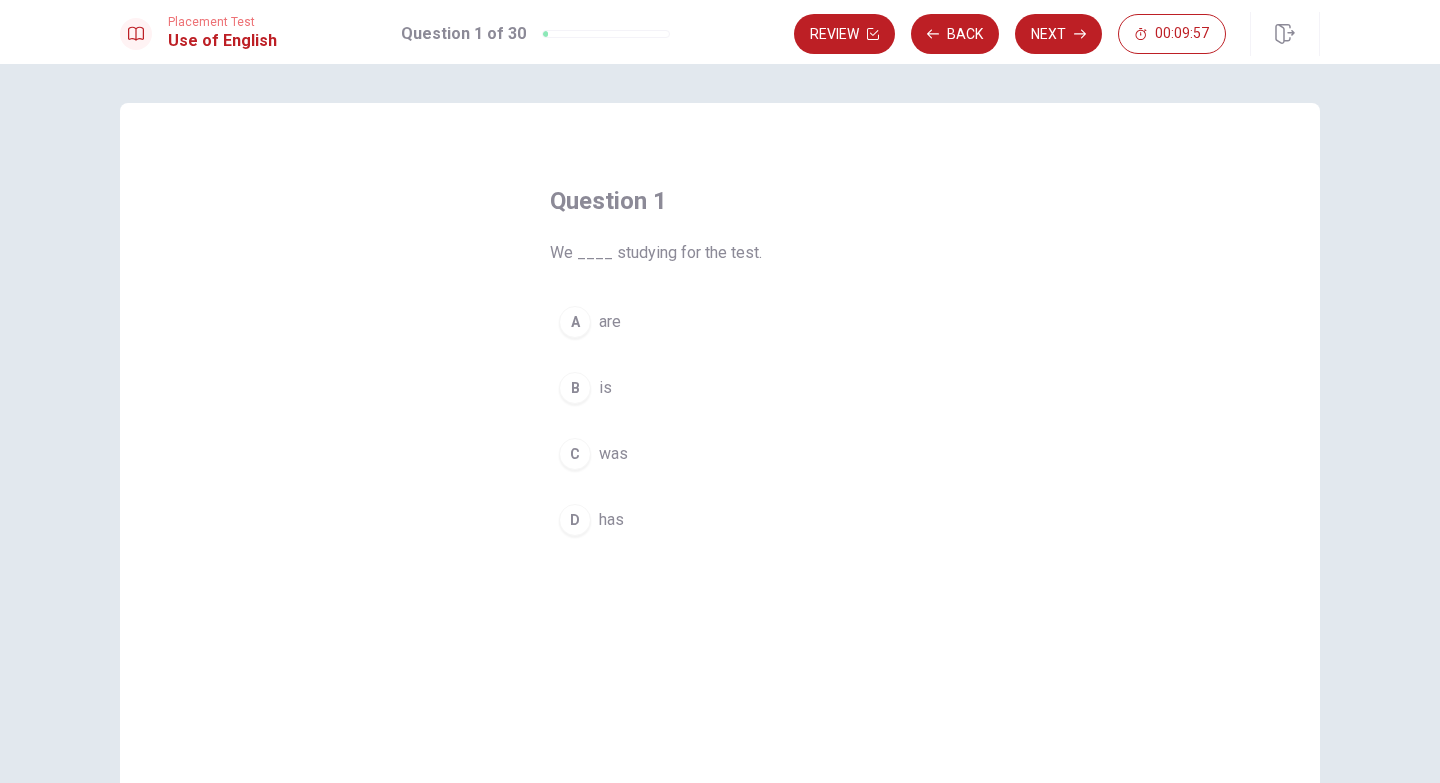 click on "A" at bounding box center (575, 322) 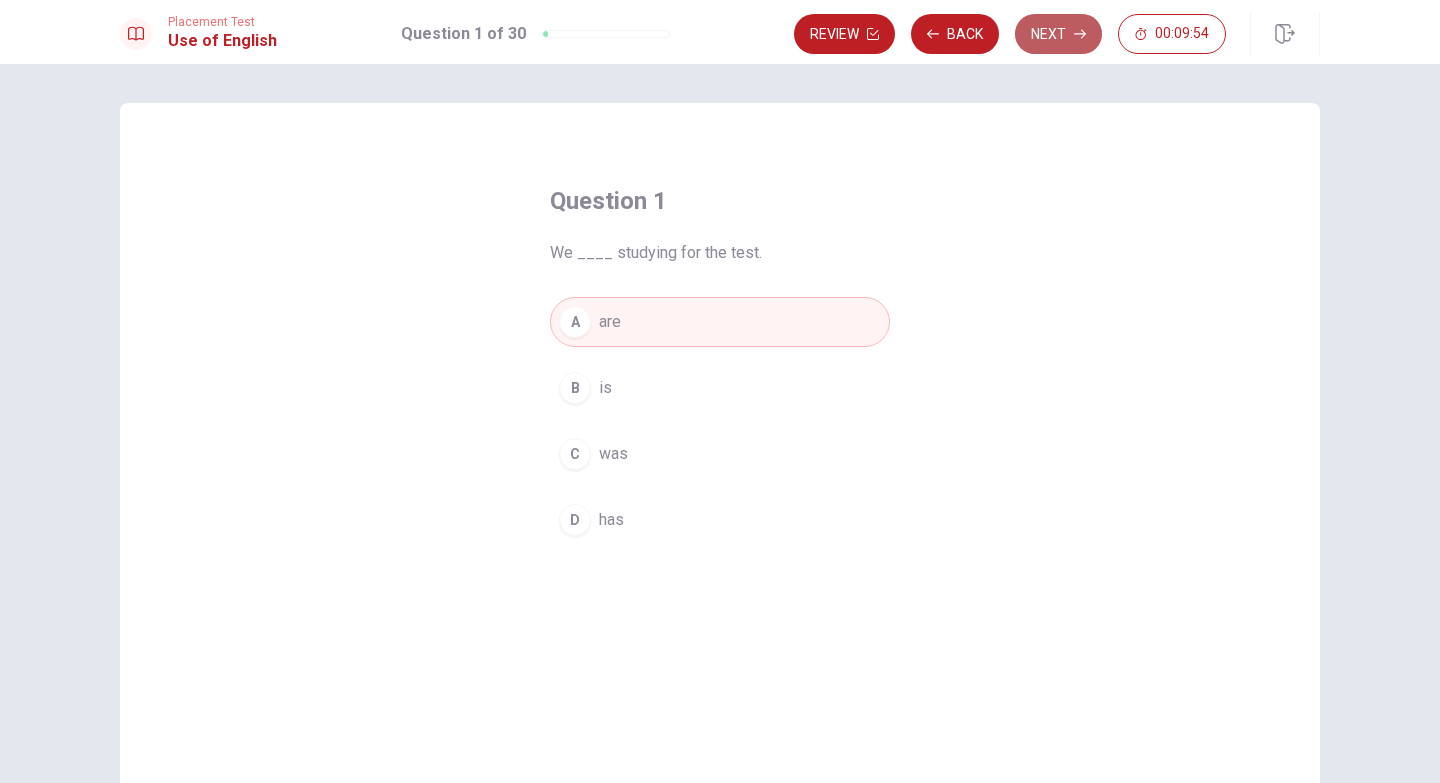 click on "Next" at bounding box center [1058, 34] 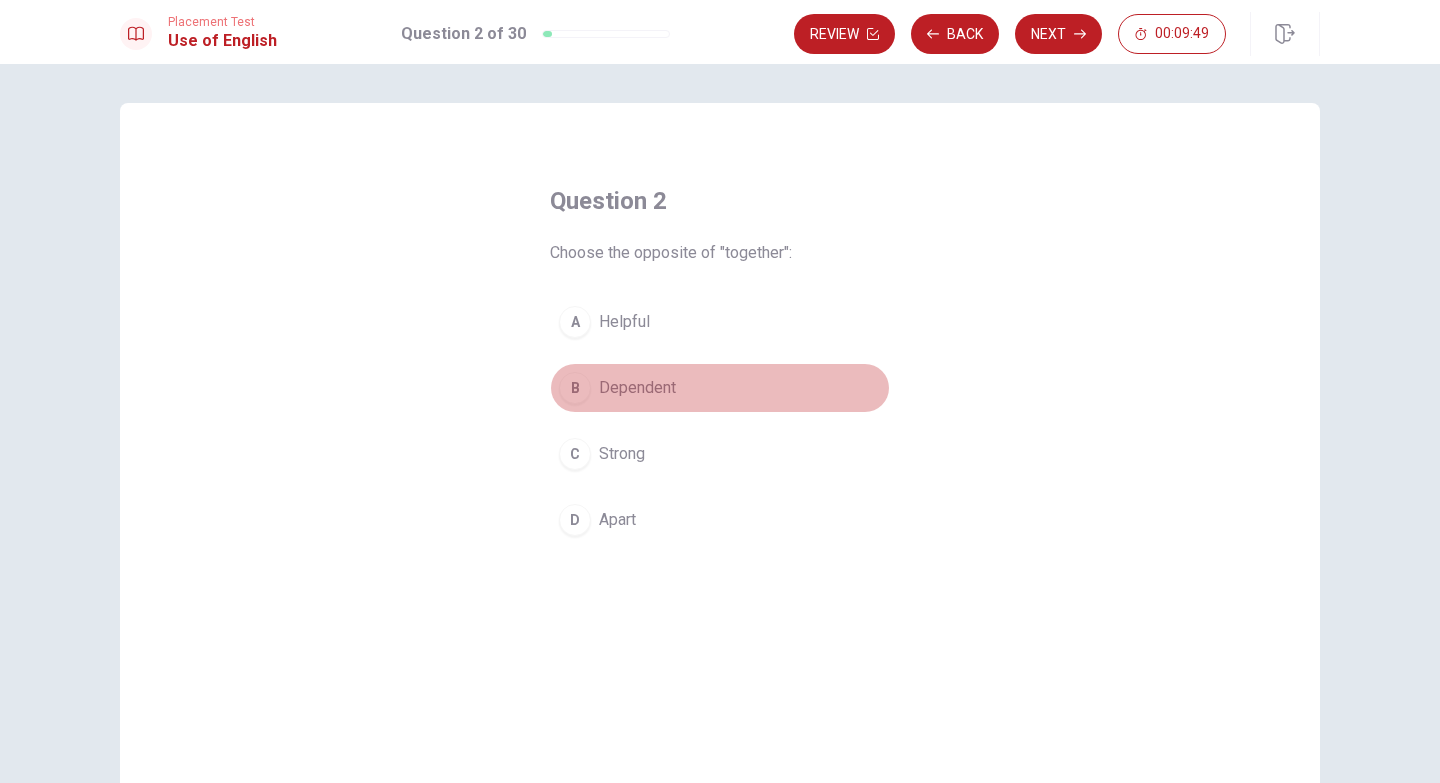 click on "Dependent" at bounding box center (637, 388) 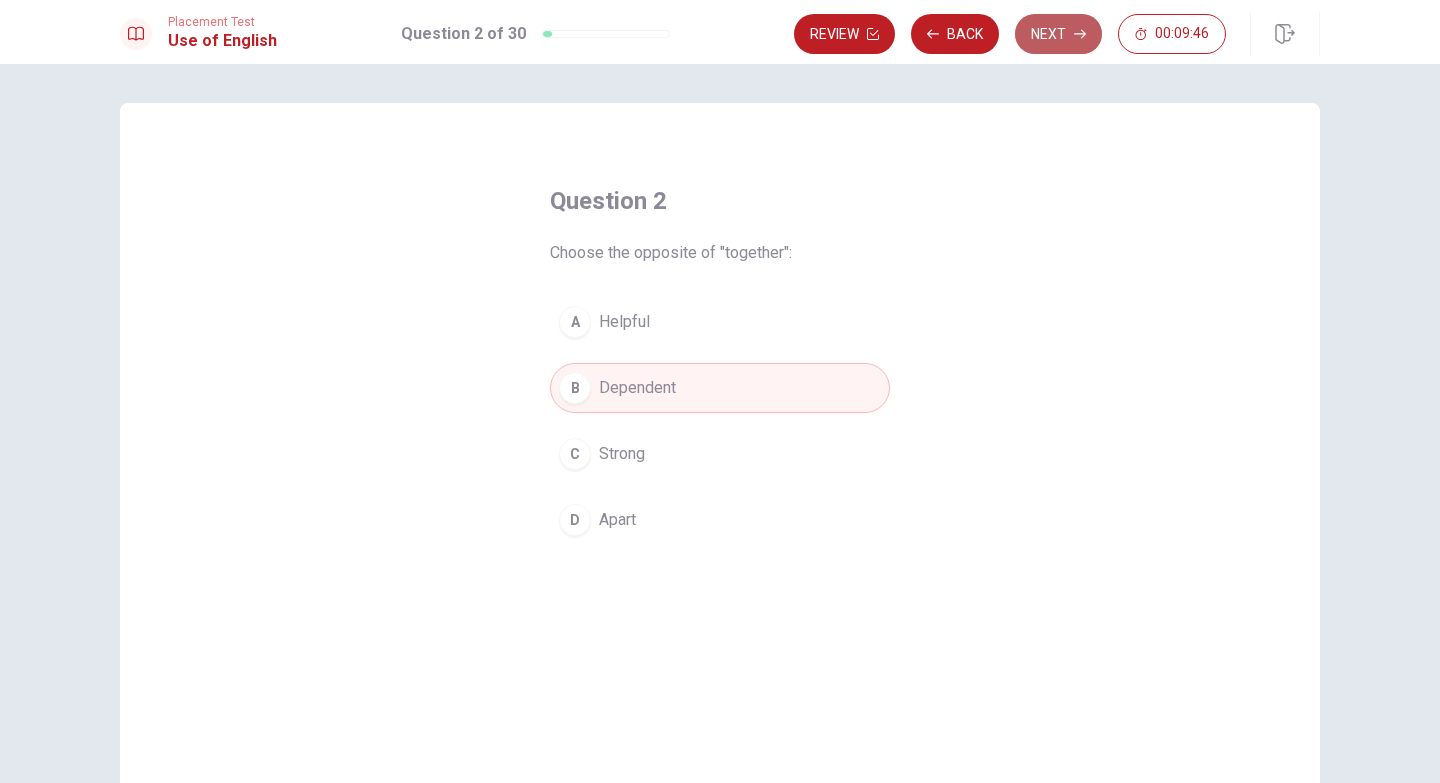 click on "Next" at bounding box center (1058, 34) 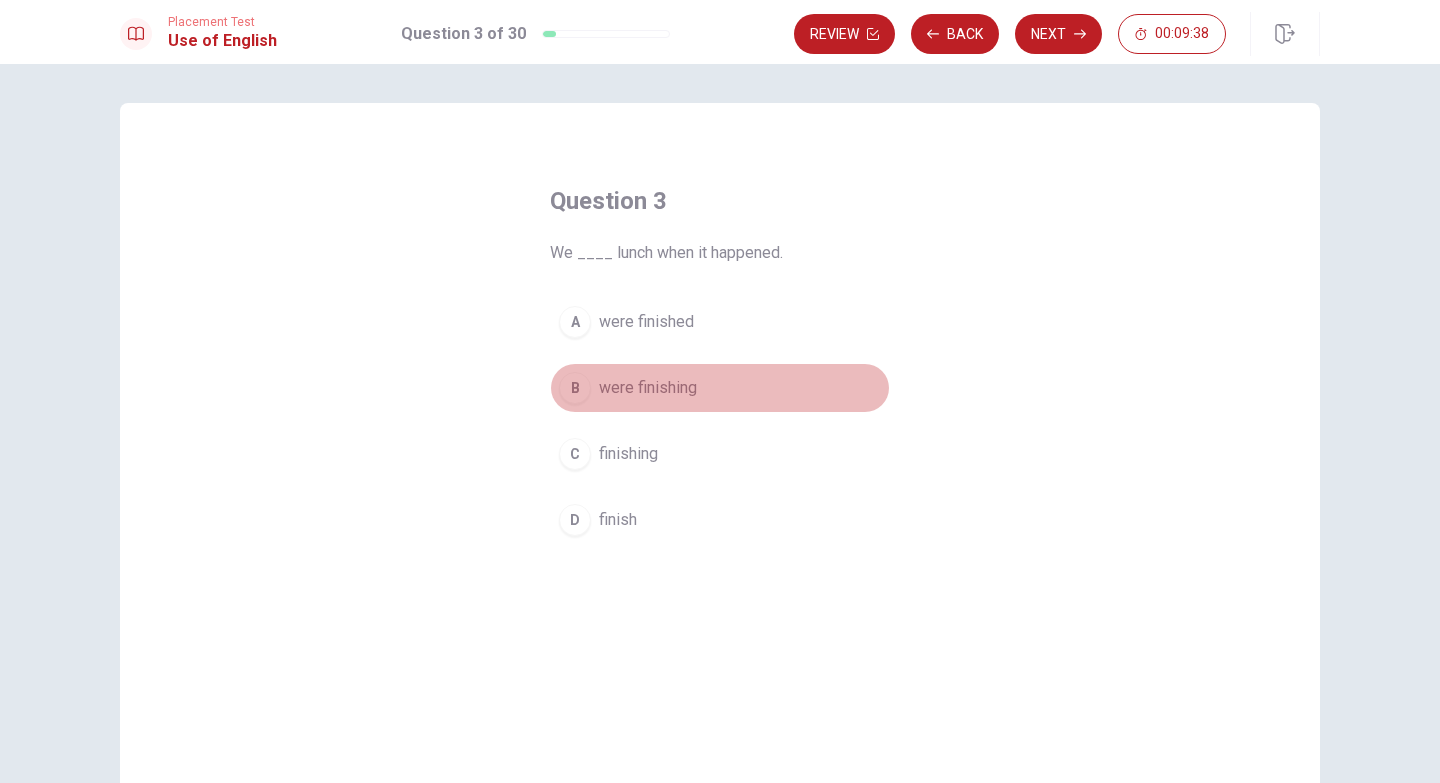 click on "B were finishing" at bounding box center [720, 388] 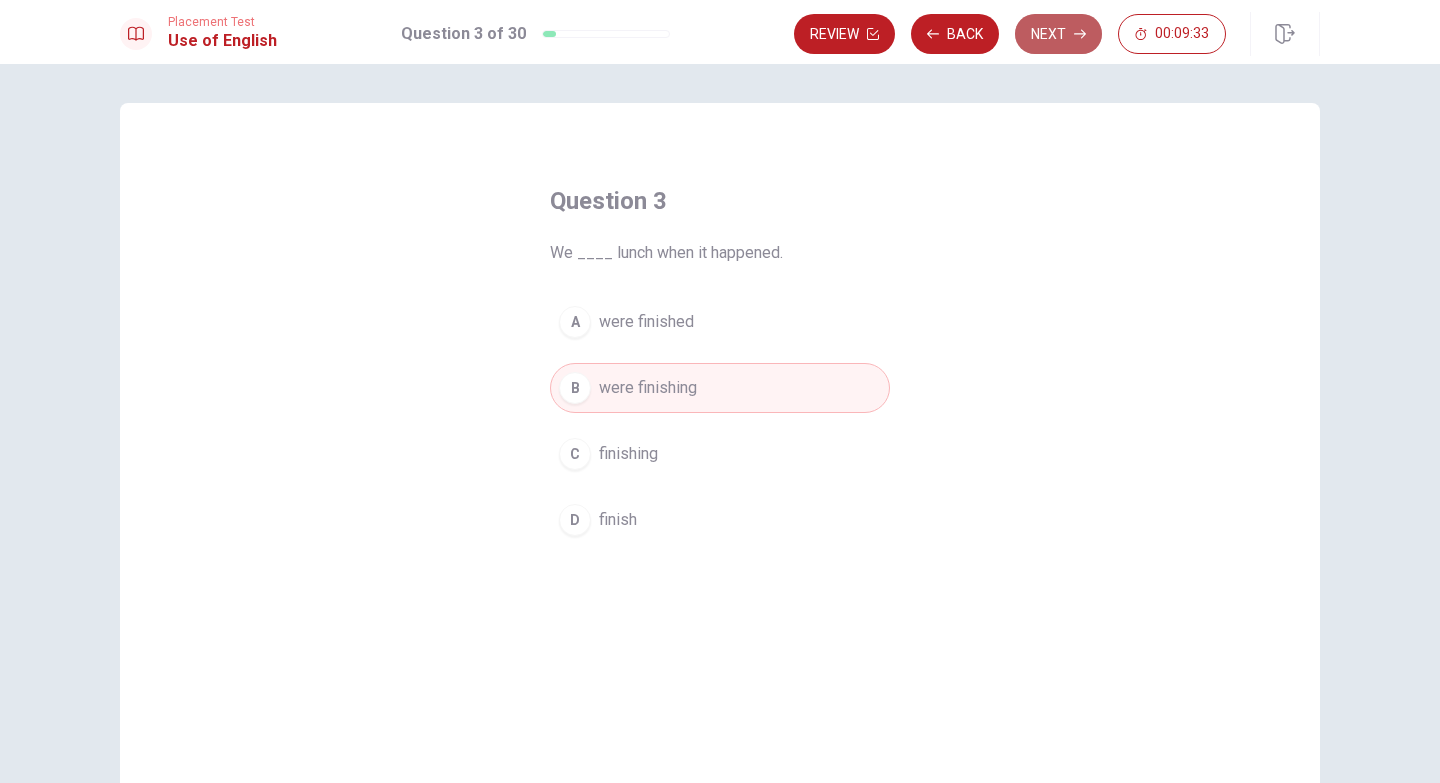 click on "Next" at bounding box center (1058, 34) 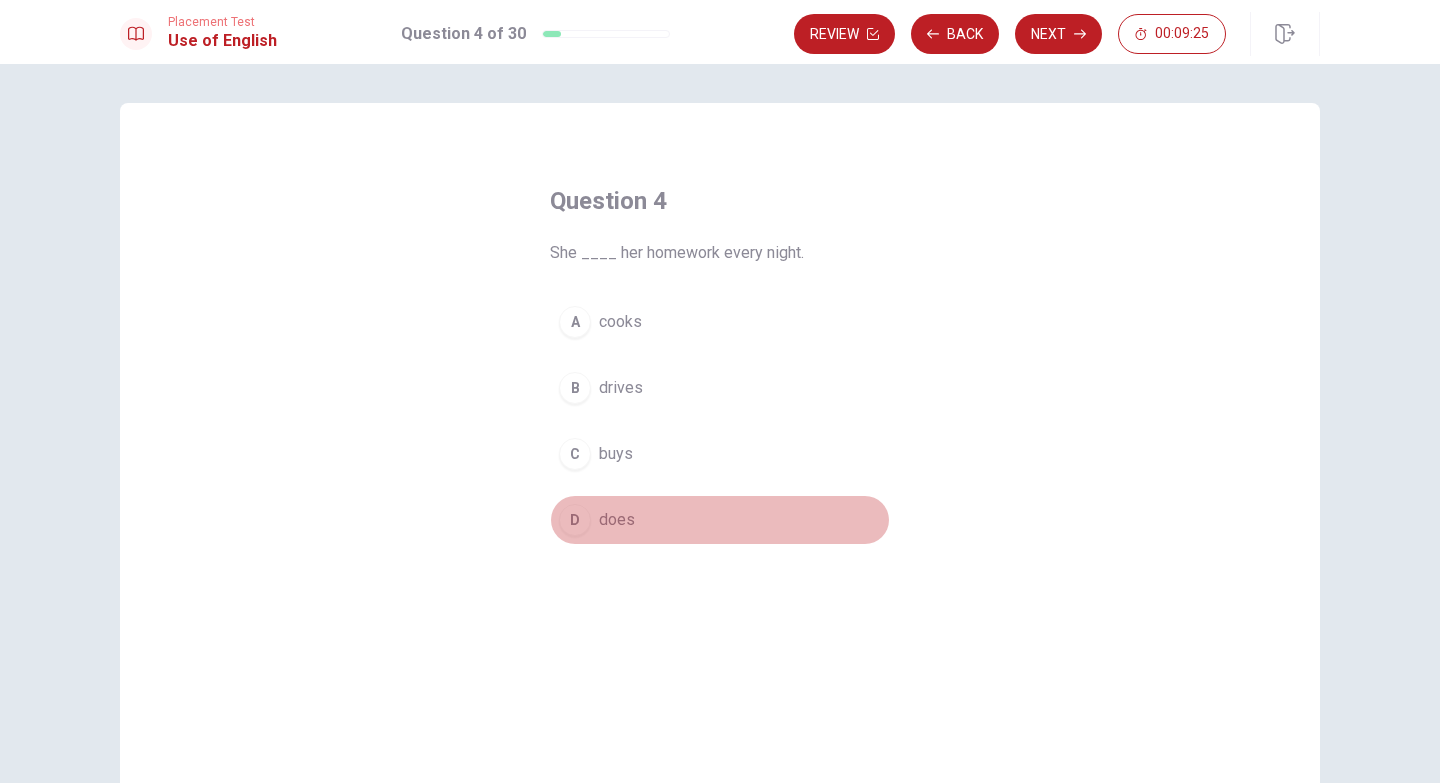 click on "D does" at bounding box center [720, 520] 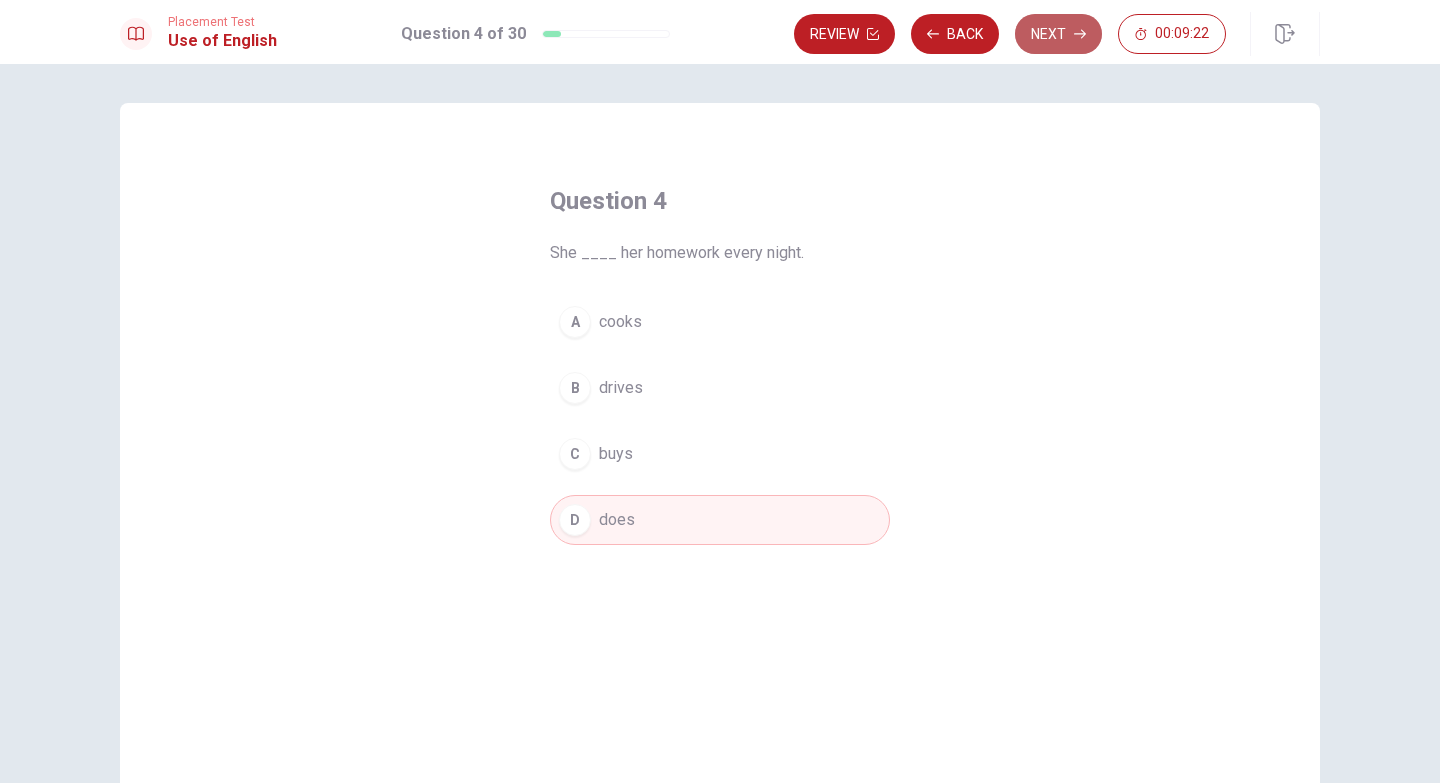 click on "Next" at bounding box center (1058, 34) 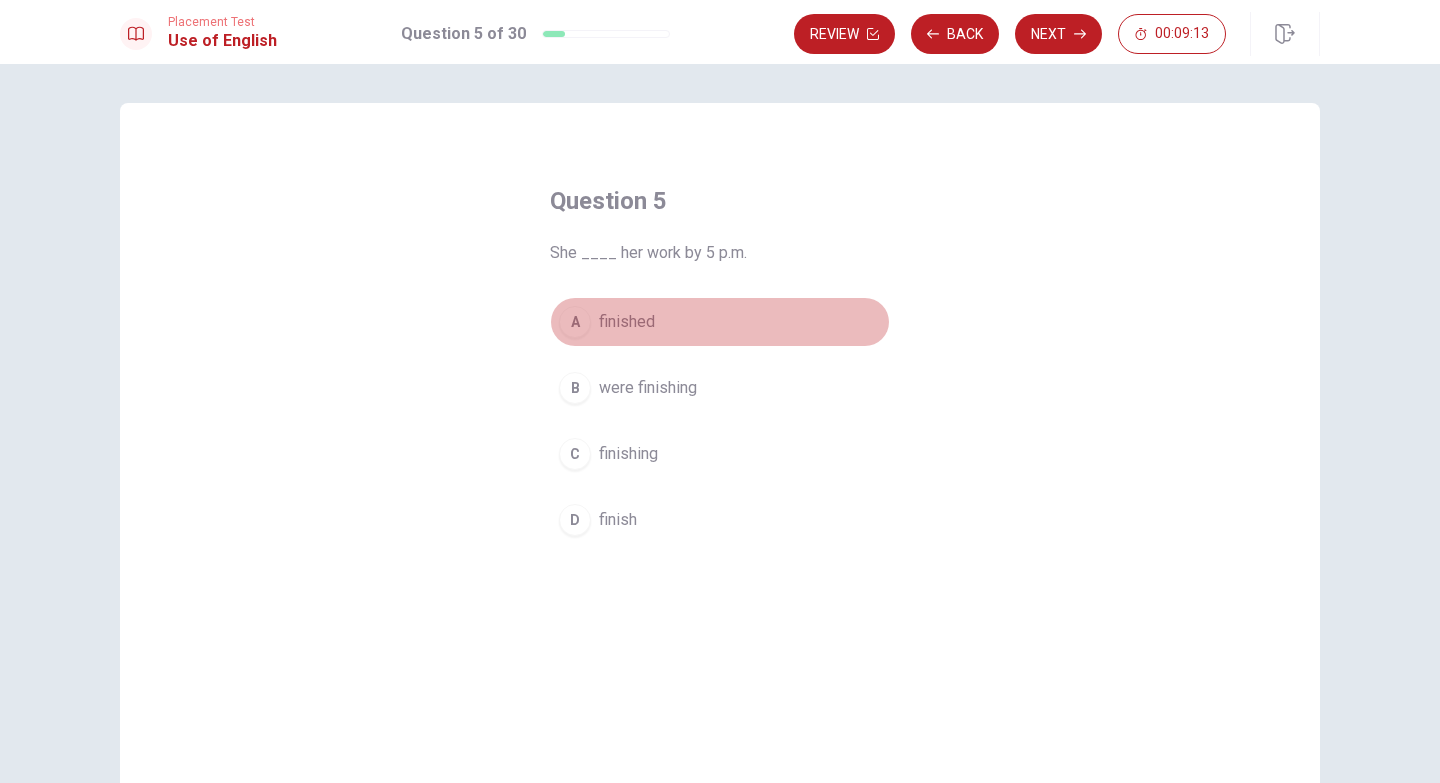 click on "A finished" at bounding box center (720, 322) 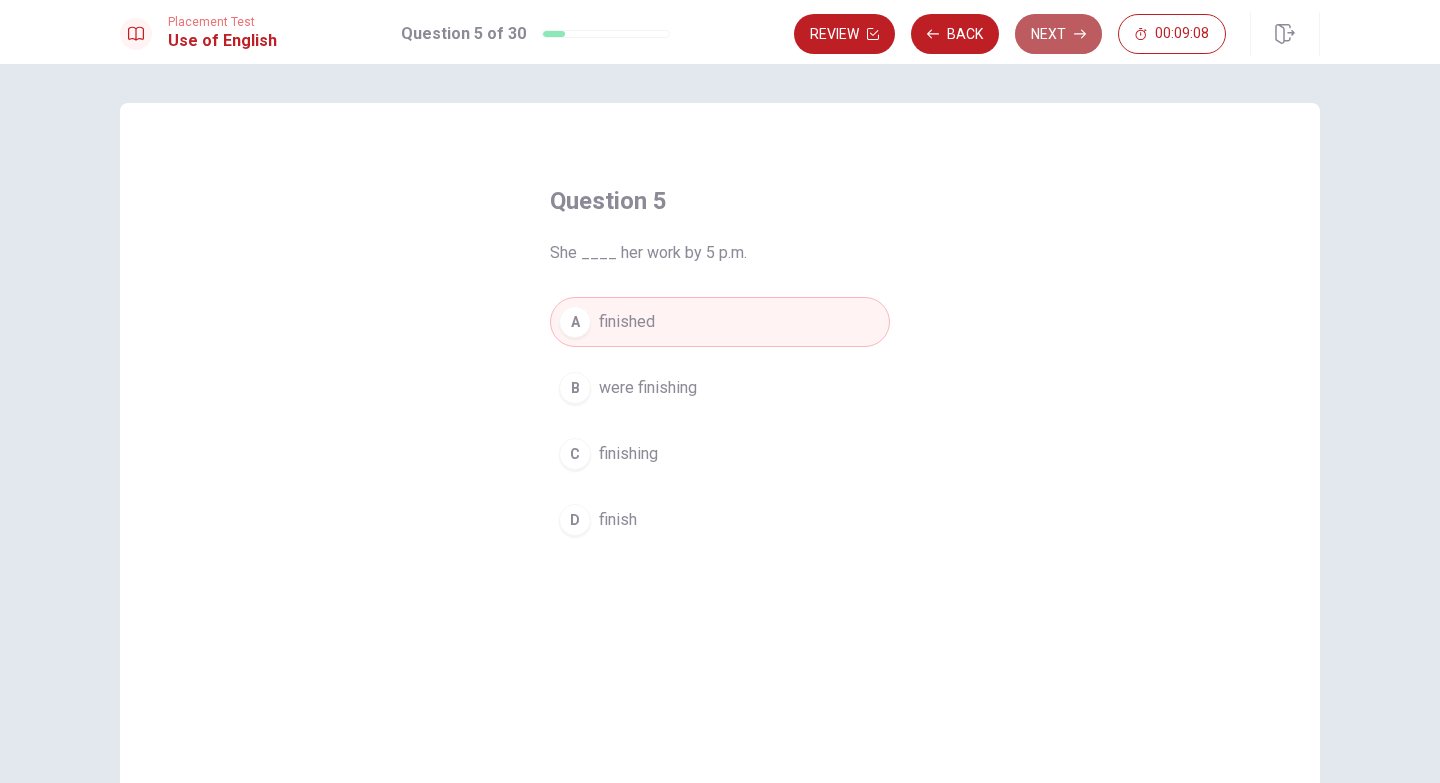 click on "Next" at bounding box center (1058, 34) 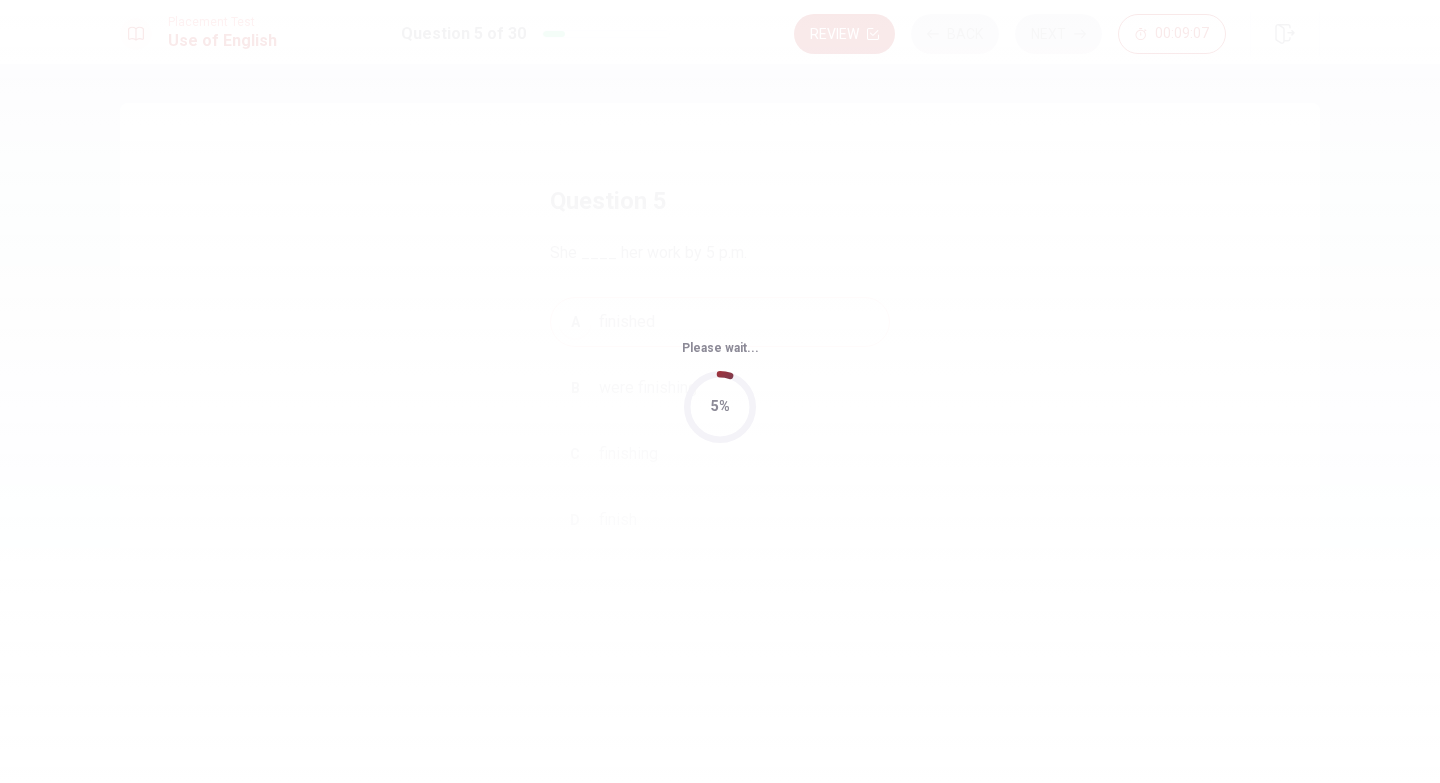 scroll, scrollTop: 0, scrollLeft: 0, axis: both 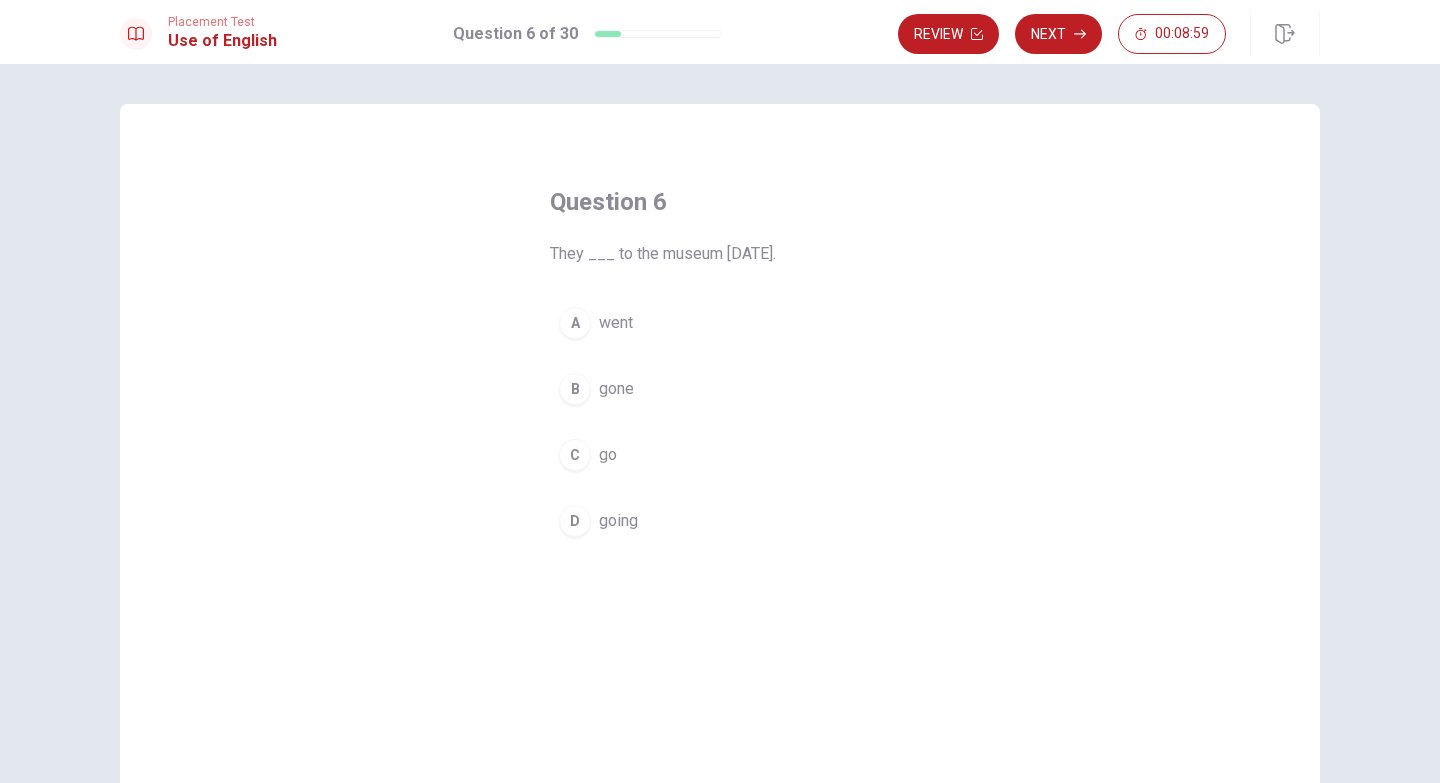 click on "A went" at bounding box center [720, 323] 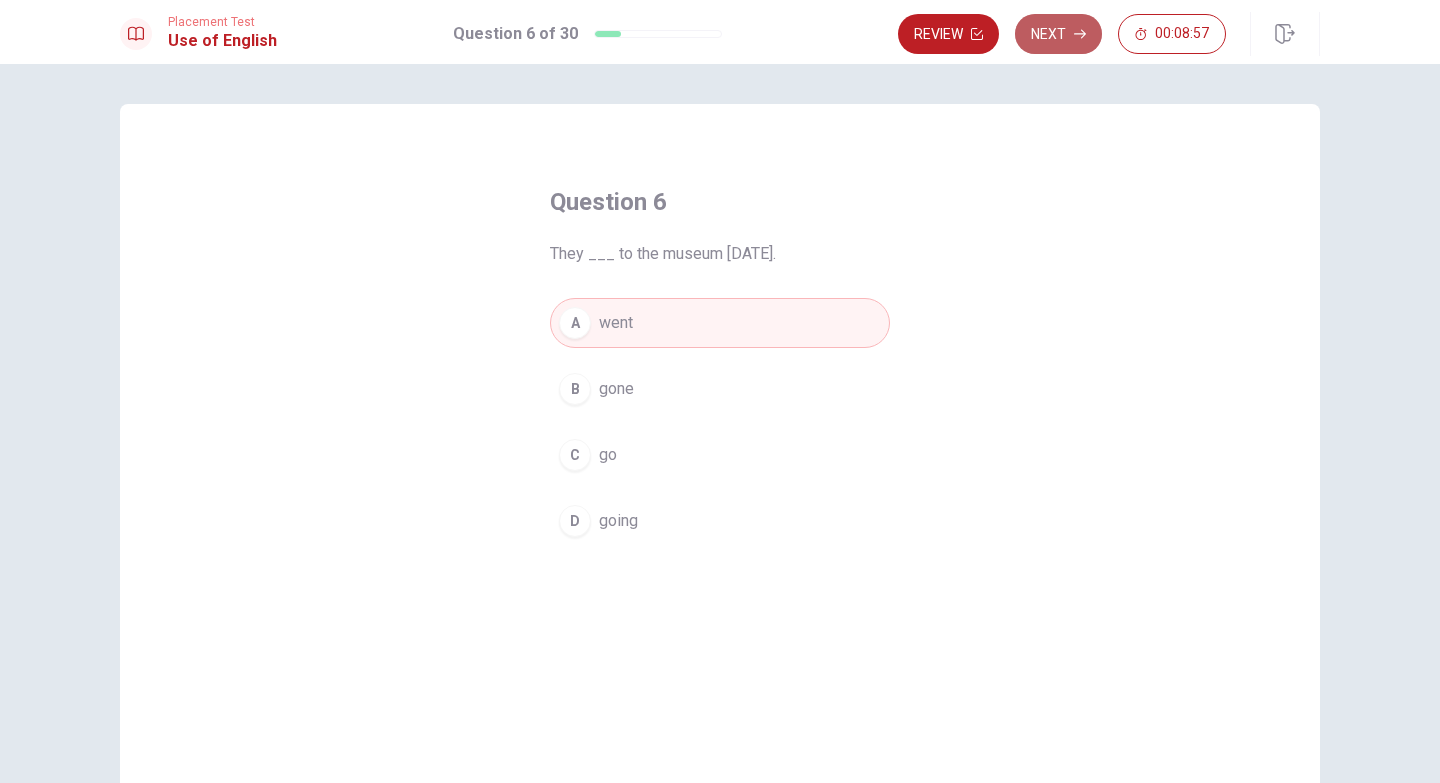 click on "Next" at bounding box center [1058, 34] 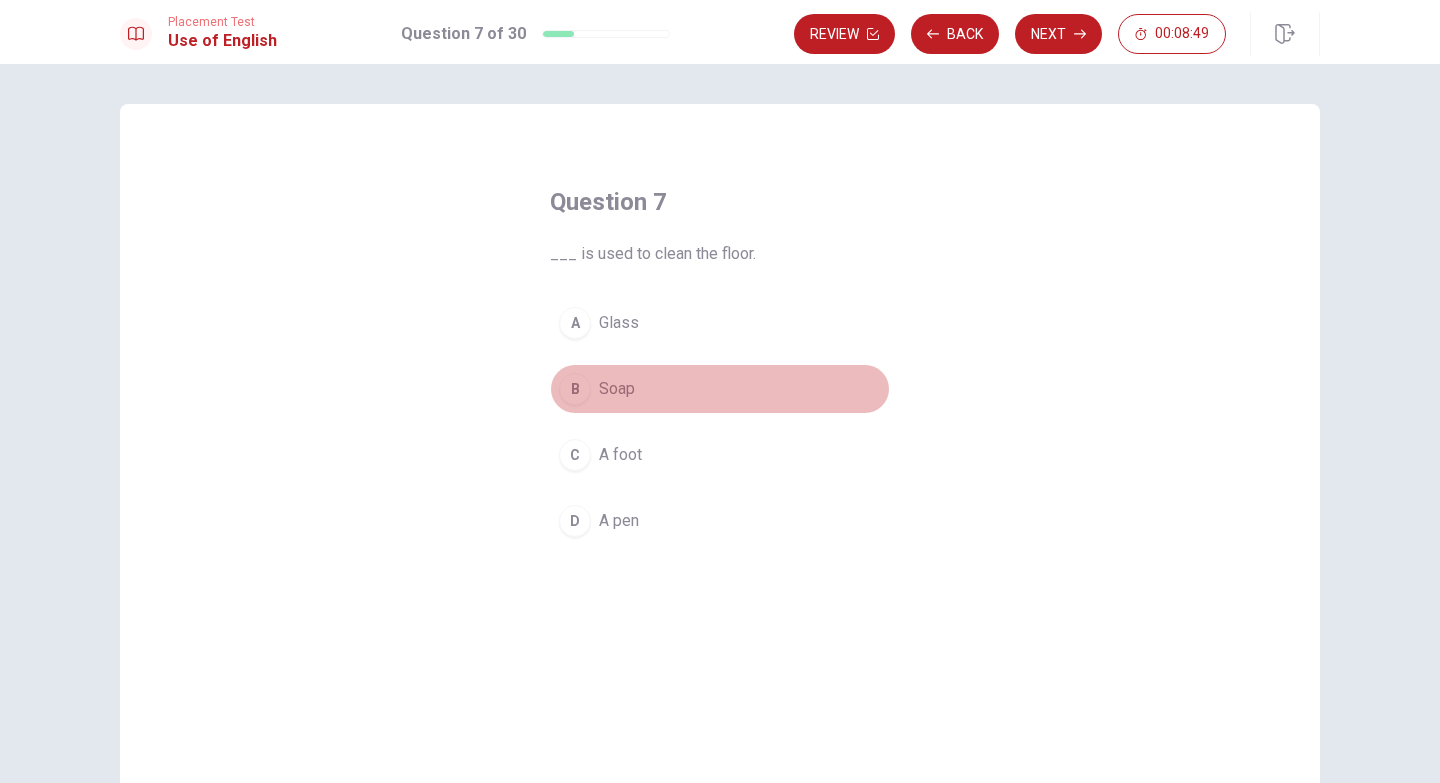 click on "B Soap" at bounding box center (720, 389) 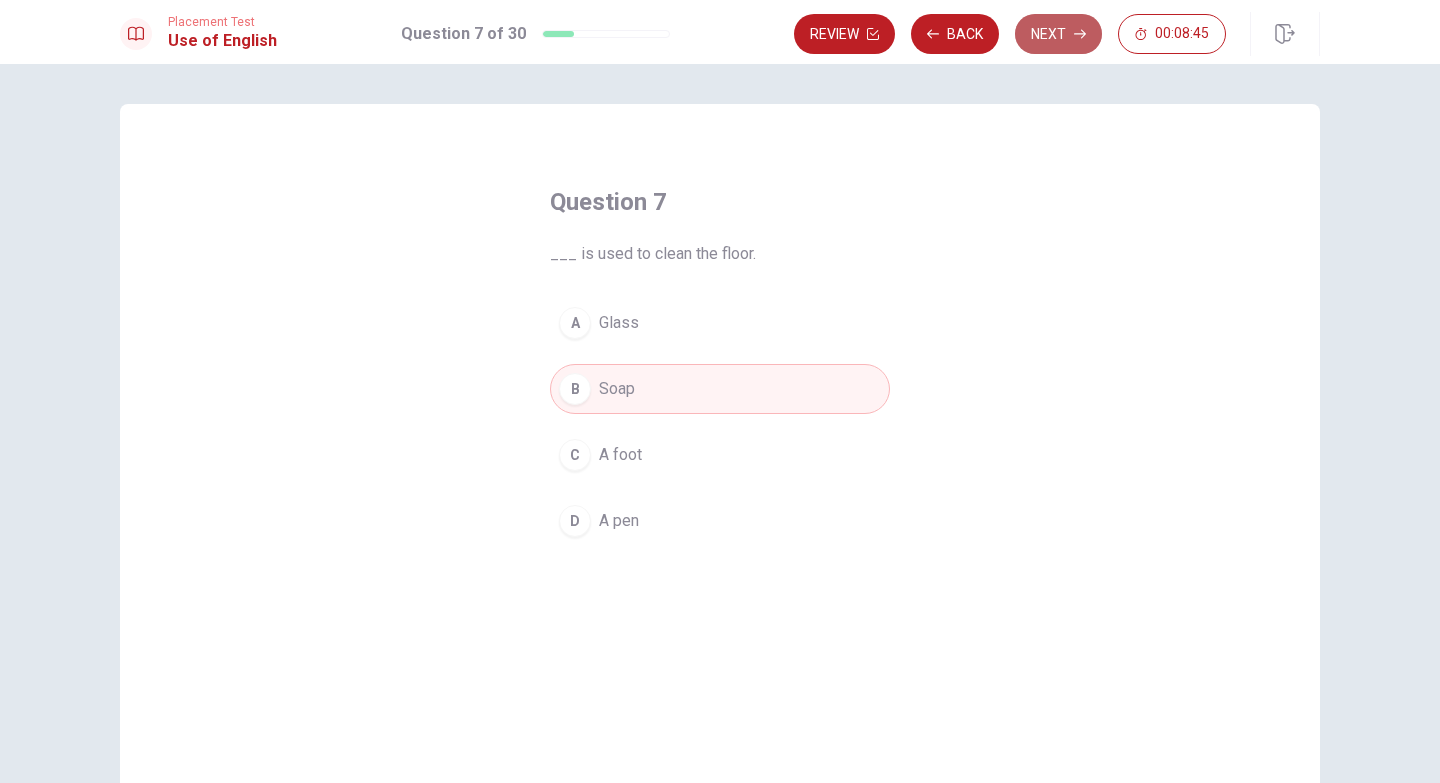 click on "Next" at bounding box center [1058, 34] 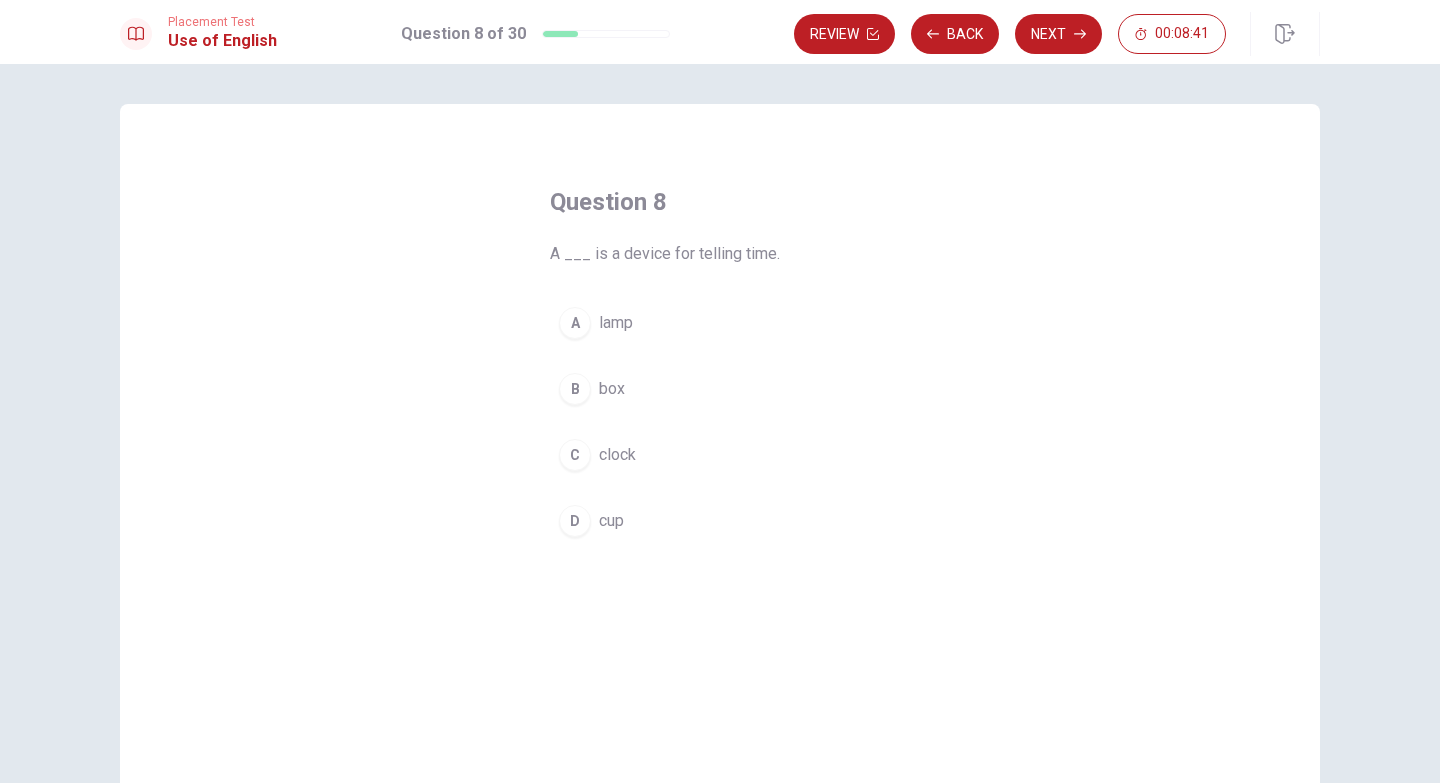 click on "C clock" at bounding box center [720, 455] 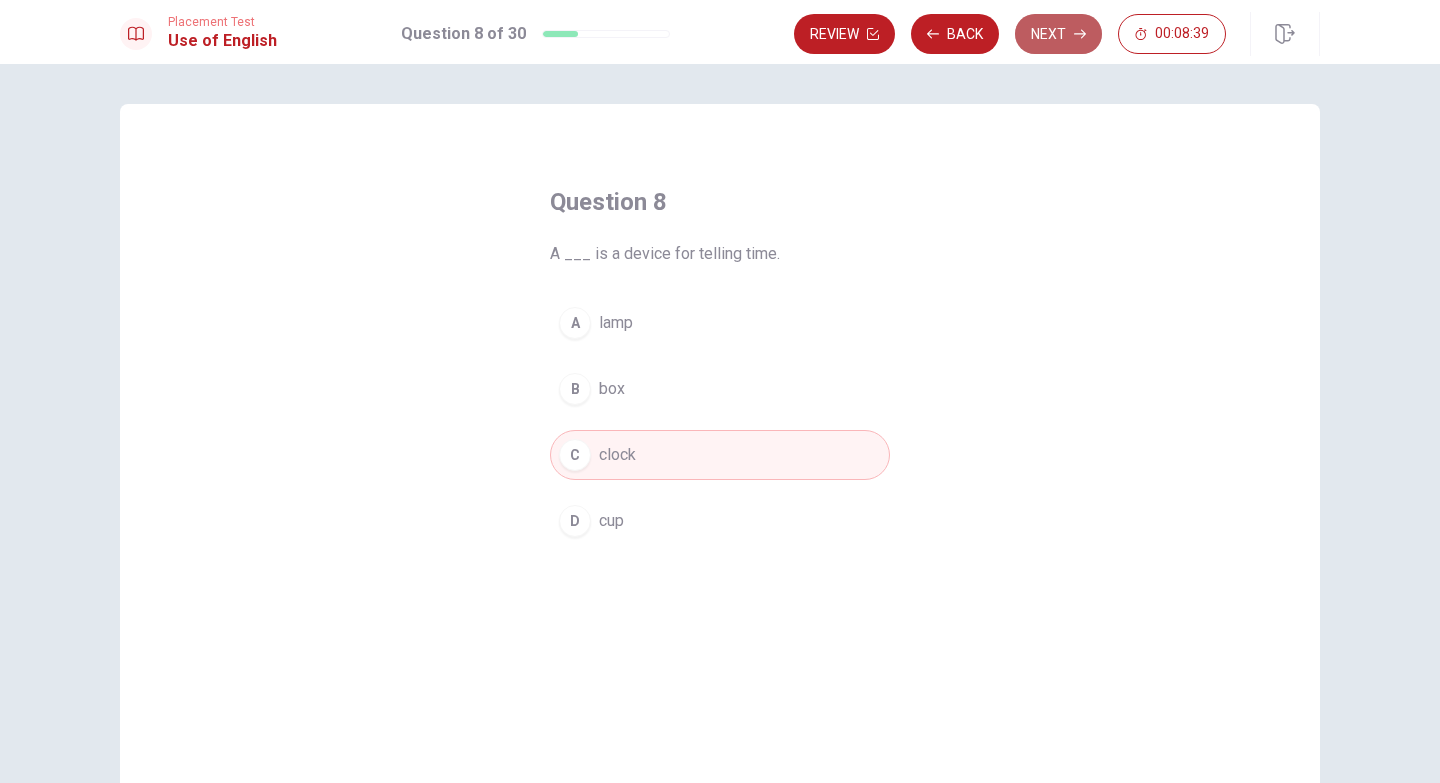 click on "Next" at bounding box center (1058, 34) 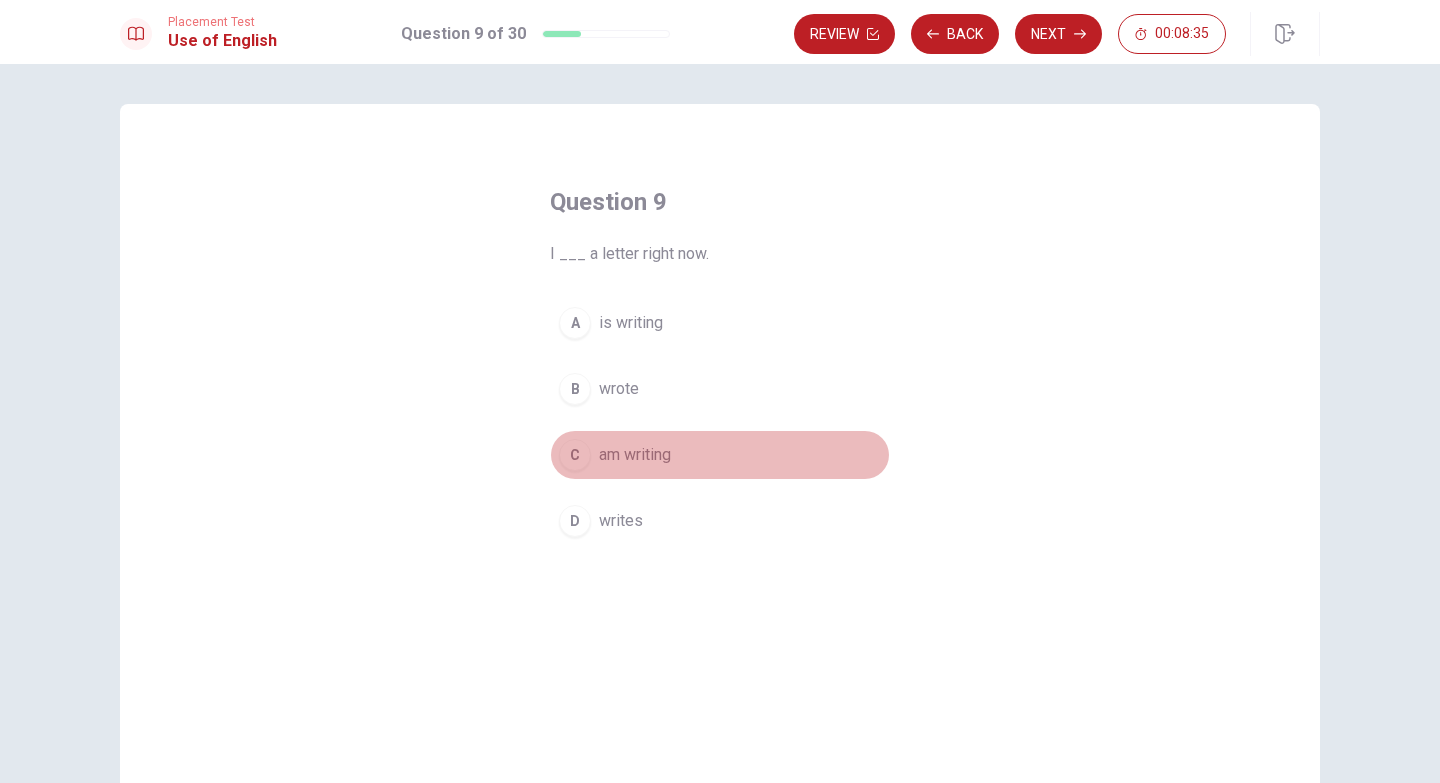 click on "am writing" at bounding box center [635, 455] 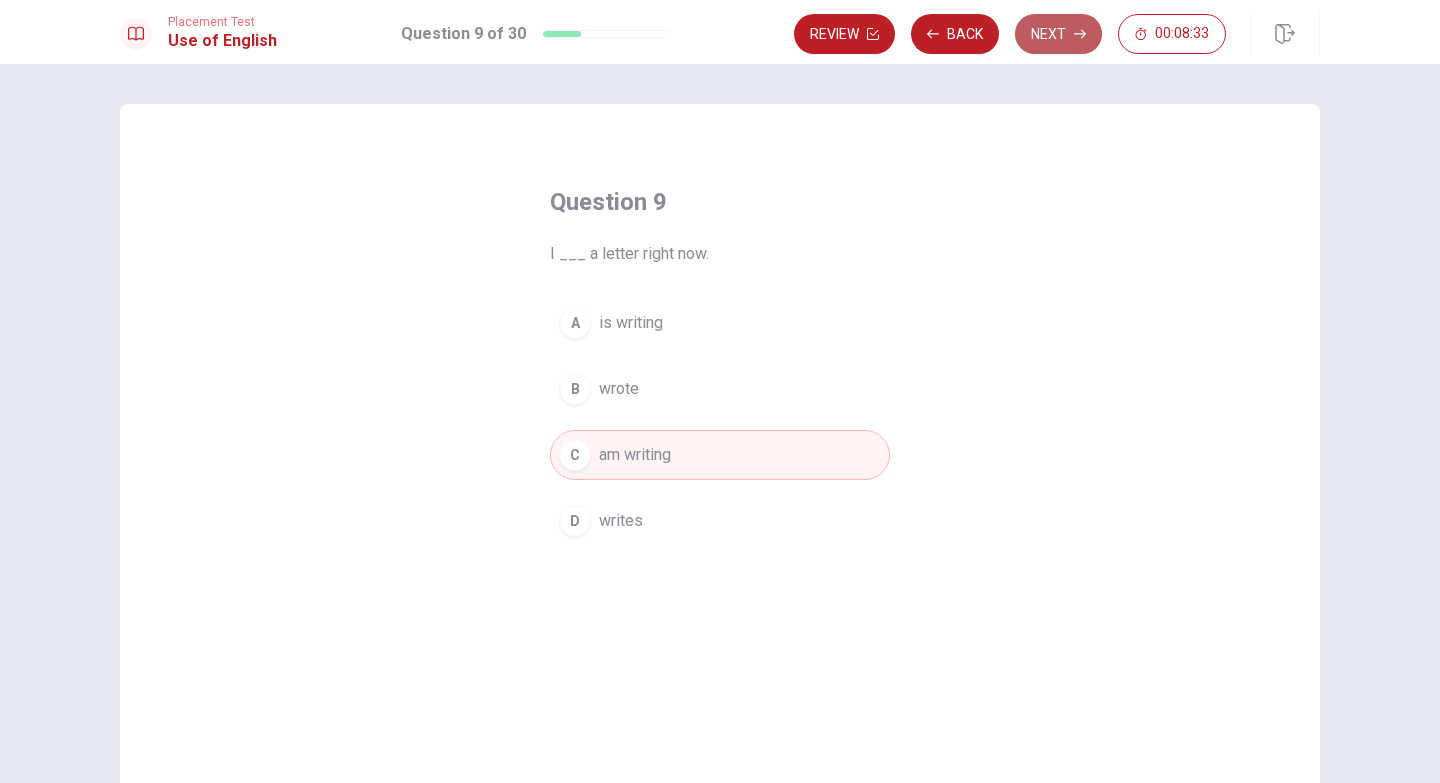 click on "Next" at bounding box center [1058, 34] 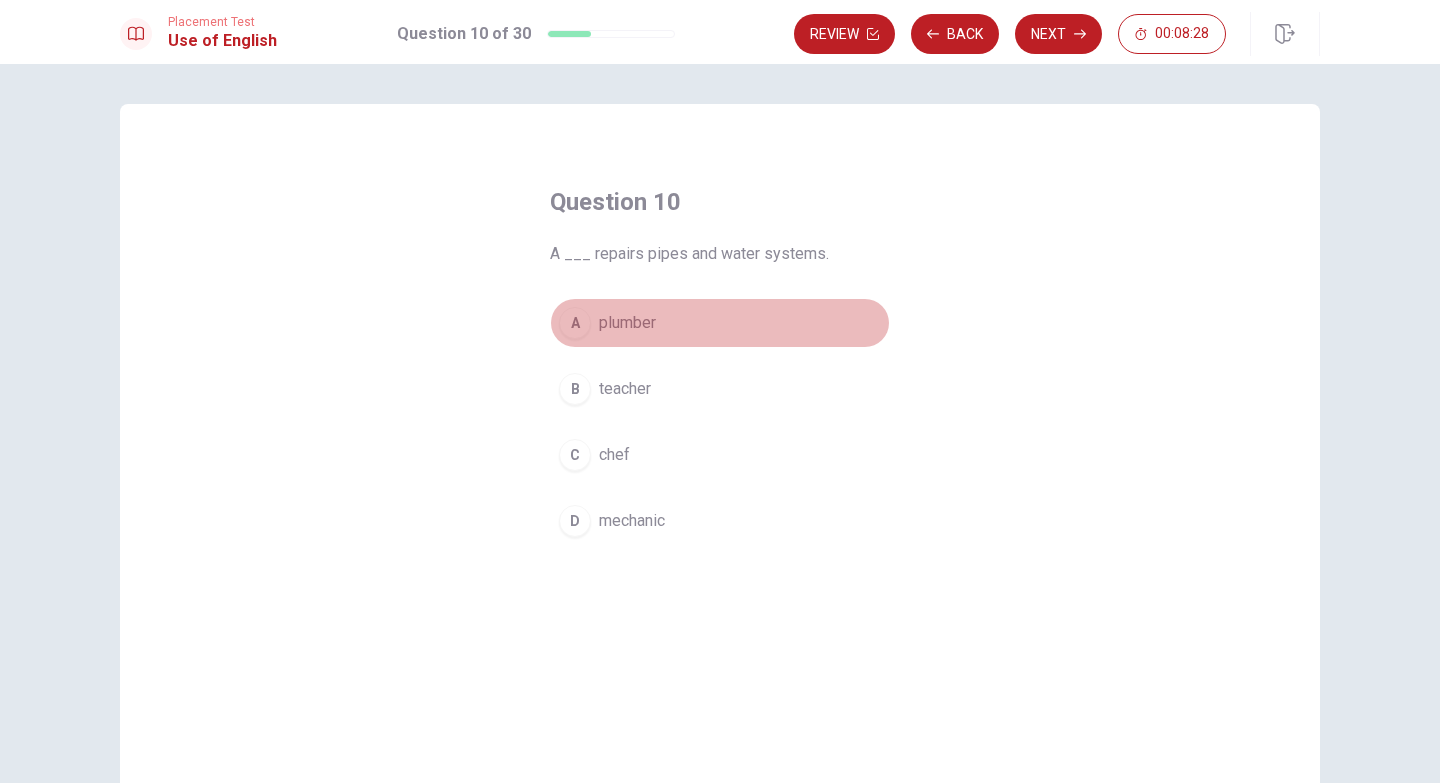 click on "A plumber" at bounding box center (720, 323) 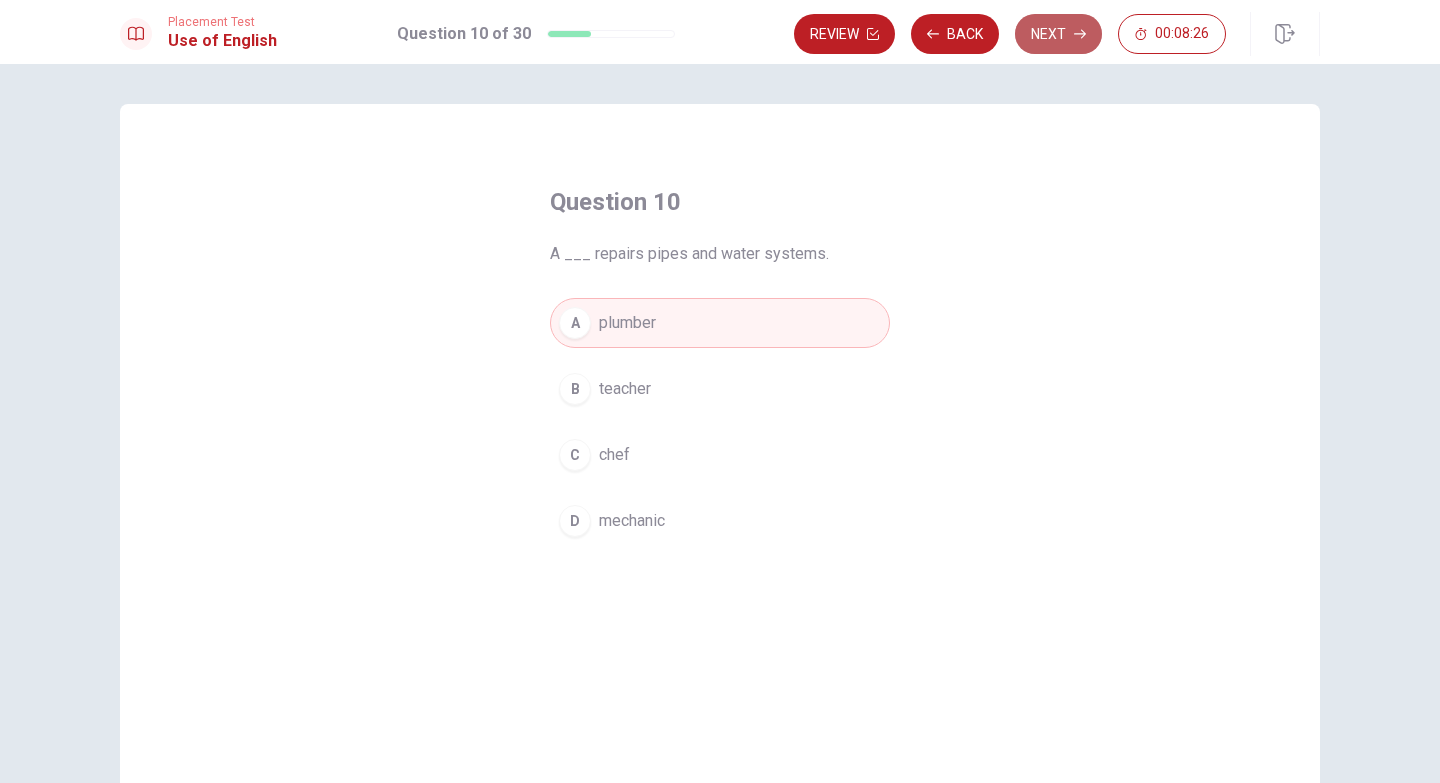 click on "Next" at bounding box center [1058, 34] 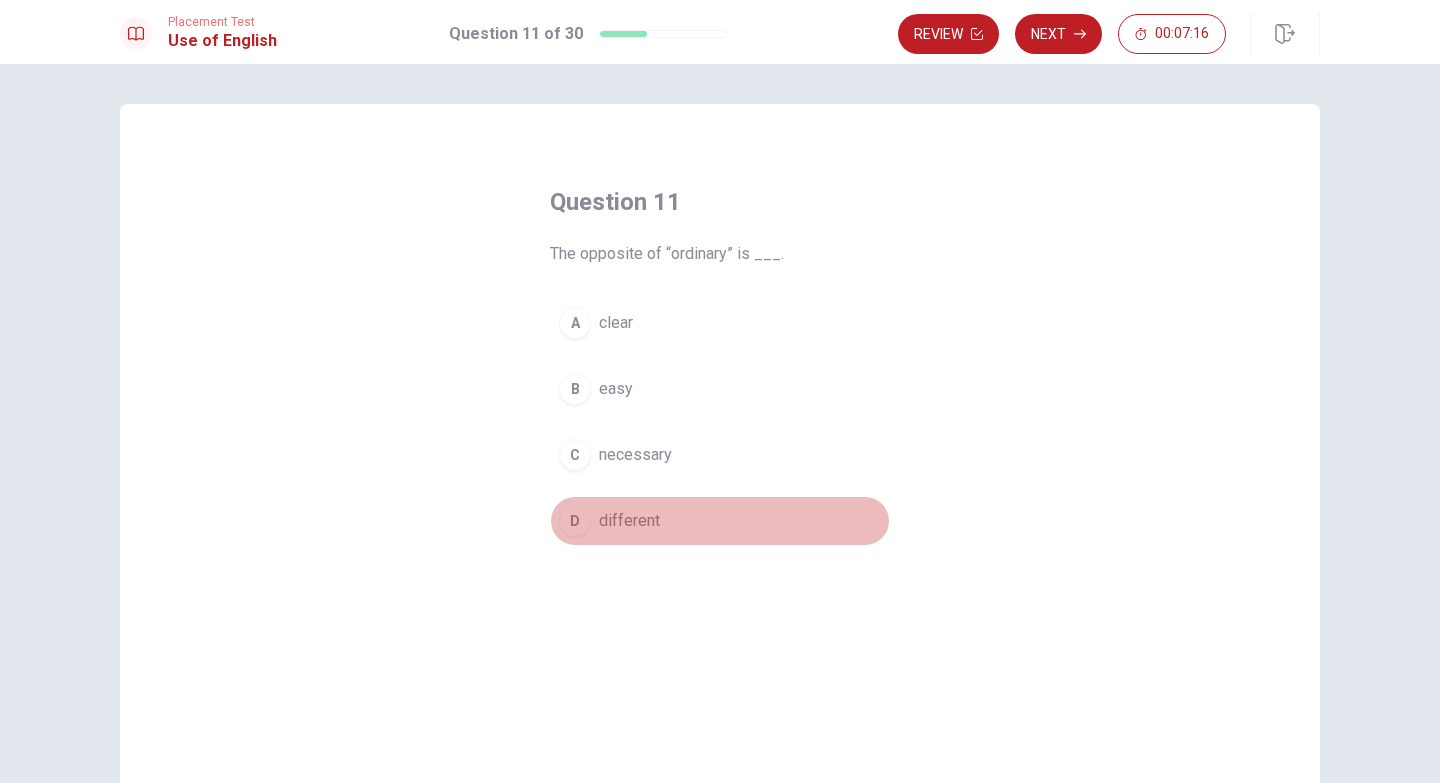 click on "D" at bounding box center (575, 521) 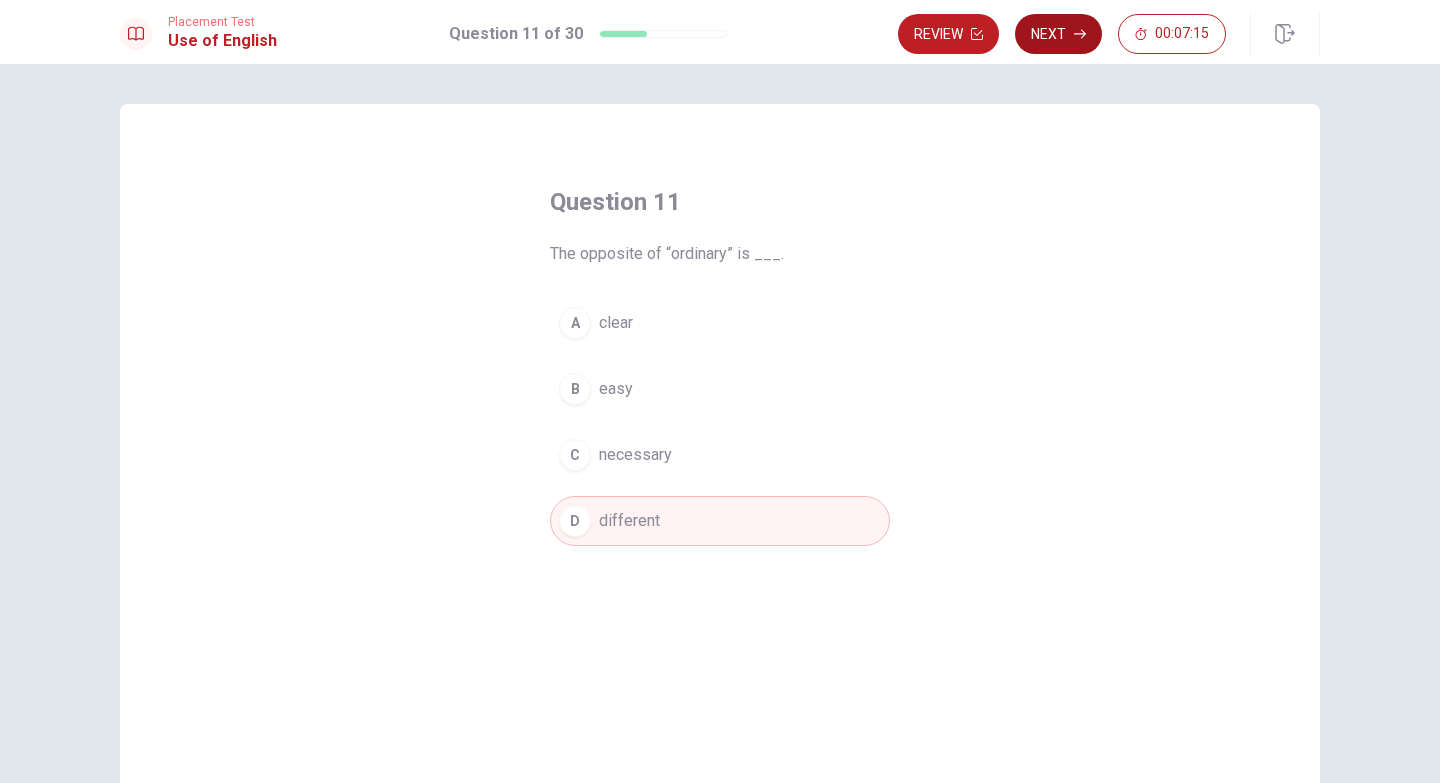 click on "Next" at bounding box center (1058, 34) 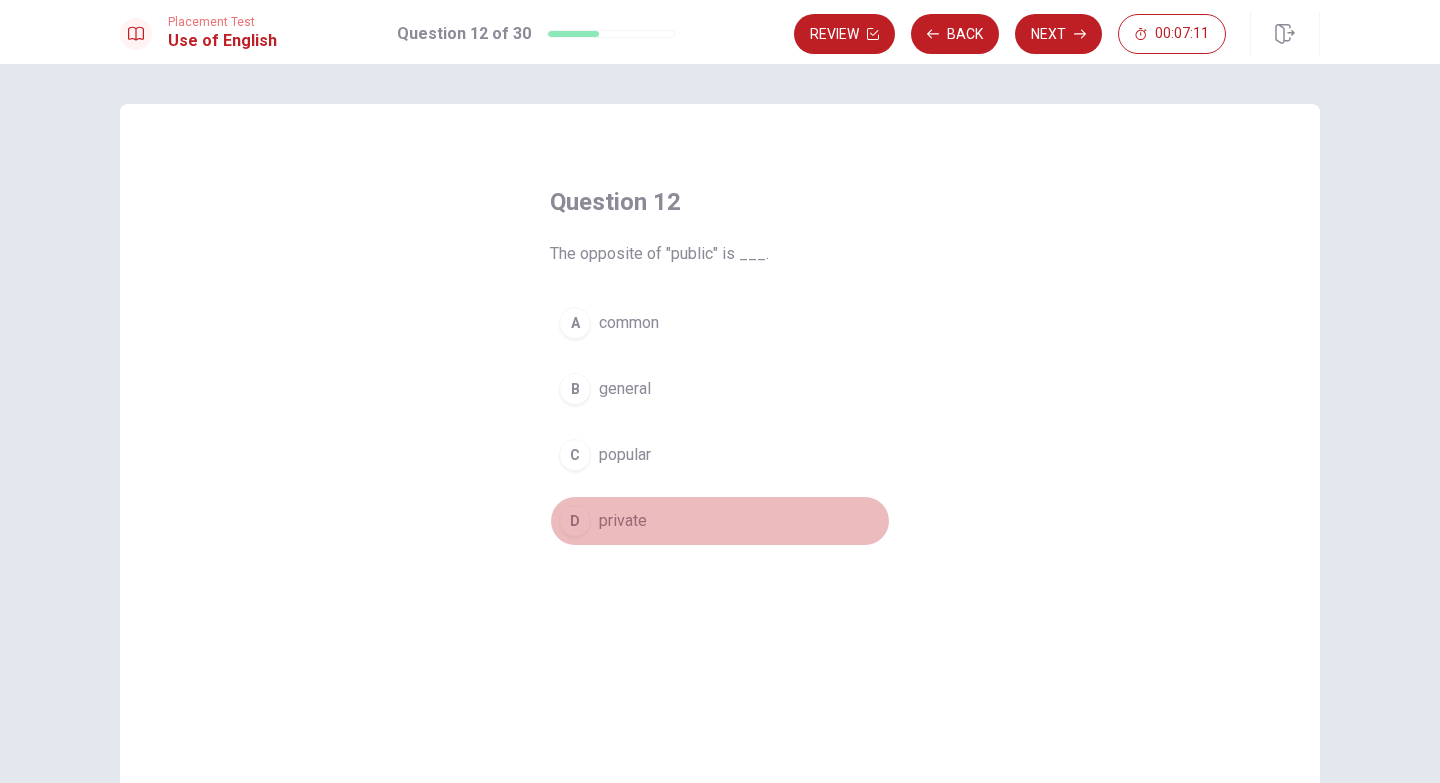 click on "private" at bounding box center [623, 521] 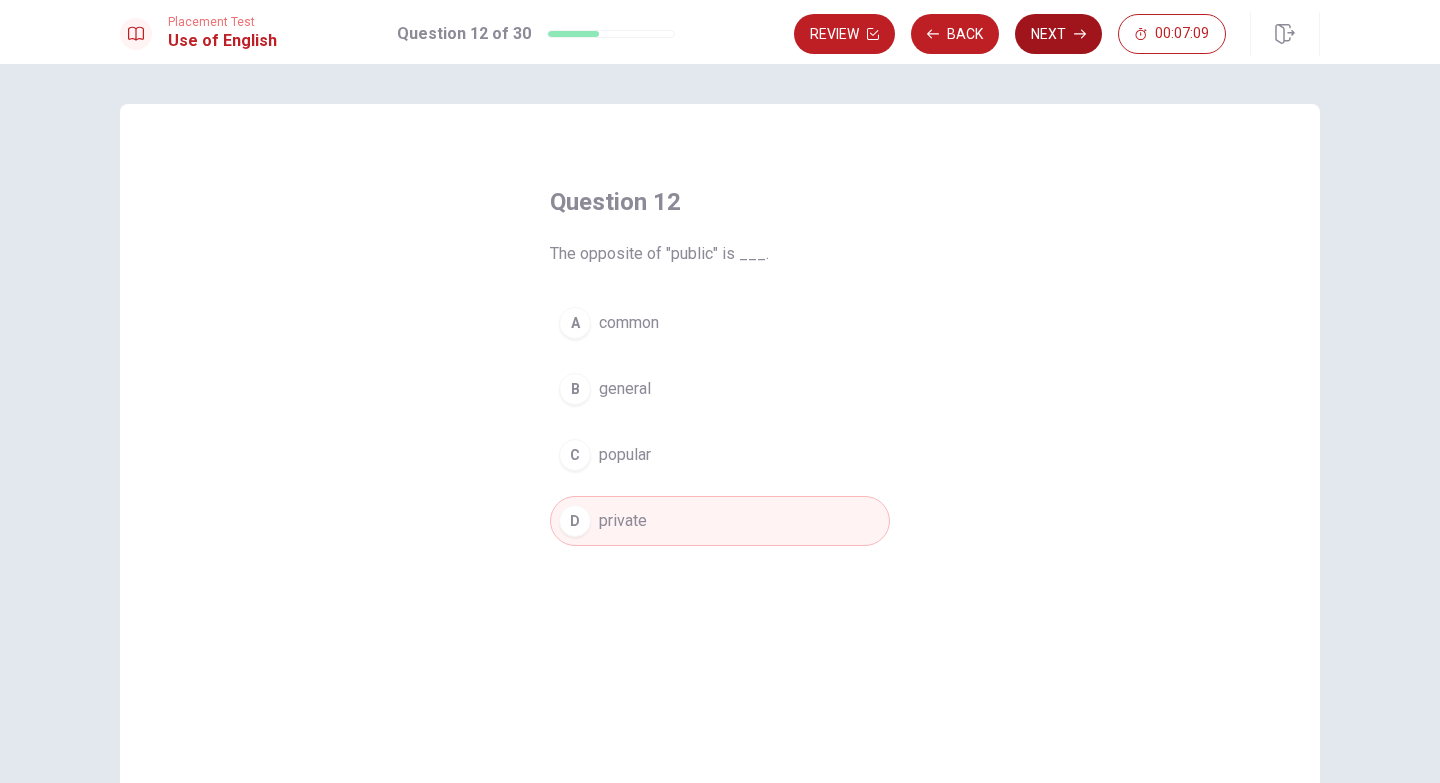 click on "Next" at bounding box center [1058, 34] 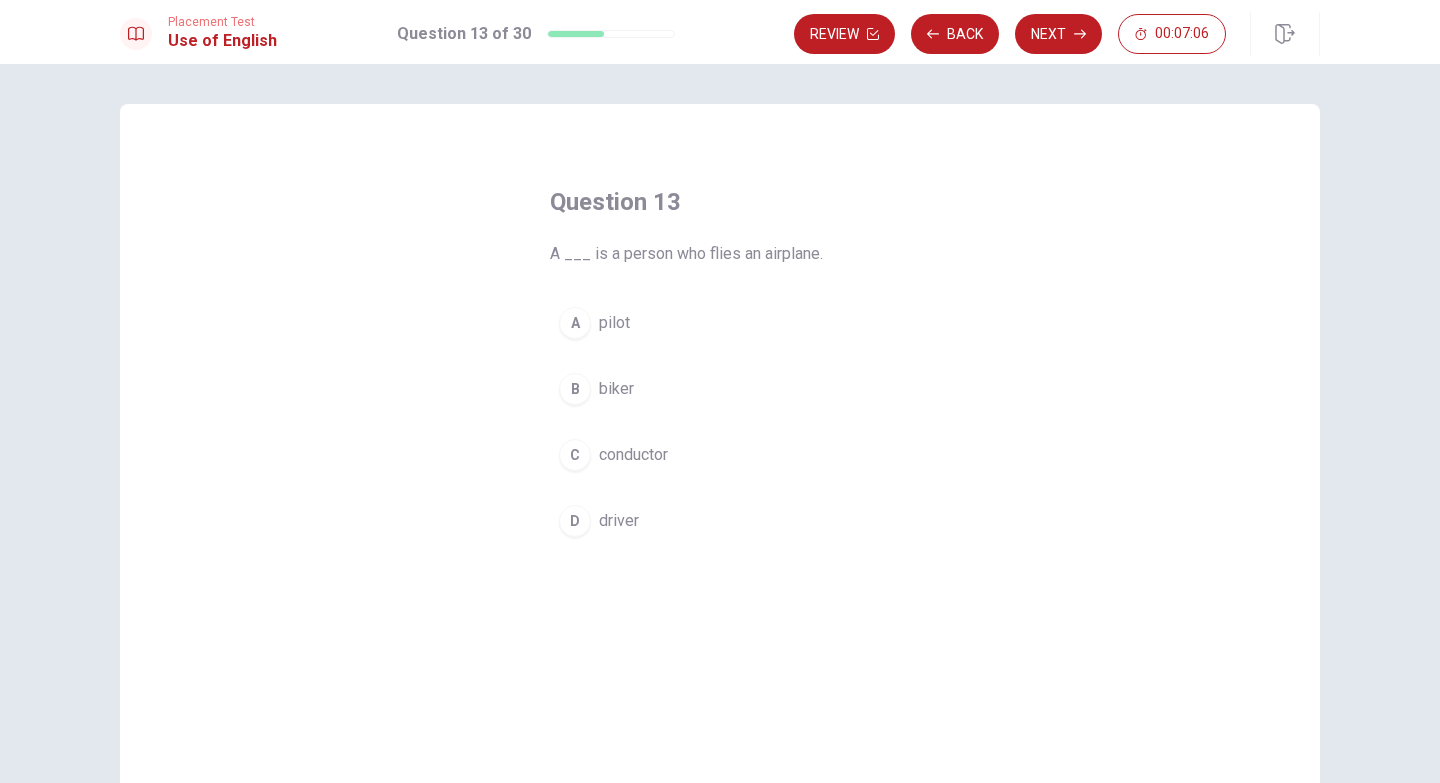 click on "A pilot" at bounding box center (720, 323) 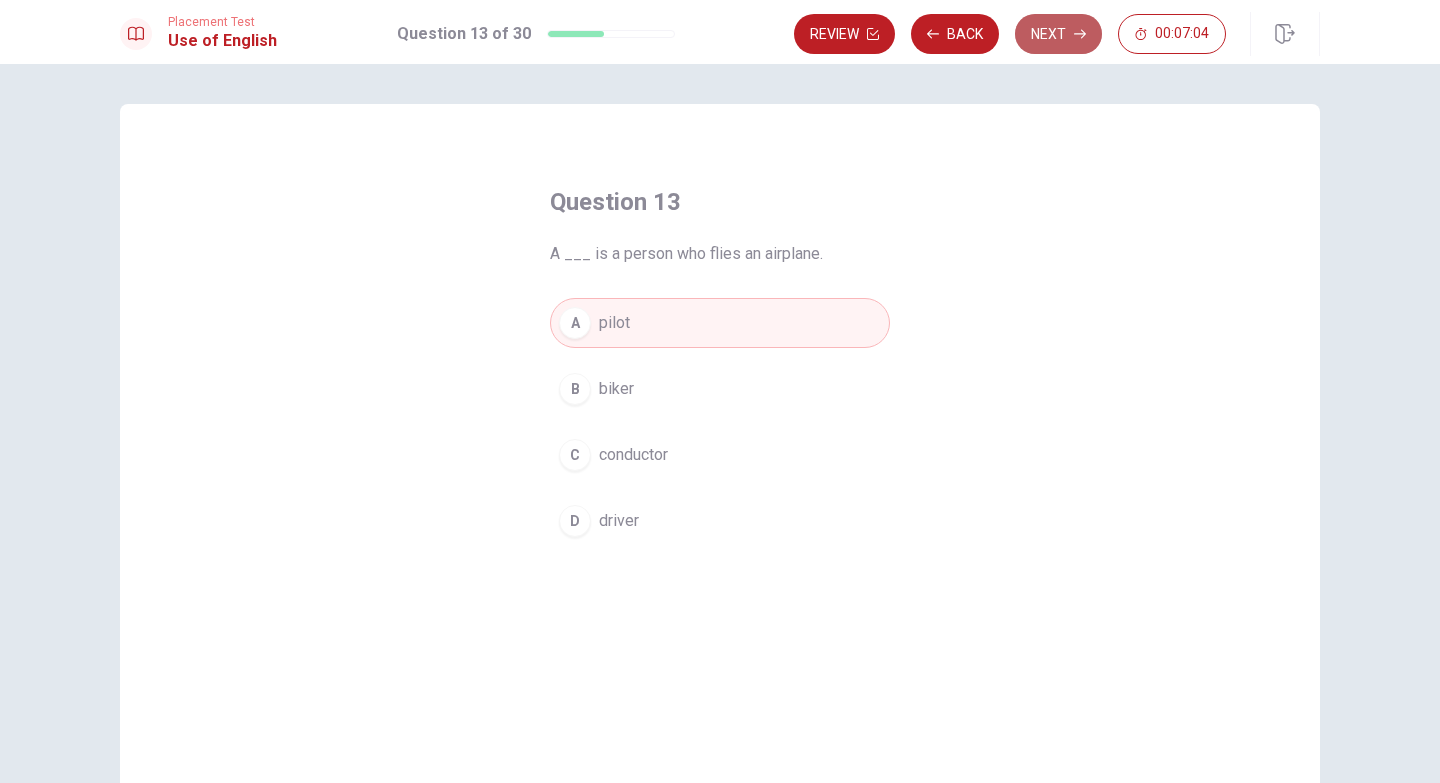 click on "Next" at bounding box center (1058, 34) 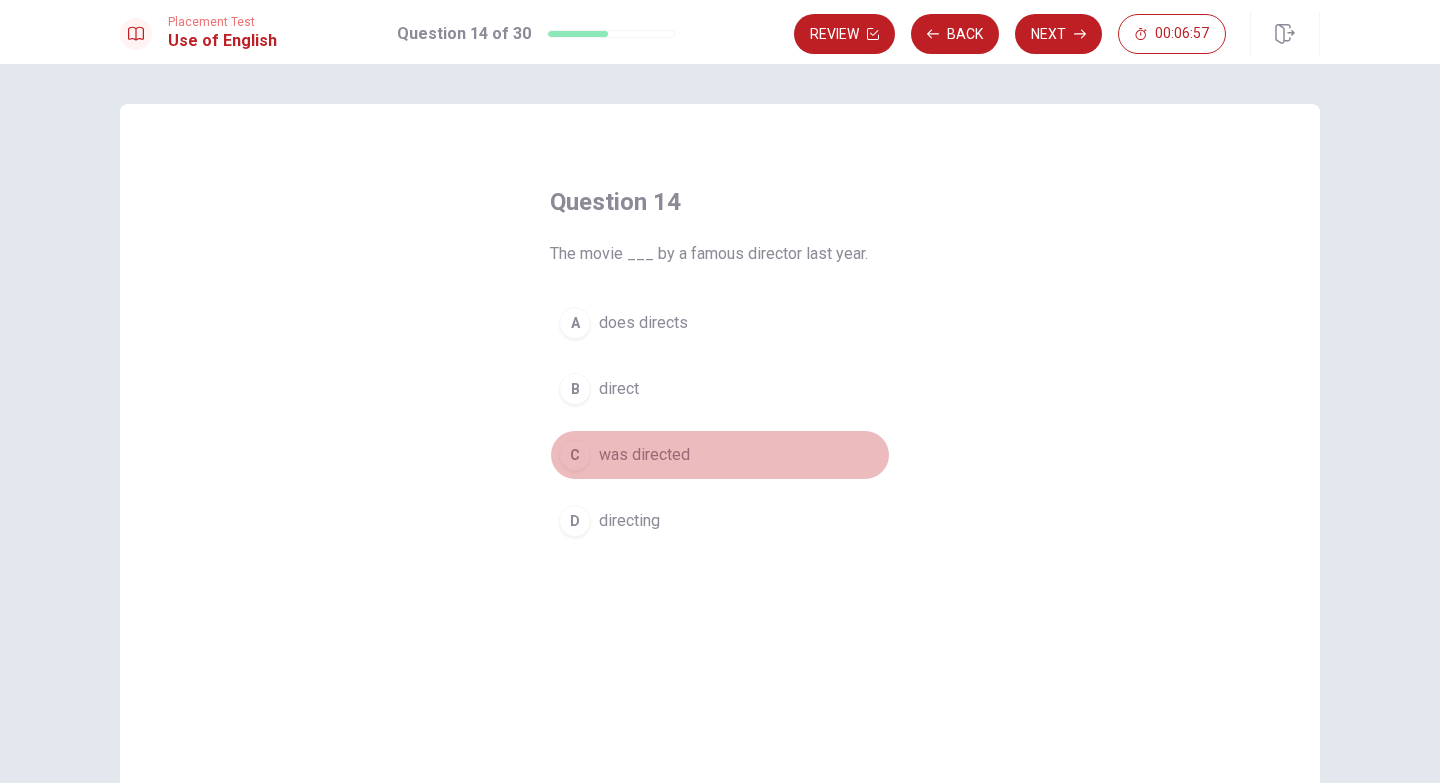 click on "was directed" at bounding box center (644, 455) 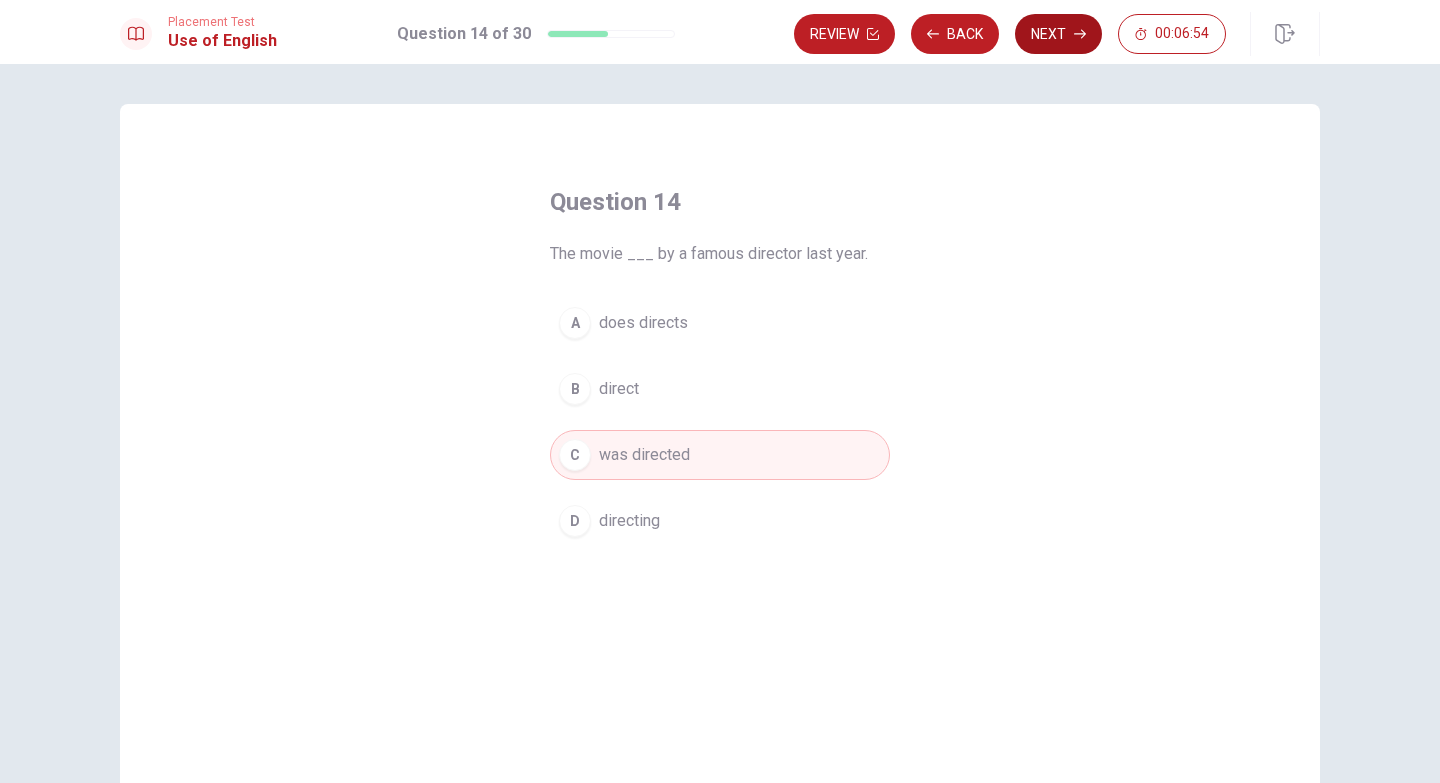 click on "Next" at bounding box center (1058, 34) 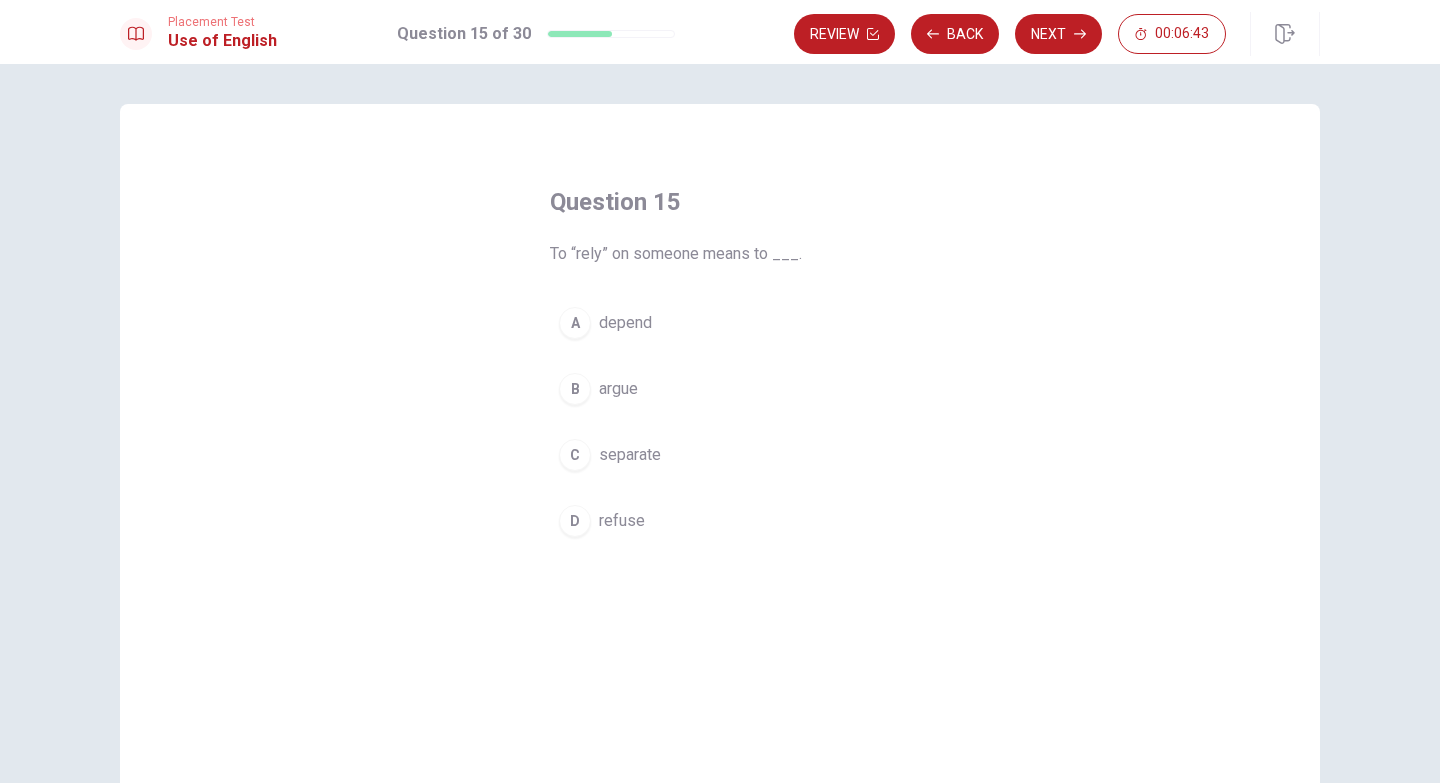 click on "A depend" at bounding box center [720, 323] 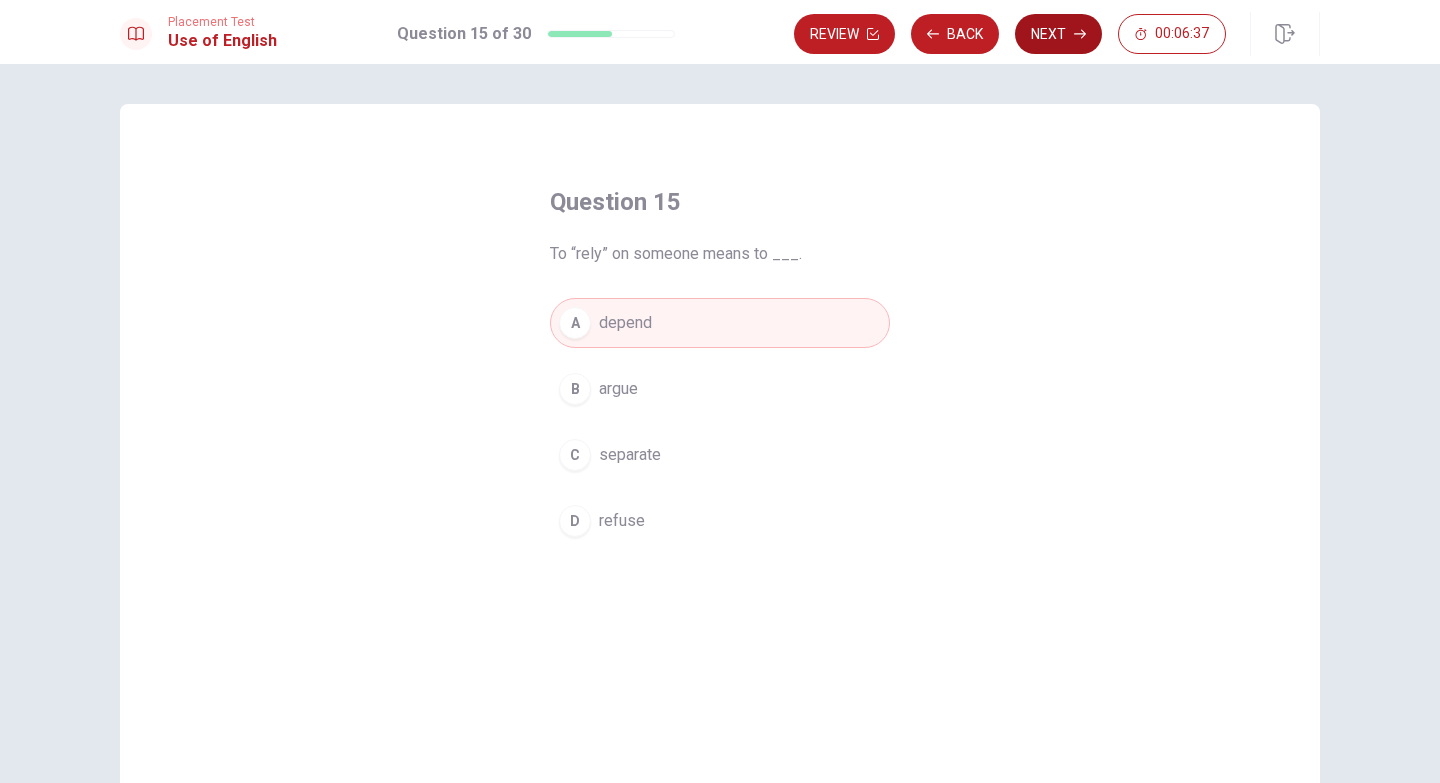 click on "Next" at bounding box center (1058, 34) 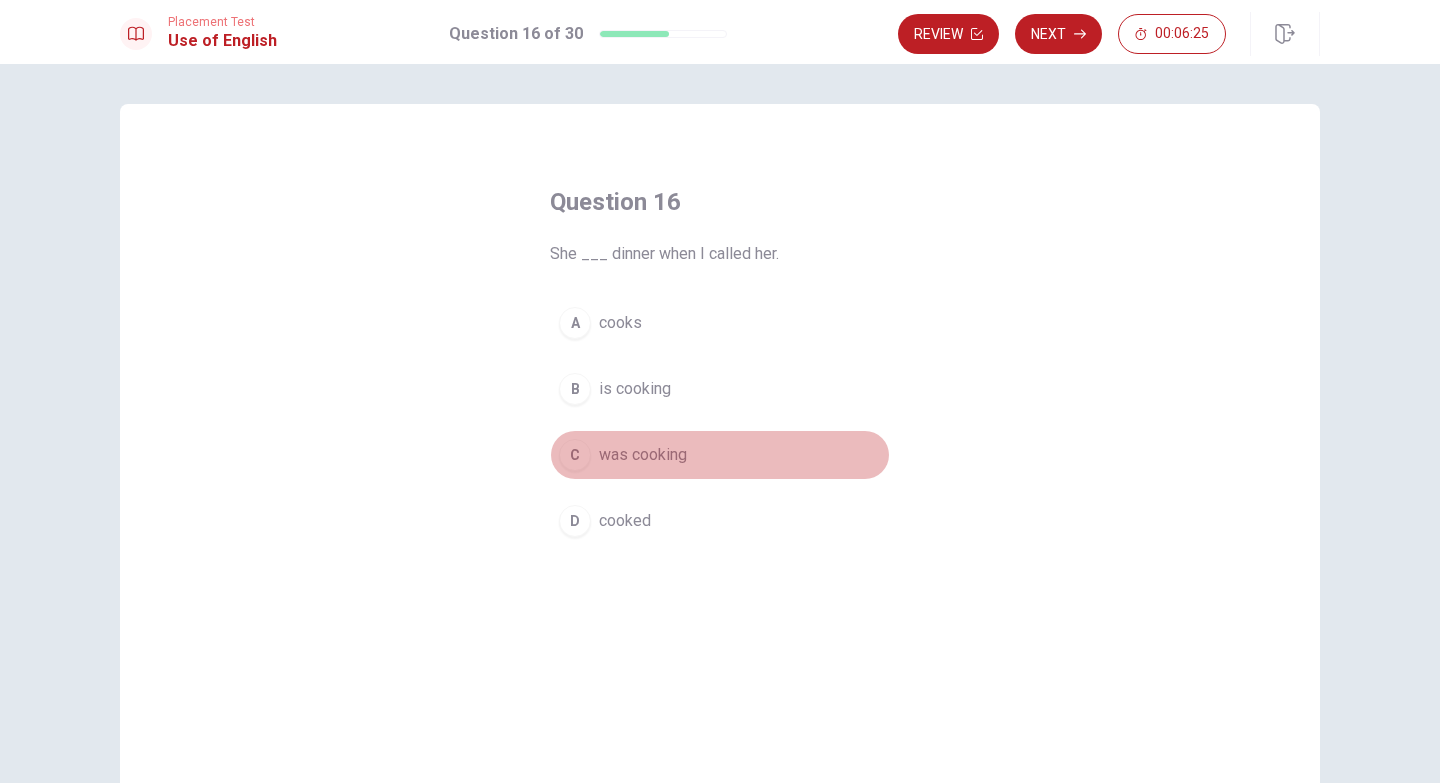 click on "was cooking" at bounding box center (643, 455) 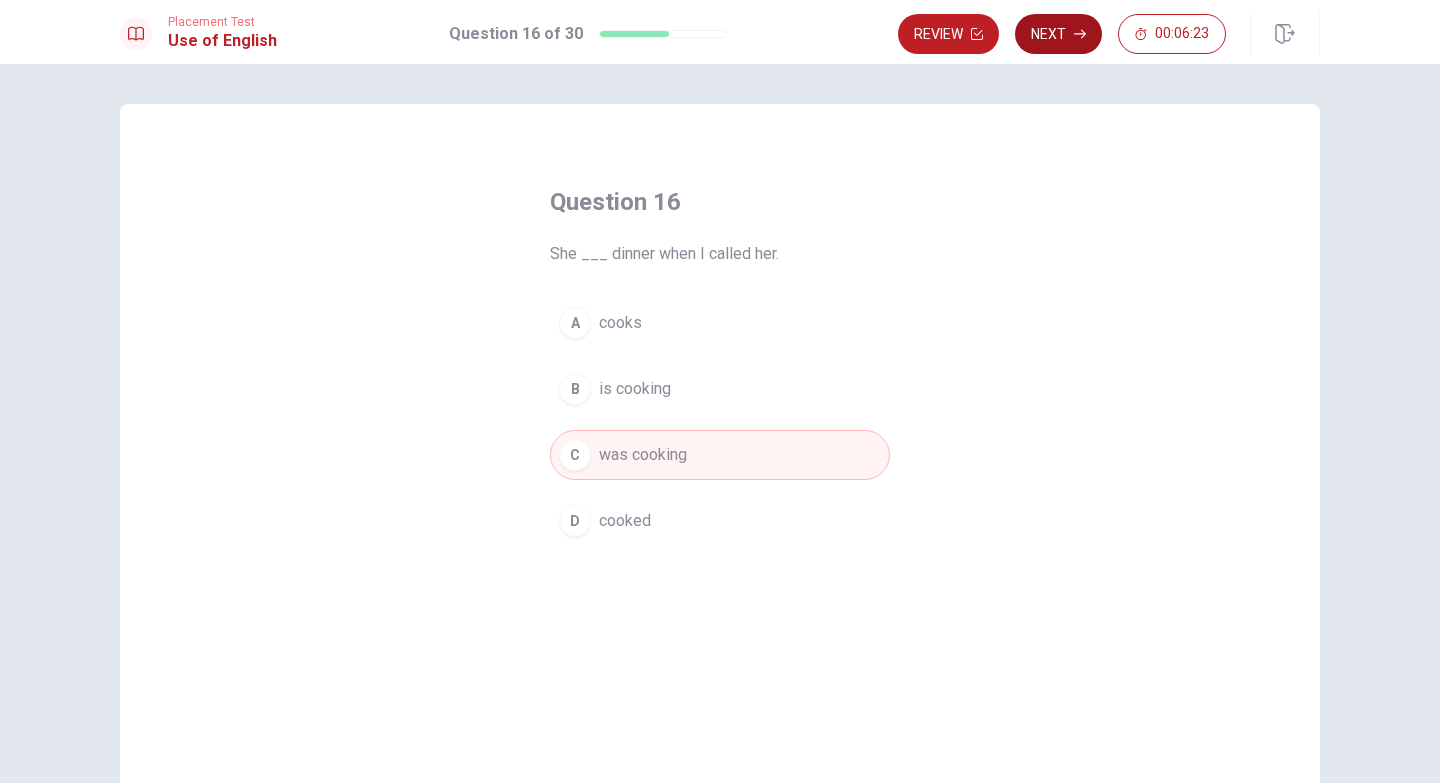 click on "Next" at bounding box center [1058, 34] 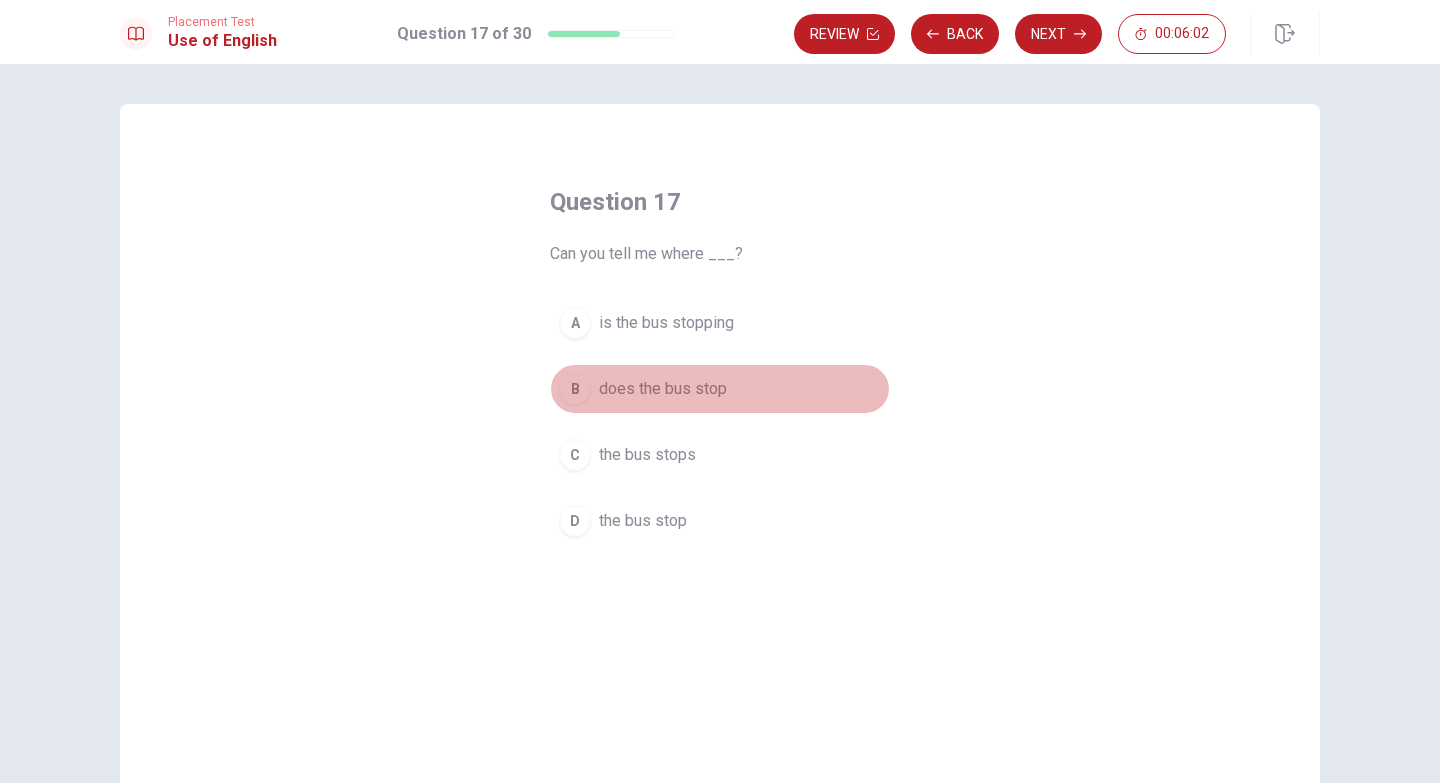 click on "does the bus stop" at bounding box center (663, 389) 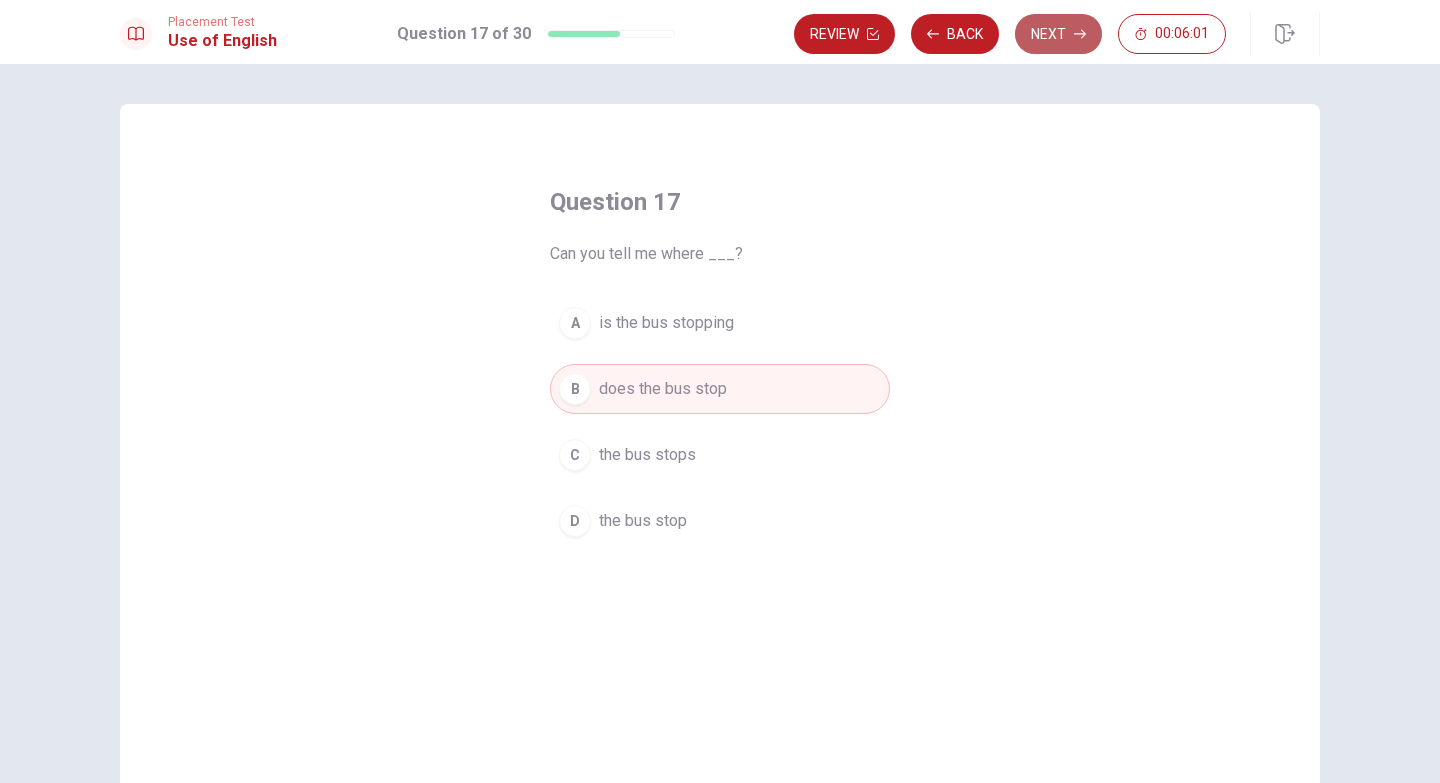 click on "Next" at bounding box center (1058, 34) 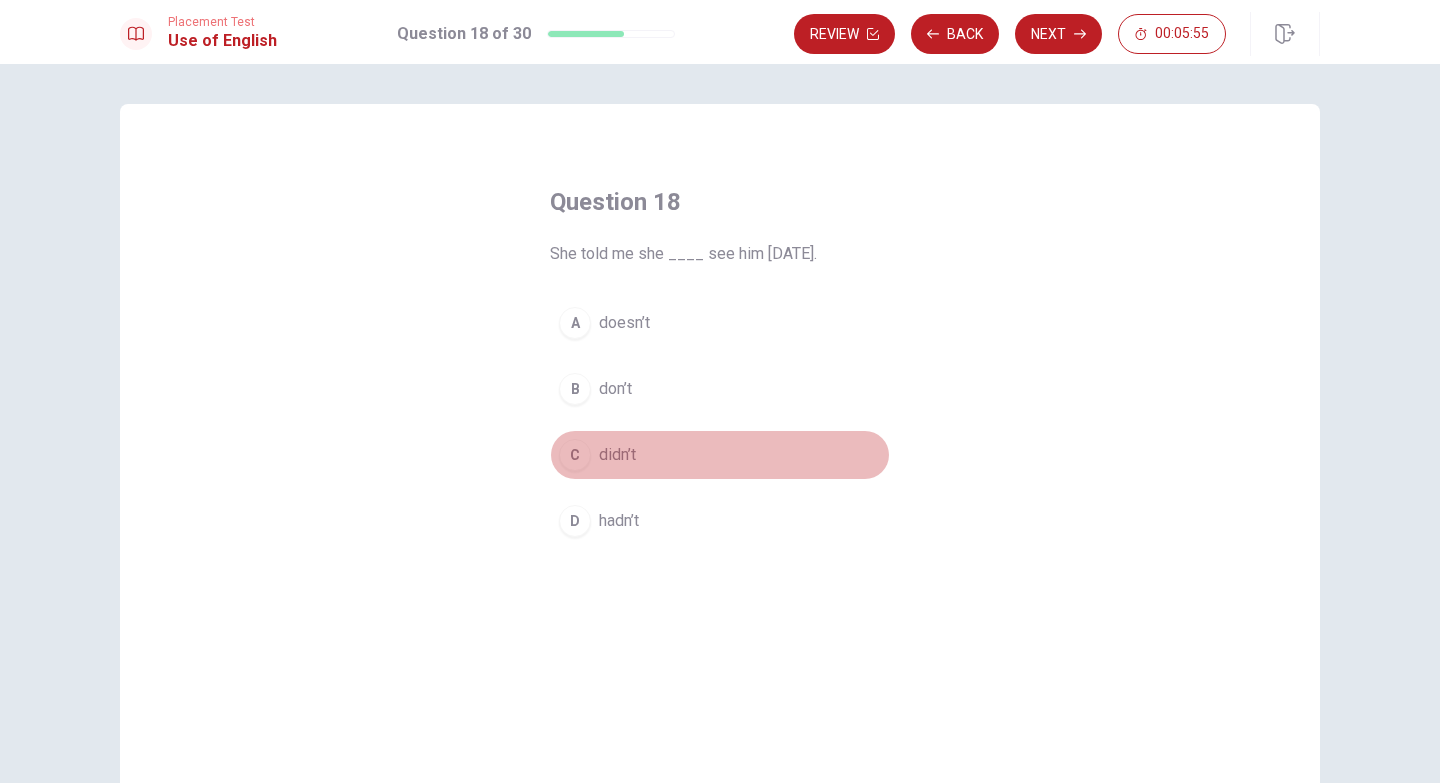 click on "didn’t" at bounding box center [617, 455] 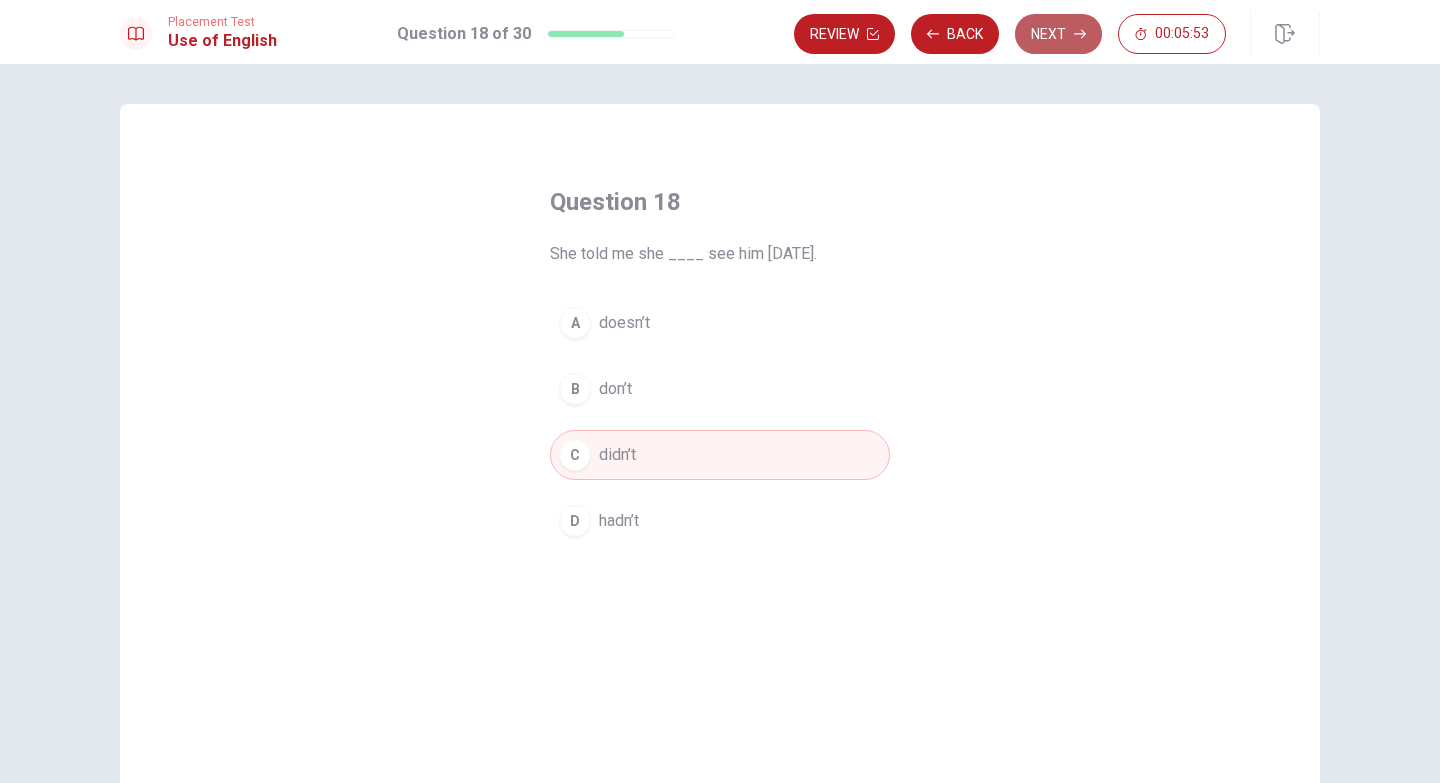 click on "Next" at bounding box center [1058, 34] 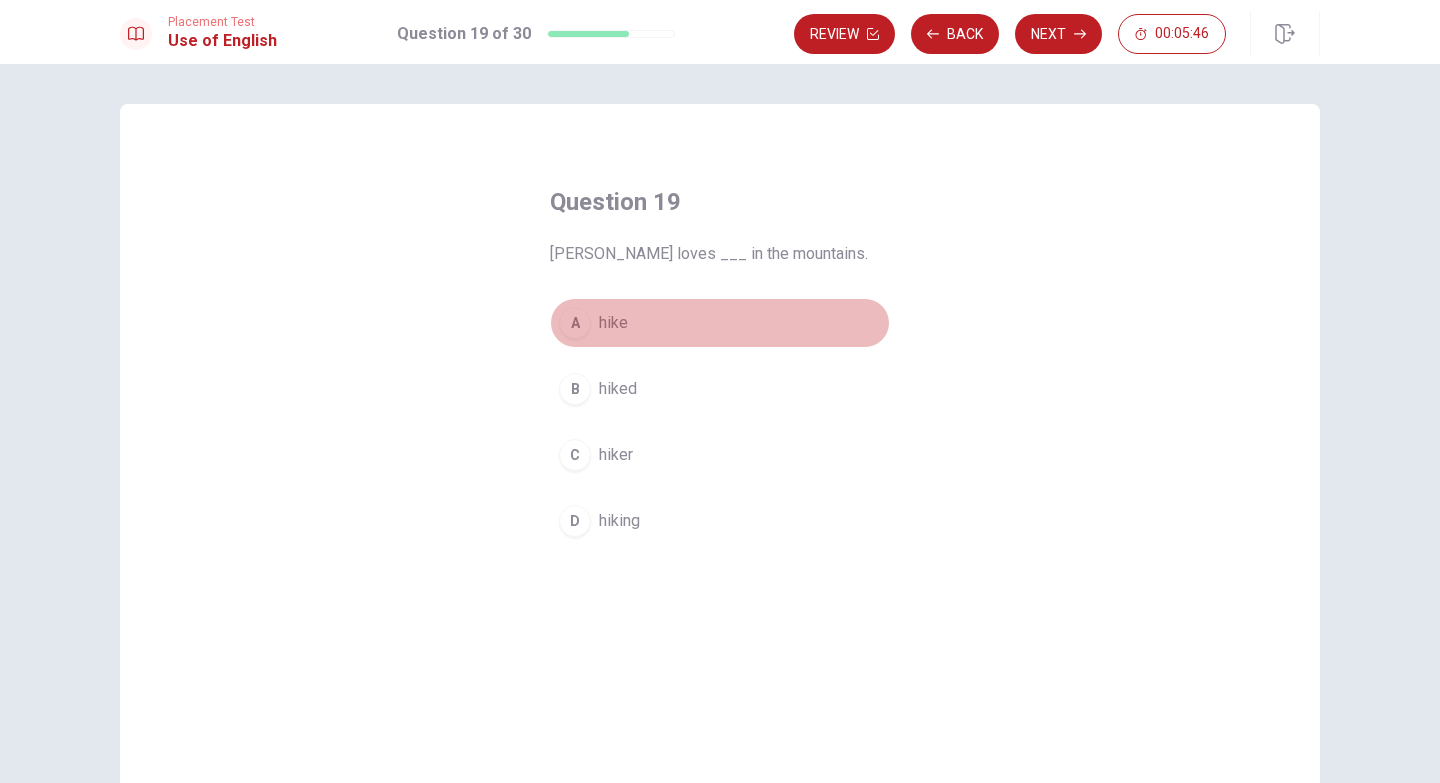 click on "A hike" at bounding box center (720, 323) 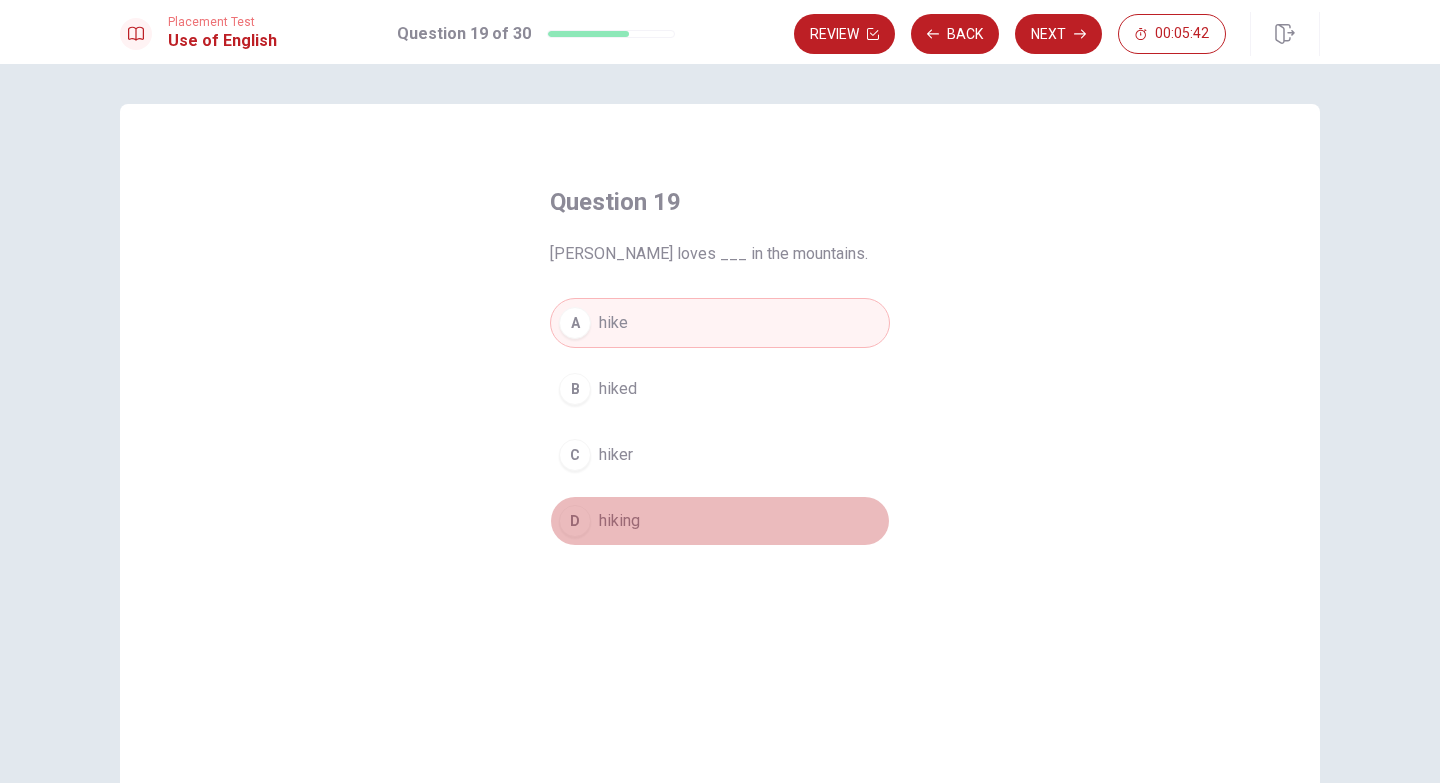 click on "D hiking" at bounding box center [720, 521] 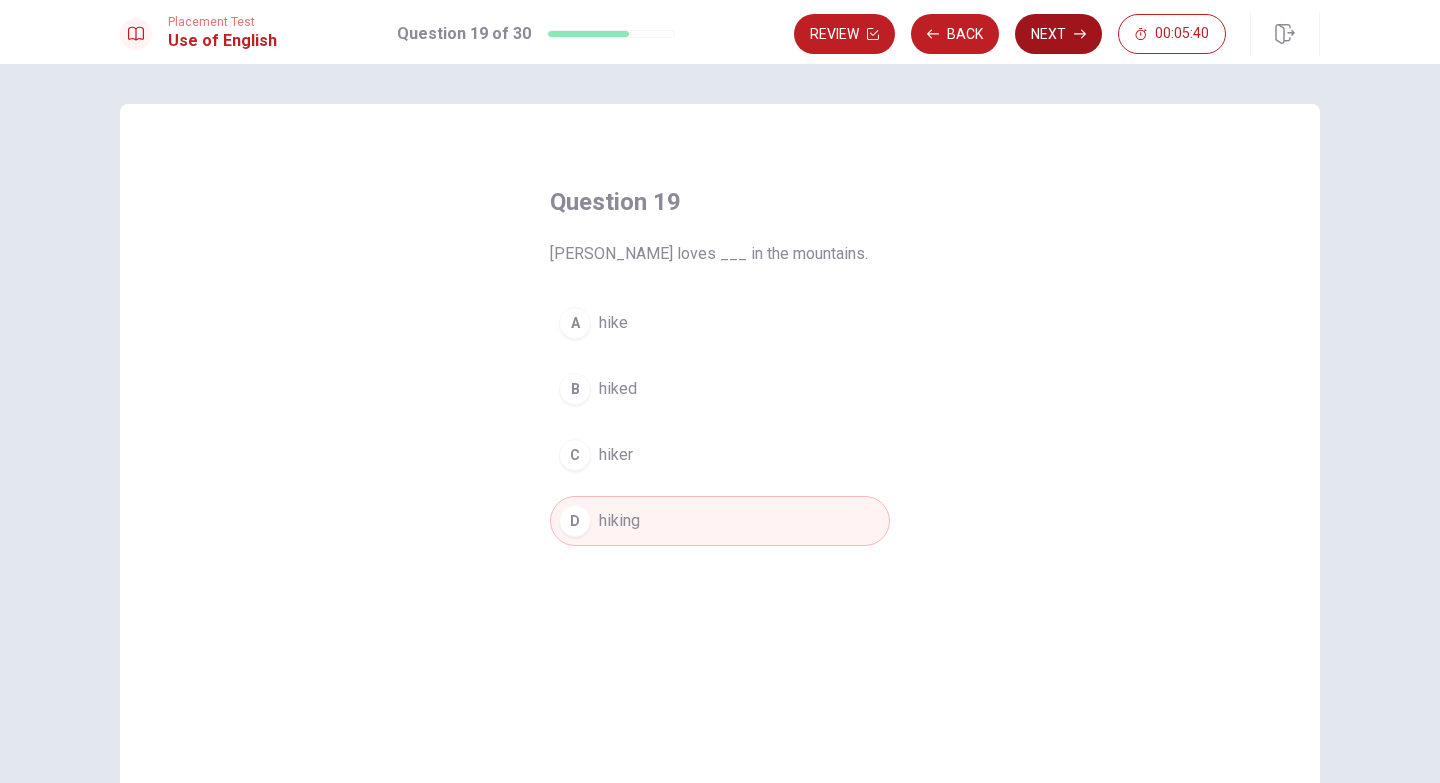 click on "Next" at bounding box center [1058, 34] 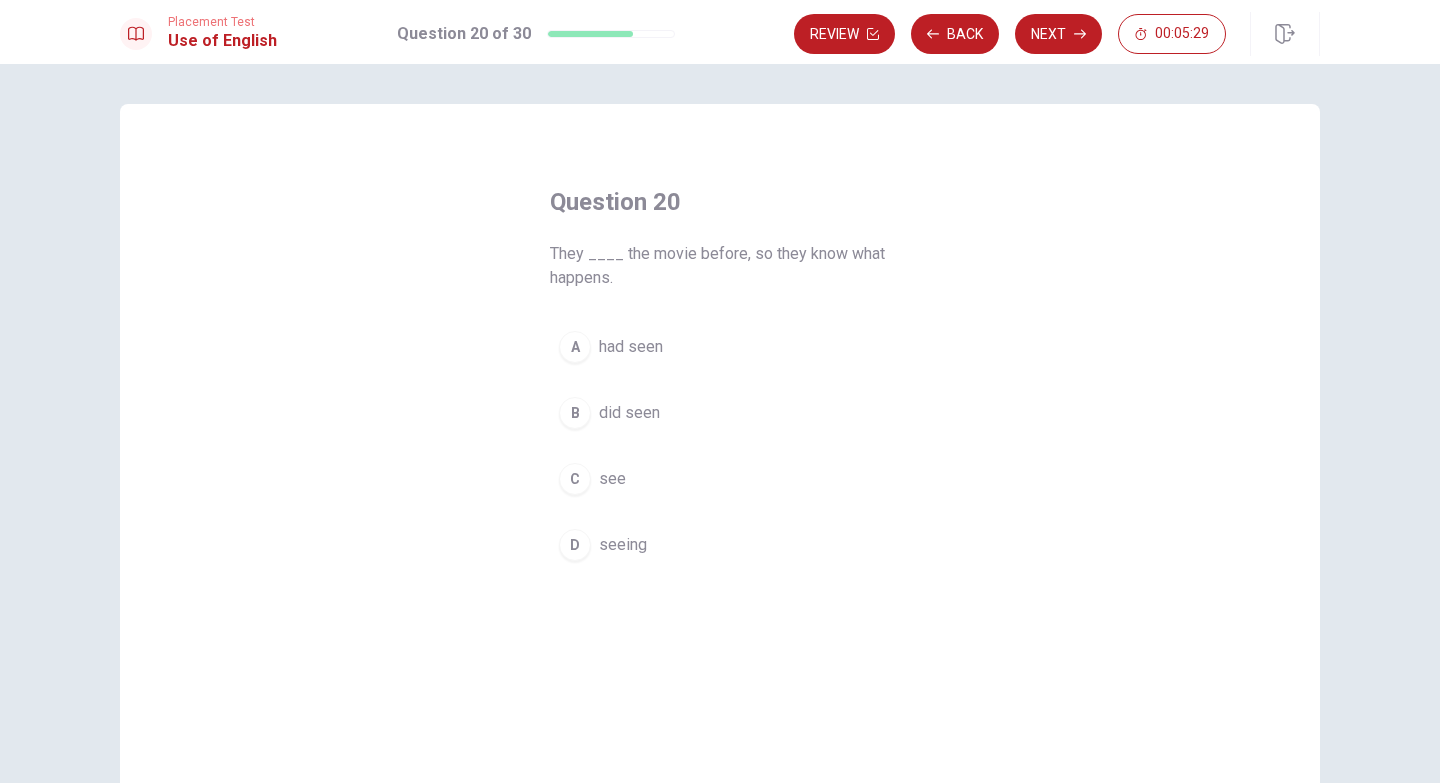 click on "had seen" at bounding box center [631, 347] 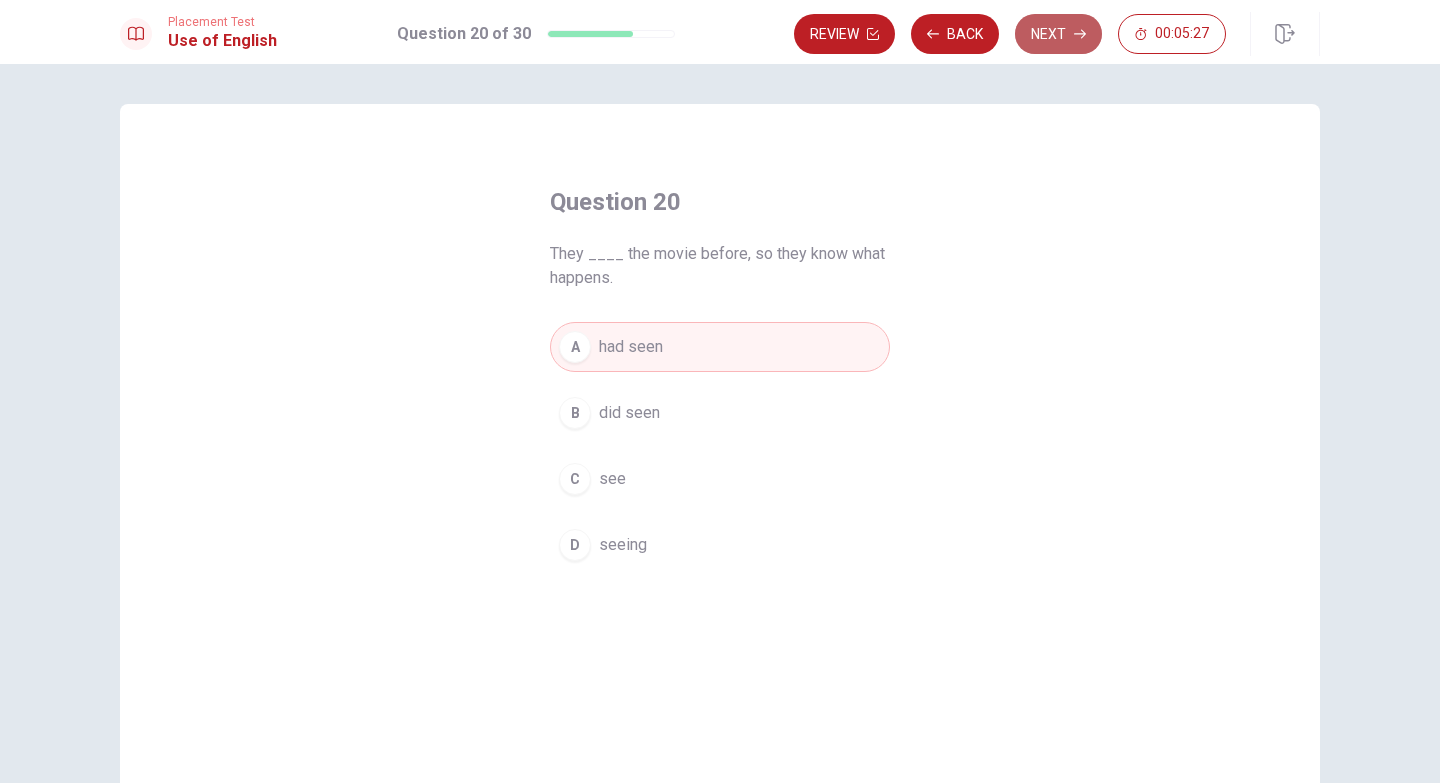 click on "Next" at bounding box center [1058, 34] 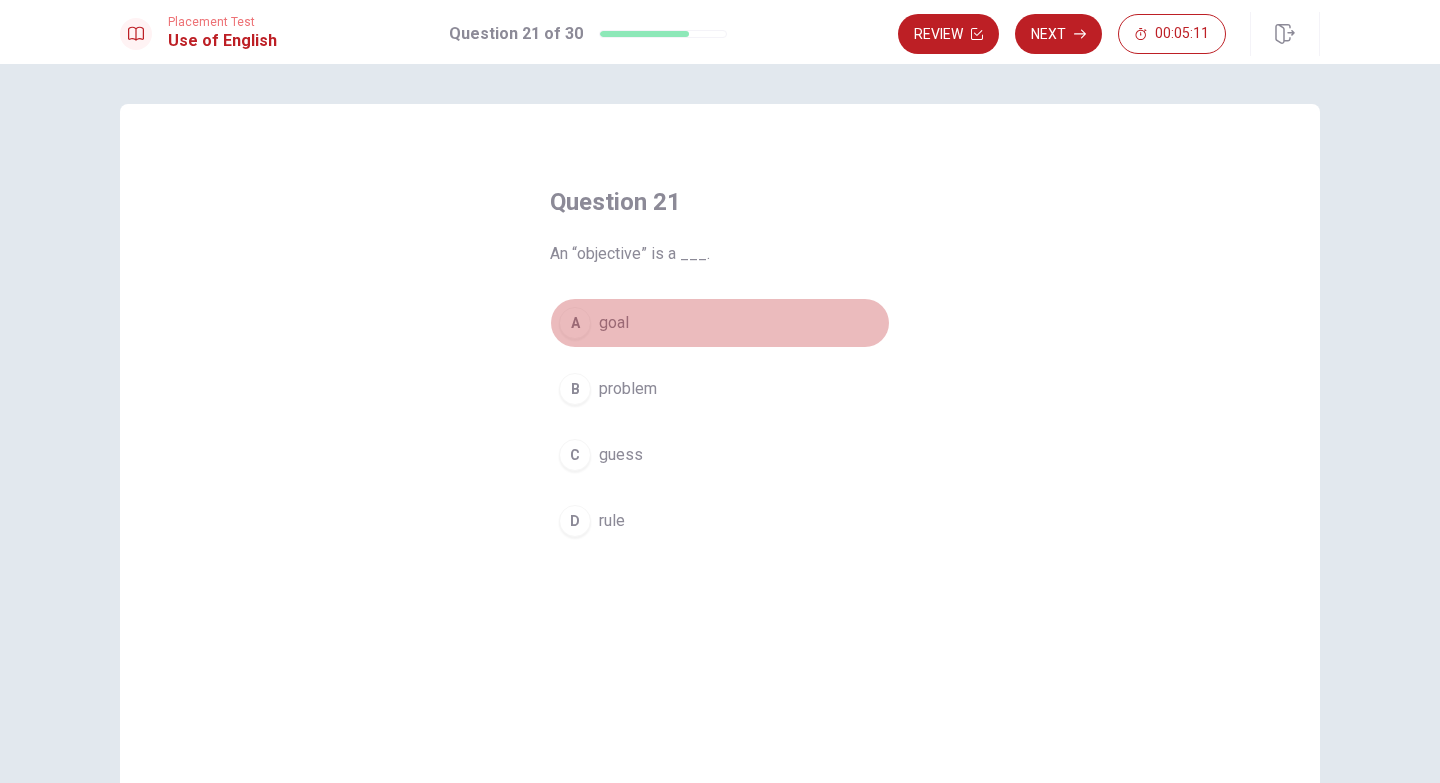 click on "A goal" at bounding box center [720, 323] 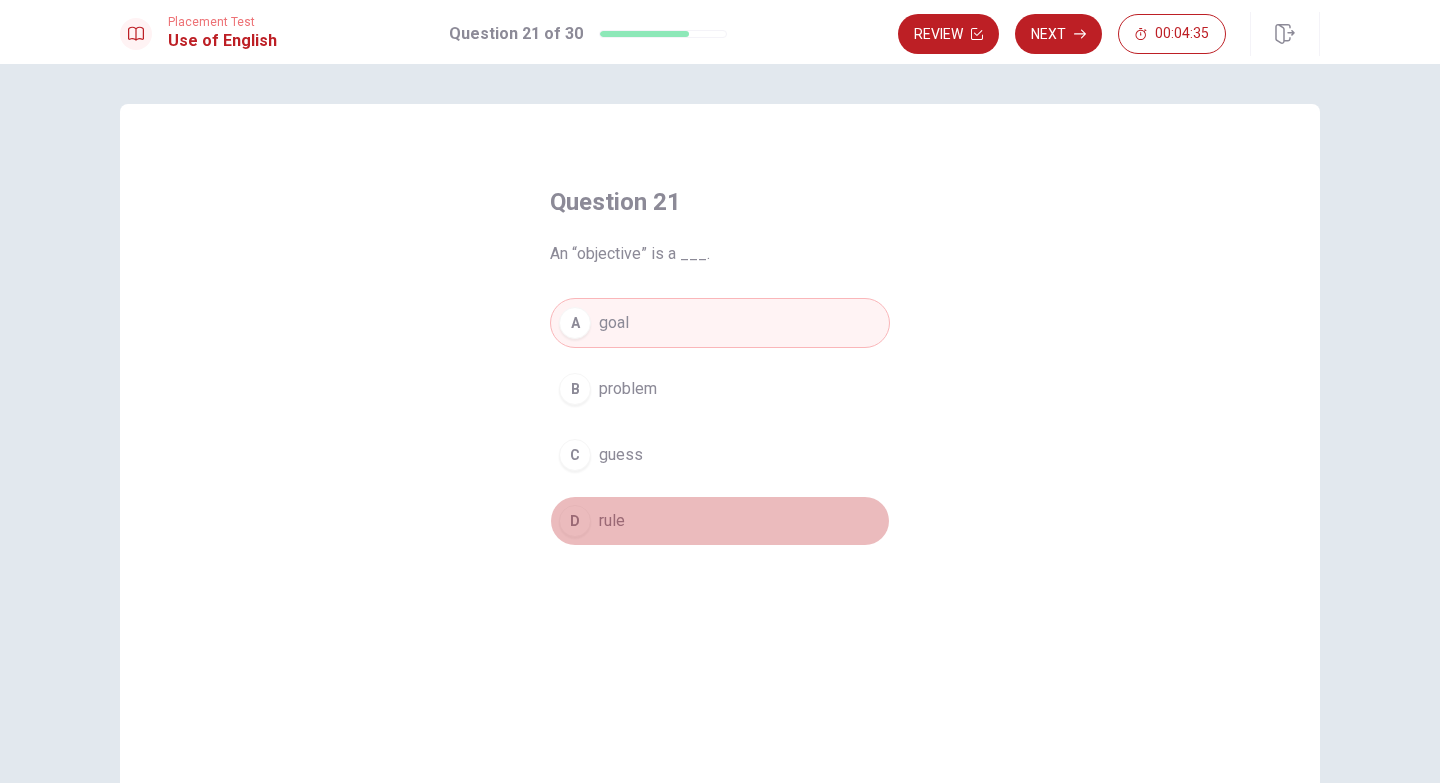 click on "D rule" at bounding box center [720, 521] 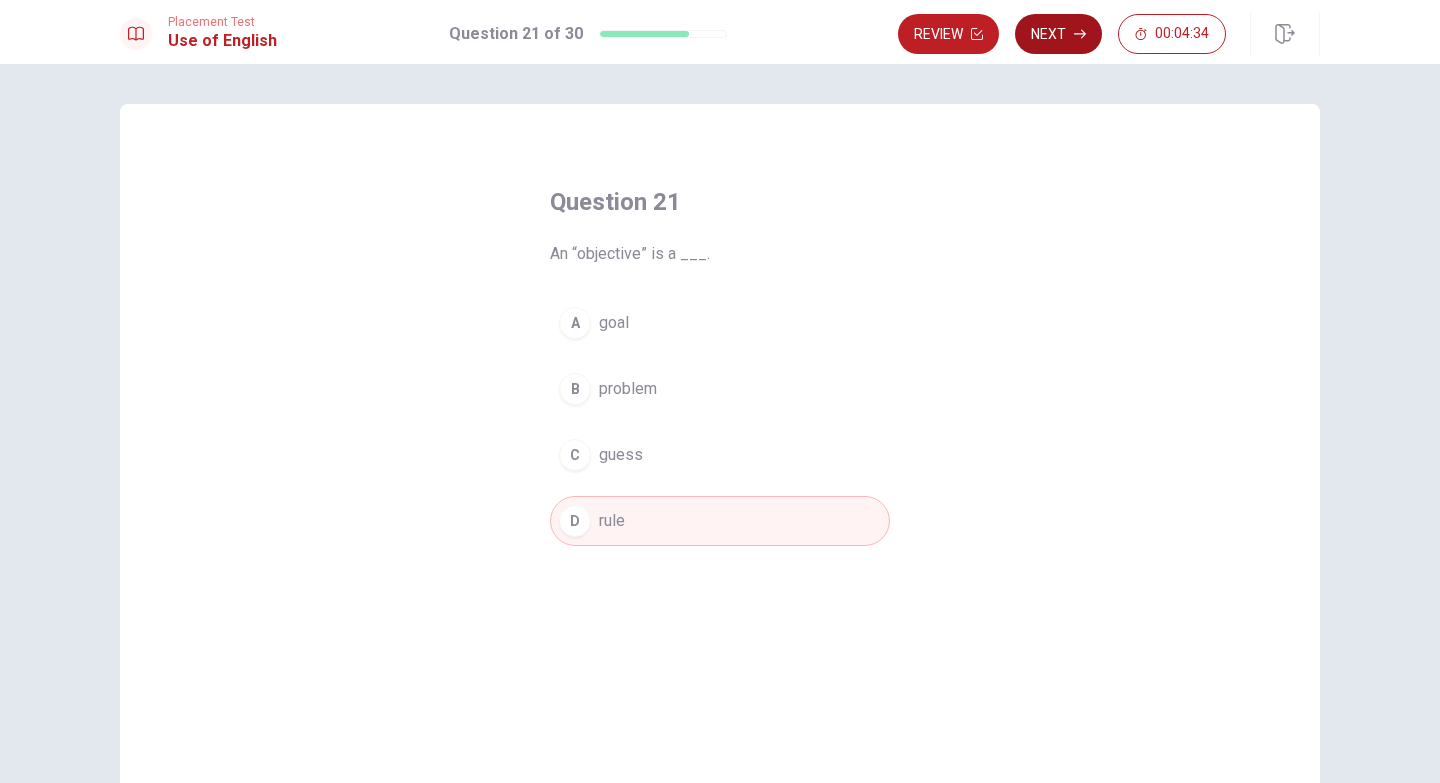 click on "Next" at bounding box center [1058, 34] 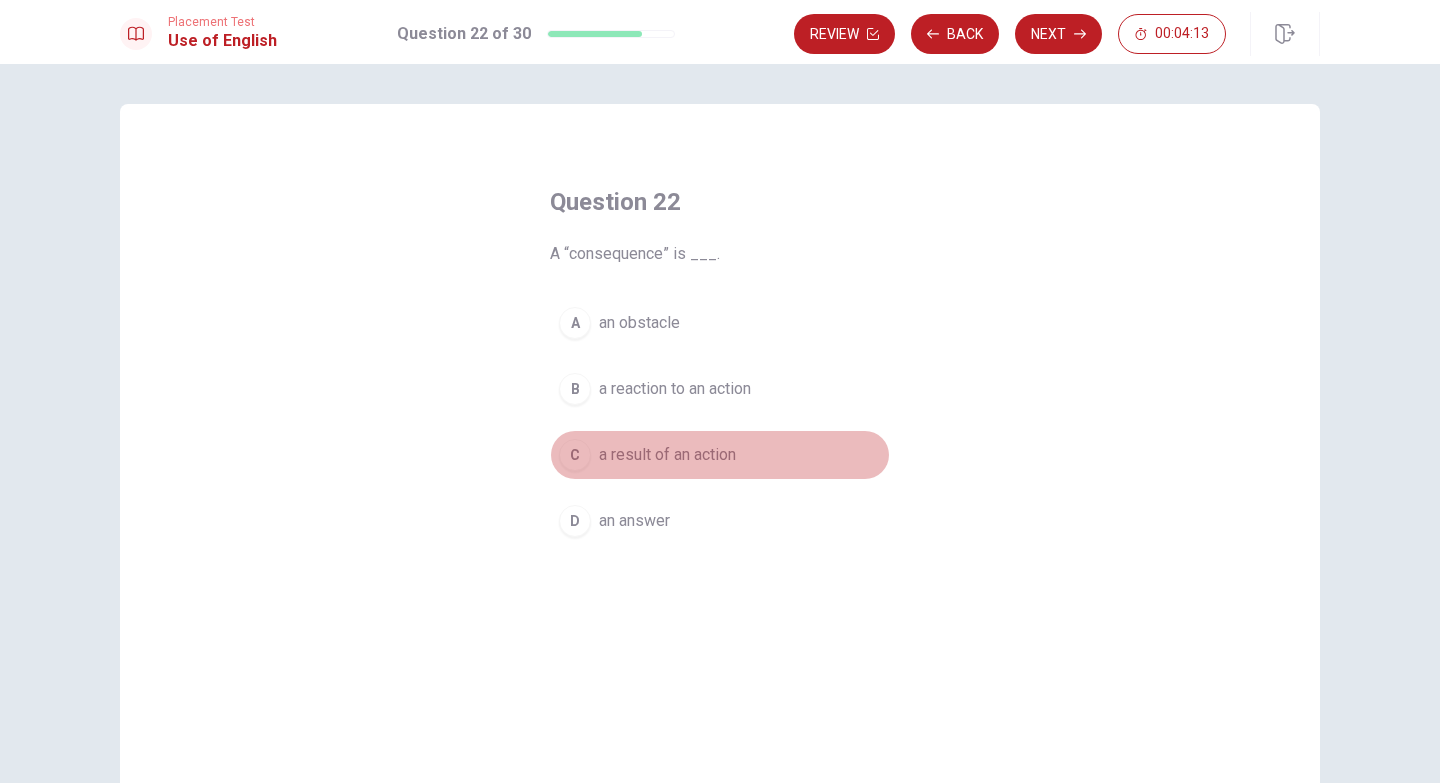 click on "a result of an action" at bounding box center [667, 455] 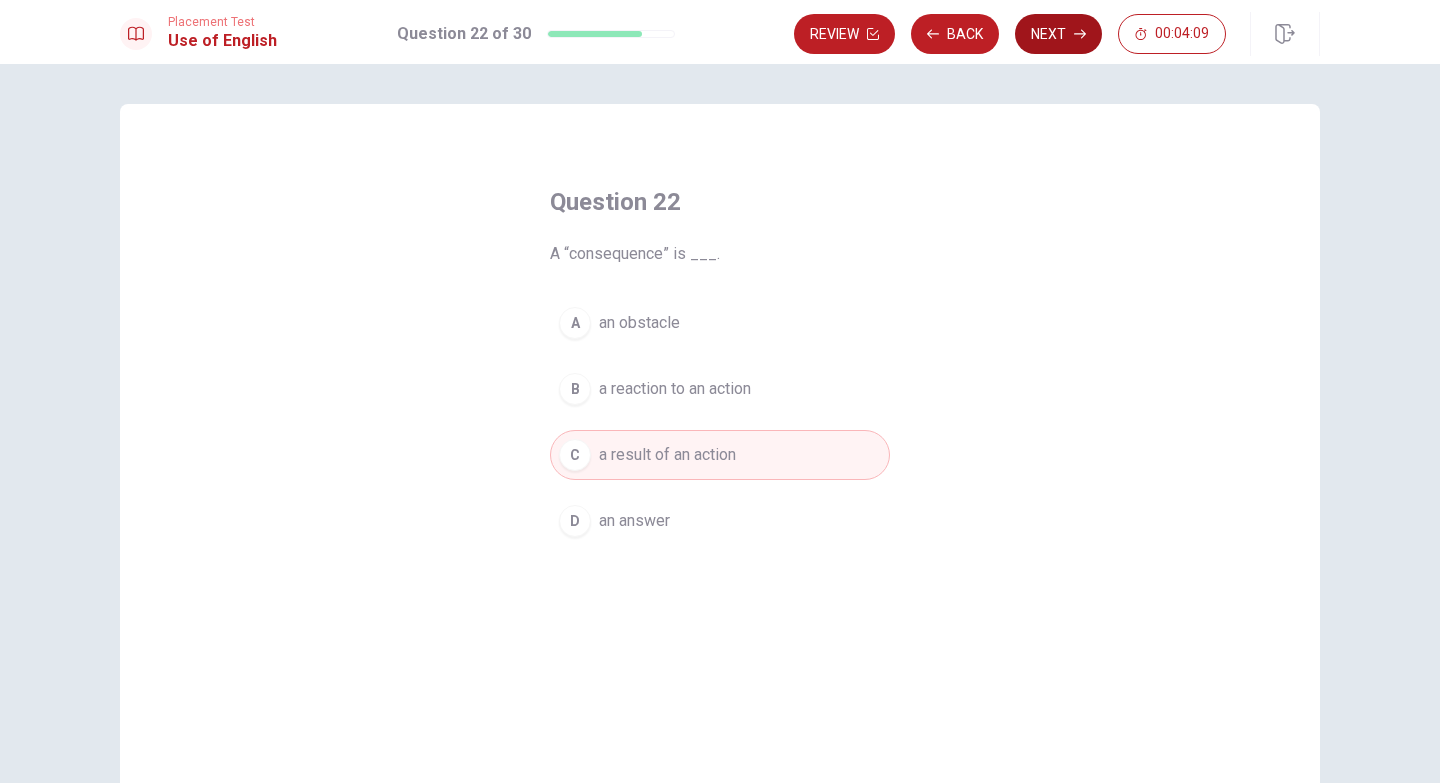 click on "Next" at bounding box center [1058, 34] 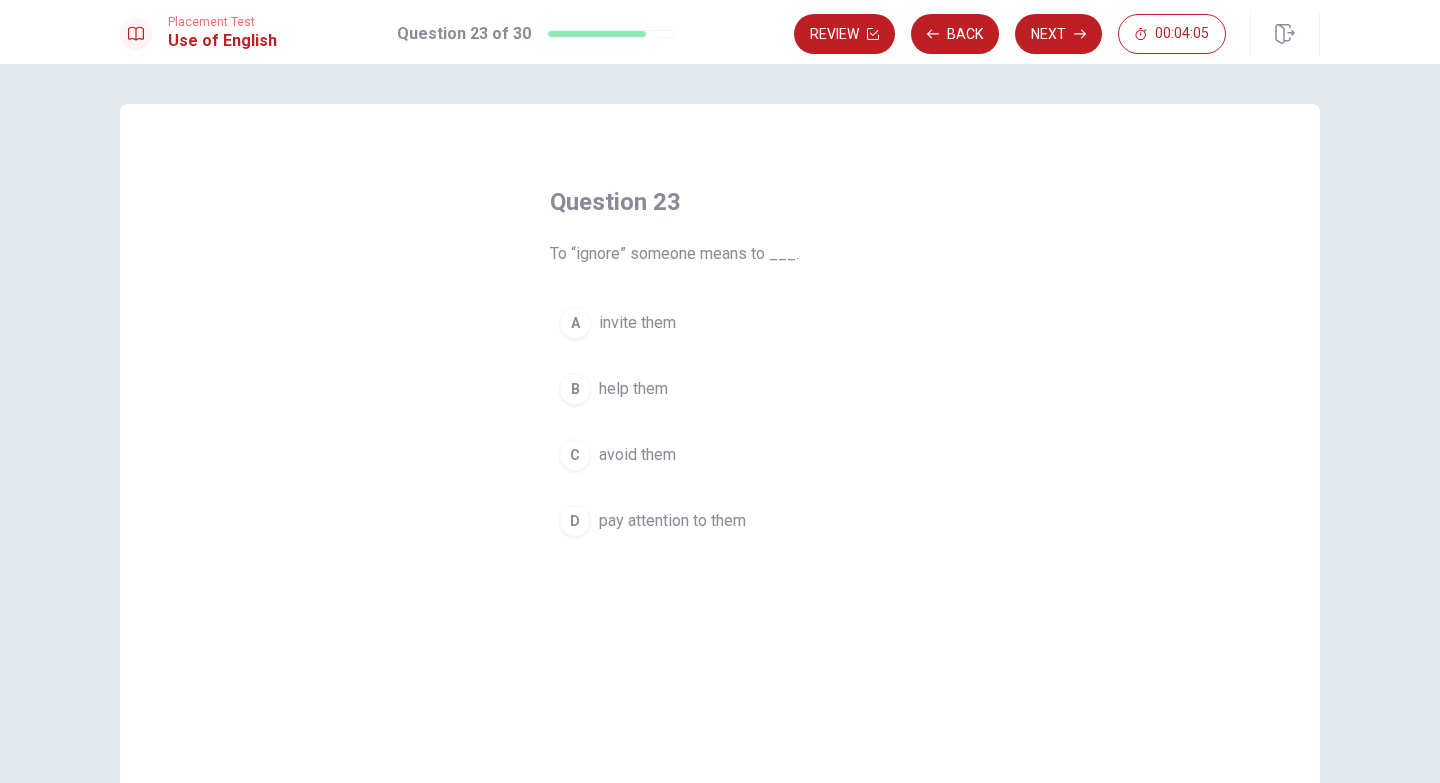 click on "avoid them" at bounding box center (637, 455) 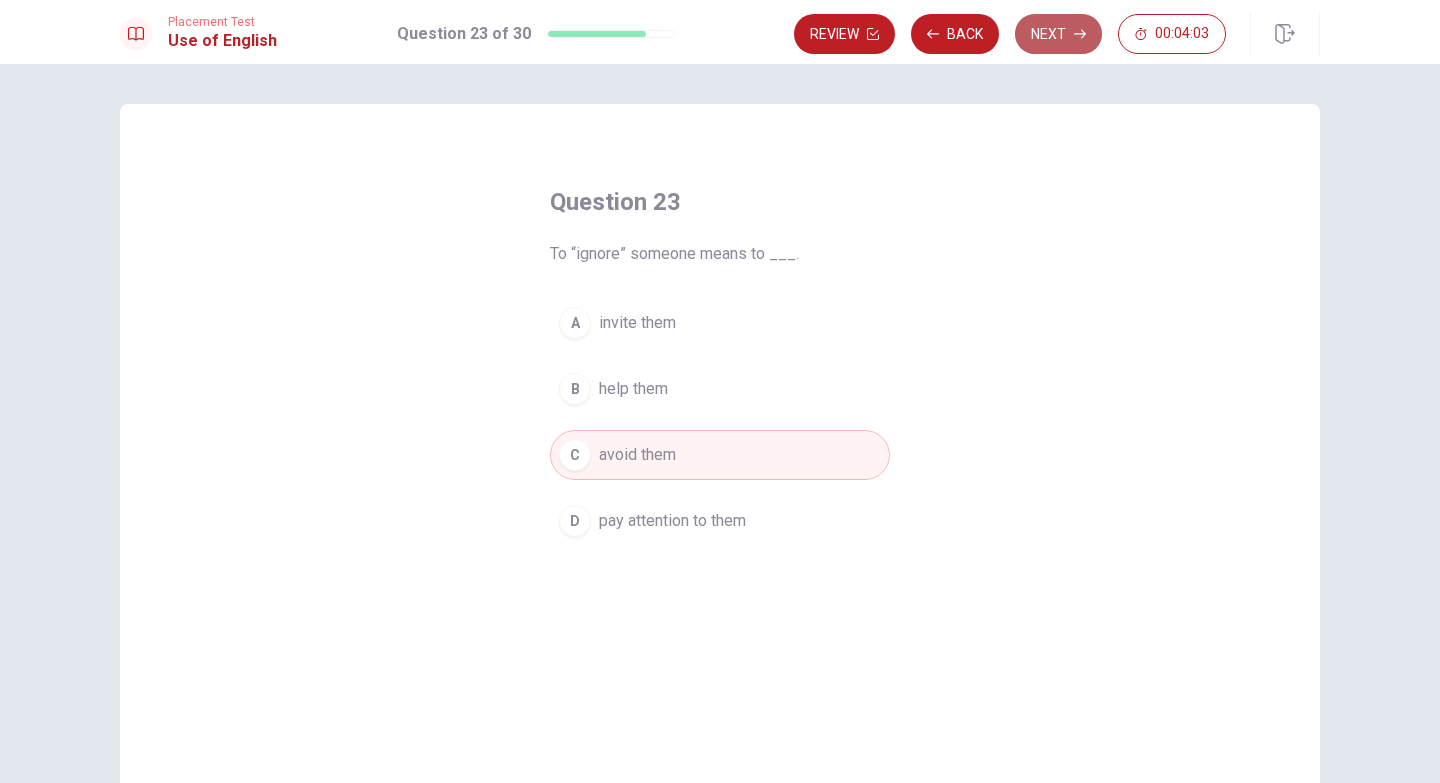 click on "Next" at bounding box center [1058, 34] 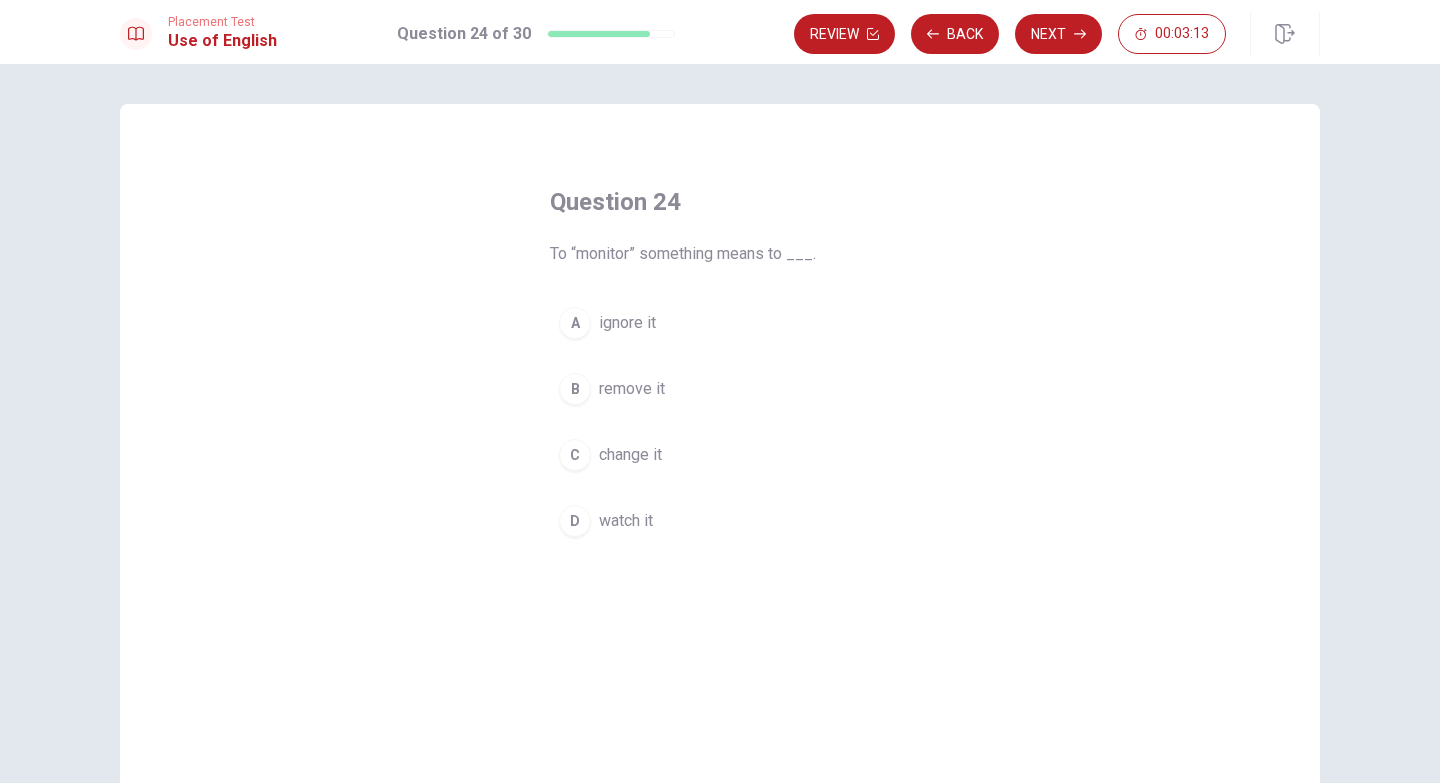 click on "D" at bounding box center [575, 521] 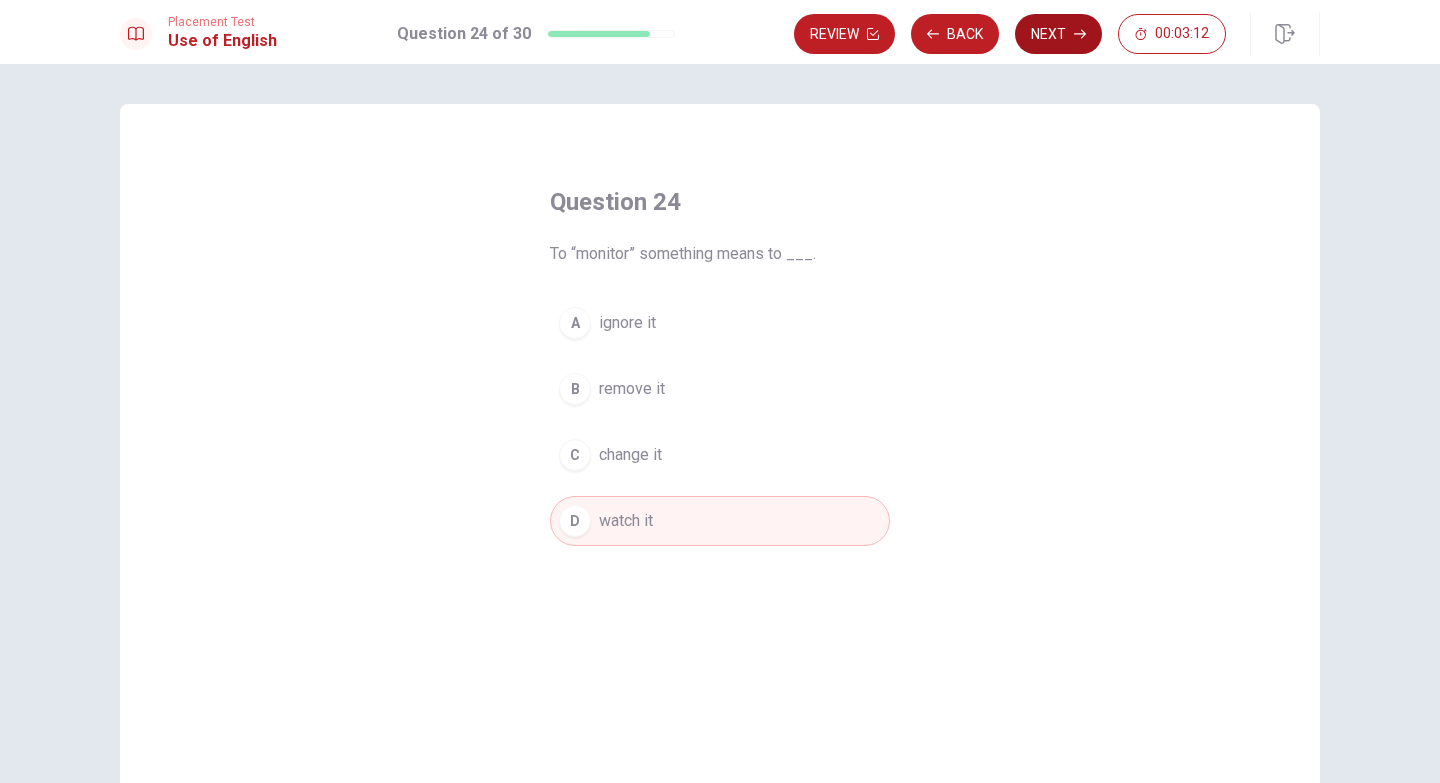 click on "Next" at bounding box center (1058, 34) 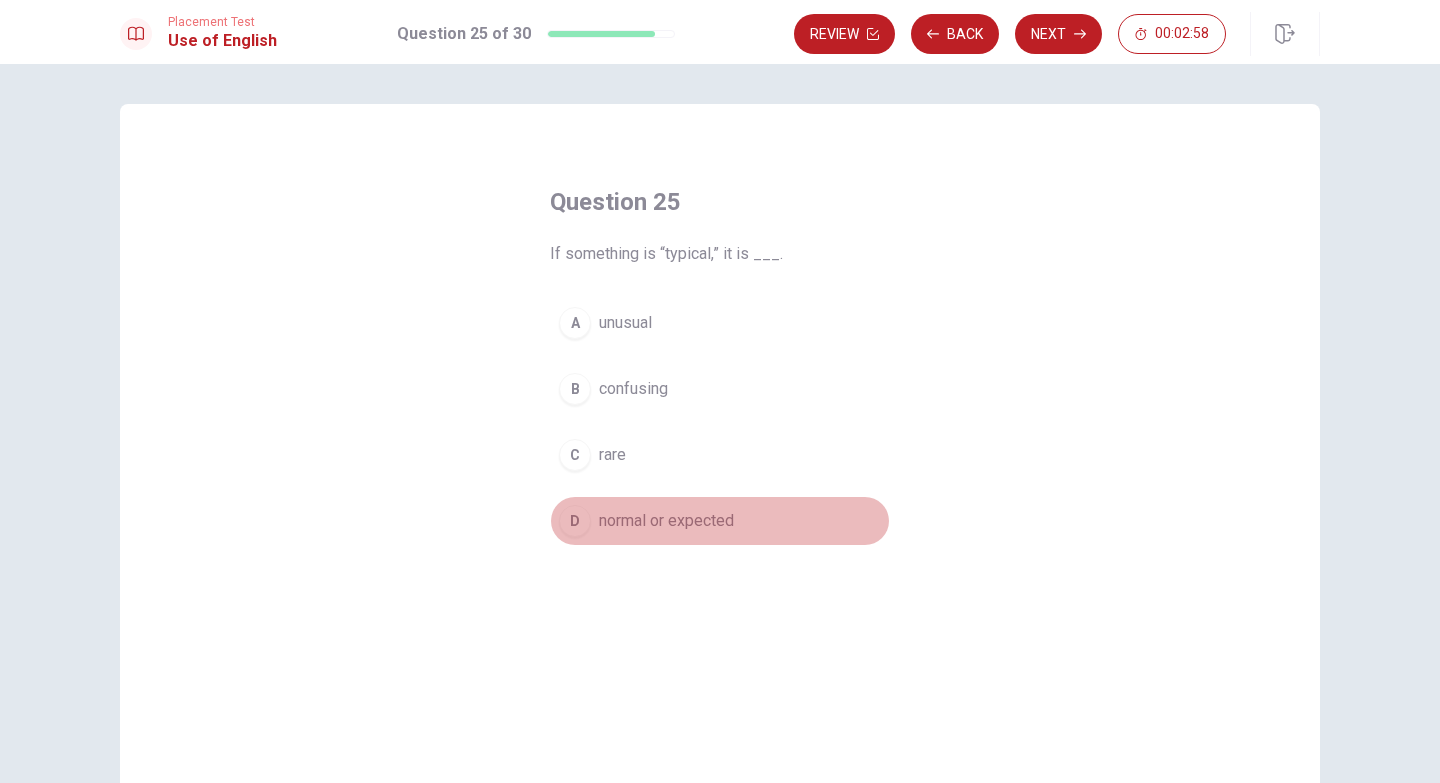 click on "normal or expected" at bounding box center [666, 521] 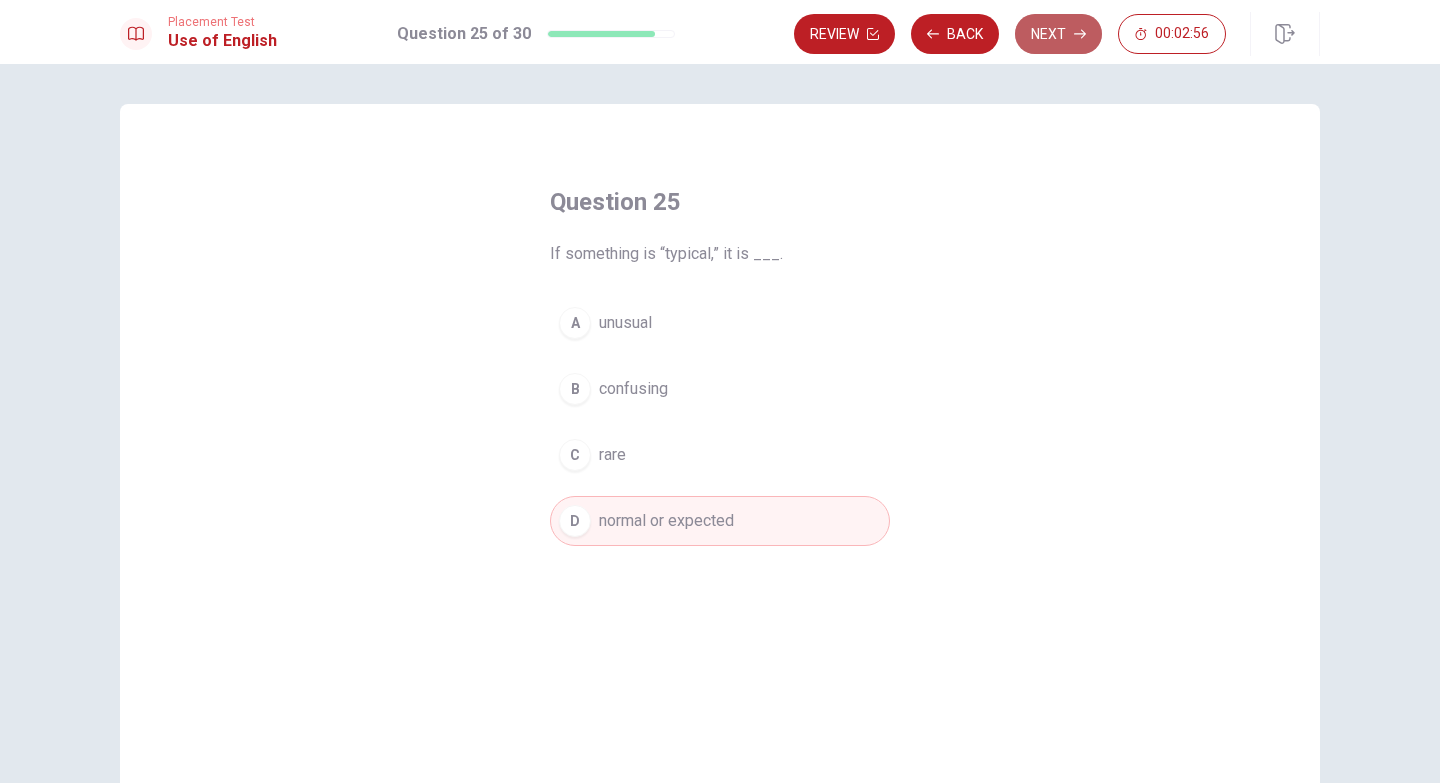 click on "Next" at bounding box center [1058, 34] 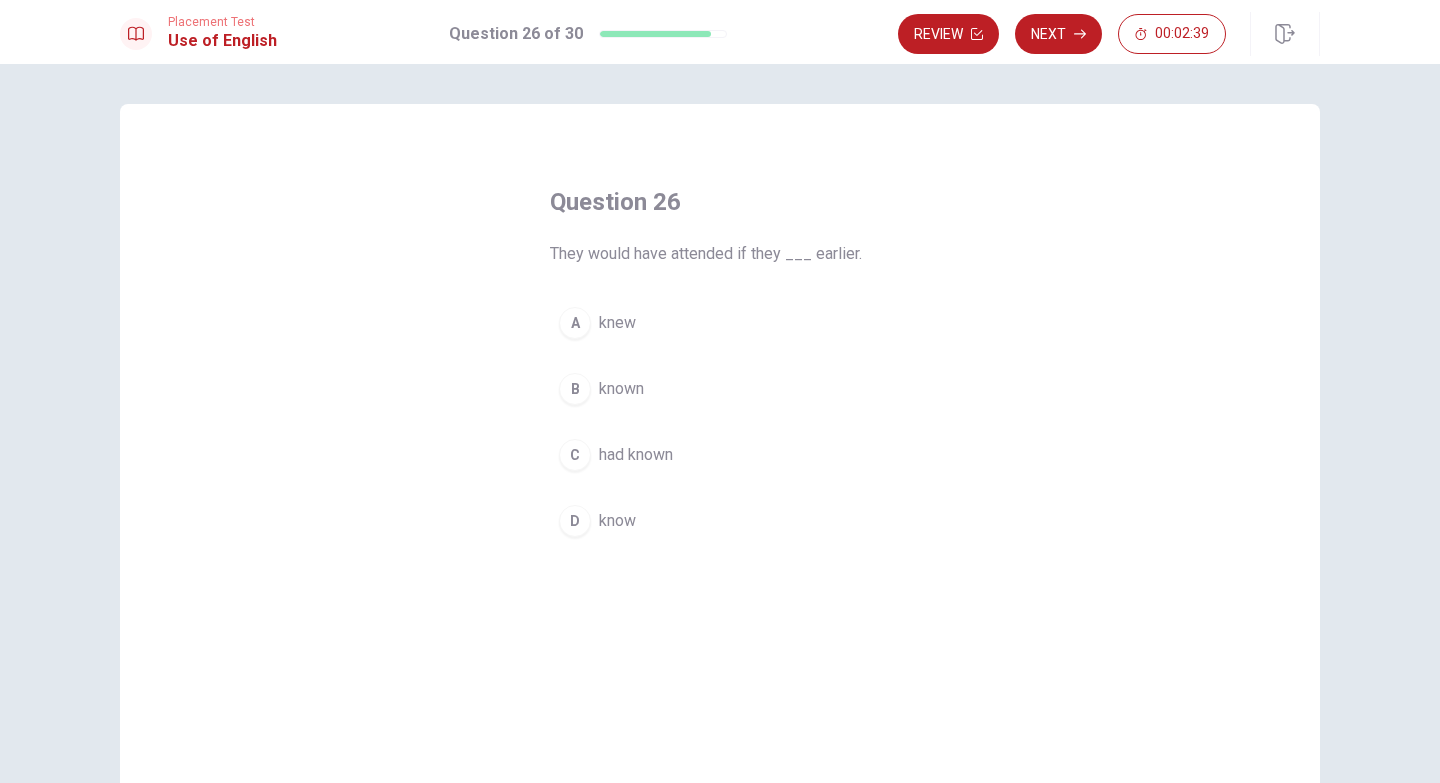 click on "A knew" at bounding box center [720, 323] 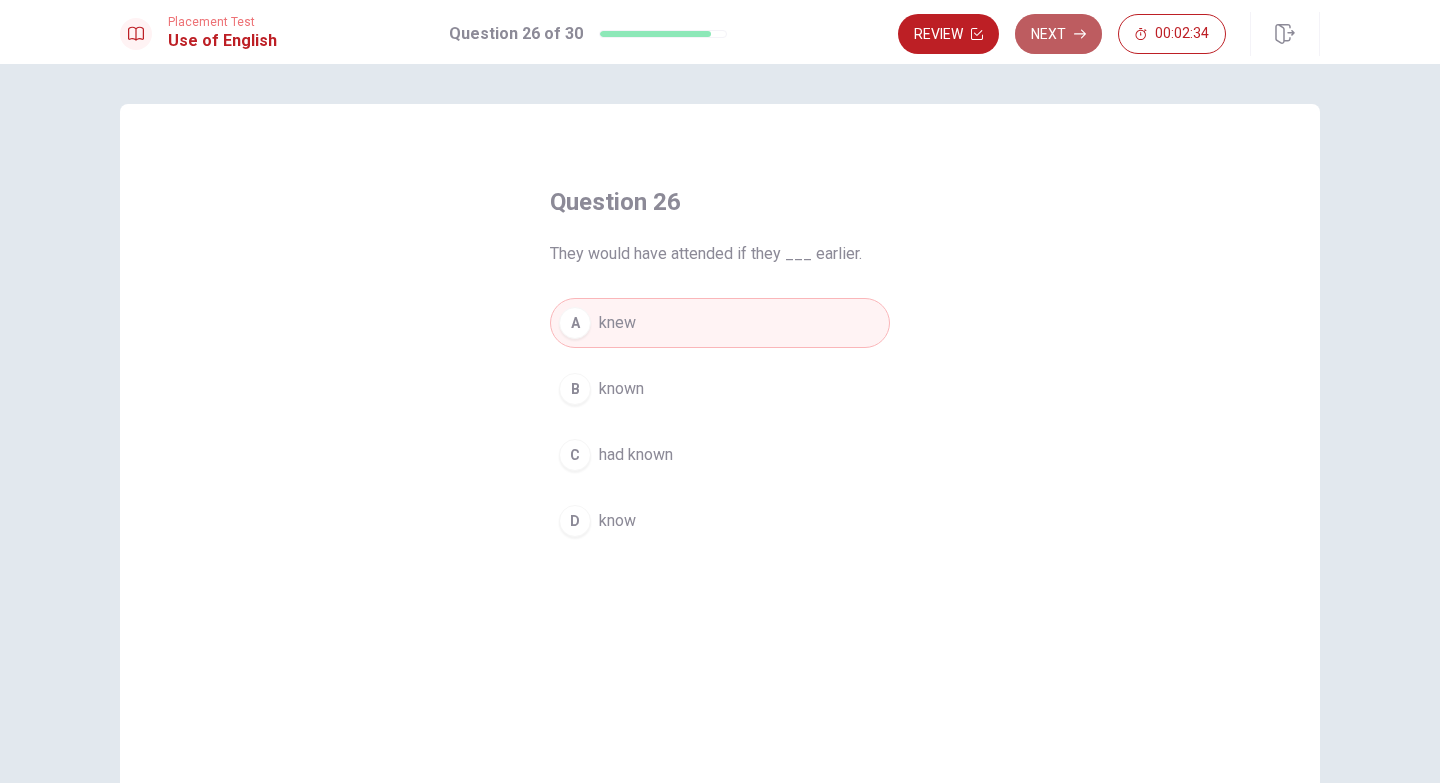 click on "Next" at bounding box center [1058, 34] 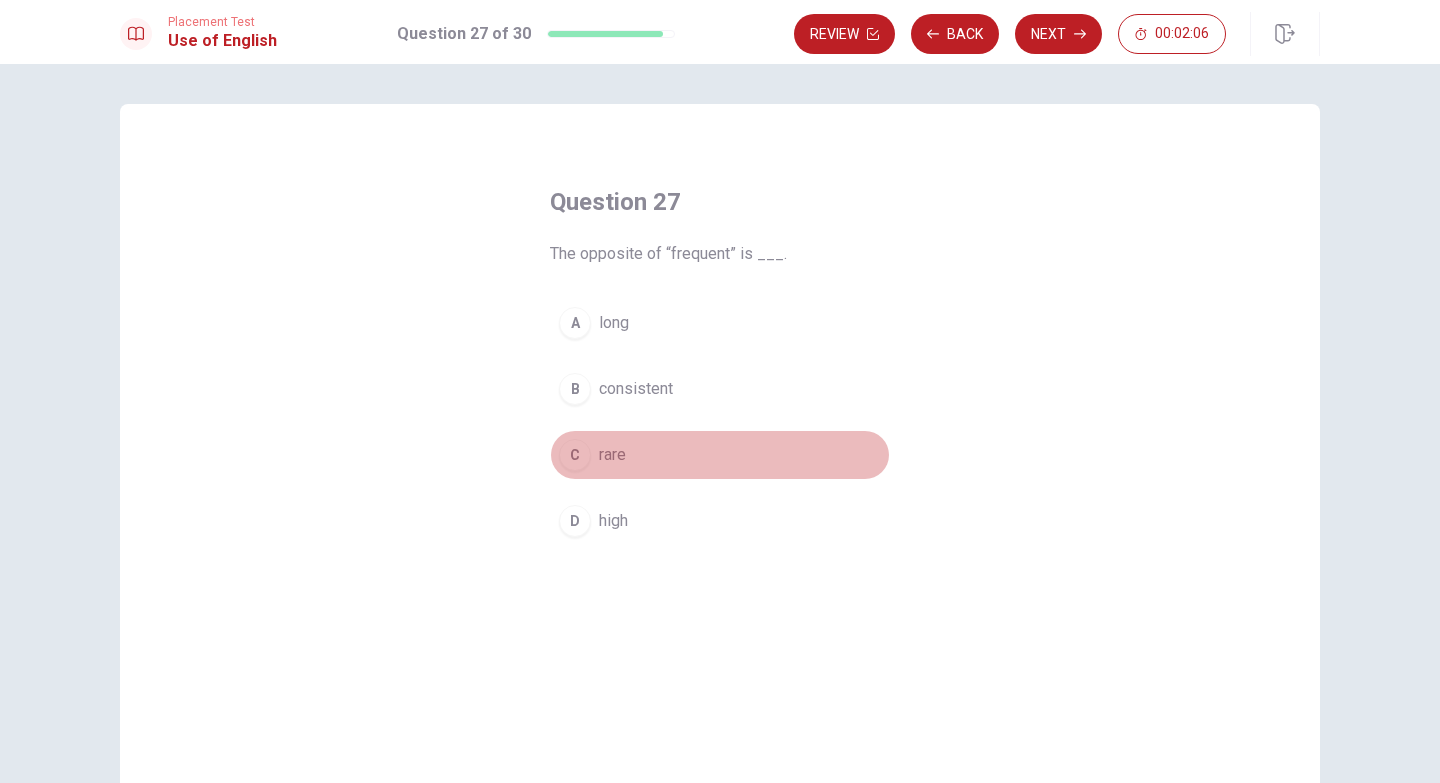 click on "C" at bounding box center [575, 455] 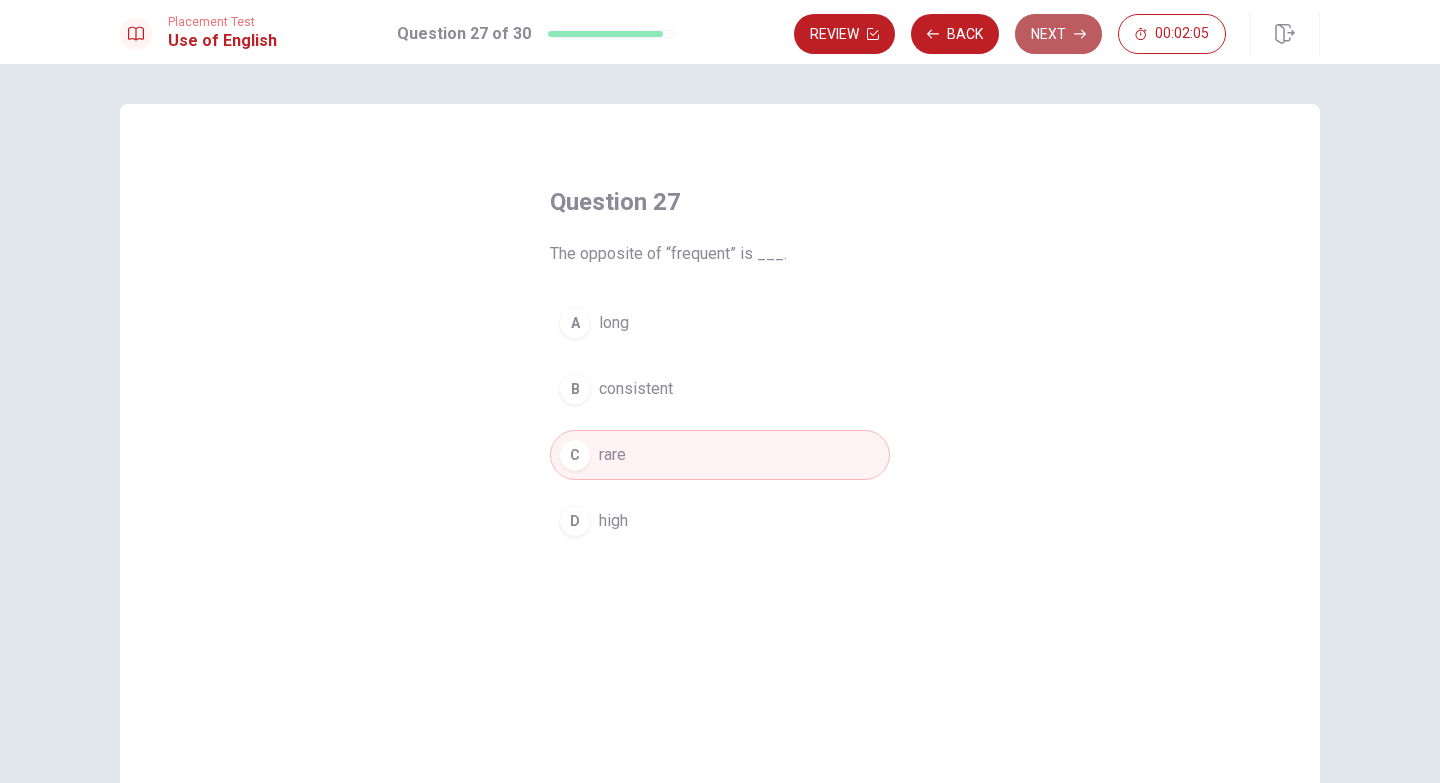 click on "Next" at bounding box center (1058, 34) 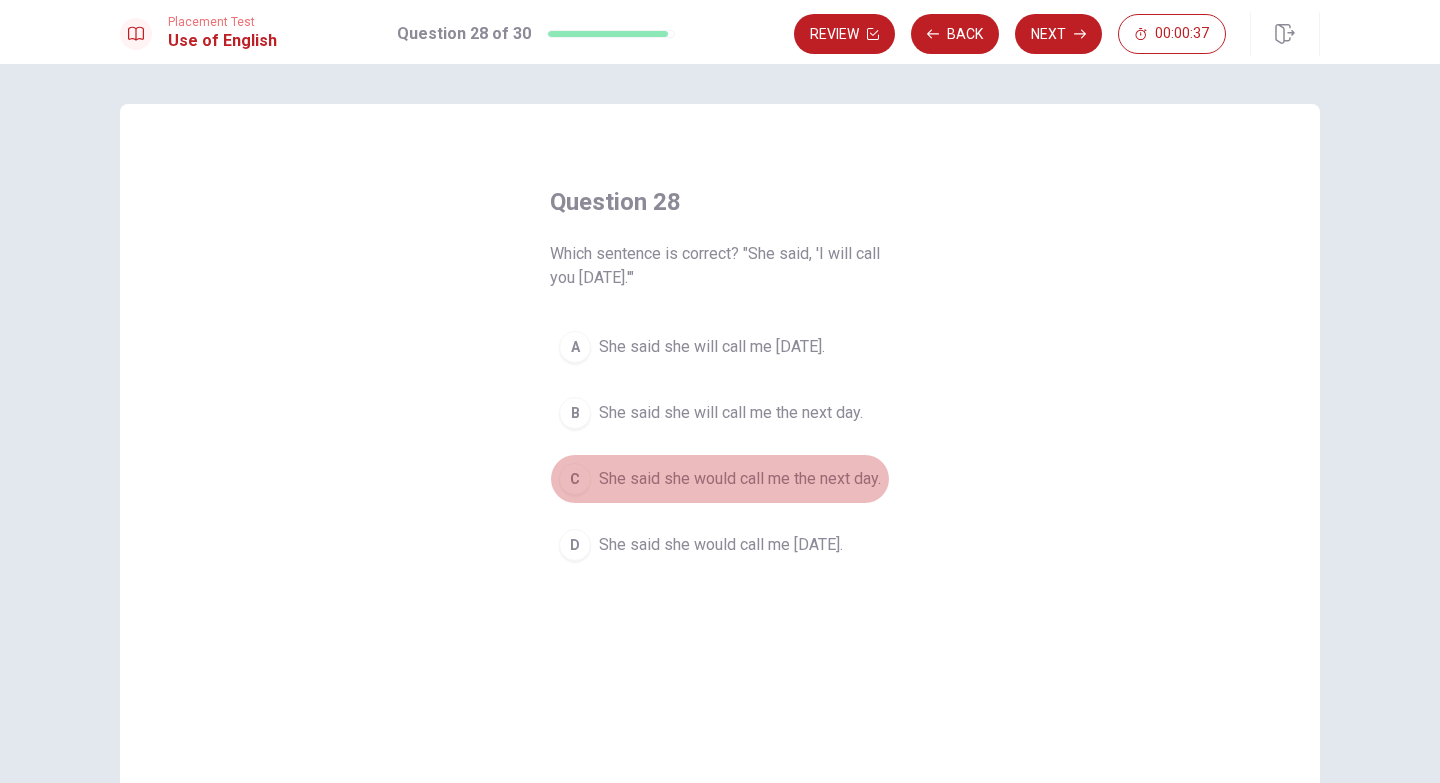 click on "She said she would call me the next day." at bounding box center (740, 479) 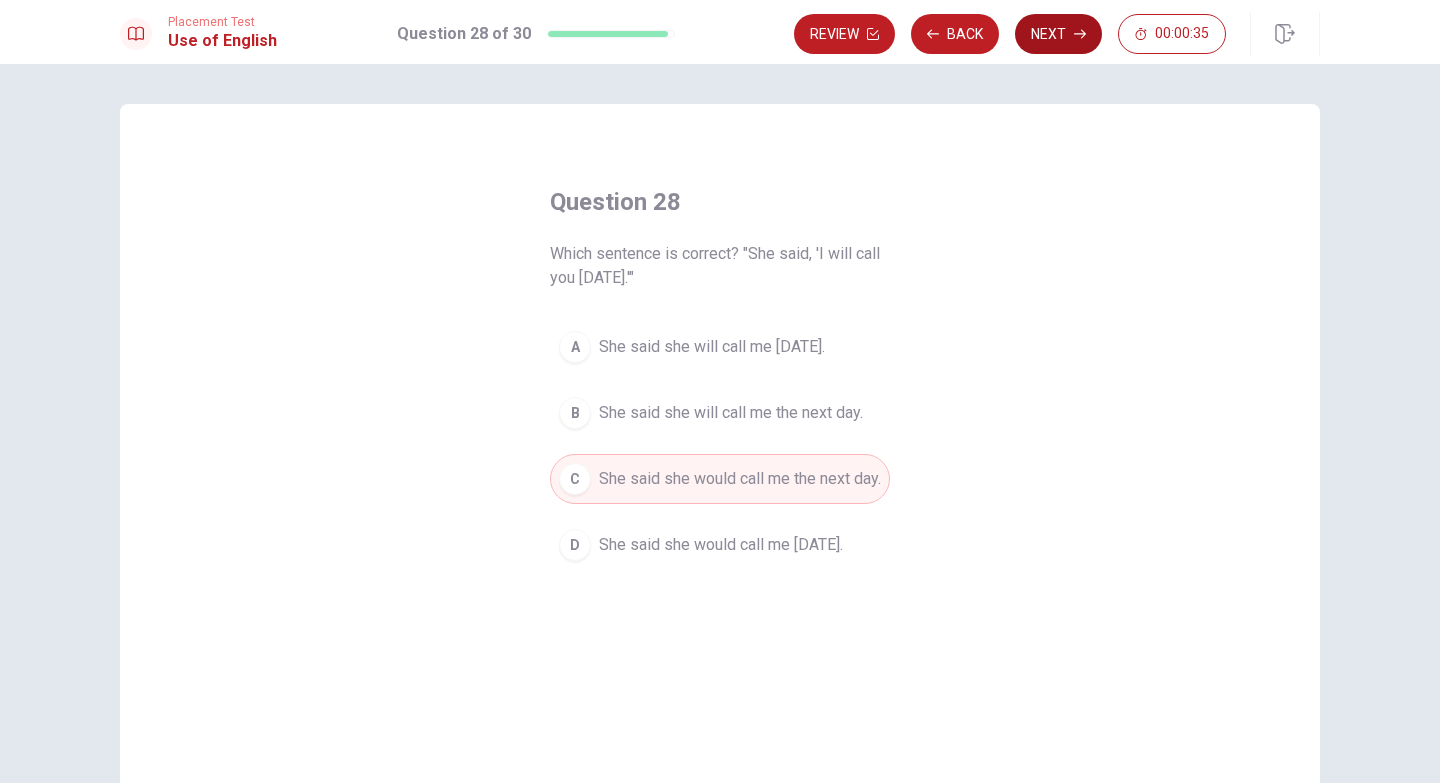 click on "Next" at bounding box center (1058, 34) 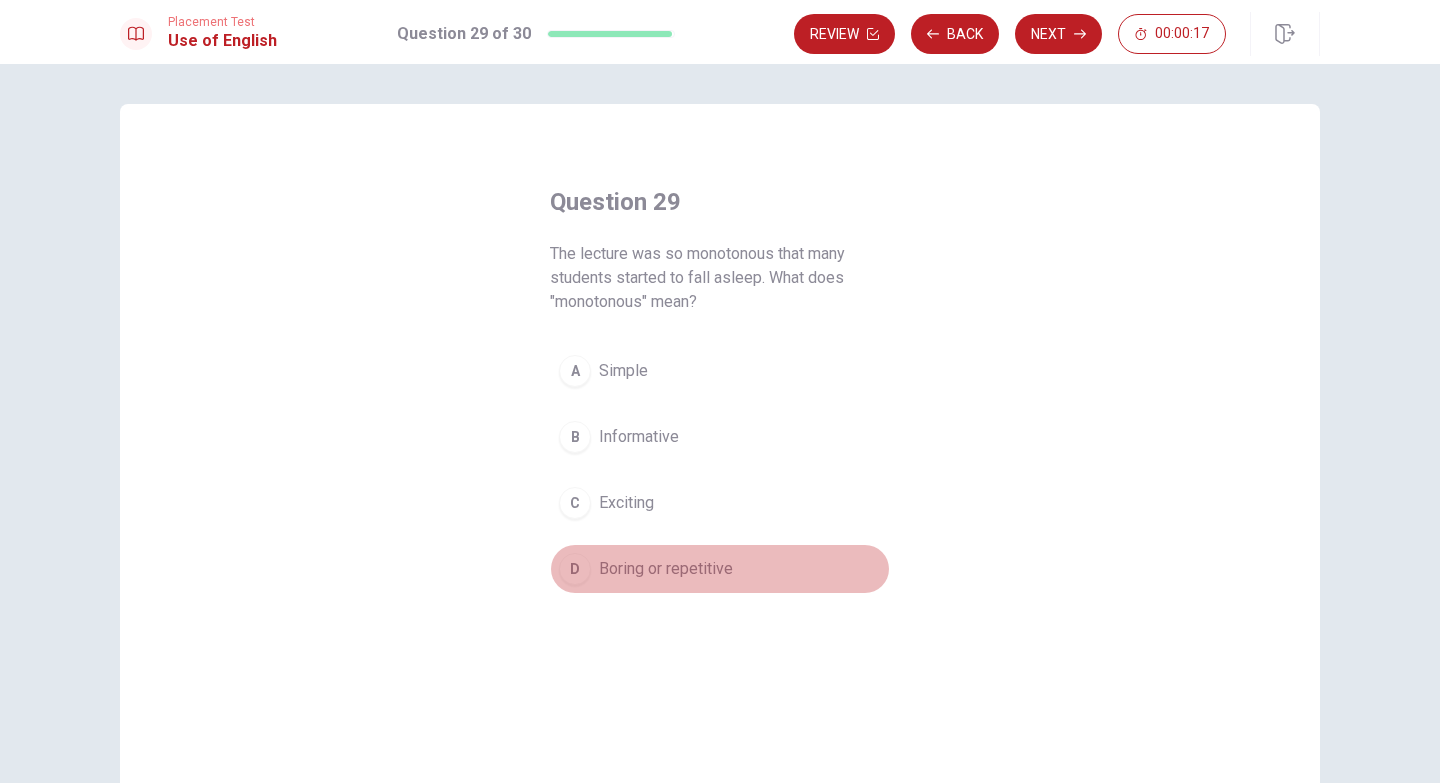 click on "Boring or repetitive" at bounding box center (666, 569) 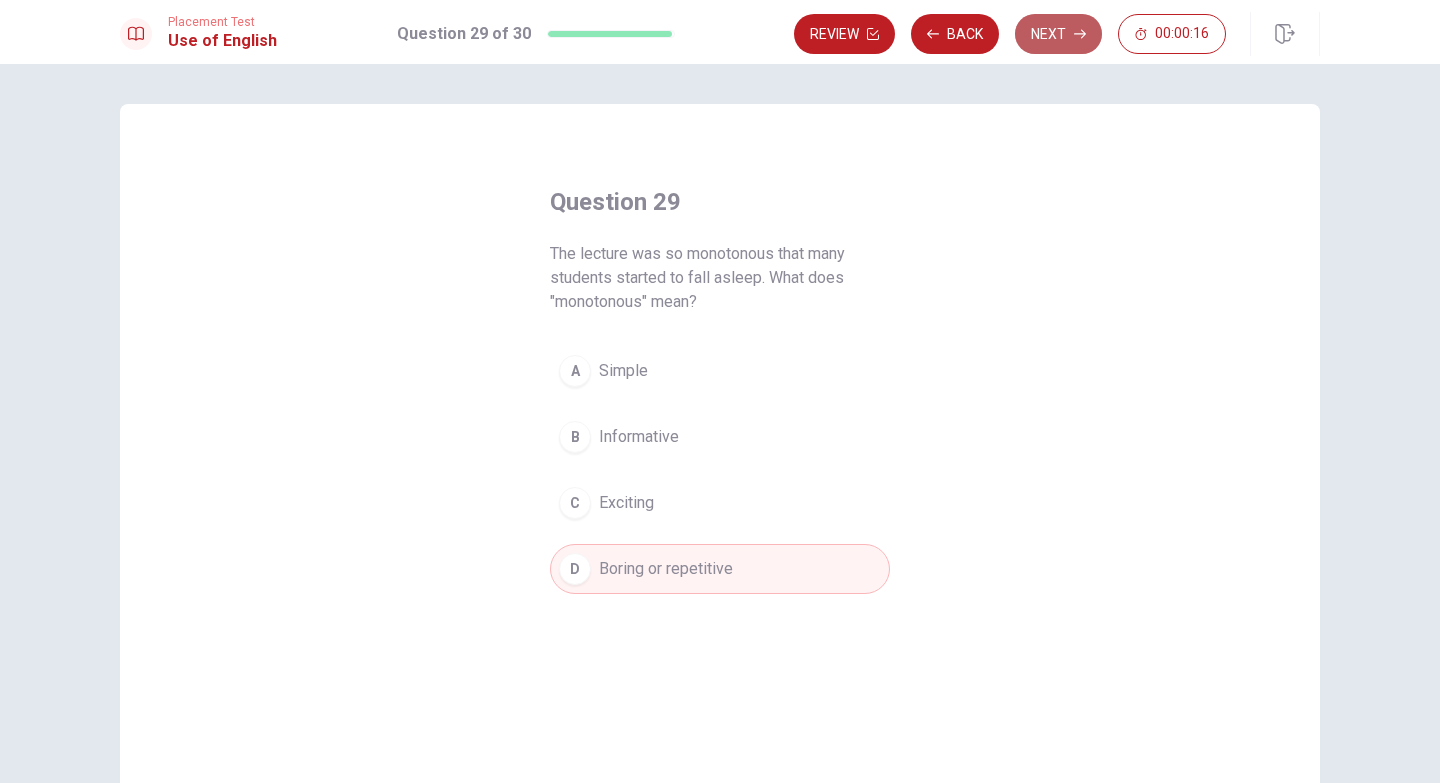 click 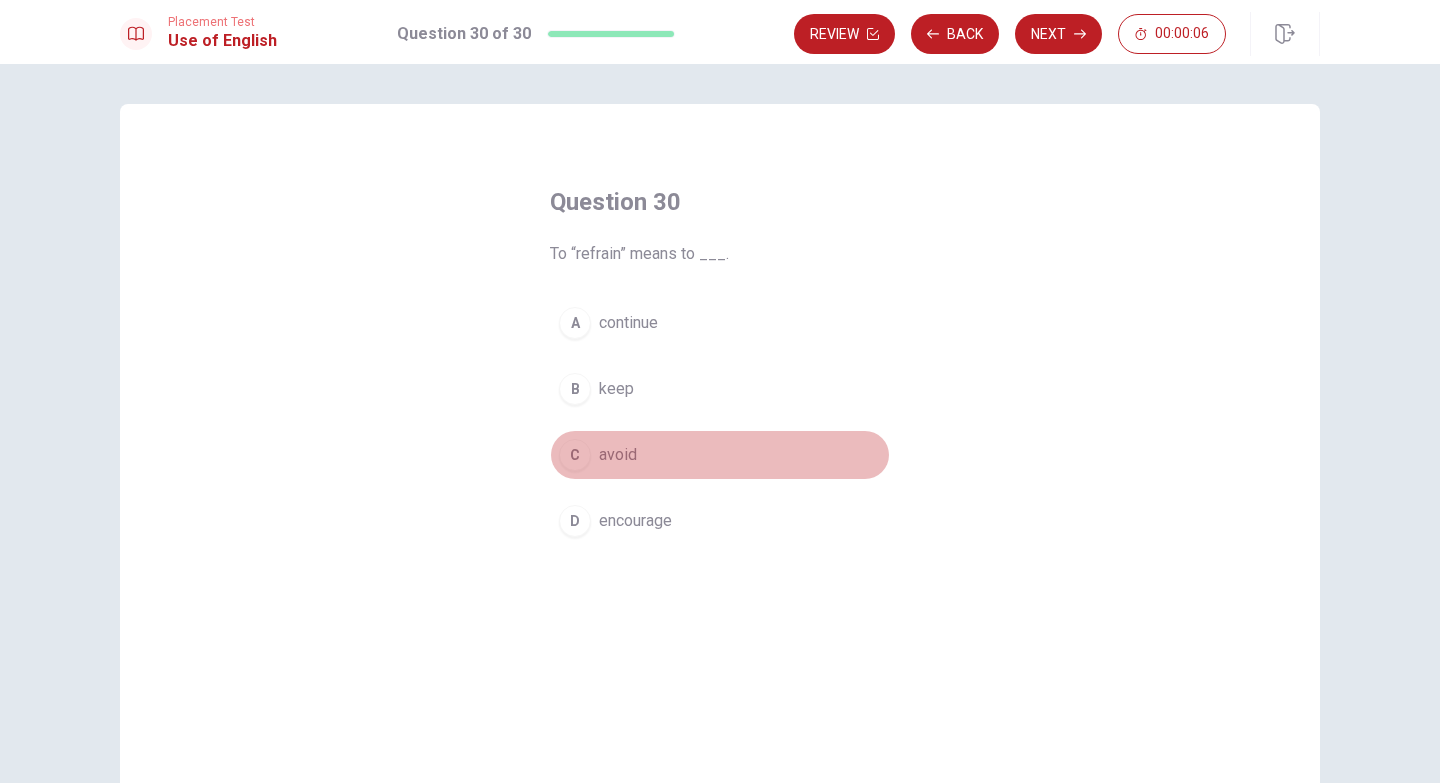 click on "C avoid" at bounding box center [720, 455] 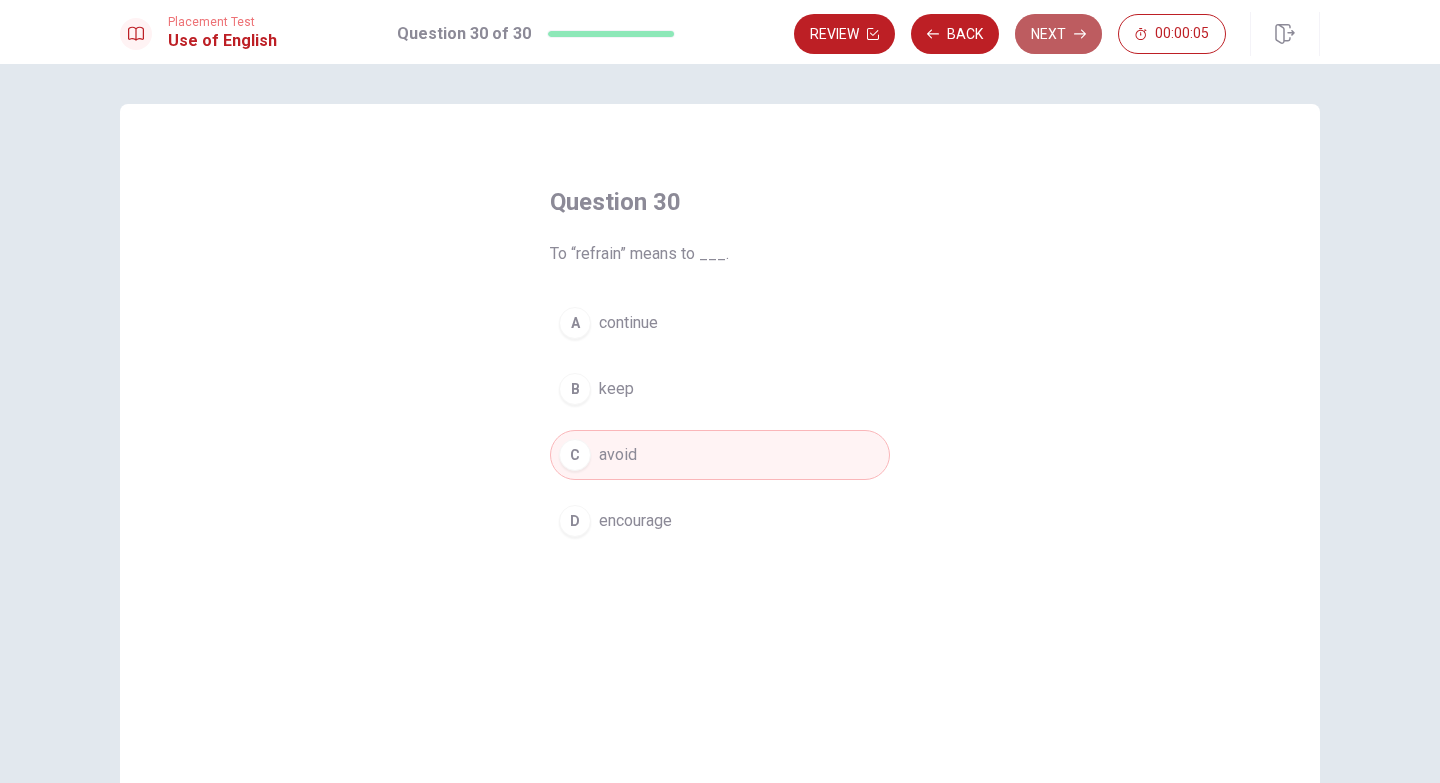 click on "Next" at bounding box center [1058, 34] 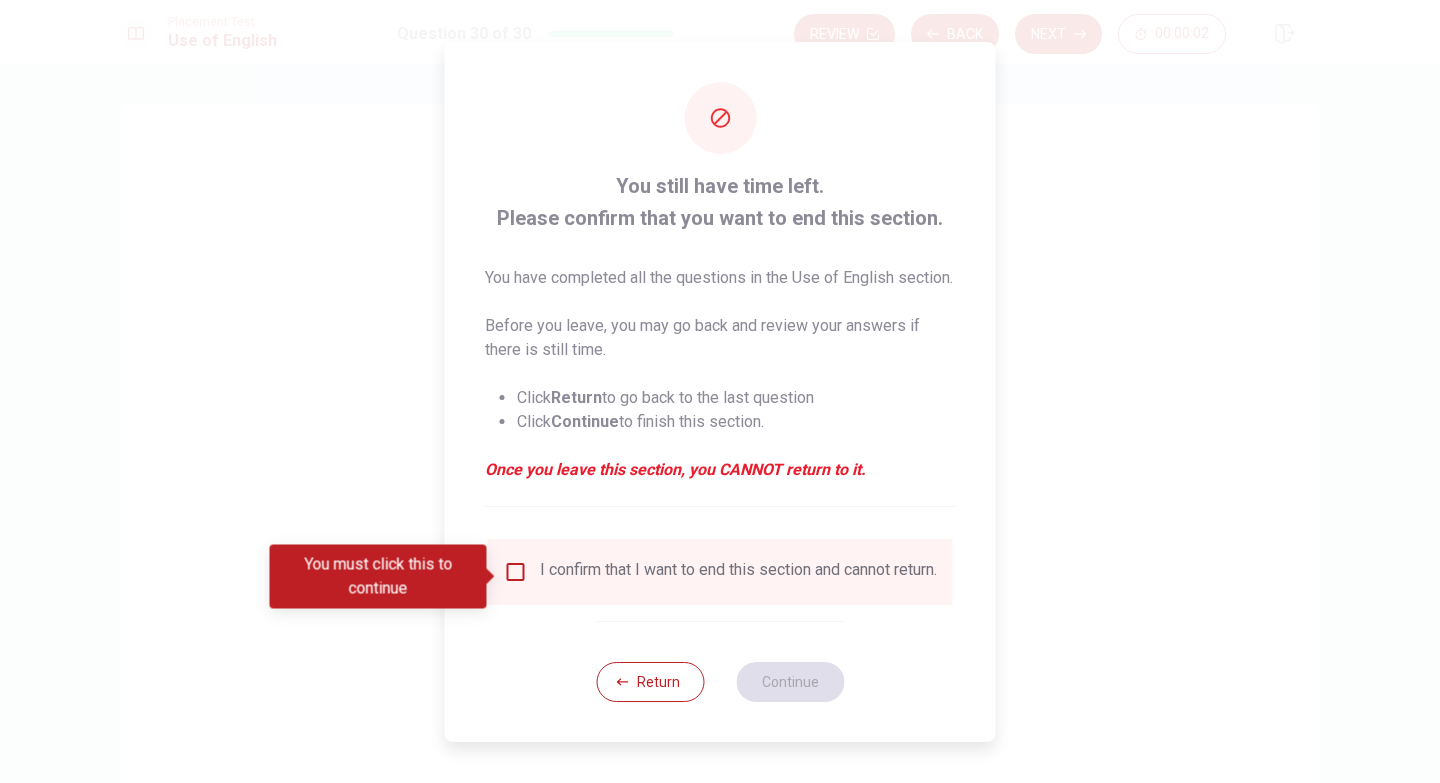 click at bounding box center (516, 572) 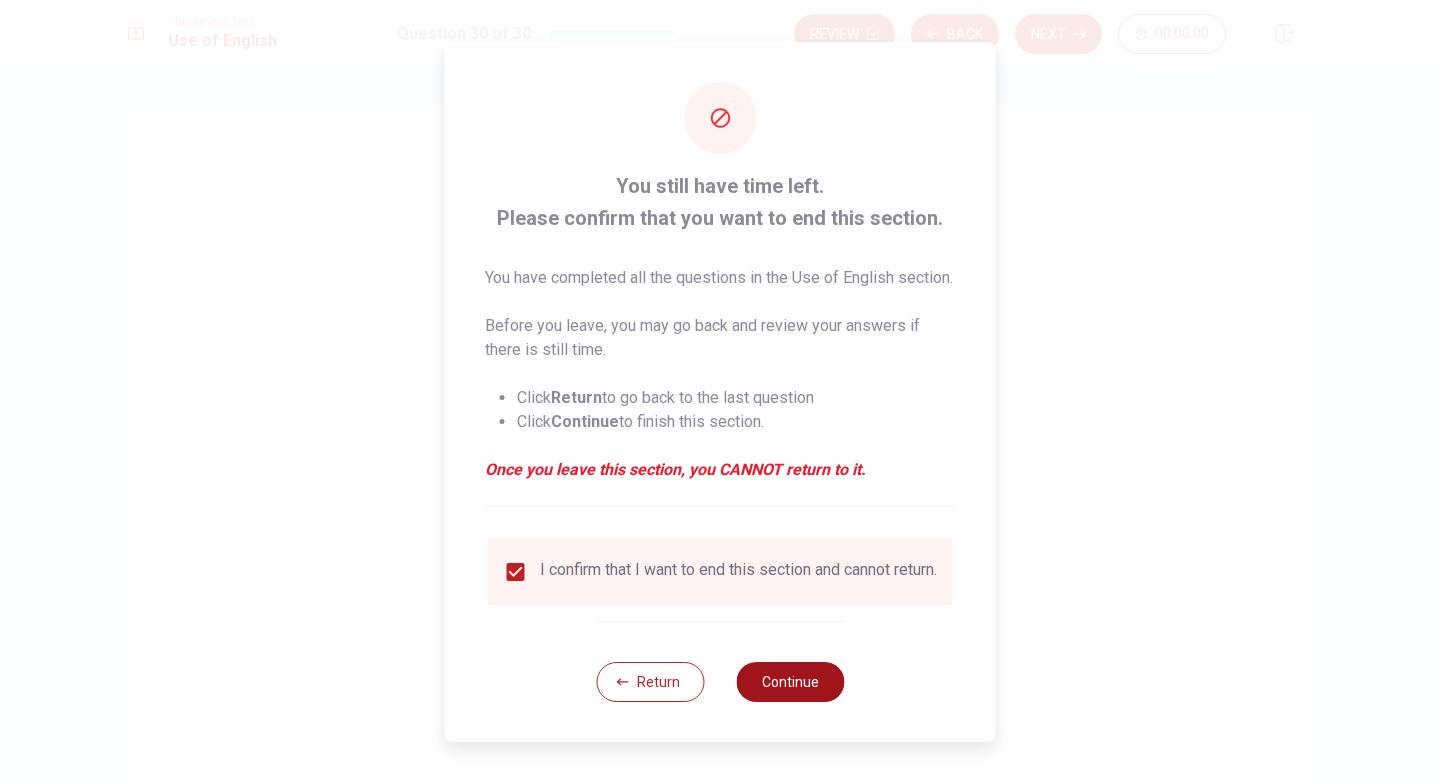 click on "Continue" at bounding box center [790, 682] 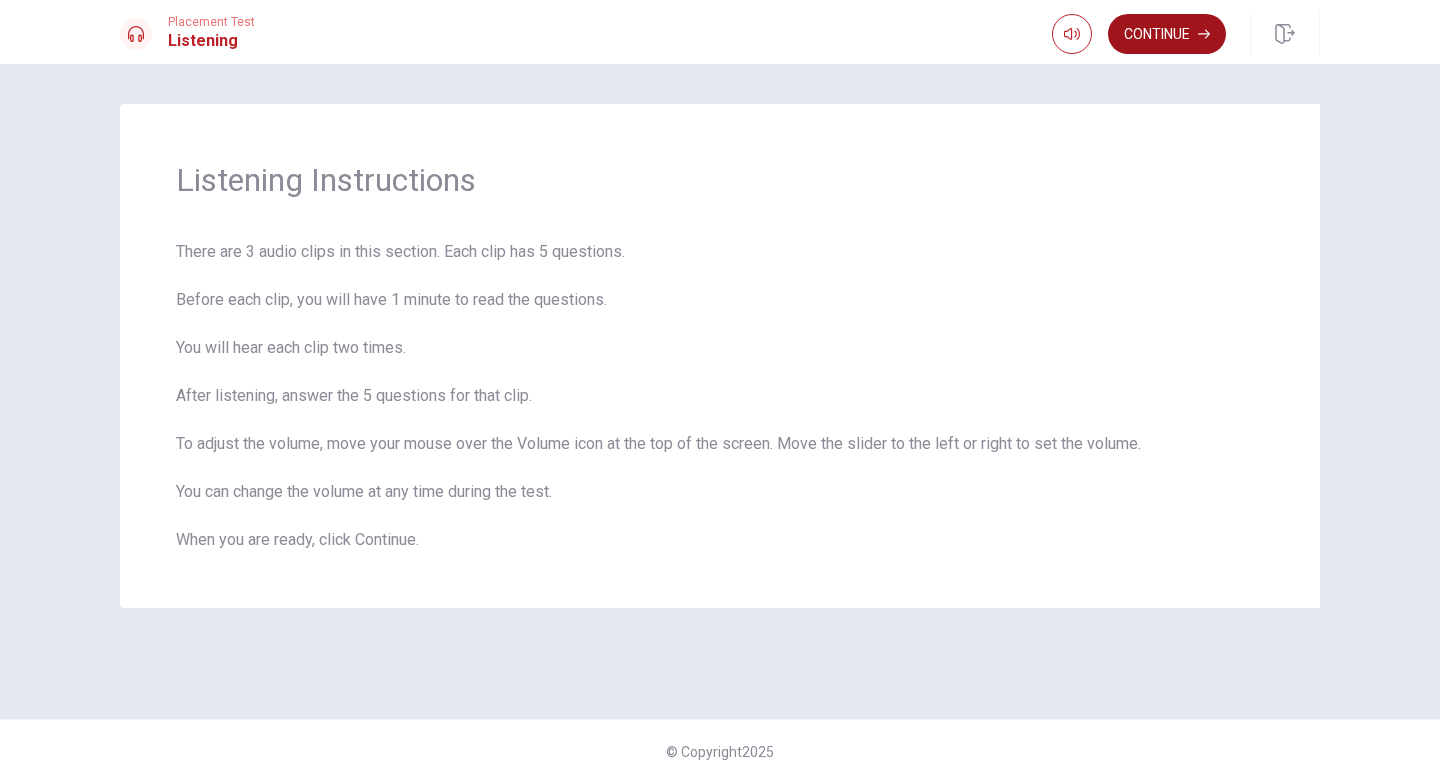 click on "Continue" at bounding box center [1167, 34] 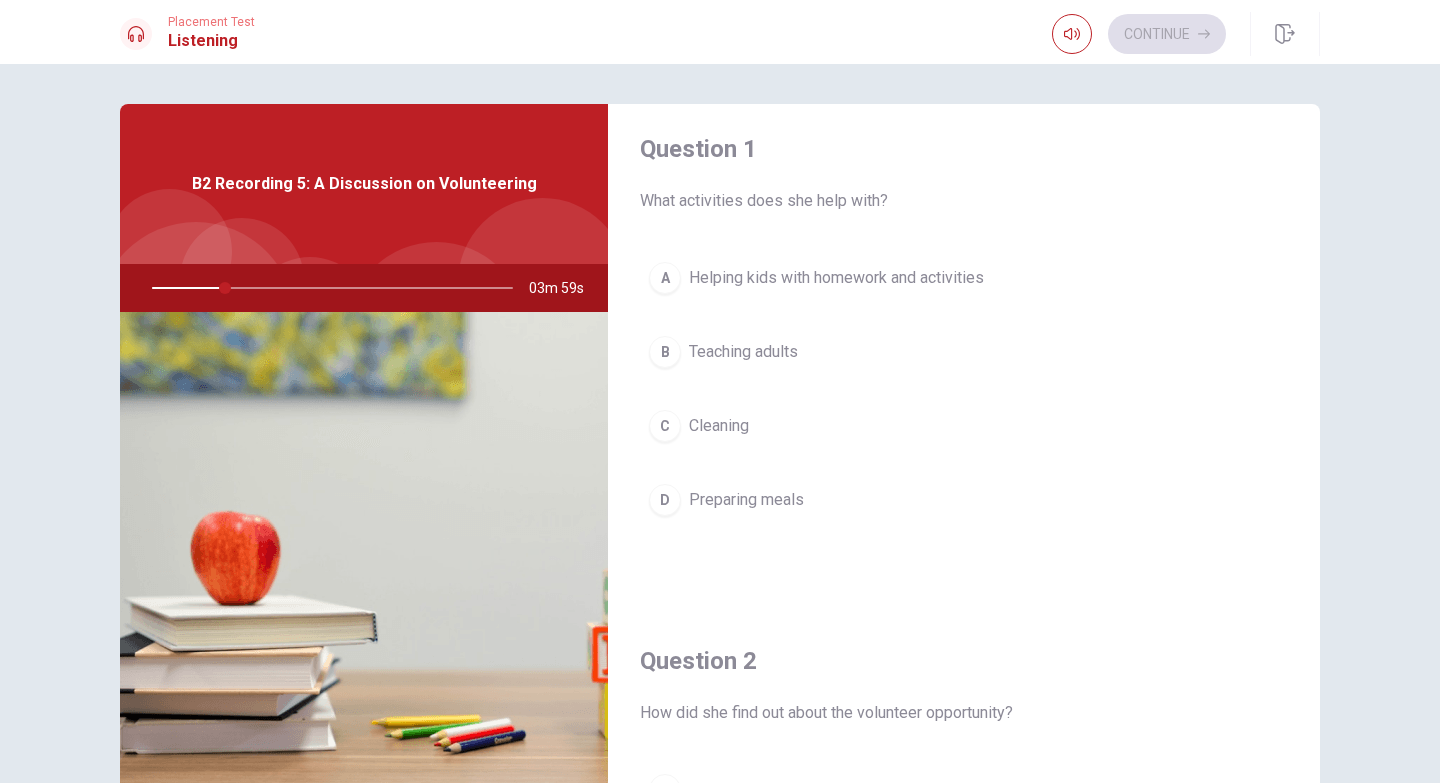 scroll, scrollTop: 0, scrollLeft: 0, axis: both 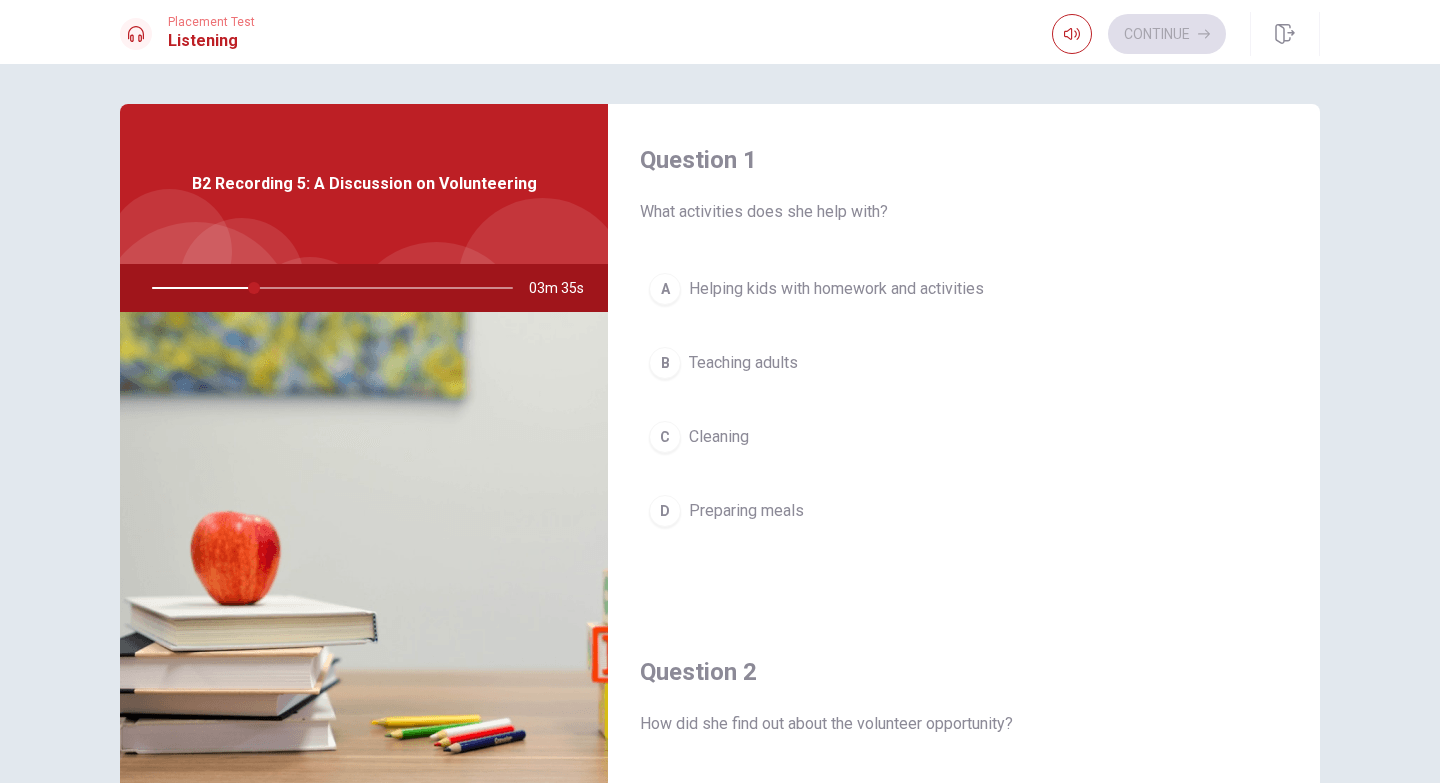 click on "B2 Recording 5: A Discussion on Volunteering" at bounding box center [364, 184] 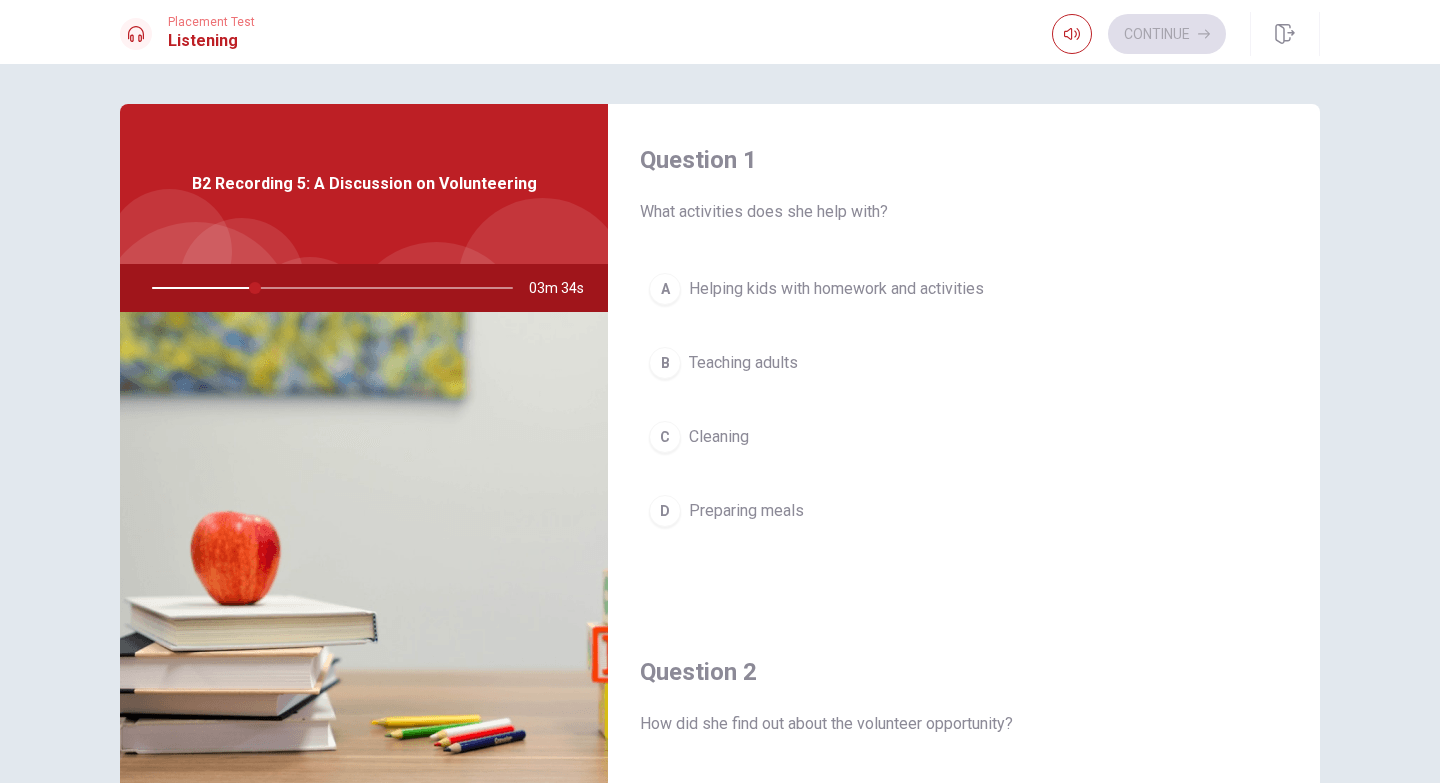 click on "03m 34s" at bounding box center (564, 288) 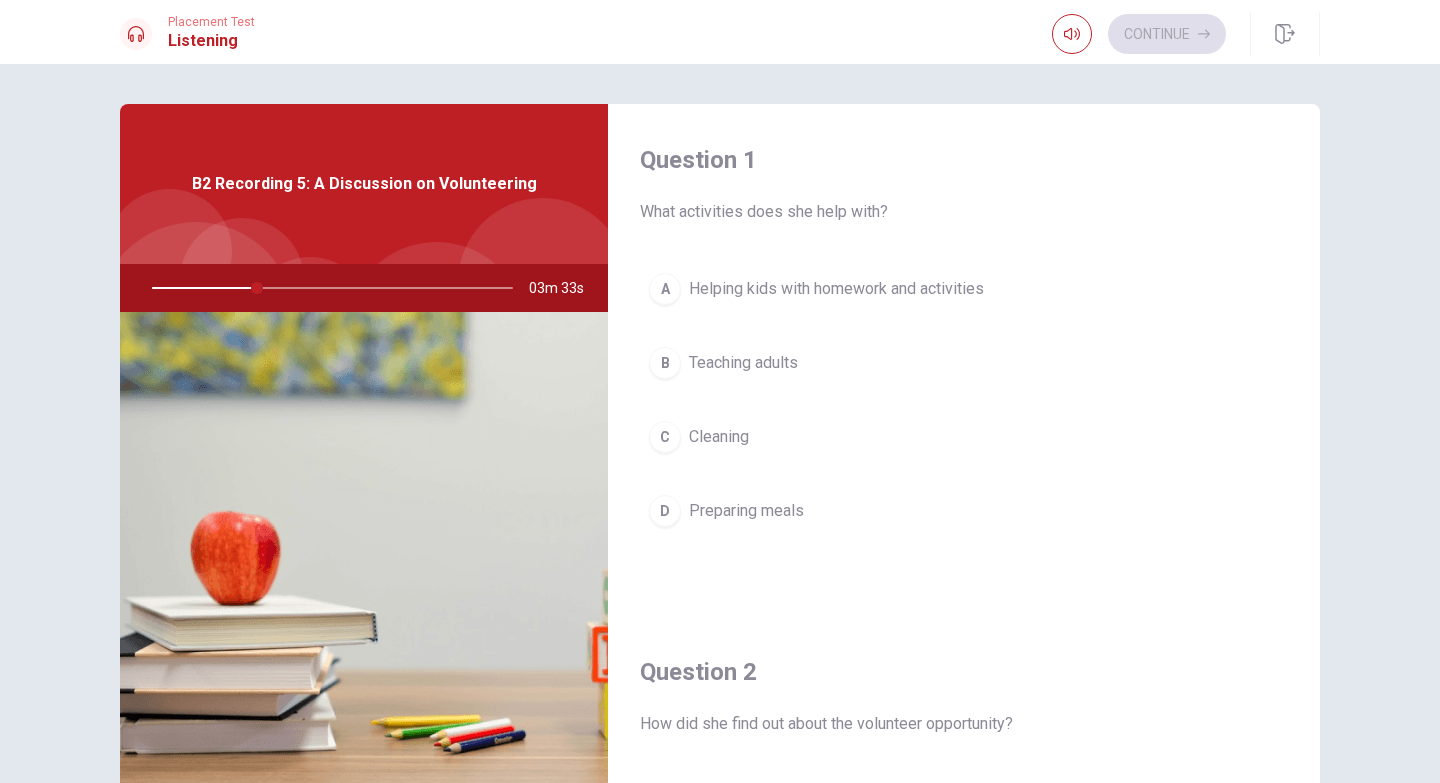 click at bounding box center [364, 555] 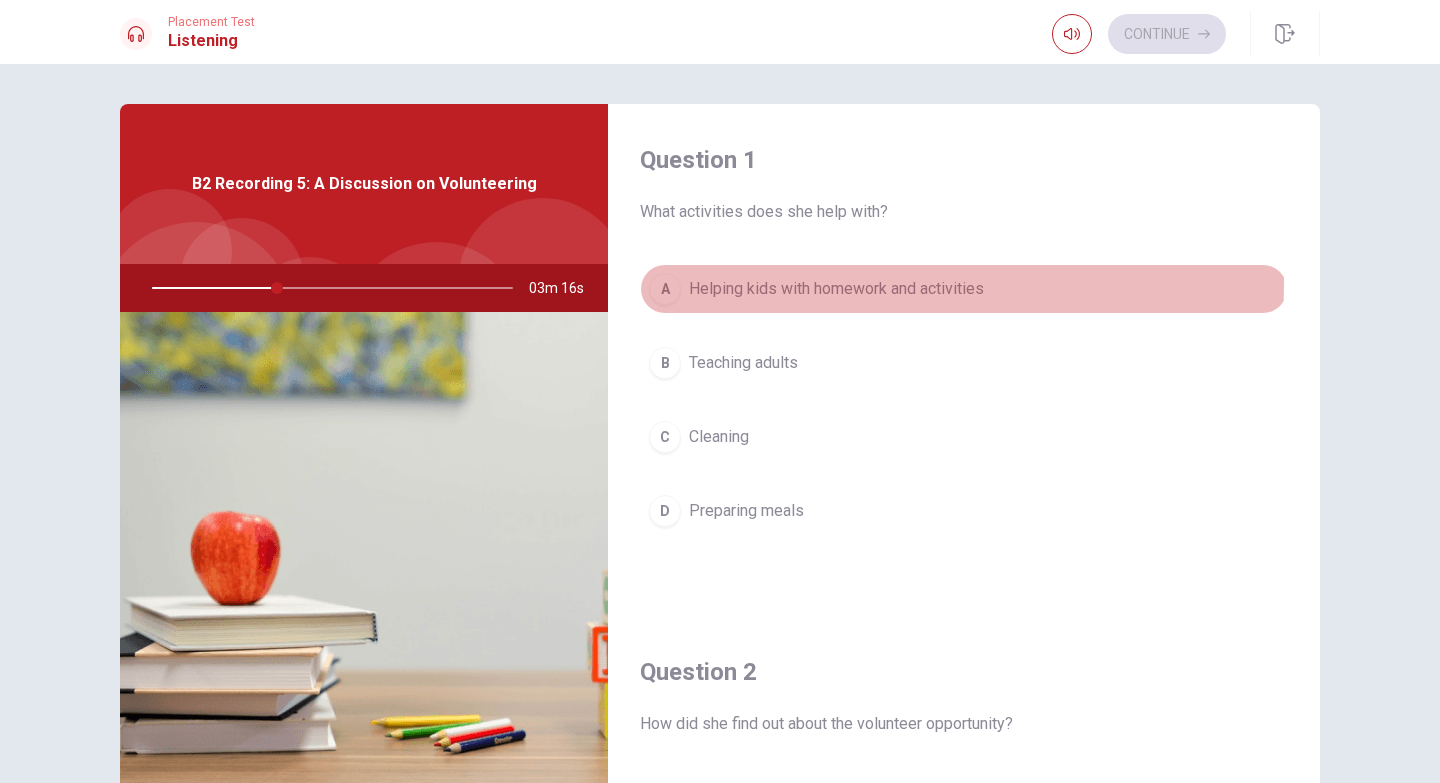click on "Helping kids with homework and activities" at bounding box center [836, 289] 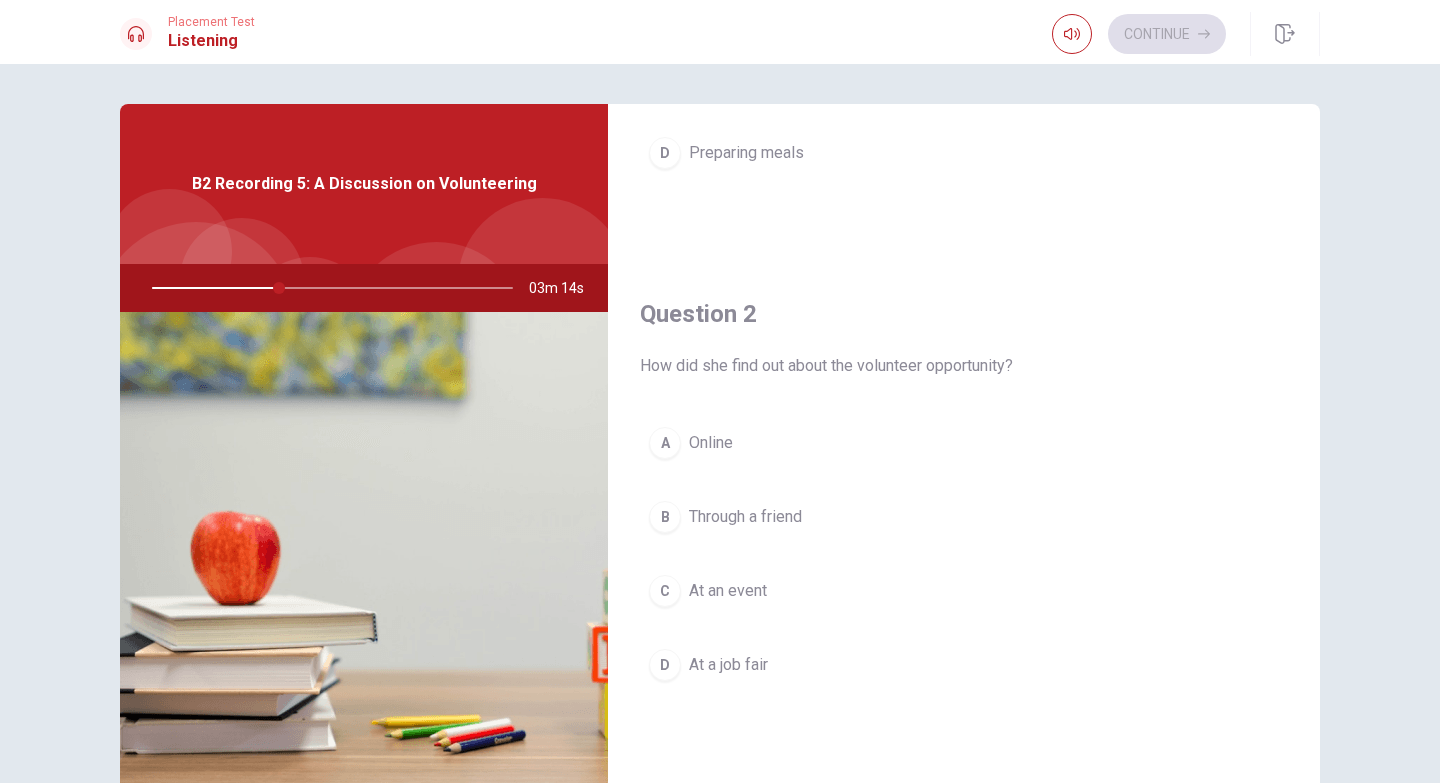 scroll, scrollTop: 362, scrollLeft: 0, axis: vertical 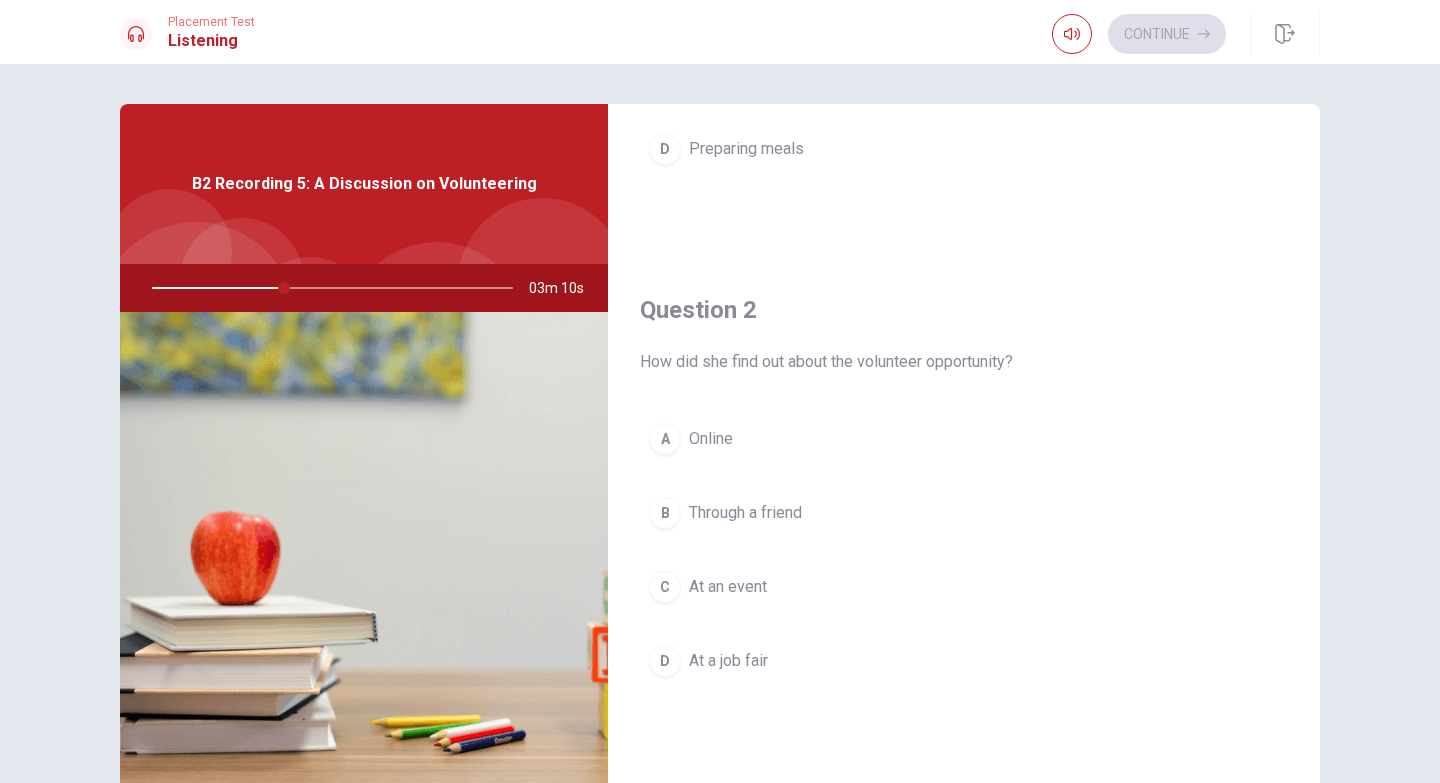 click on "A Online" at bounding box center [964, 439] 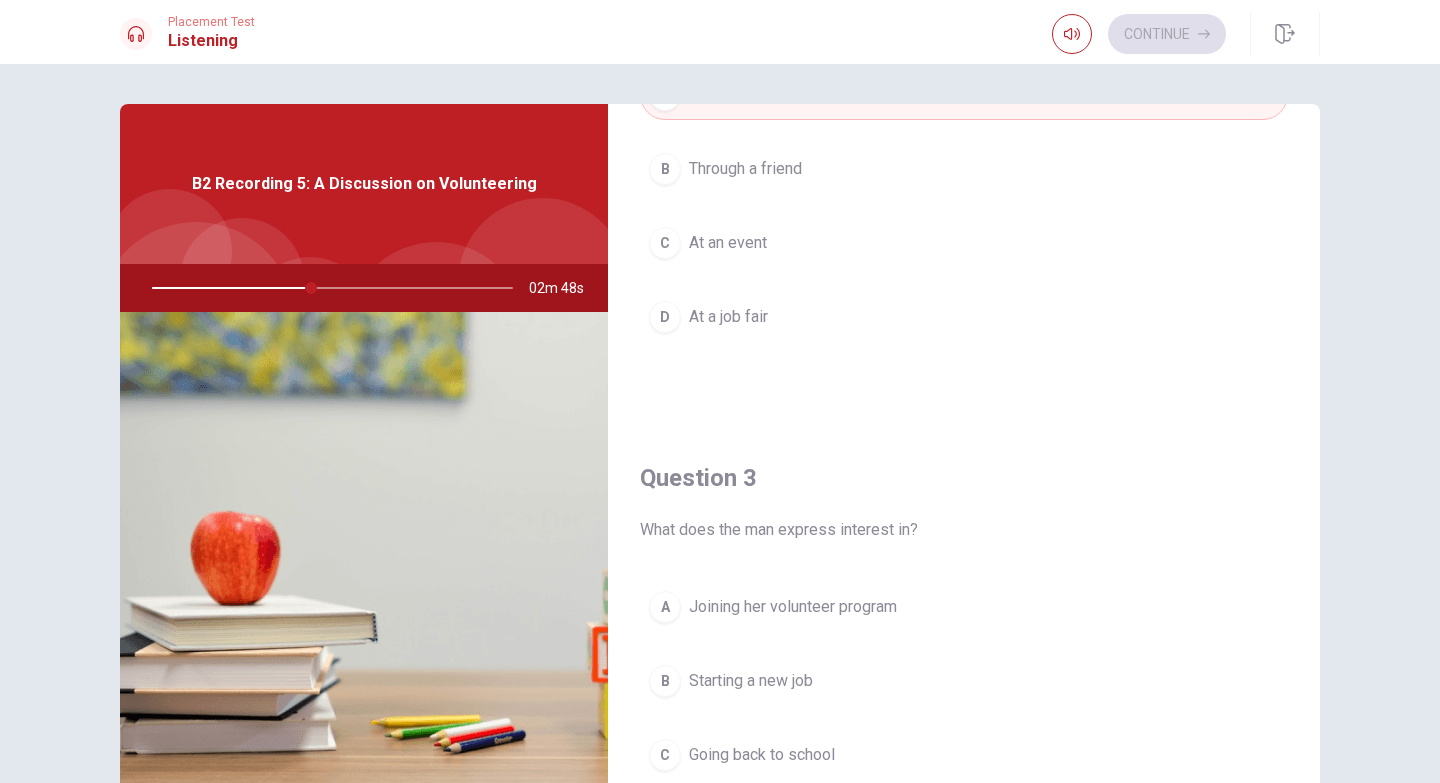 scroll, scrollTop: 730, scrollLeft: 0, axis: vertical 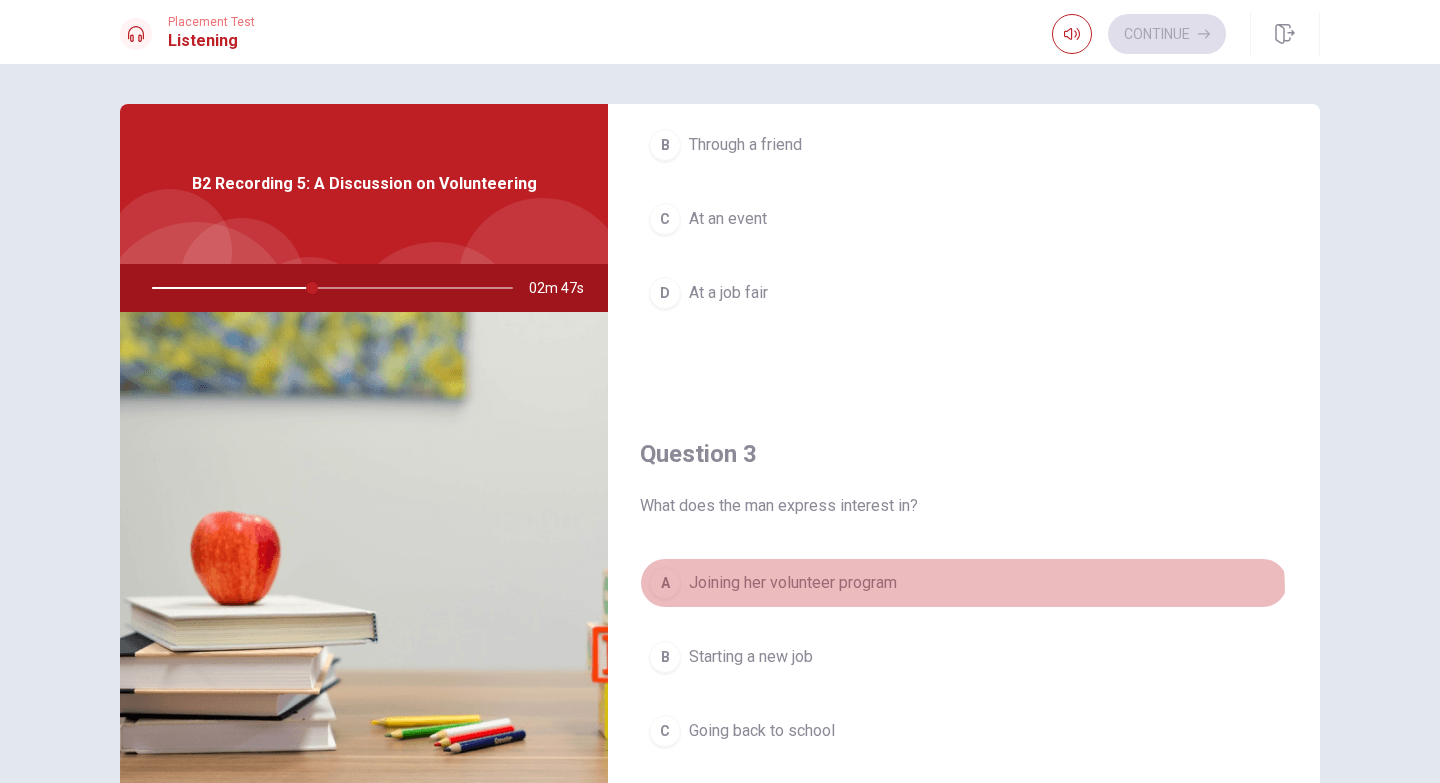 click on "A Joining her volunteer program" at bounding box center (964, 583) 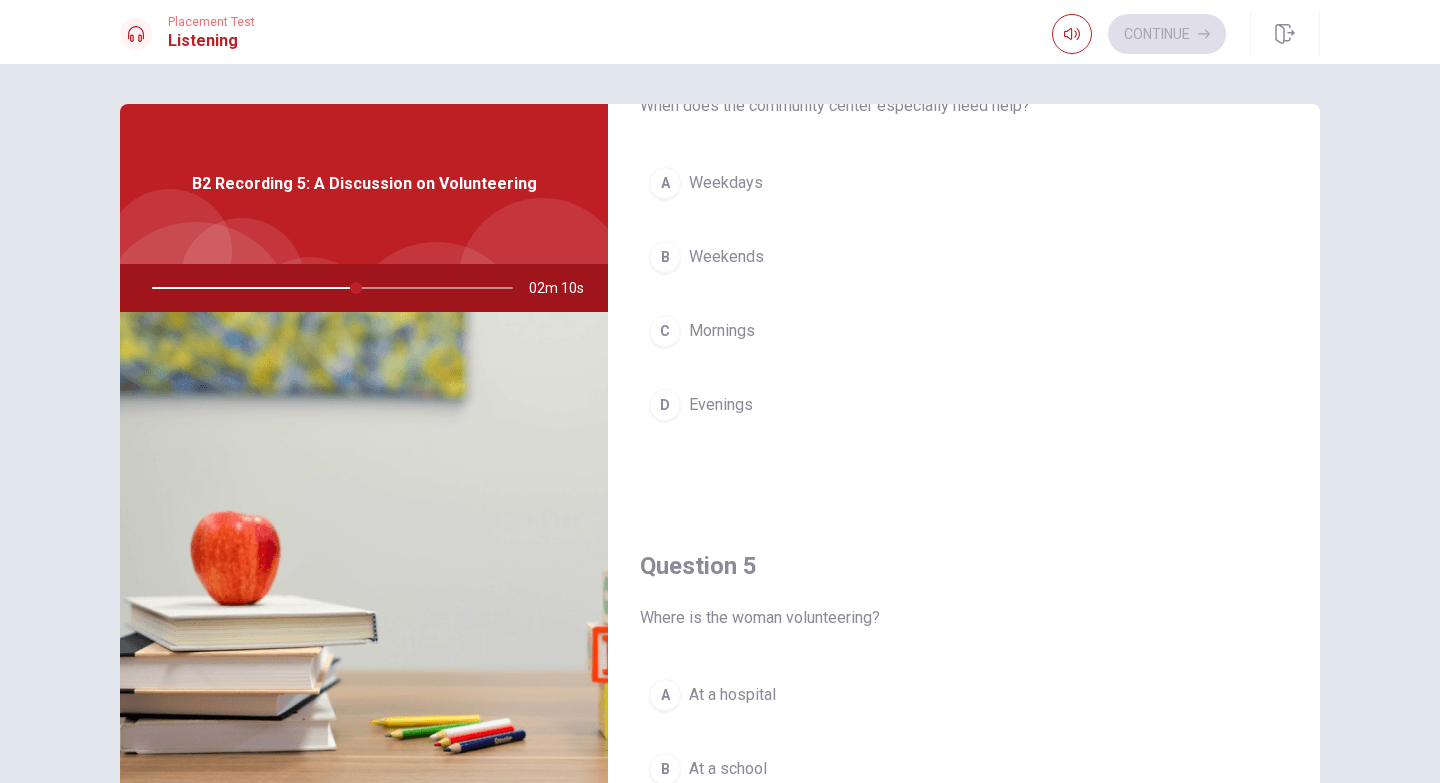 scroll, scrollTop: 1648, scrollLeft: 0, axis: vertical 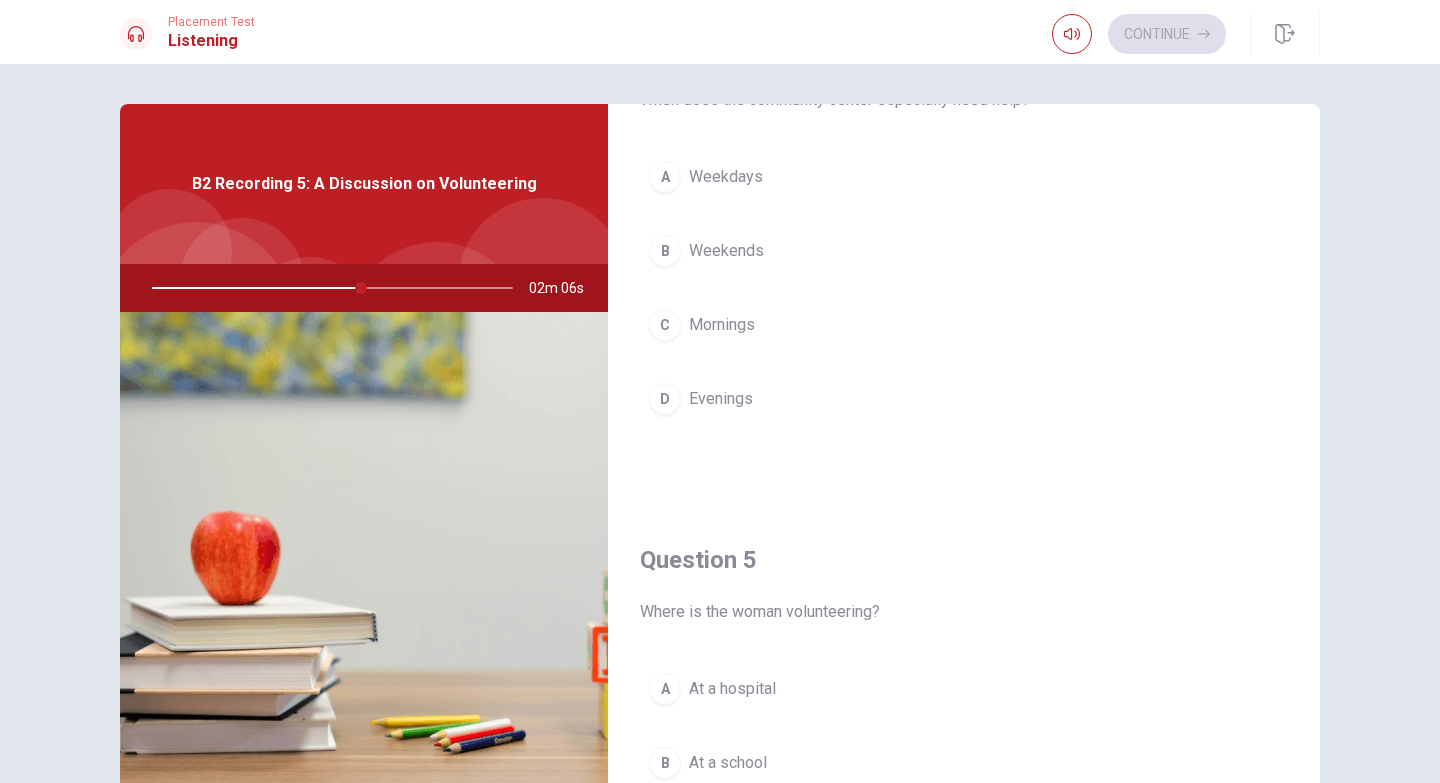 click on "B Weekends" at bounding box center [964, 251] 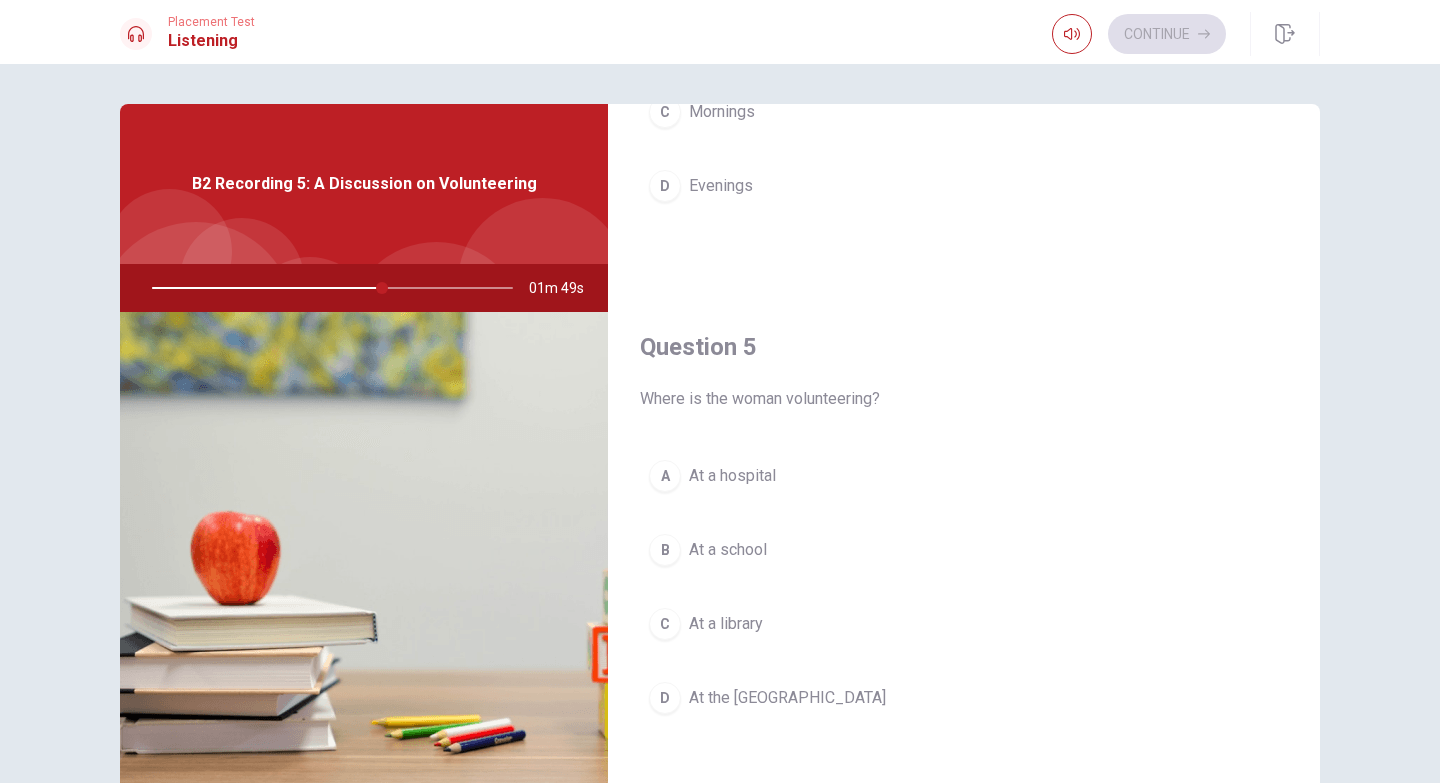scroll, scrollTop: 1865, scrollLeft: 0, axis: vertical 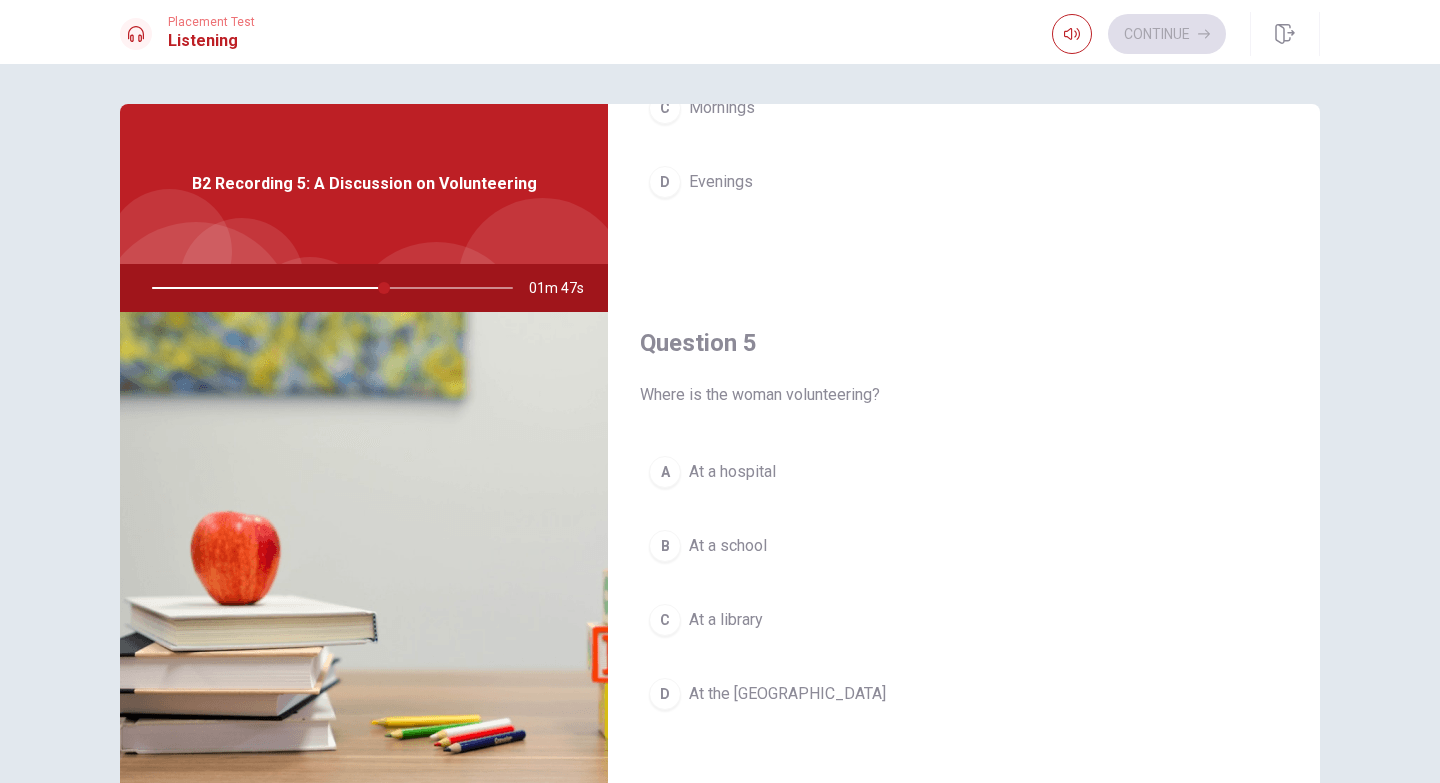 click on "At the [GEOGRAPHIC_DATA]" at bounding box center (787, 694) 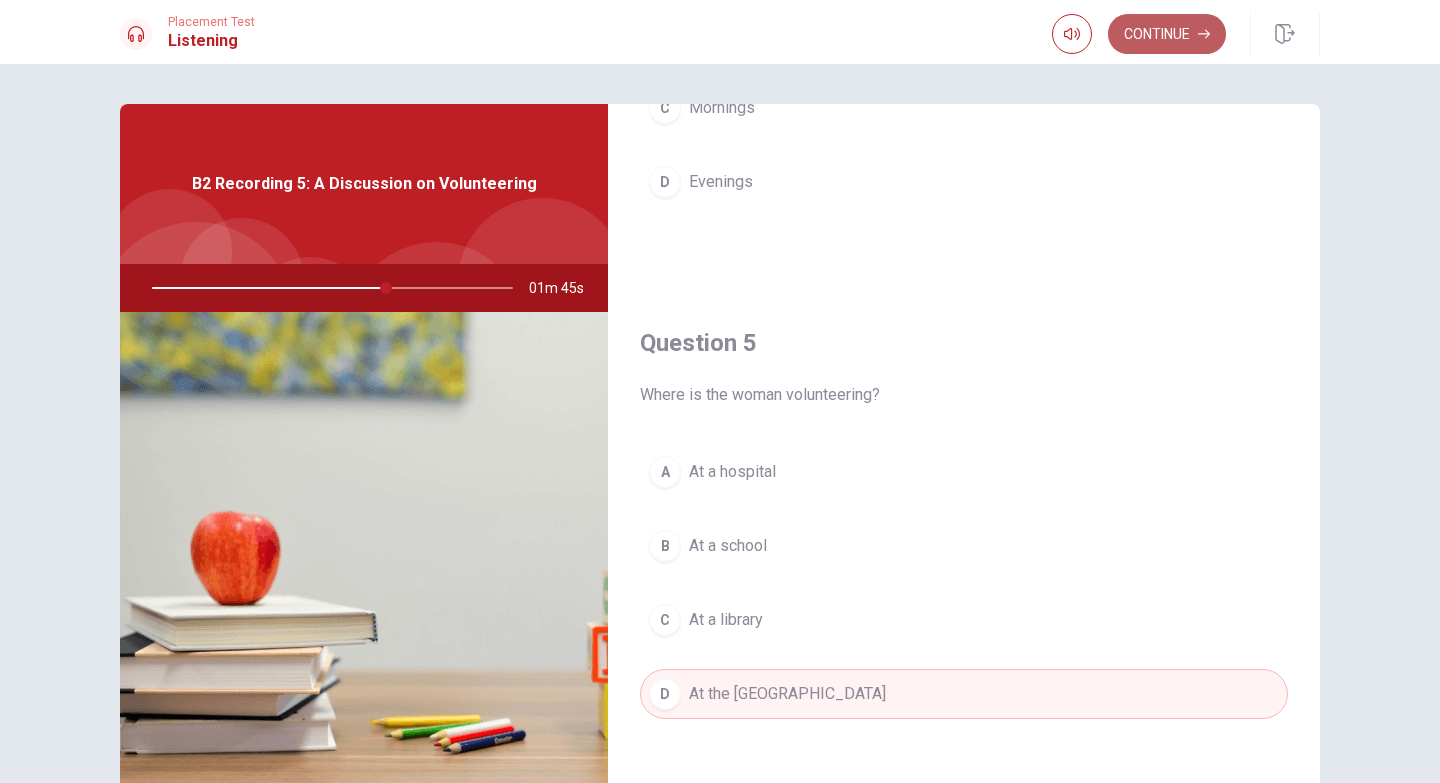 click on "Continue" at bounding box center [1167, 34] 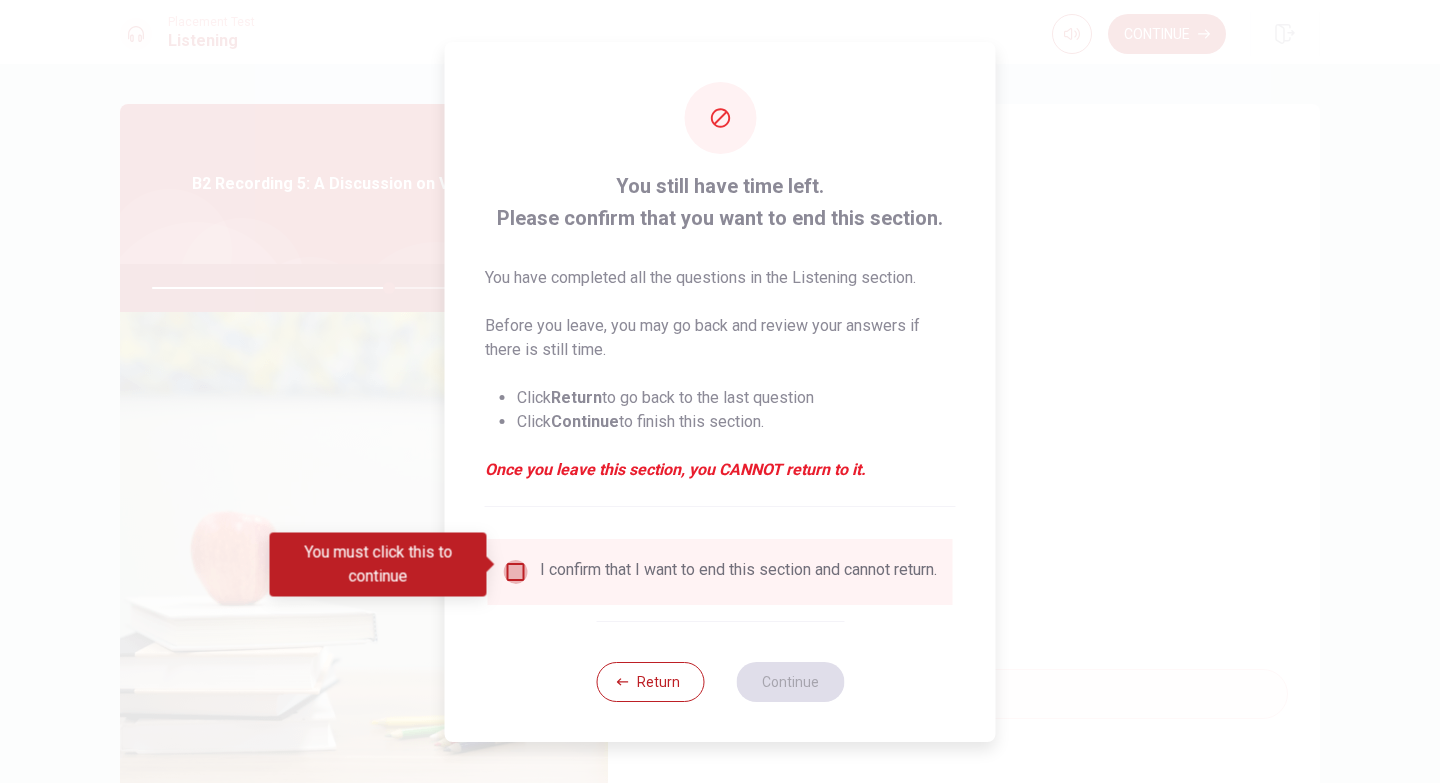 click at bounding box center (516, 572) 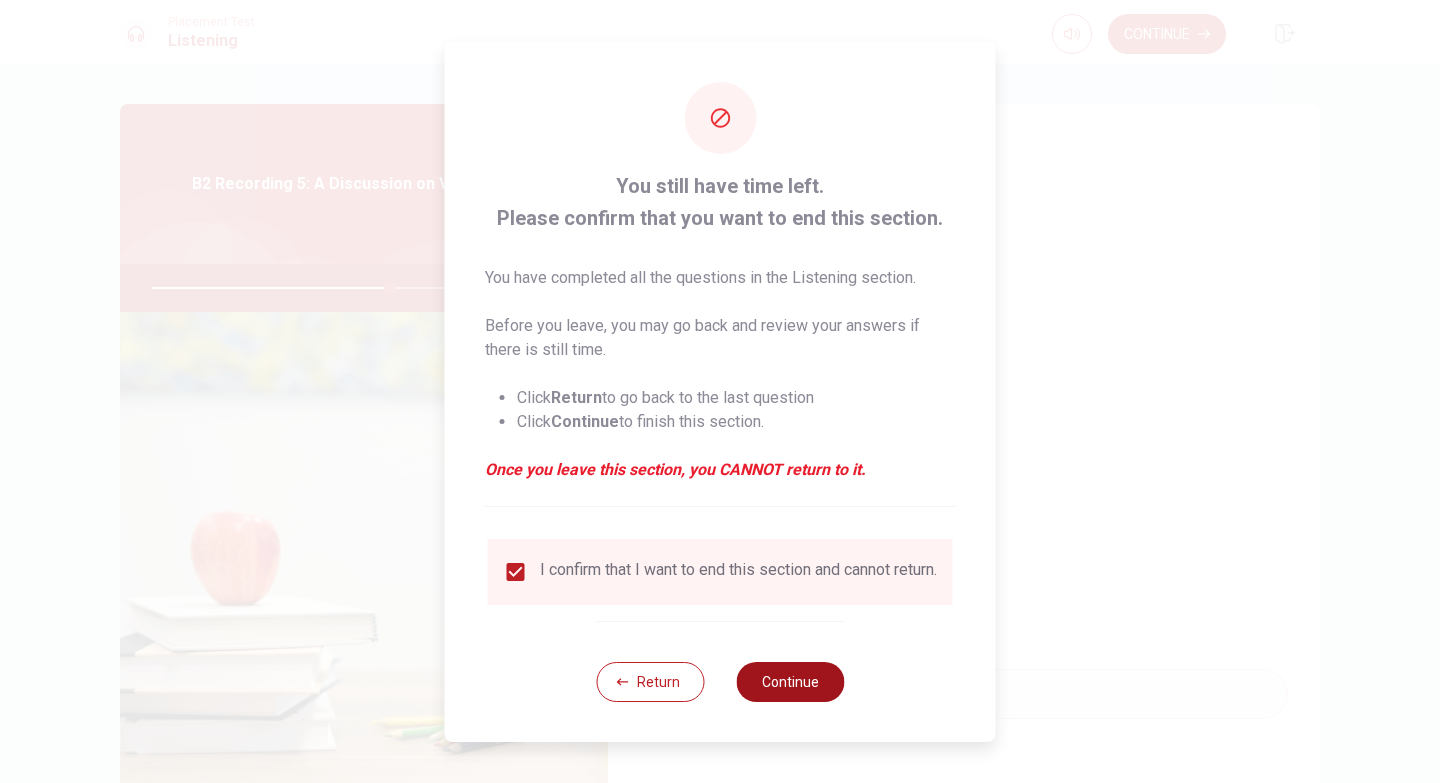click on "Continue" at bounding box center [790, 682] 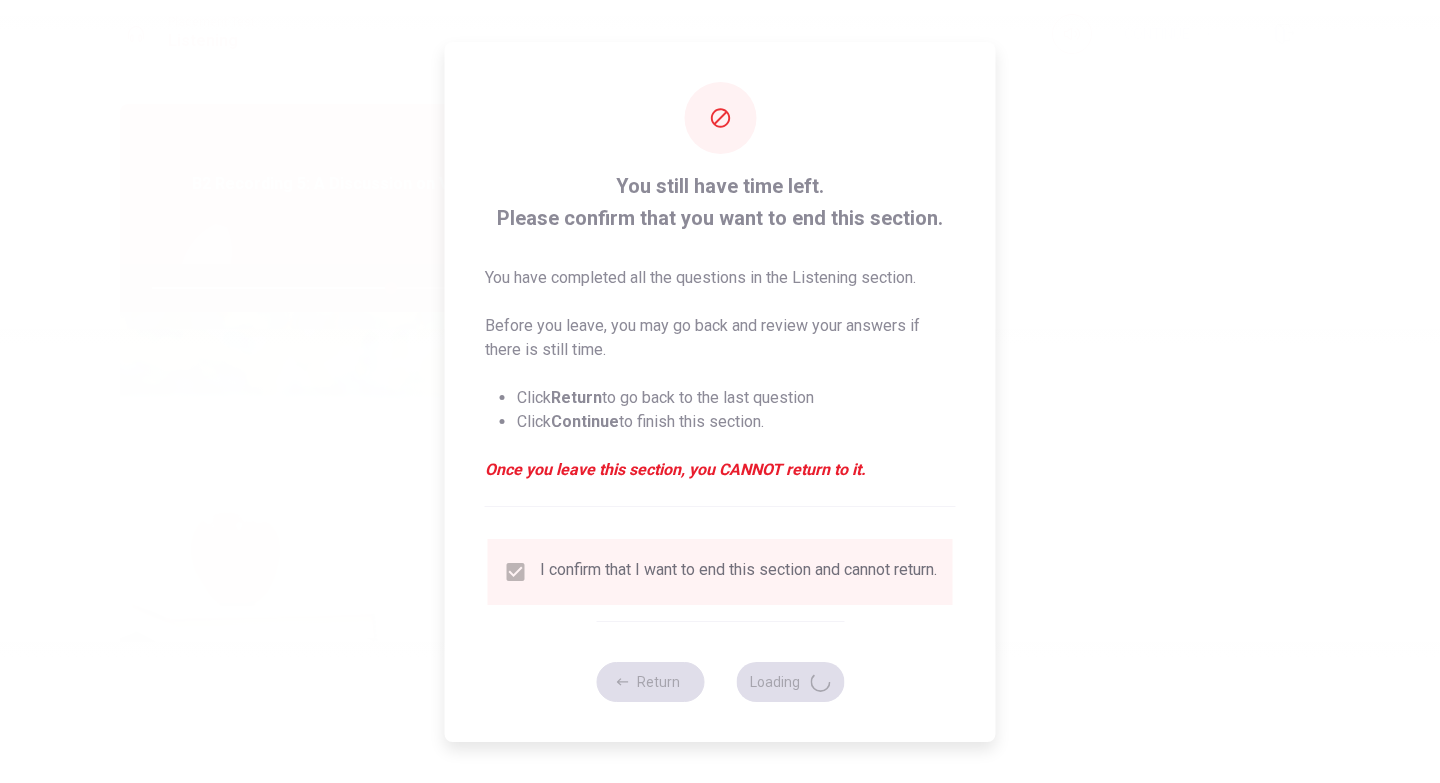 type on "67" 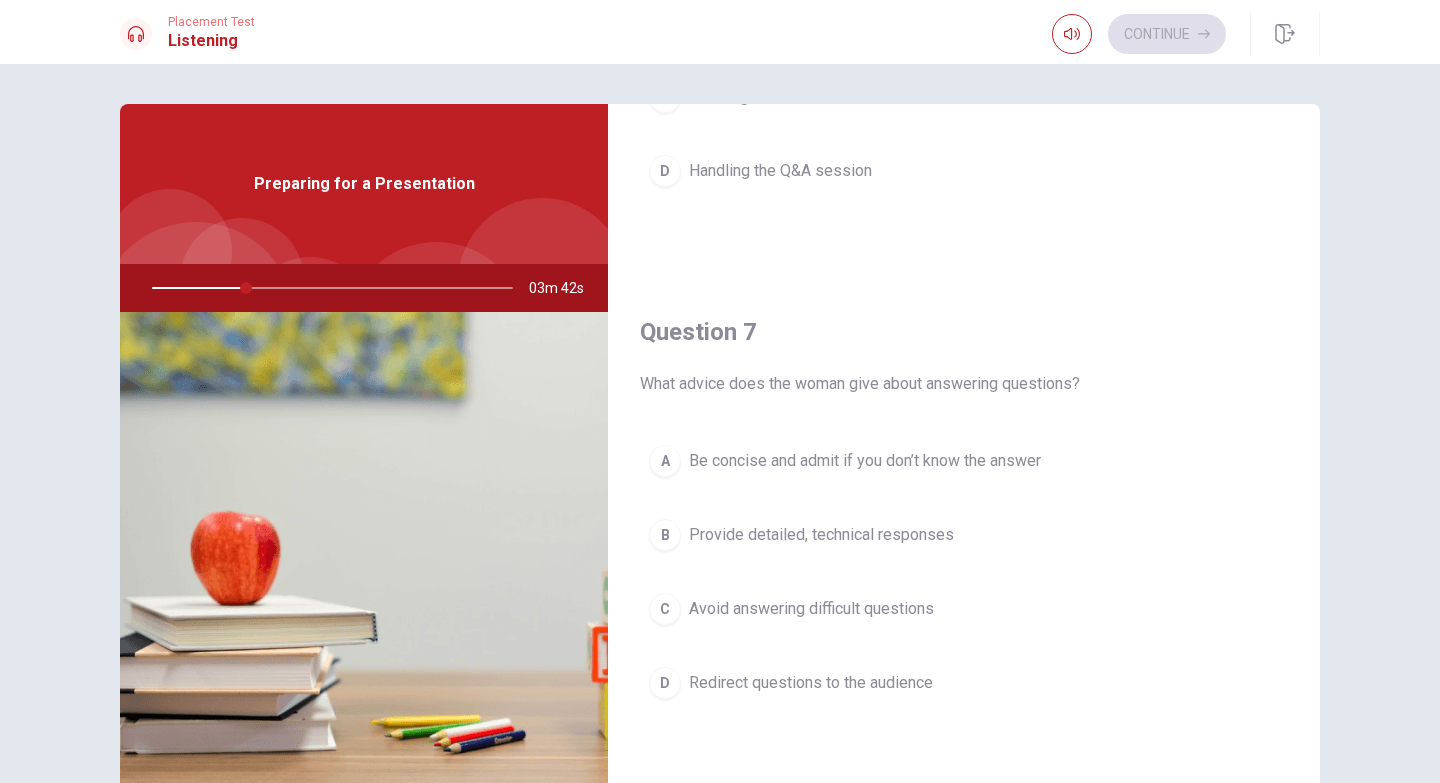 scroll, scrollTop: 0, scrollLeft: 0, axis: both 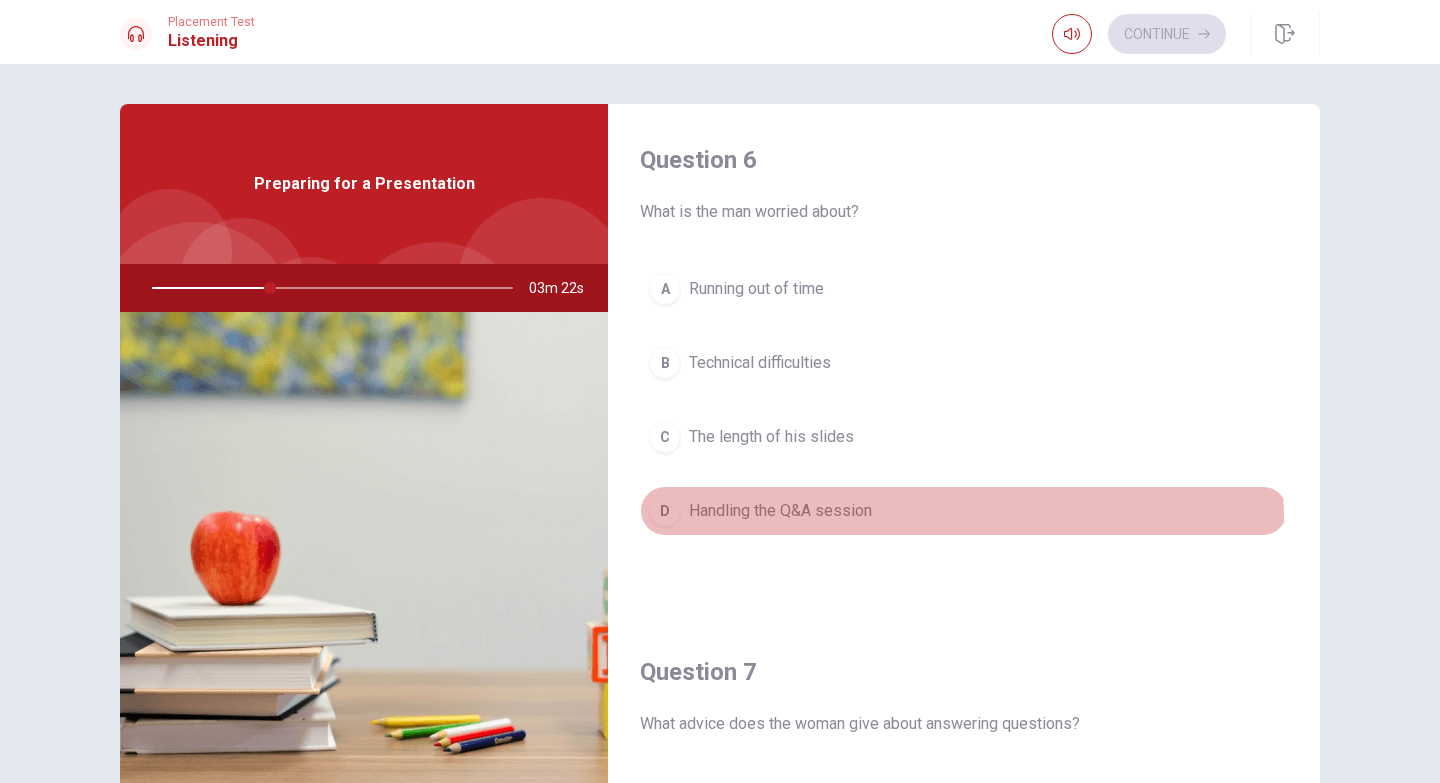 click on "D Handling the Q&A session" at bounding box center [964, 511] 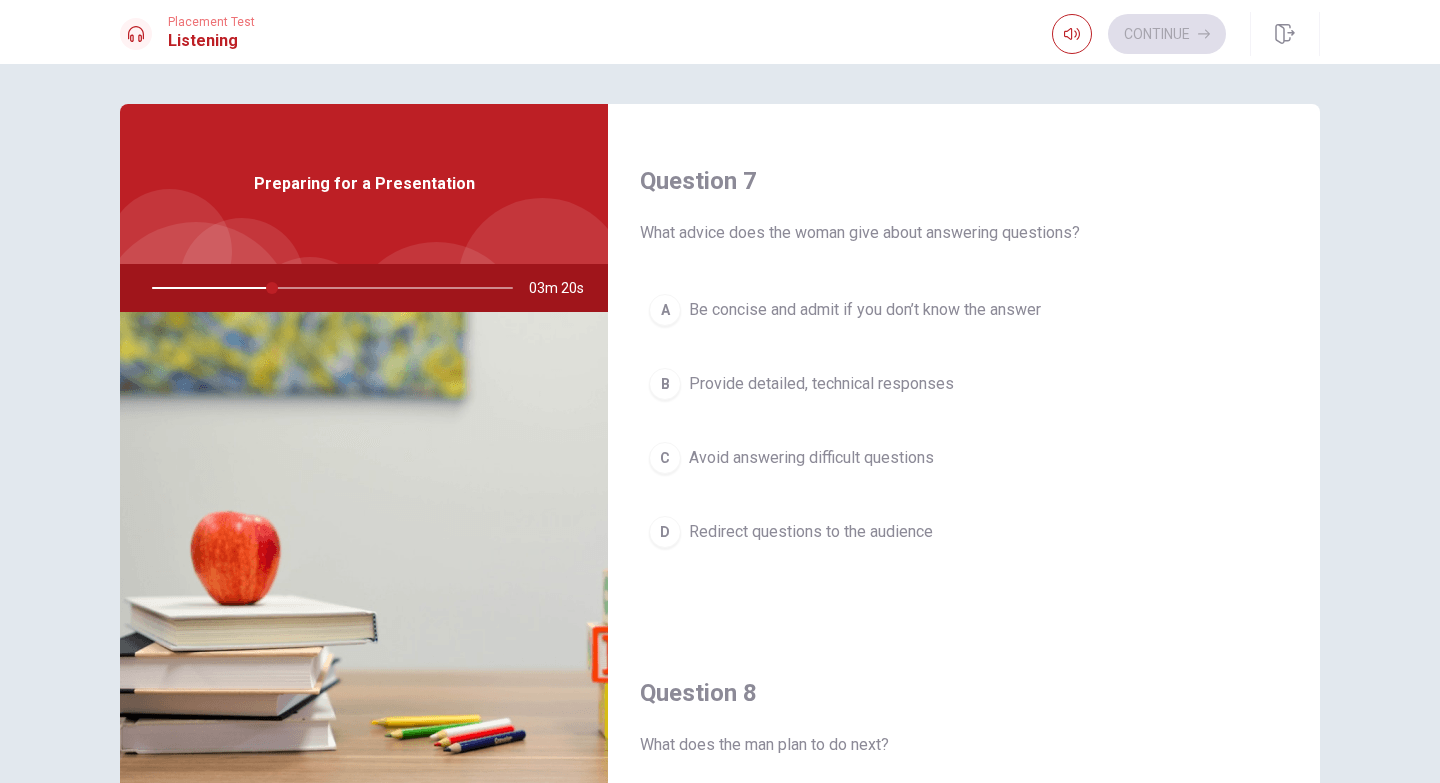 scroll, scrollTop: 505, scrollLeft: 0, axis: vertical 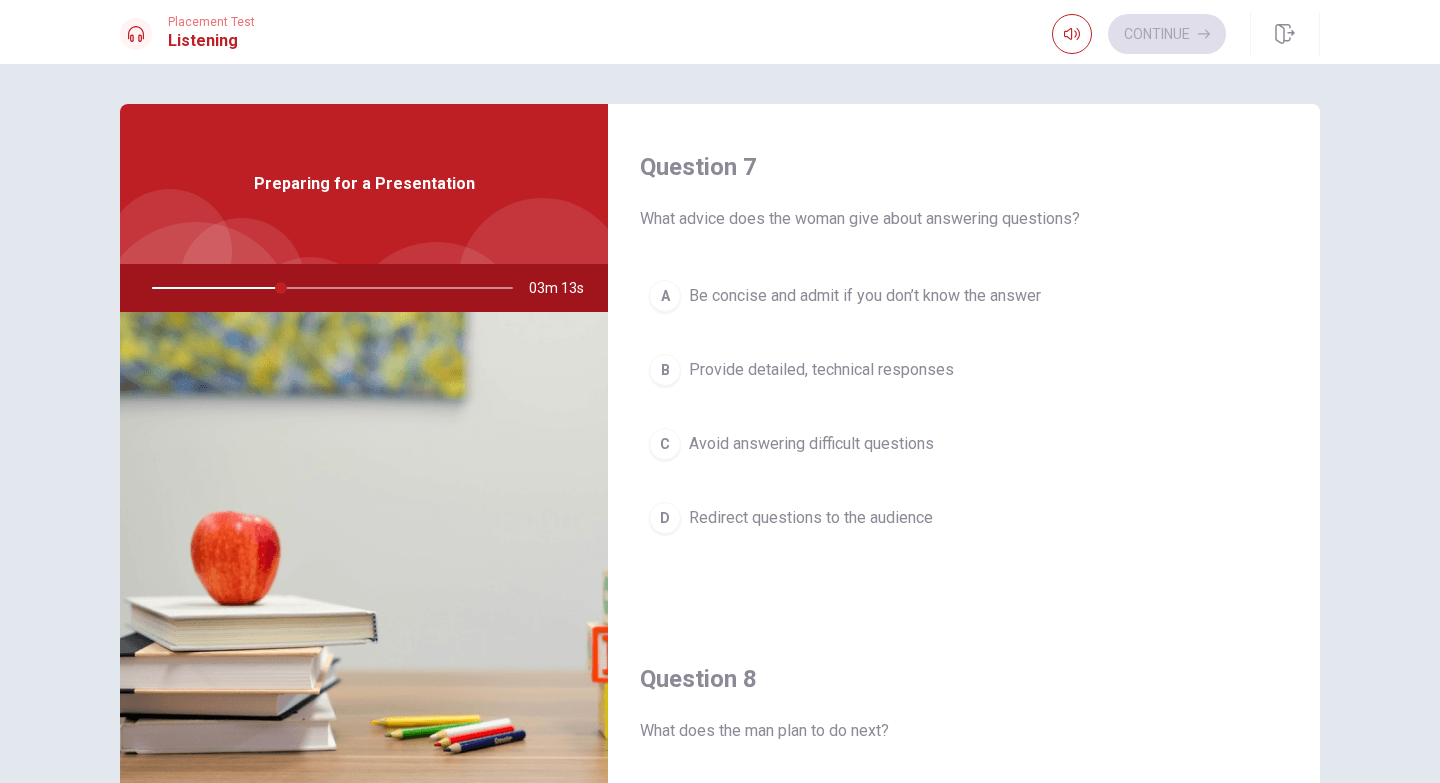 click on "Be concise and admit if you don’t know the answer" at bounding box center (865, 296) 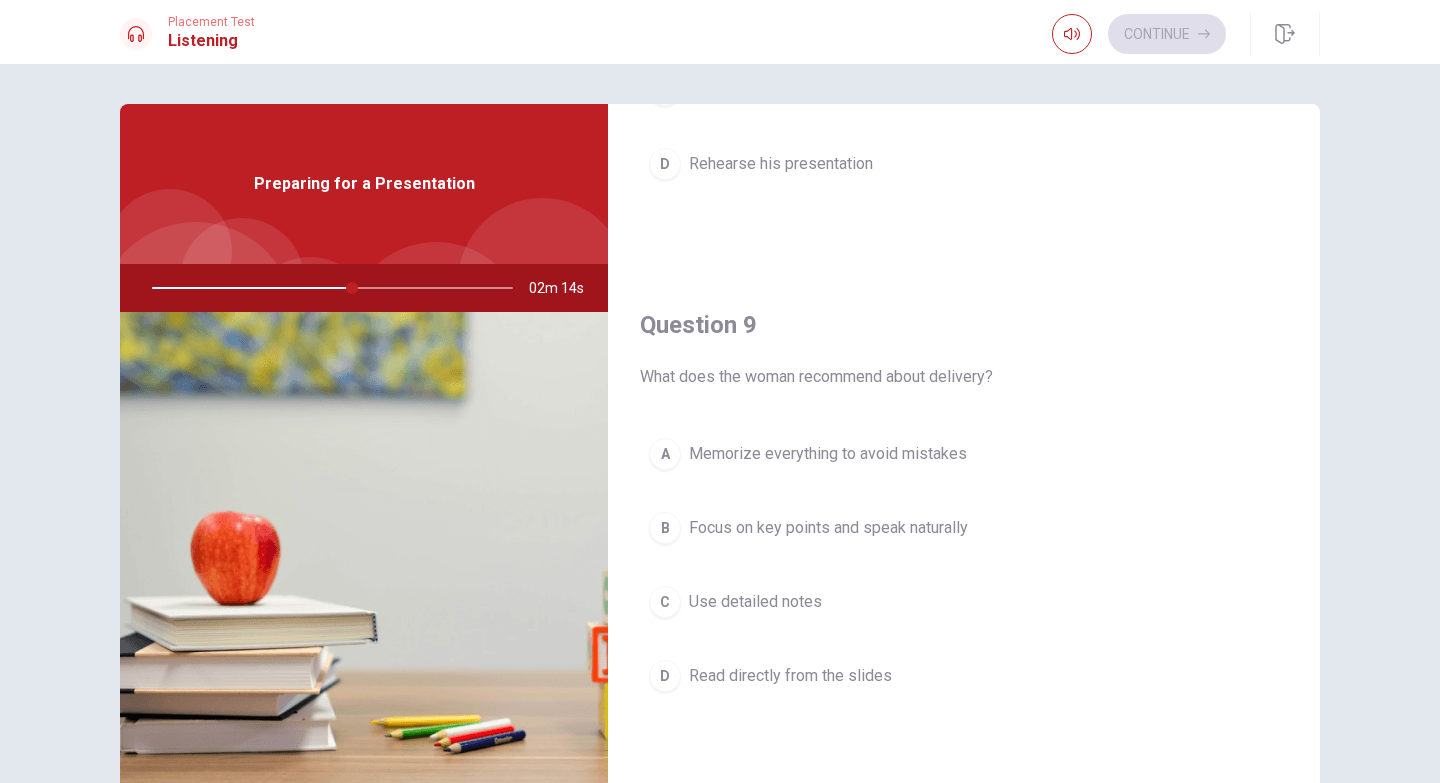 scroll, scrollTop: 1373, scrollLeft: 0, axis: vertical 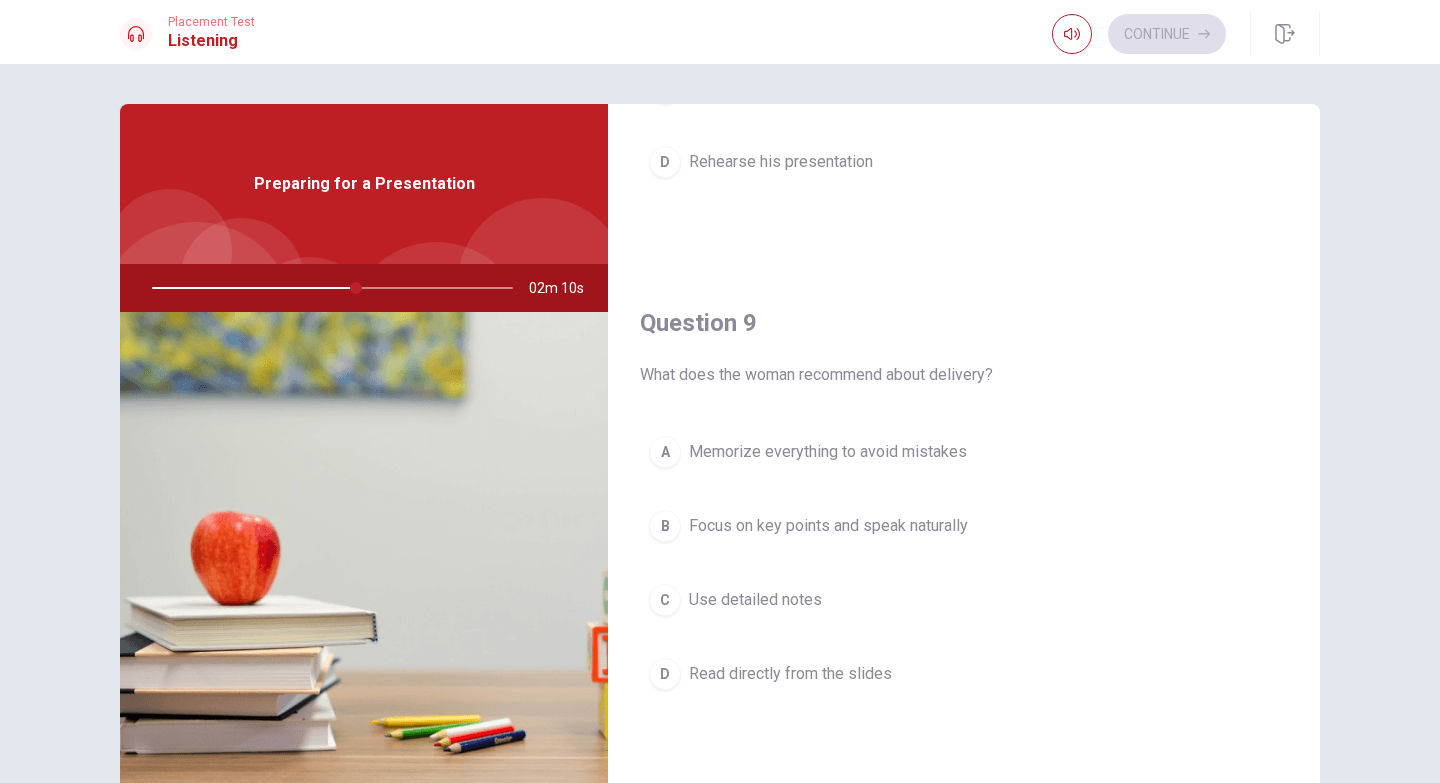 click on "A Memorize everything to avoid mistakes" at bounding box center [964, 452] 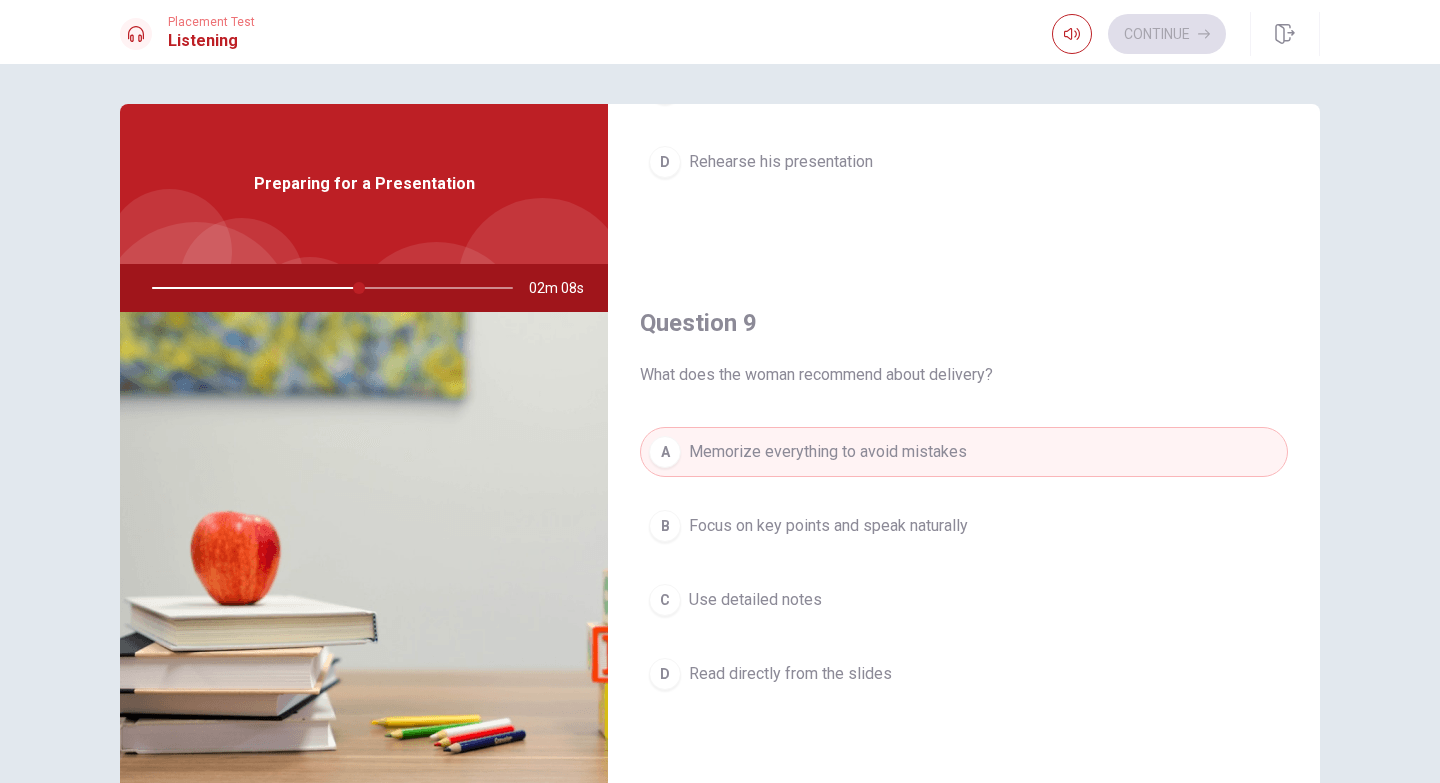 click on "B Focus on key points and speak naturally" at bounding box center (964, 526) 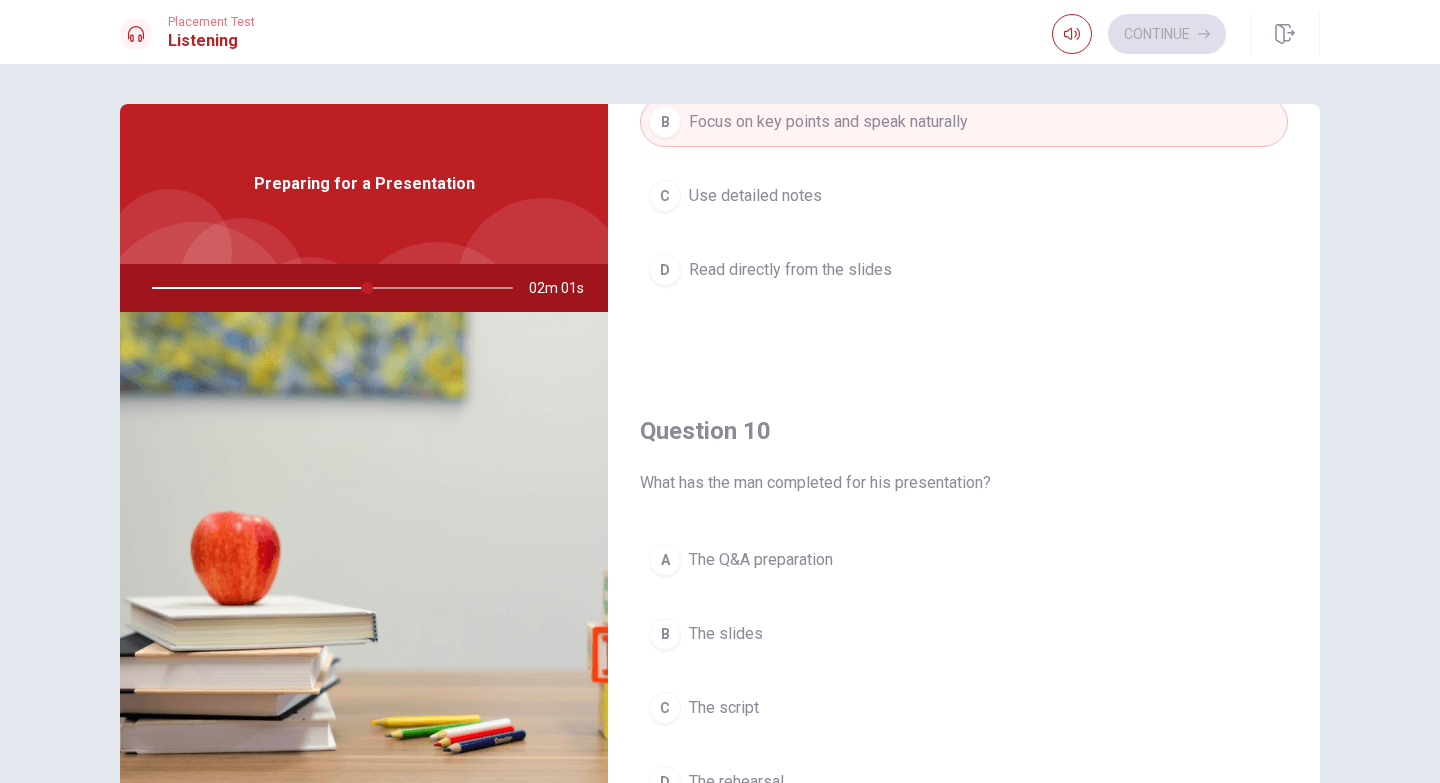 scroll, scrollTop: 1865, scrollLeft: 0, axis: vertical 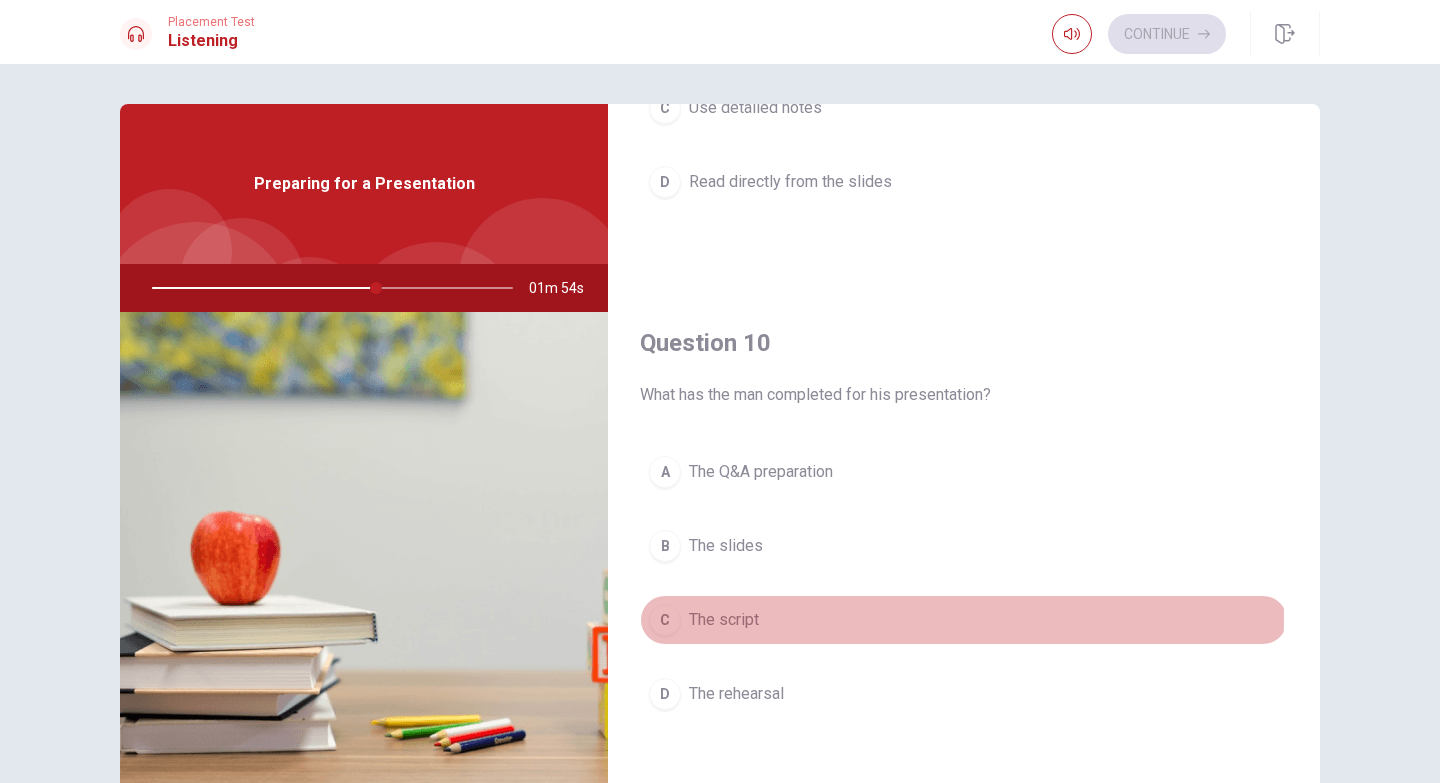 click on "C The script" at bounding box center [964, 620] 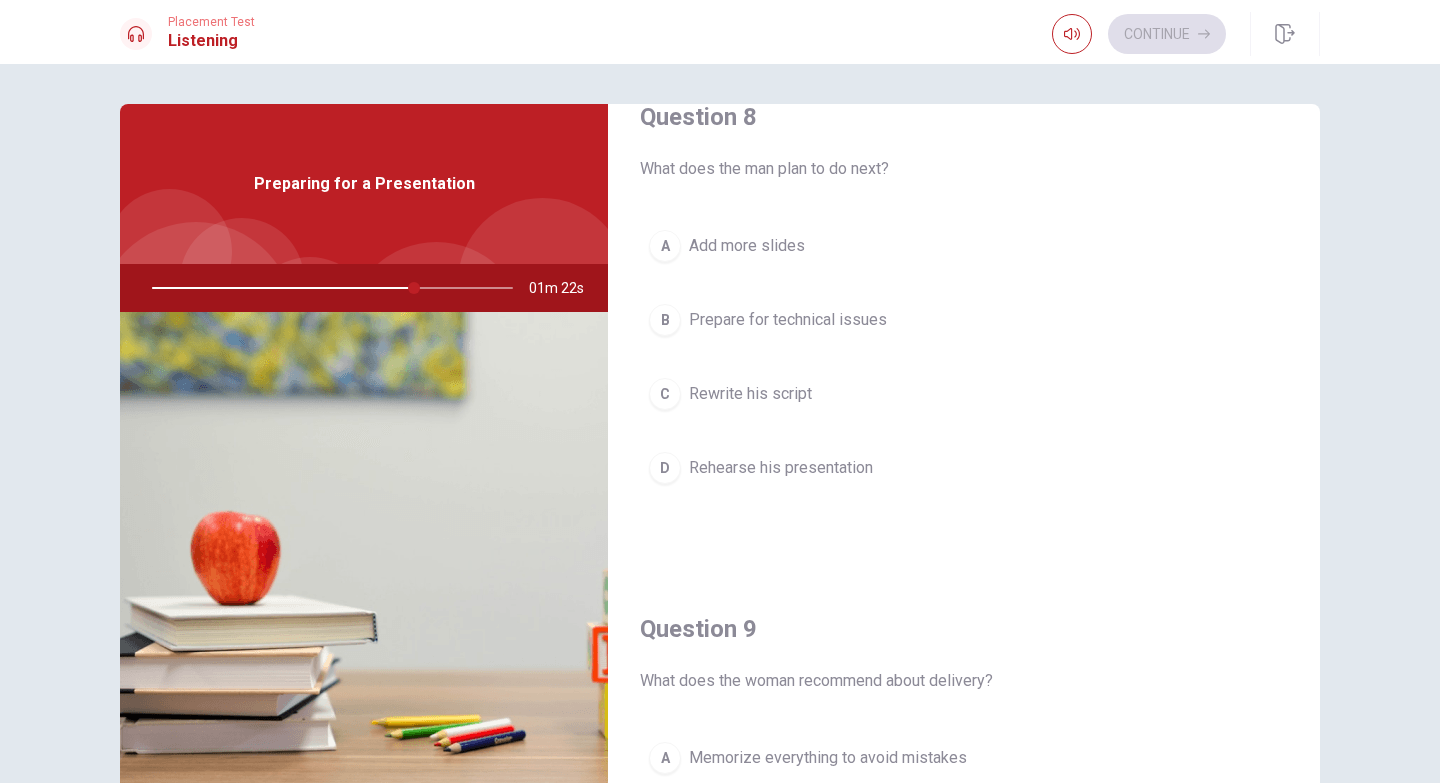 scroll, scrollTop: 1081, scrollLeft: 0, axis: vertical 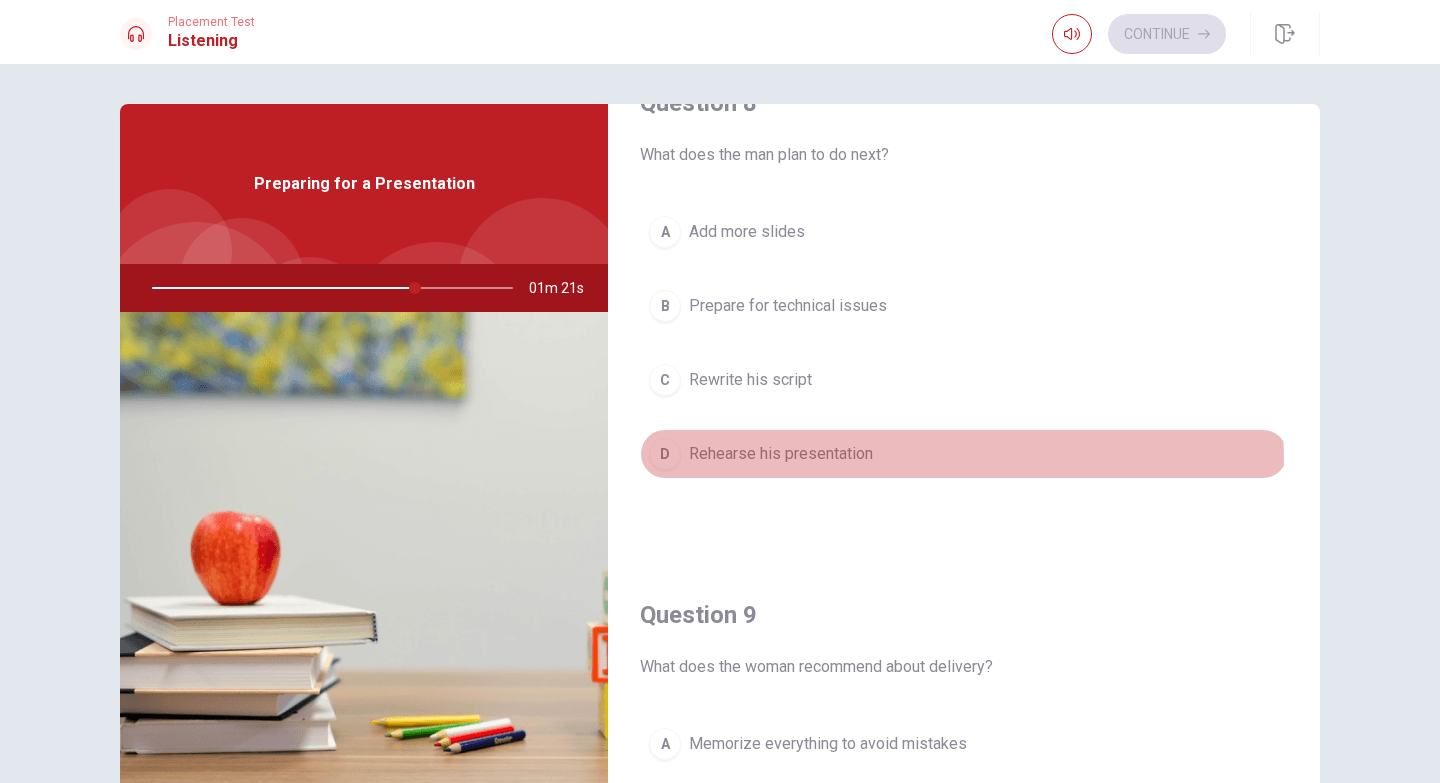 click on "Rehearse his presentation" at bounding box center [781, 454] 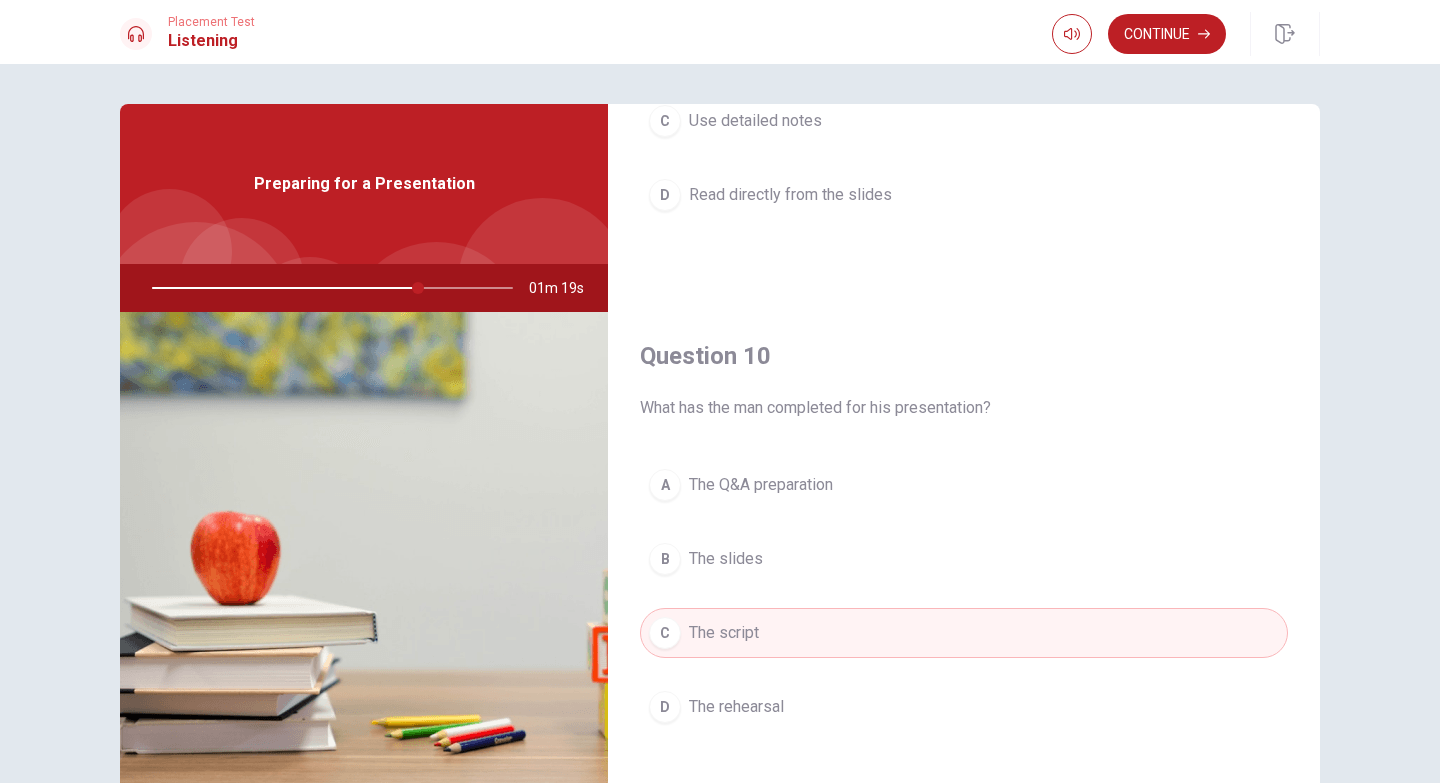 scroll, scrollTop: 1865, scrollLeft: 0, axis: vertical 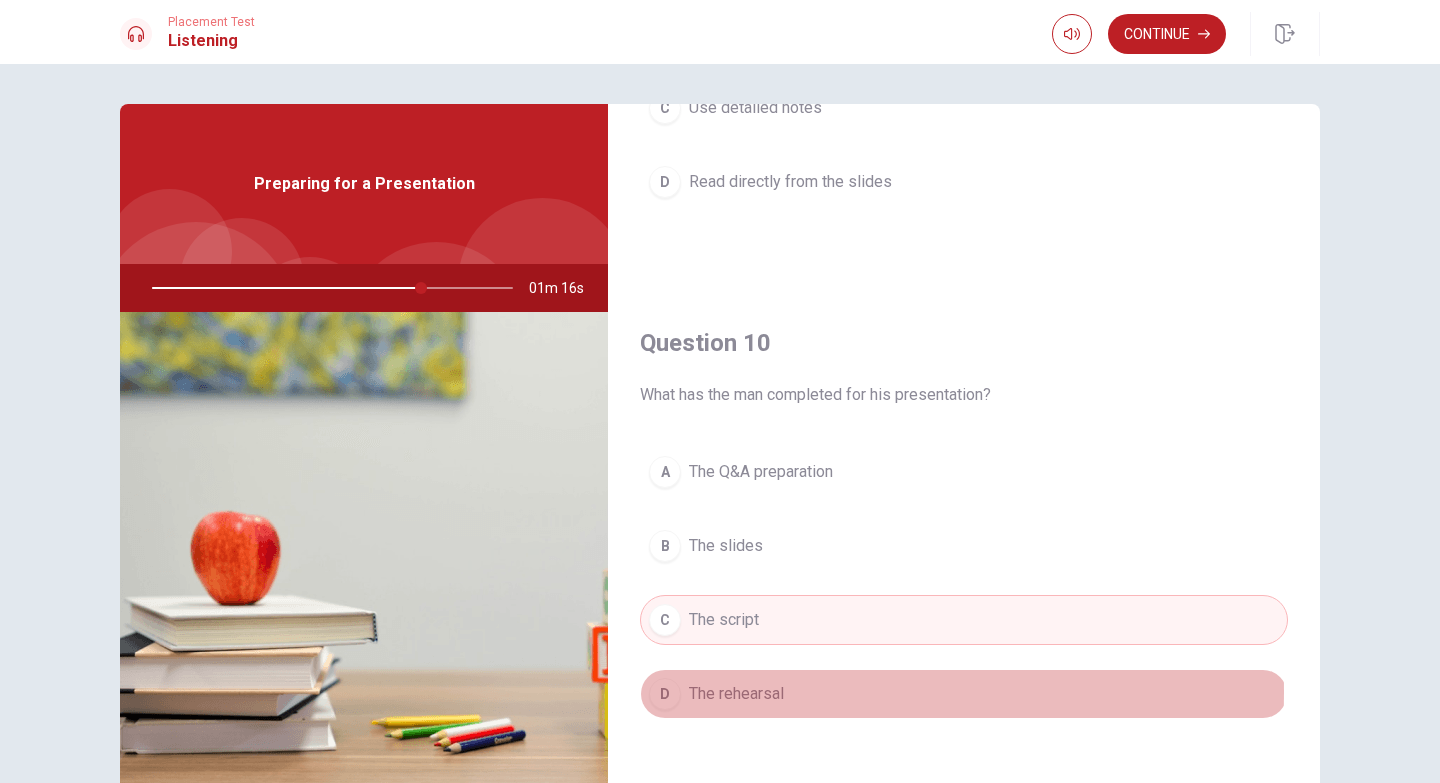 click on "The rehearsal" at bounding box center (736, 694) 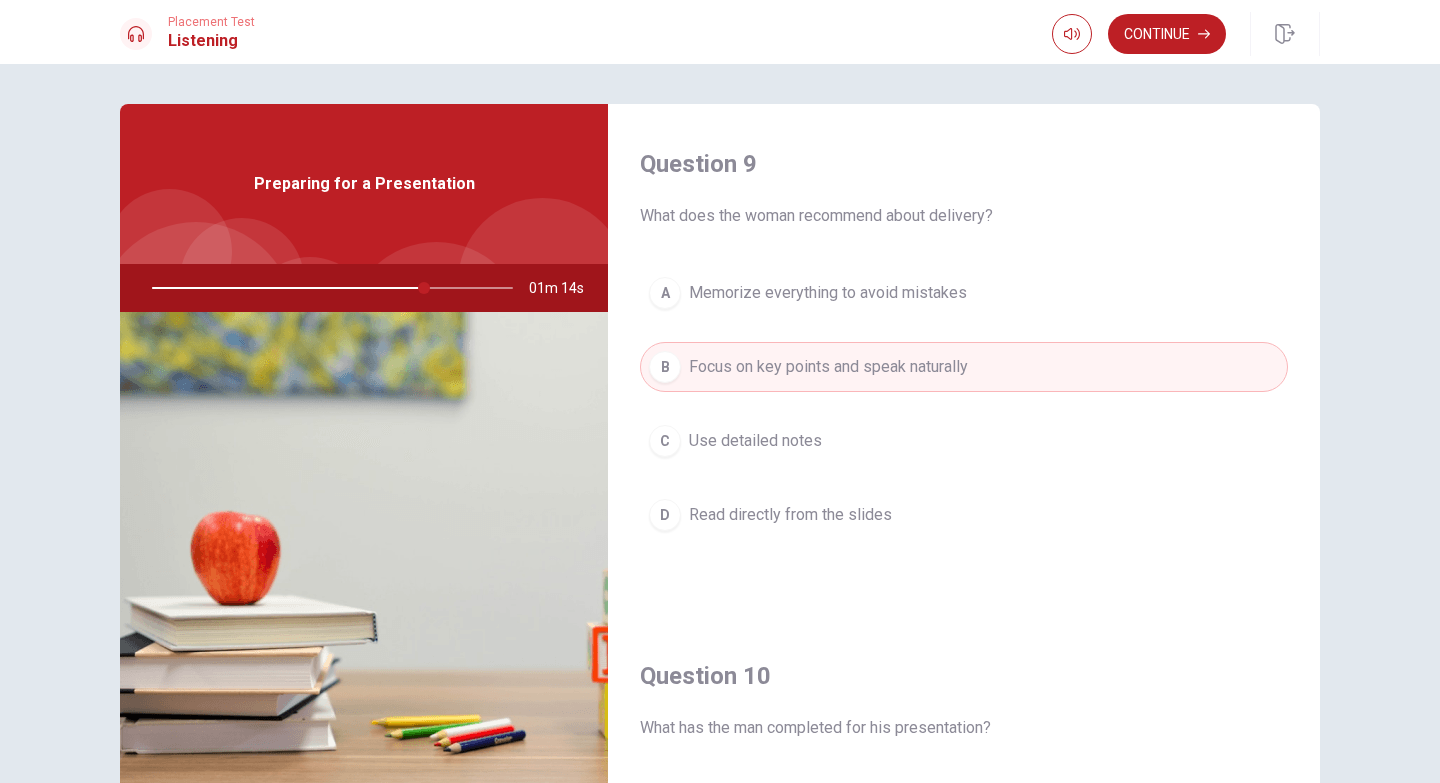 scroll, scrollTop: 1531, scrollLeft: 0, axis: vertical 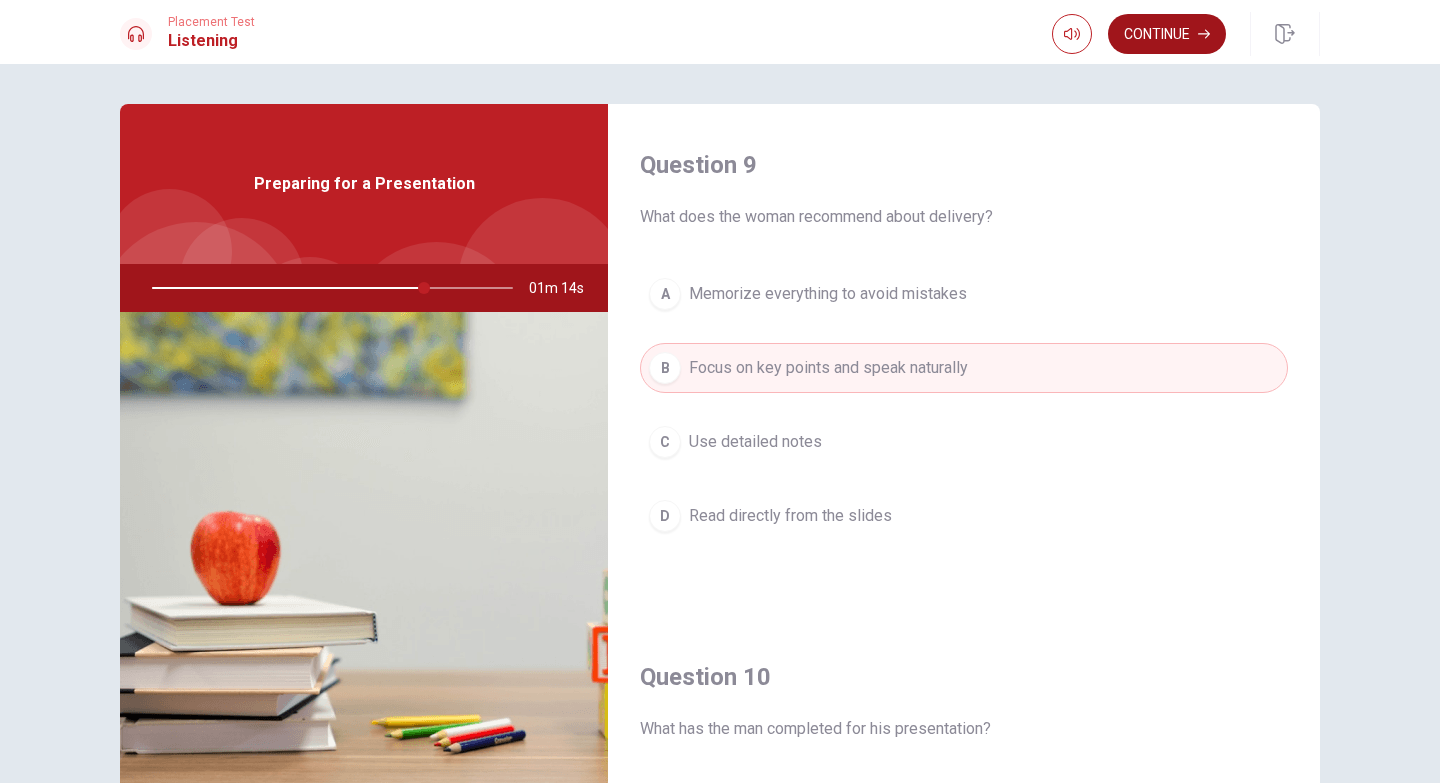 click on "Continue" at bounding box center (1167, 34) 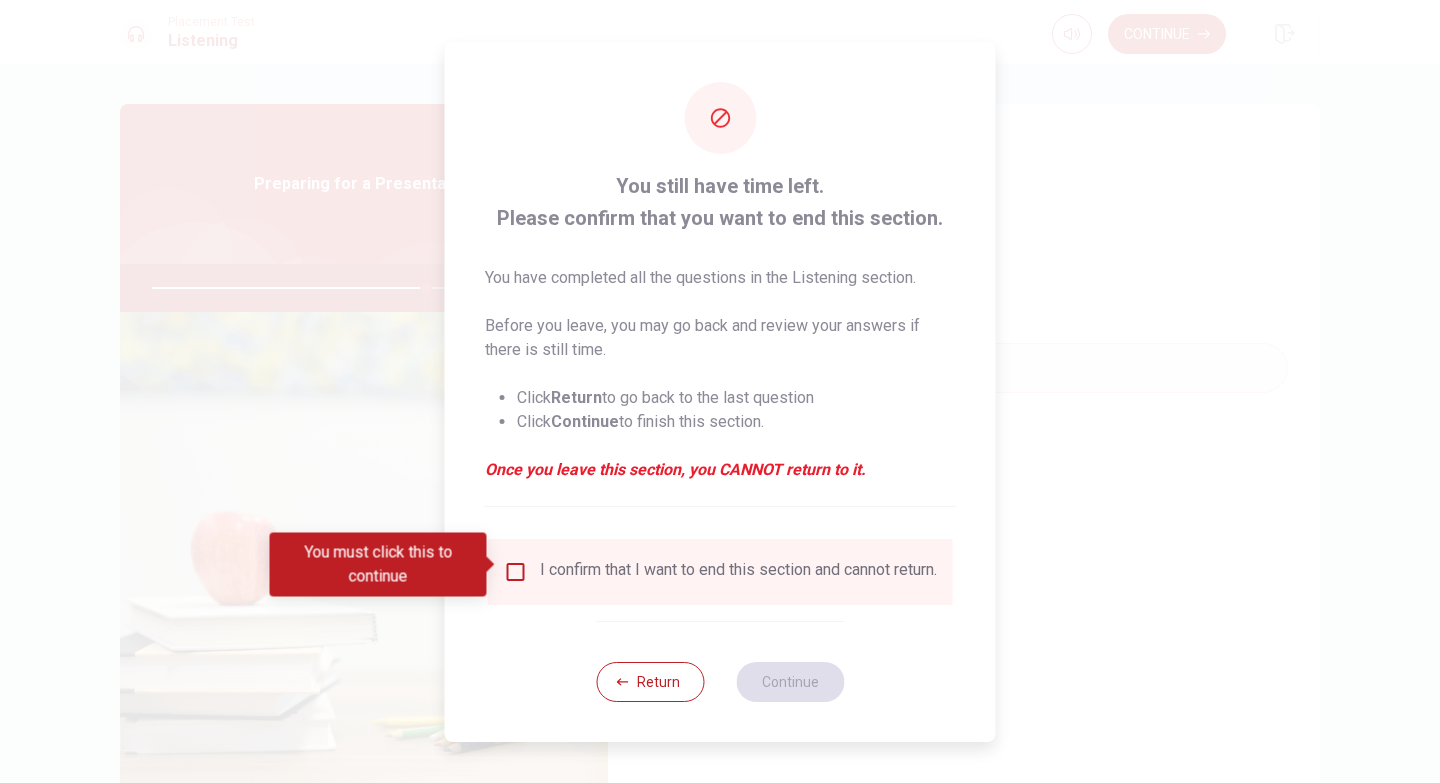 click at bounding box center [516, 572] 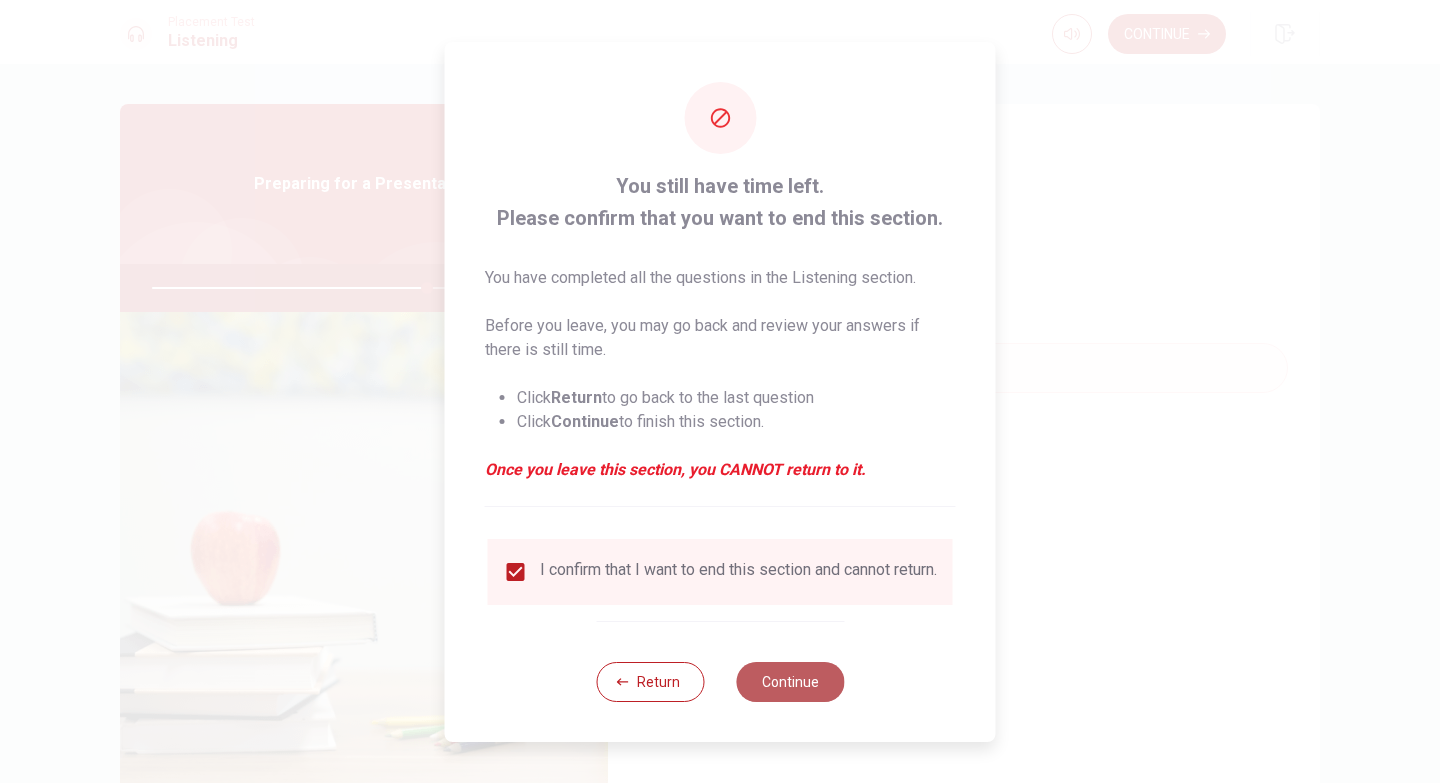 click on "Continue" at bounding box center (790, 682) 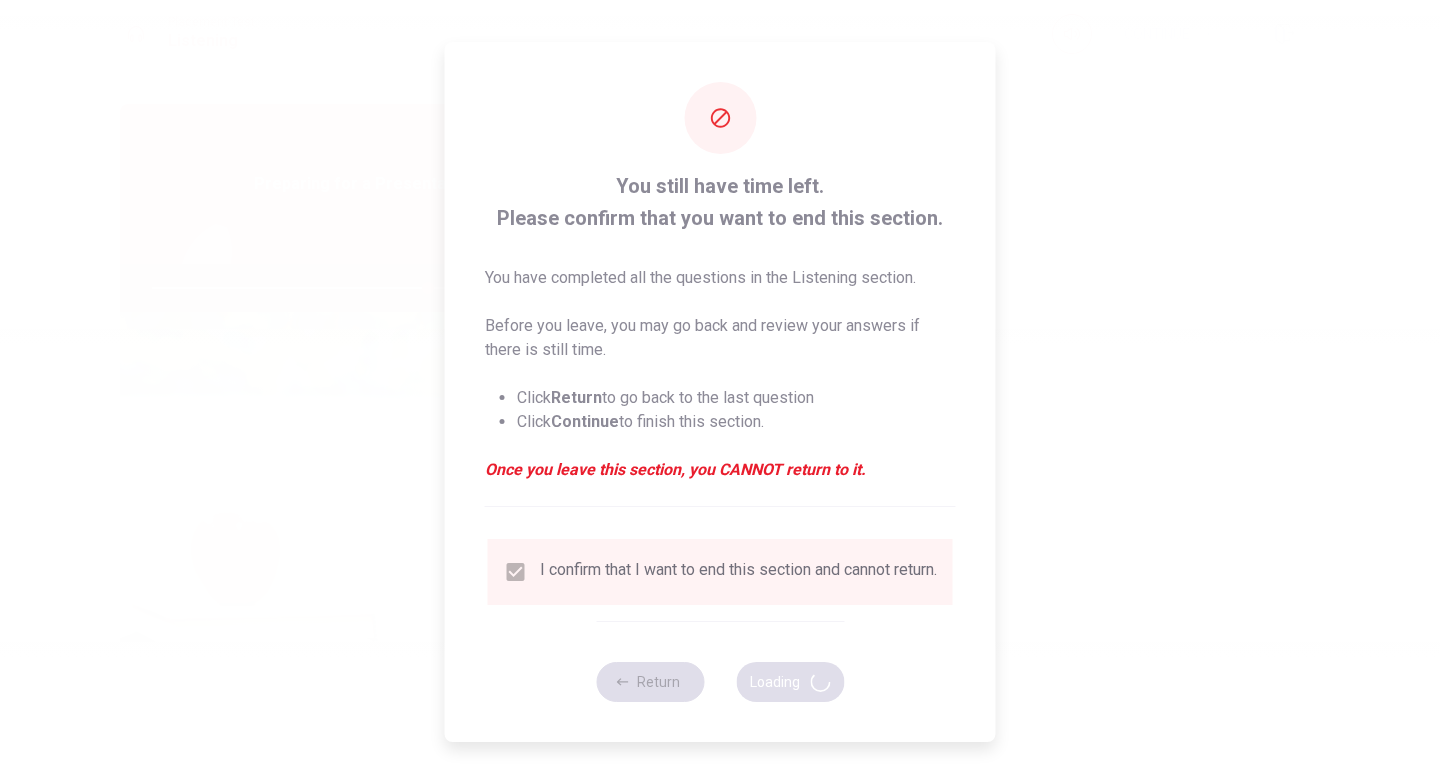 type on "77" 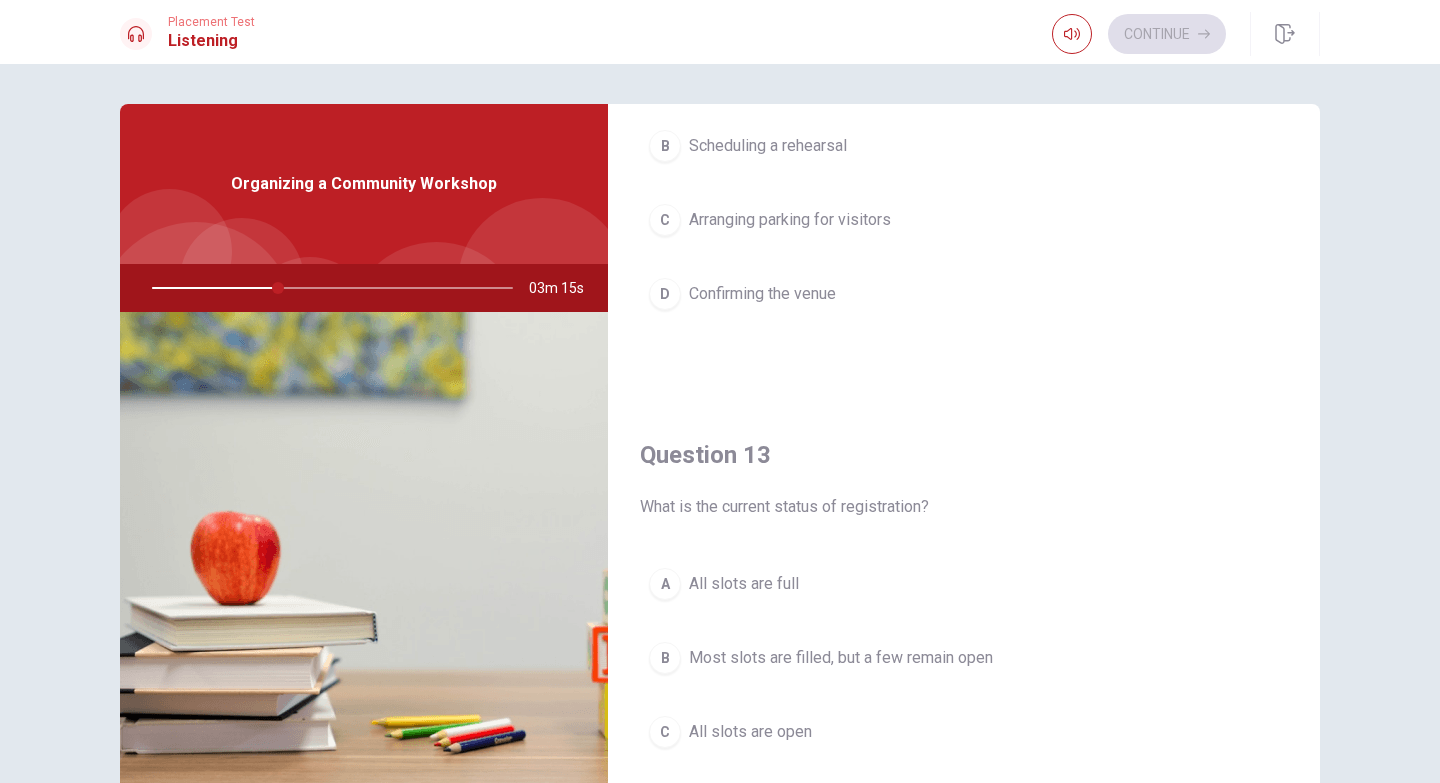 scroll, scrollTop: 728, scrollLeft: 0, axis: vertical 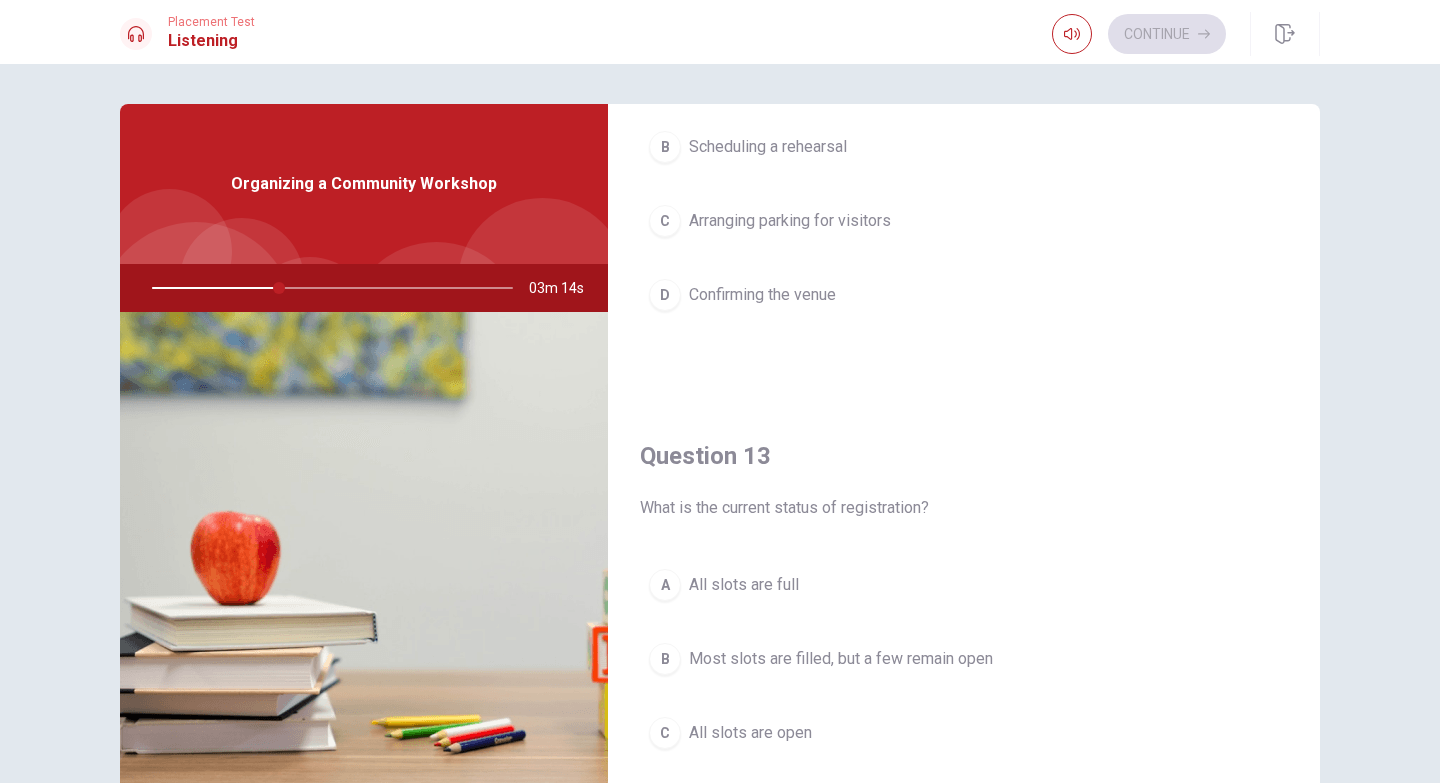 click on "A All slots are full B Most slots are filled, but a few remain open C All slots are open D Registration is closed" at bounding box center [964, 716] 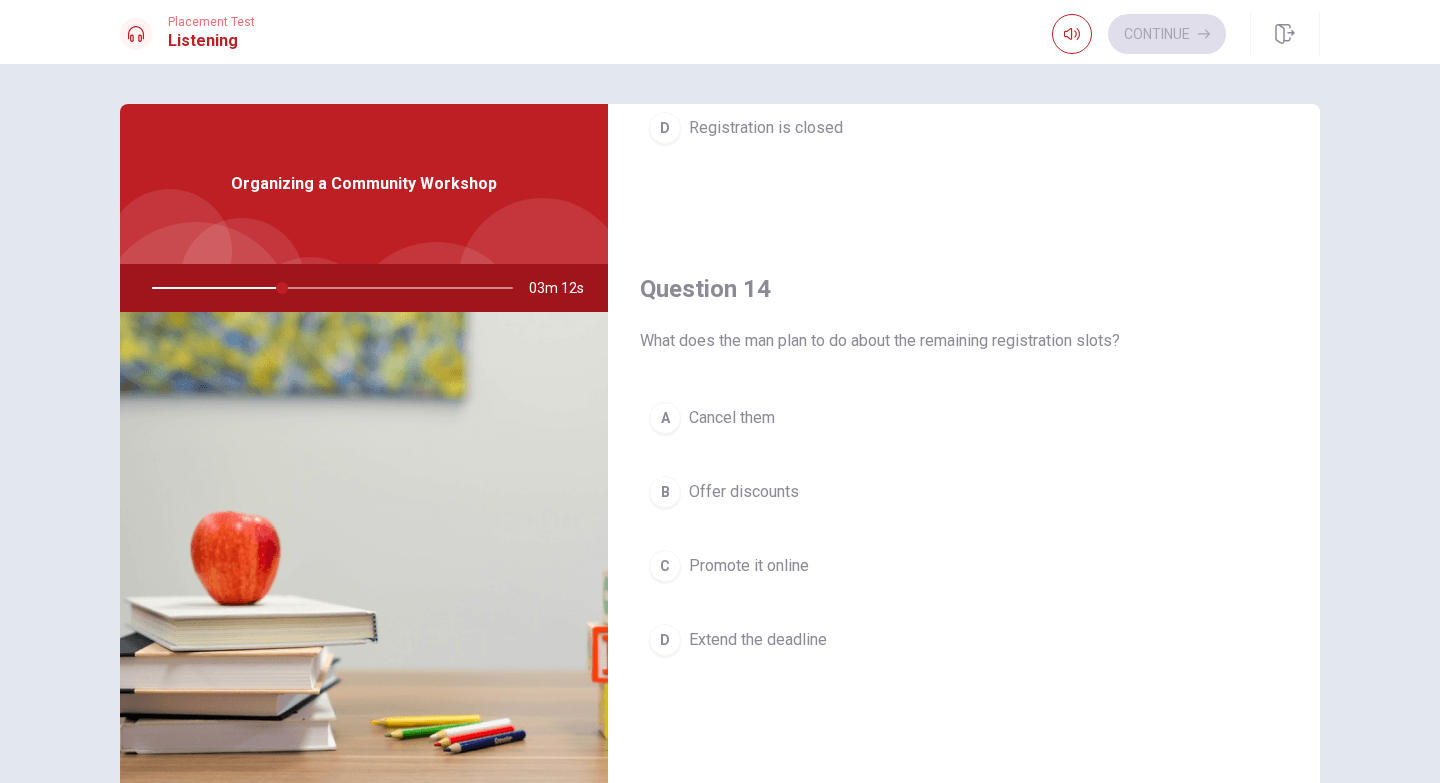 scroll, scrollTop: 1408, scrollLeft: 0, axis: vertical 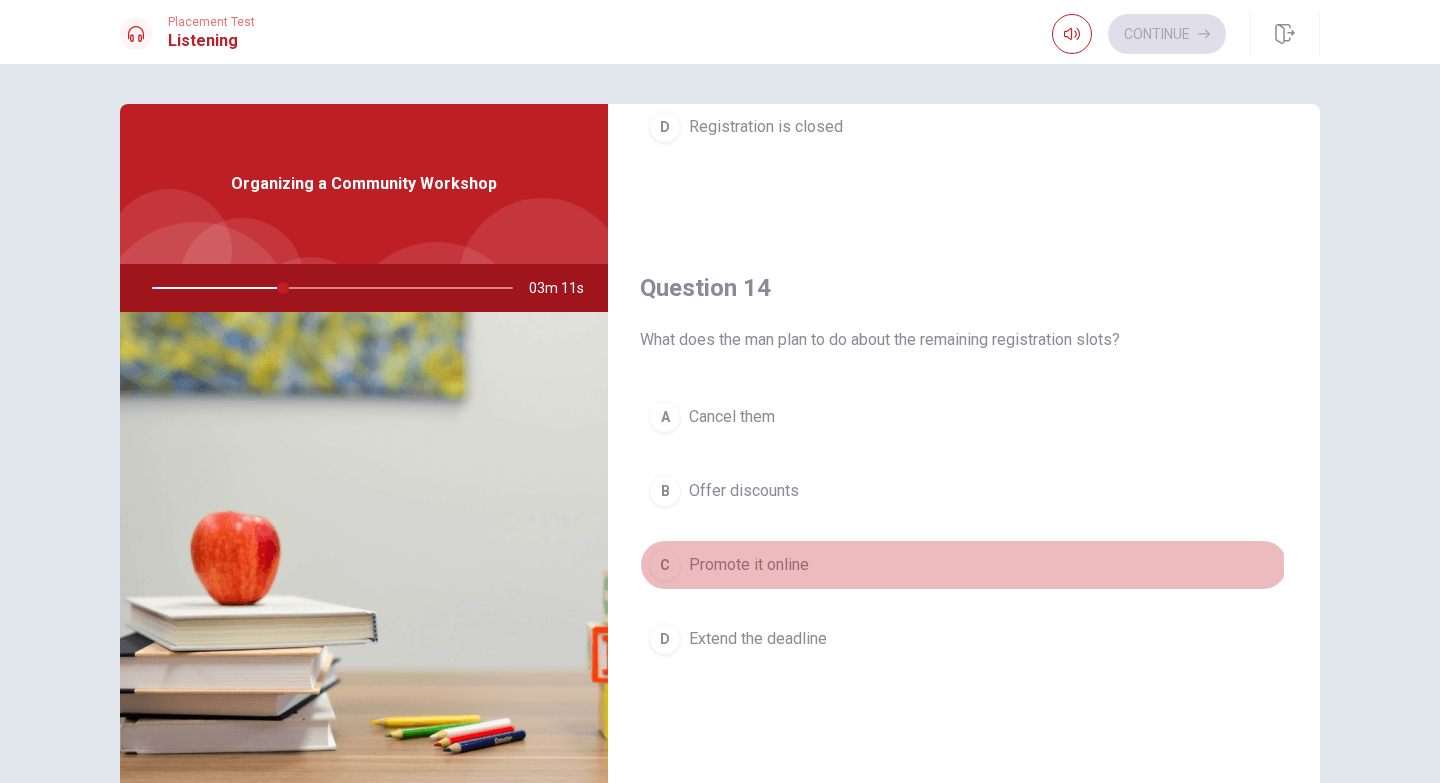 click on "C Promote it online" at bounding box center [964, 565] 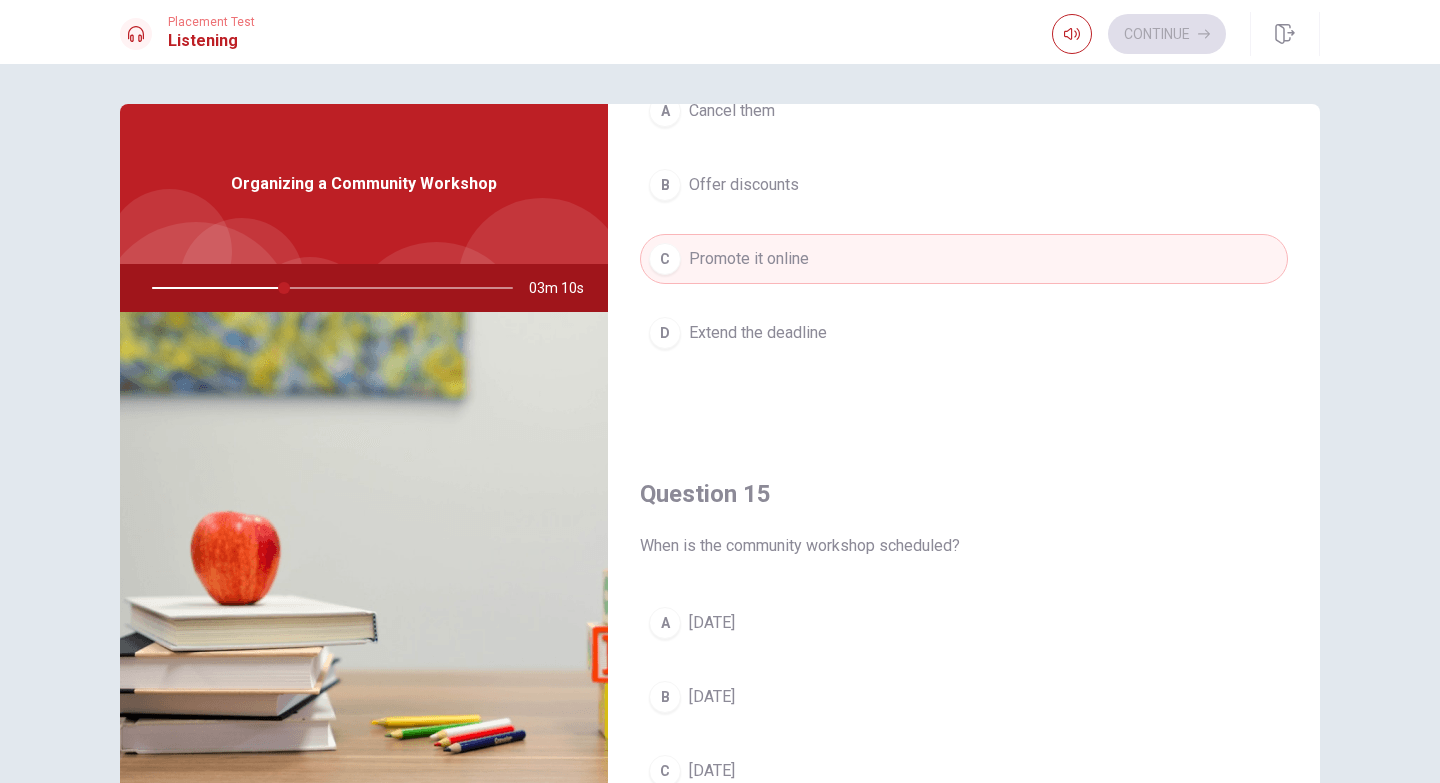 scroll, scrollTop: 1865, scrollLeft: 0, axis: vertical 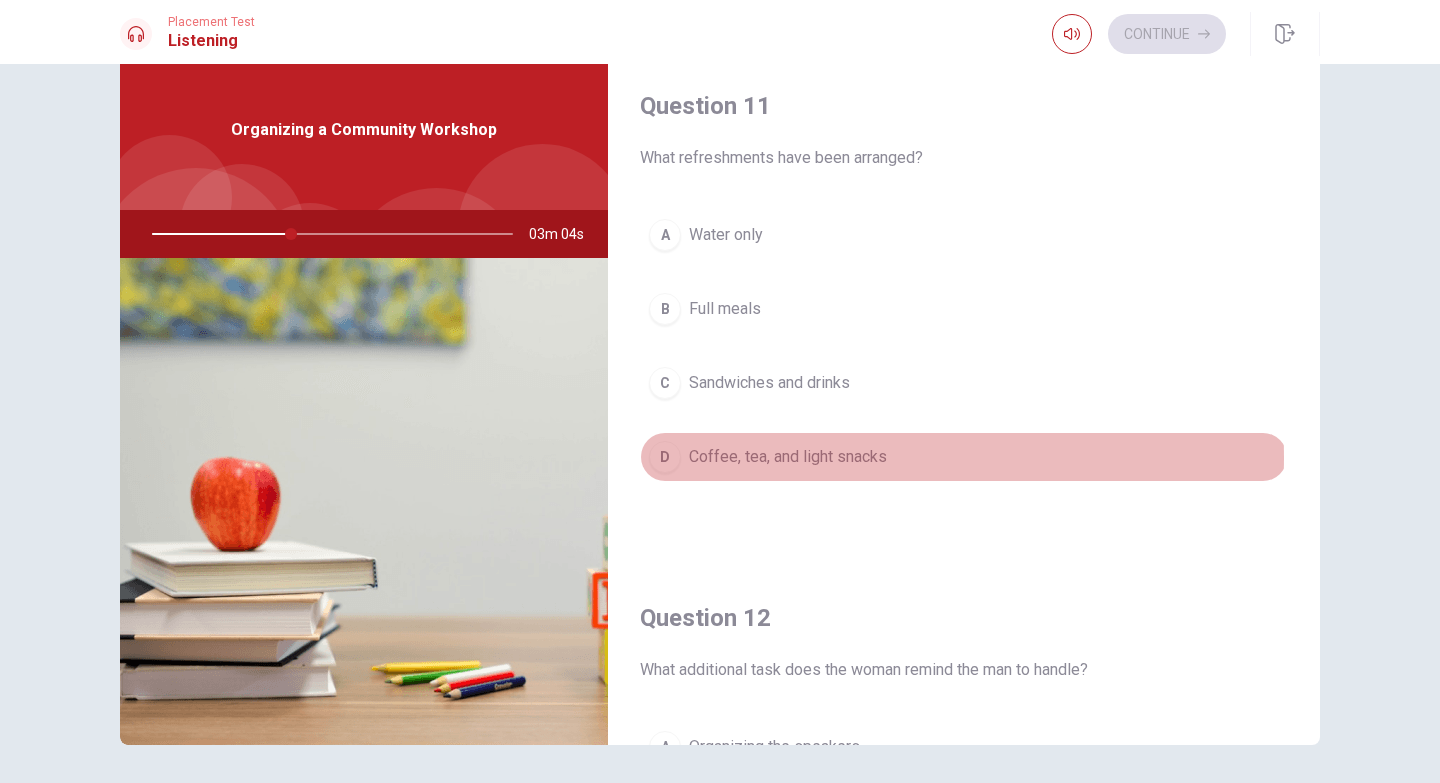 click on "Coffee, tea, and light snacks" at bounding box center (788, 457) 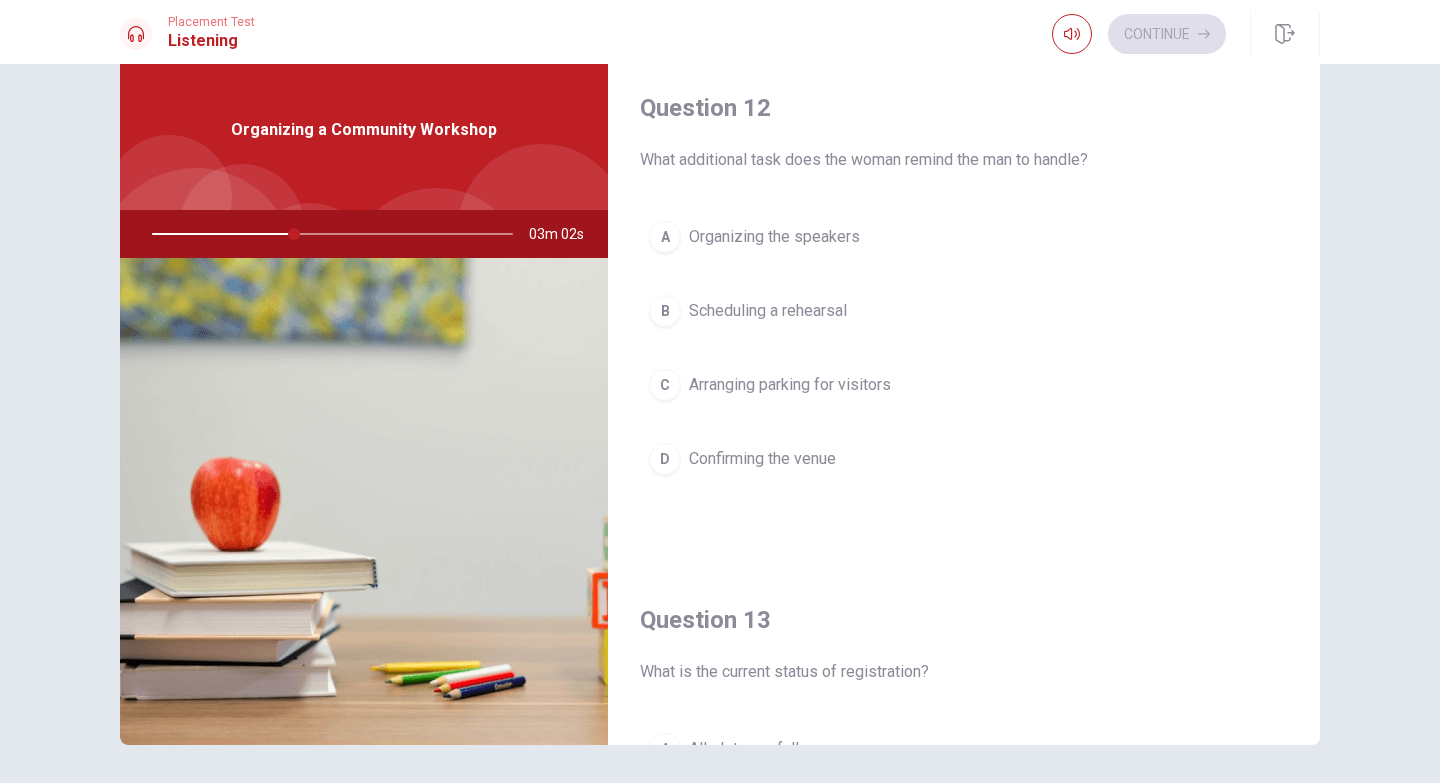 scroll, scrollTop: 517, scrollLeft: 0, axis: vertical 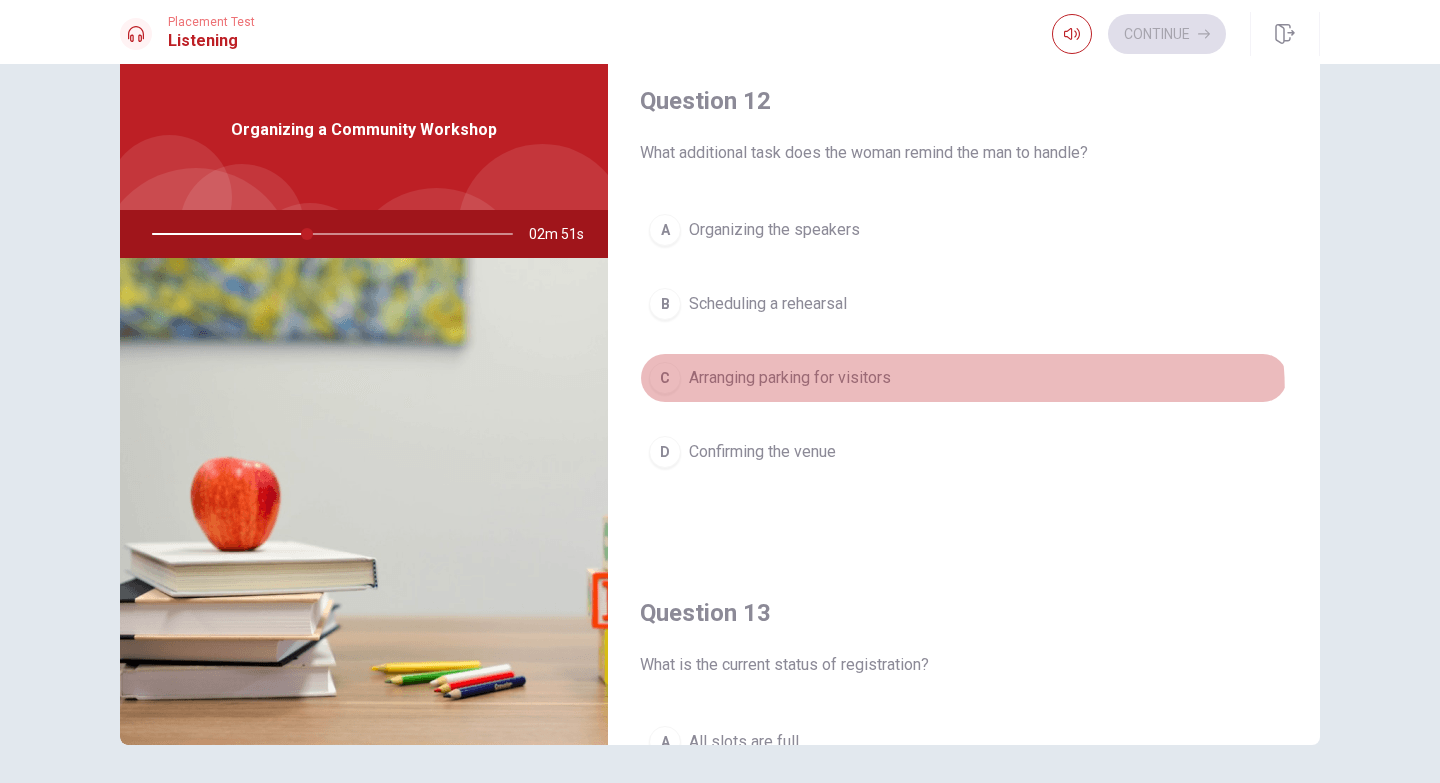 click on "C Arranging parking for visitors" at bounding box center (964, 378) 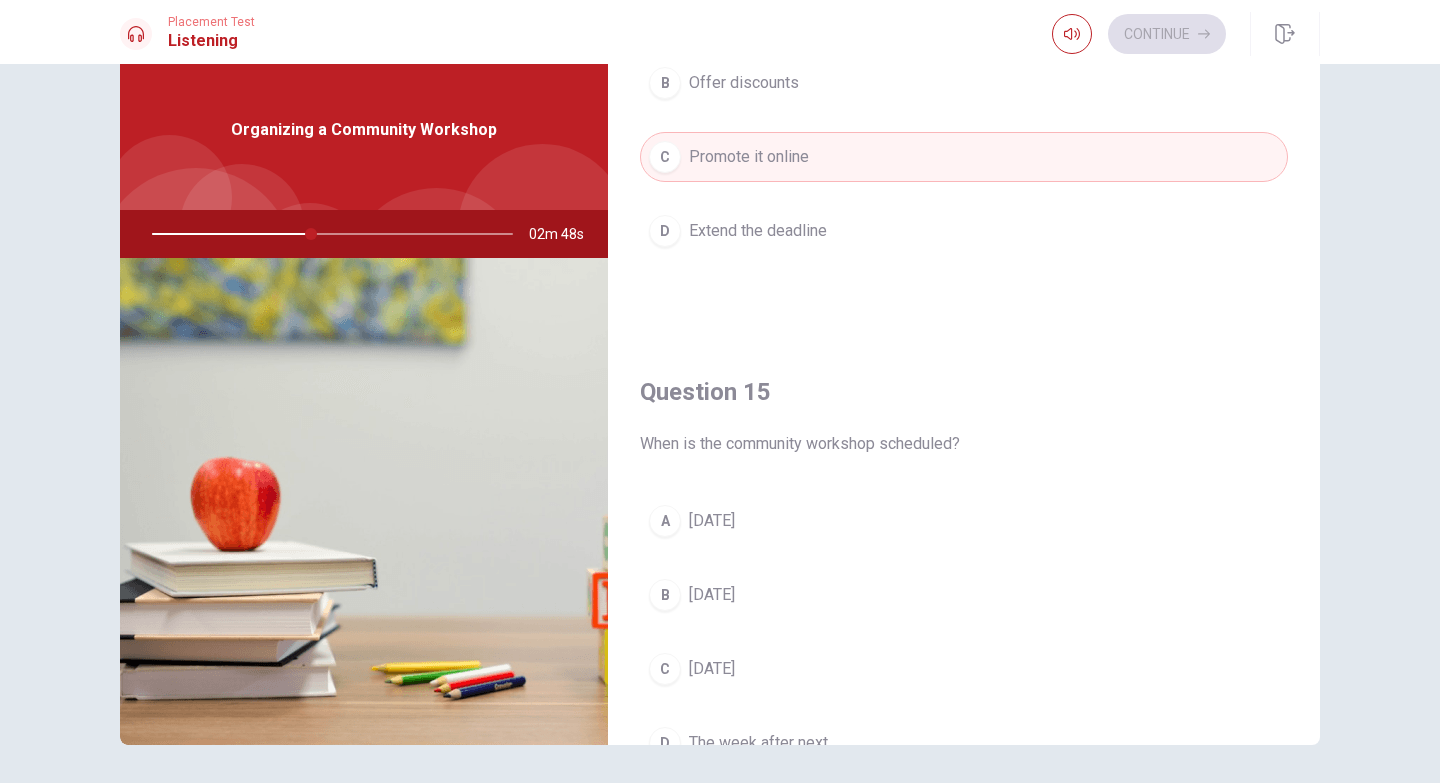 scroll, scrollTop: 1865, scrollLeft: 0, axis: vertical 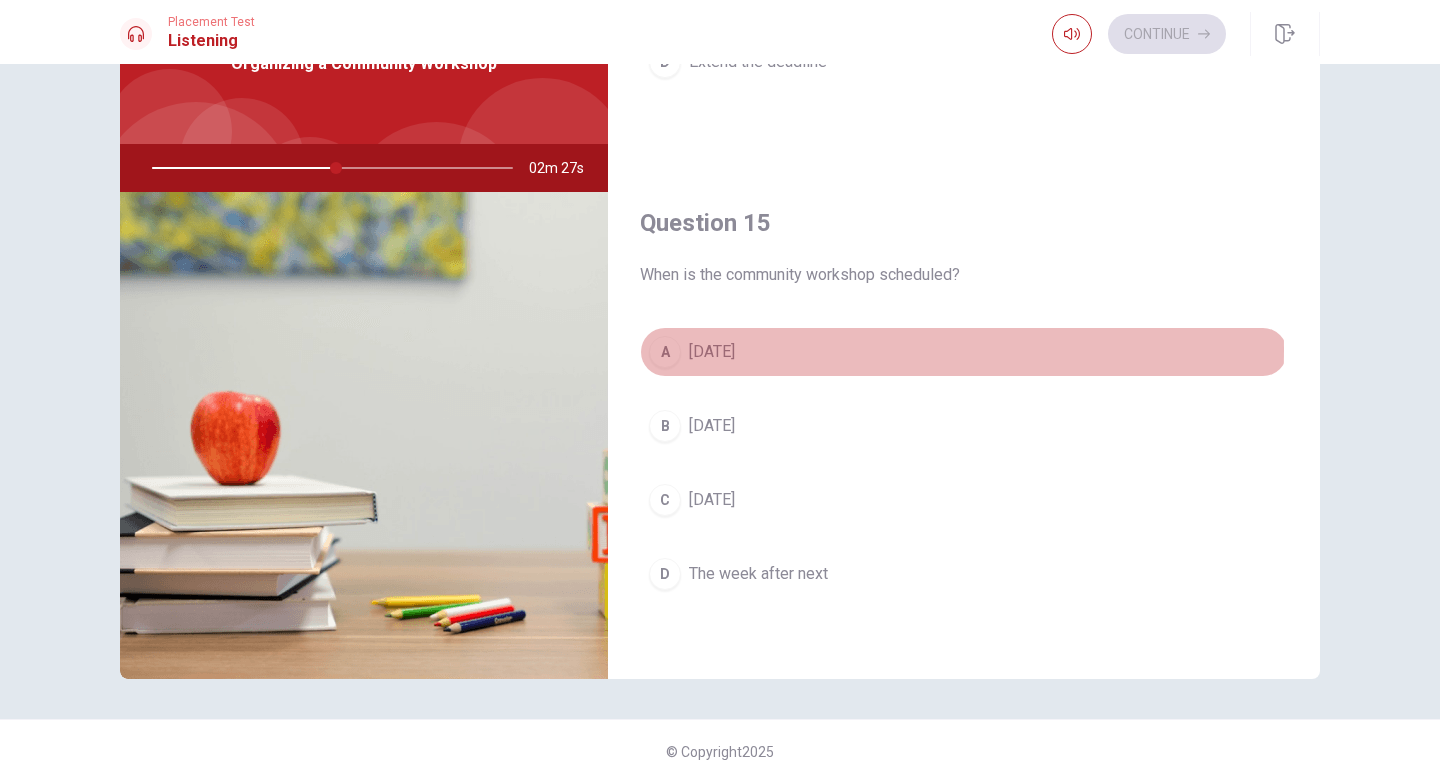 click on "[DATE]" at bounding box center (712, 352) 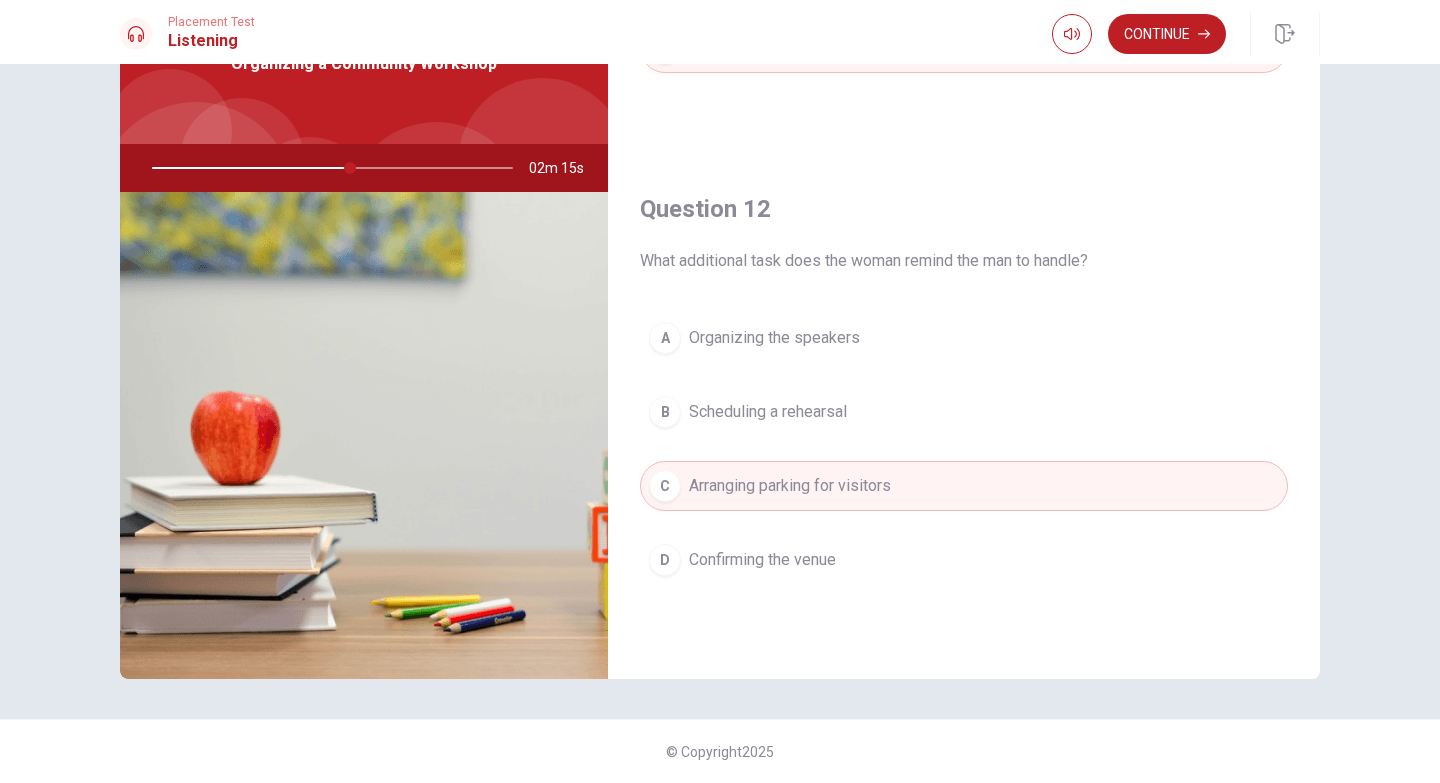 scroll, scrollTop: 346, scrollLeft: 0, axis: vertical 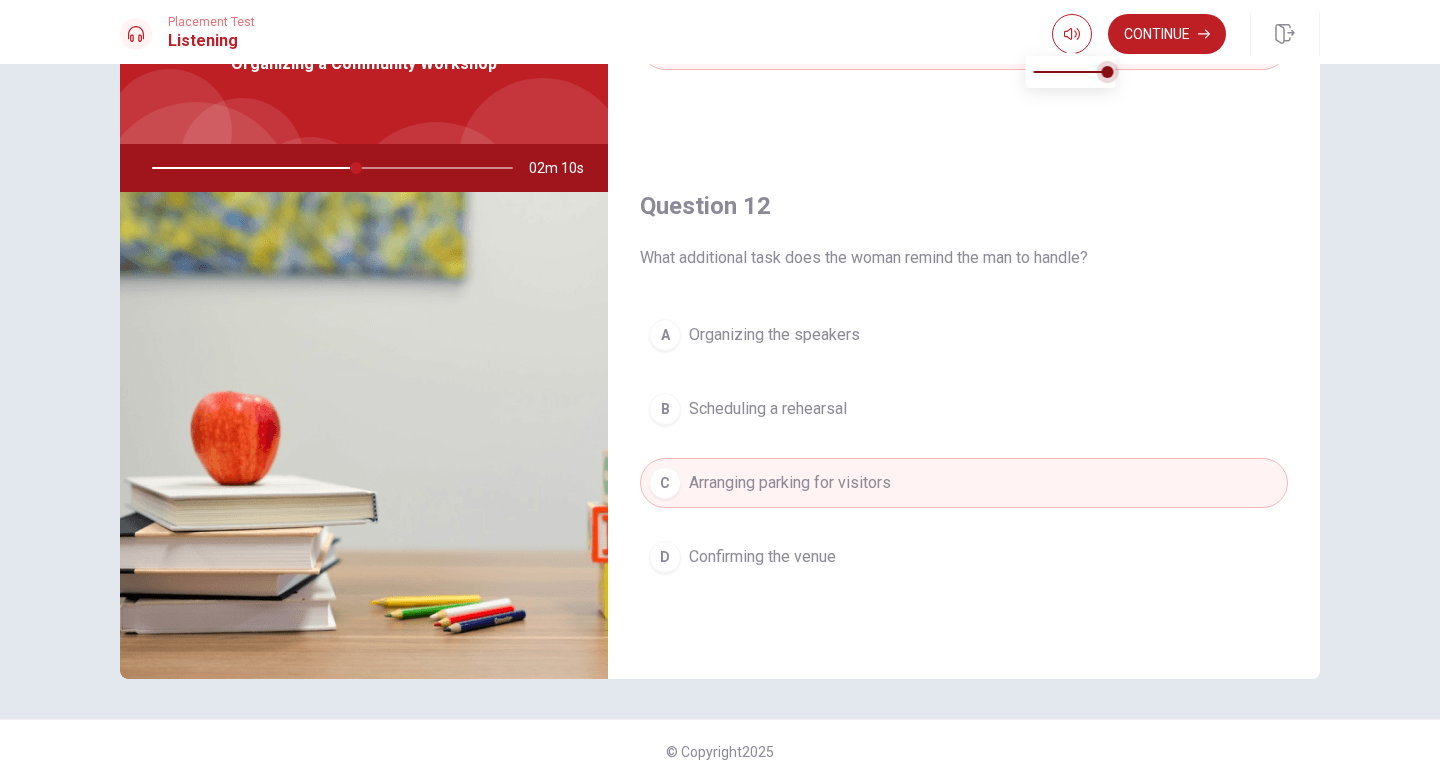 type on "57" 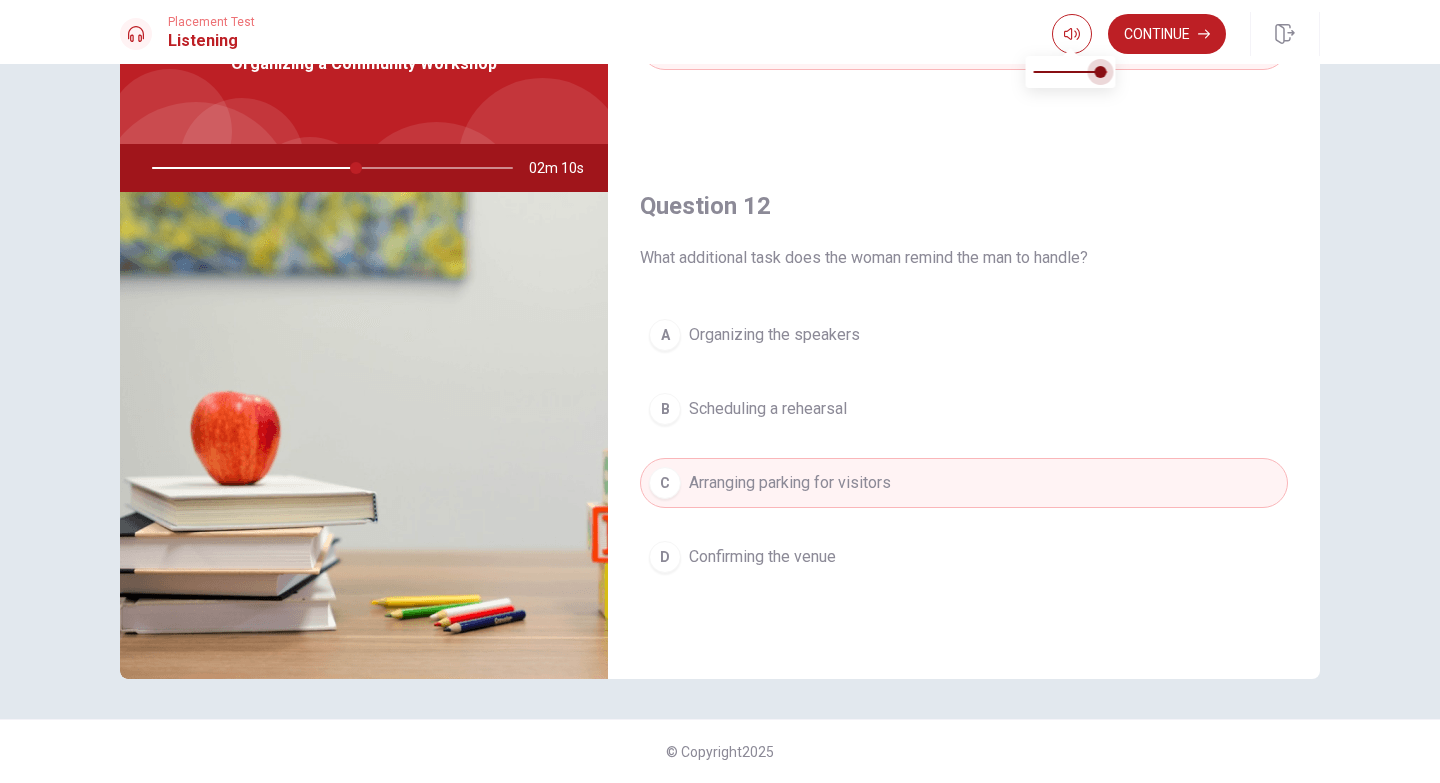 type on "57" 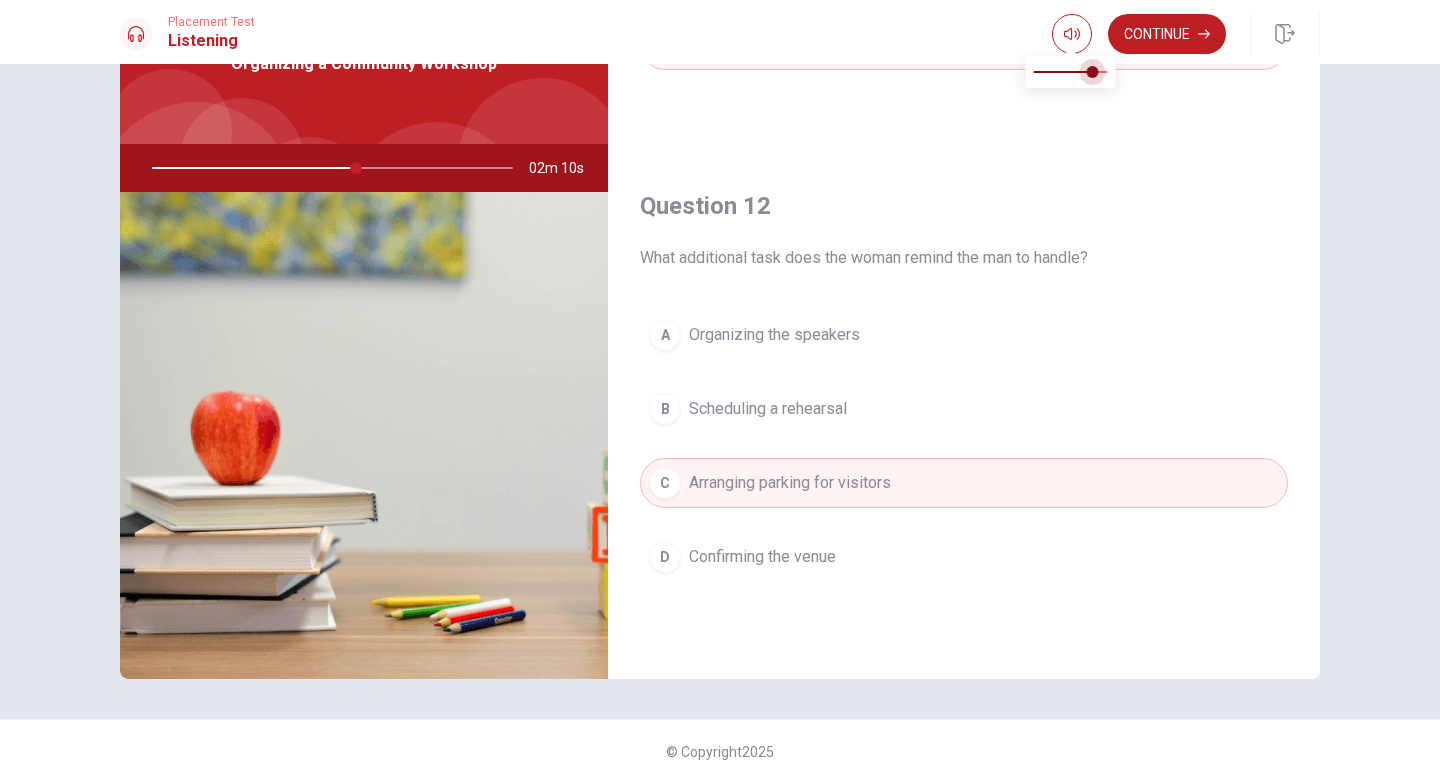 type on "57" 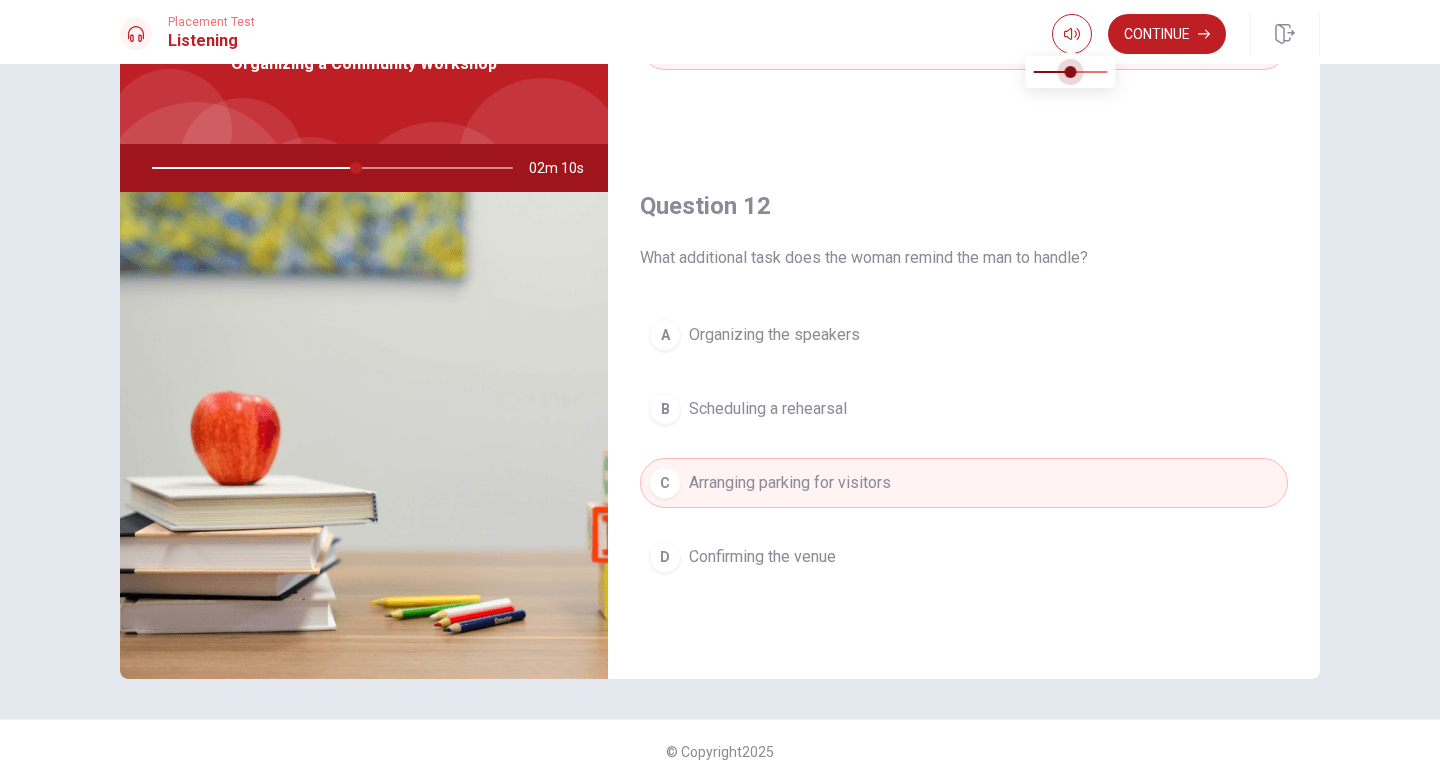 type on "57" 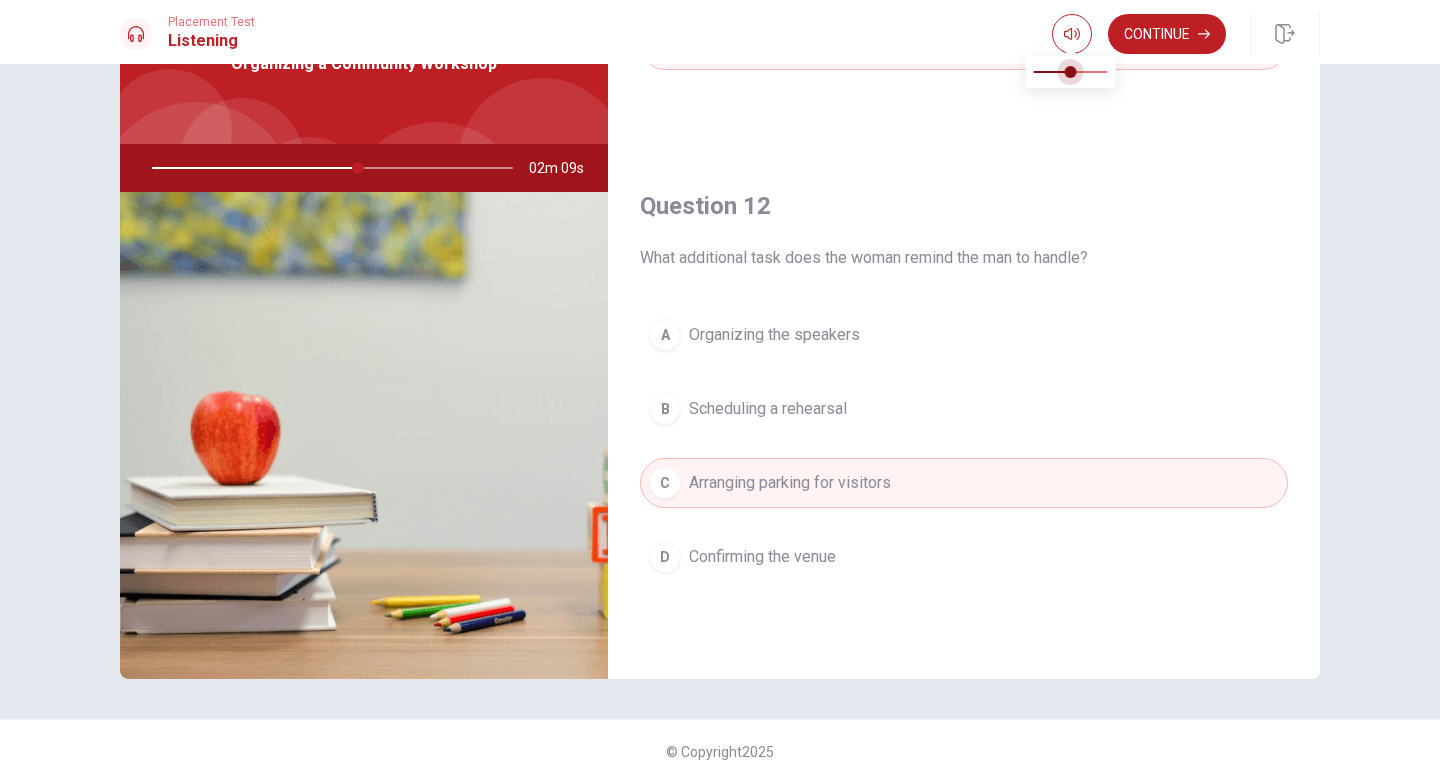 type on "57" 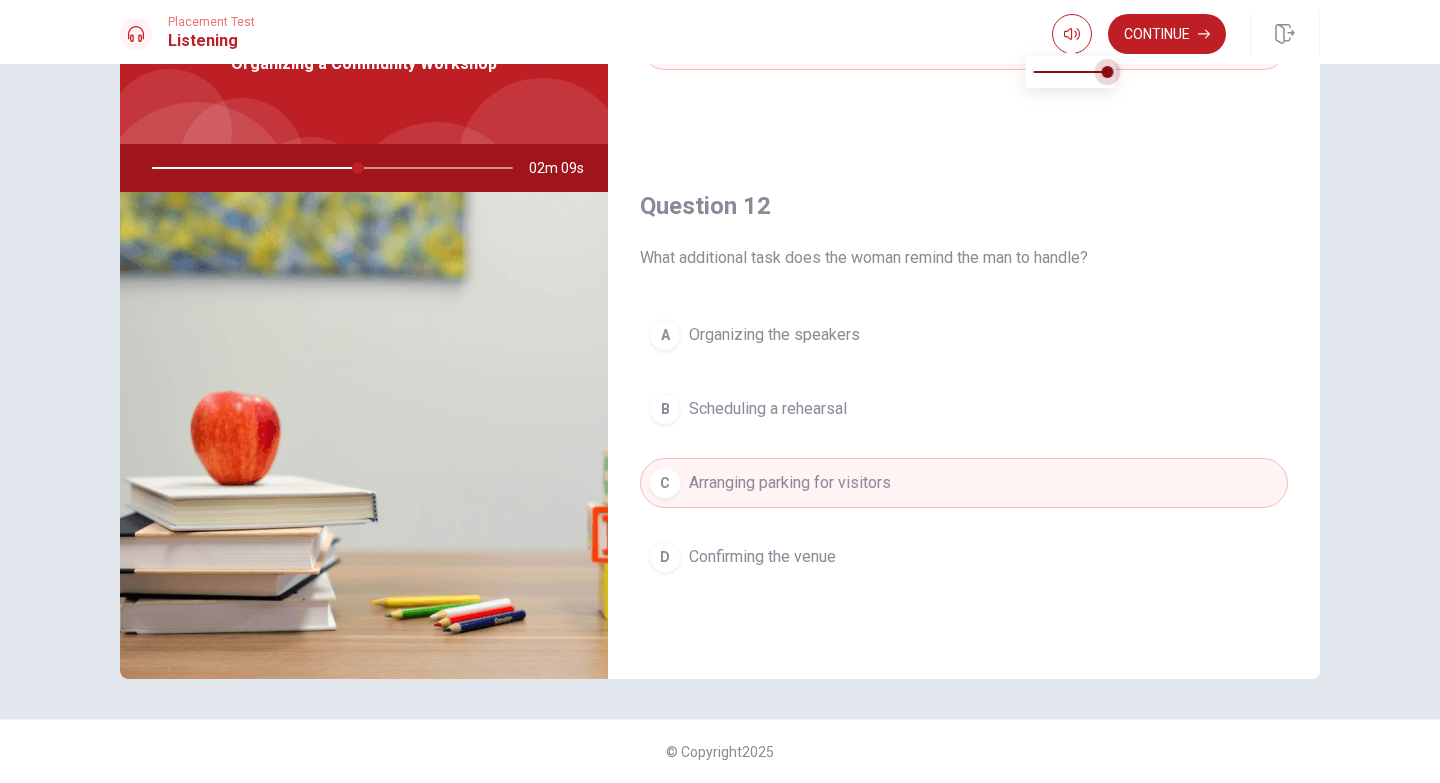 click at bounding box center [1108, 72] 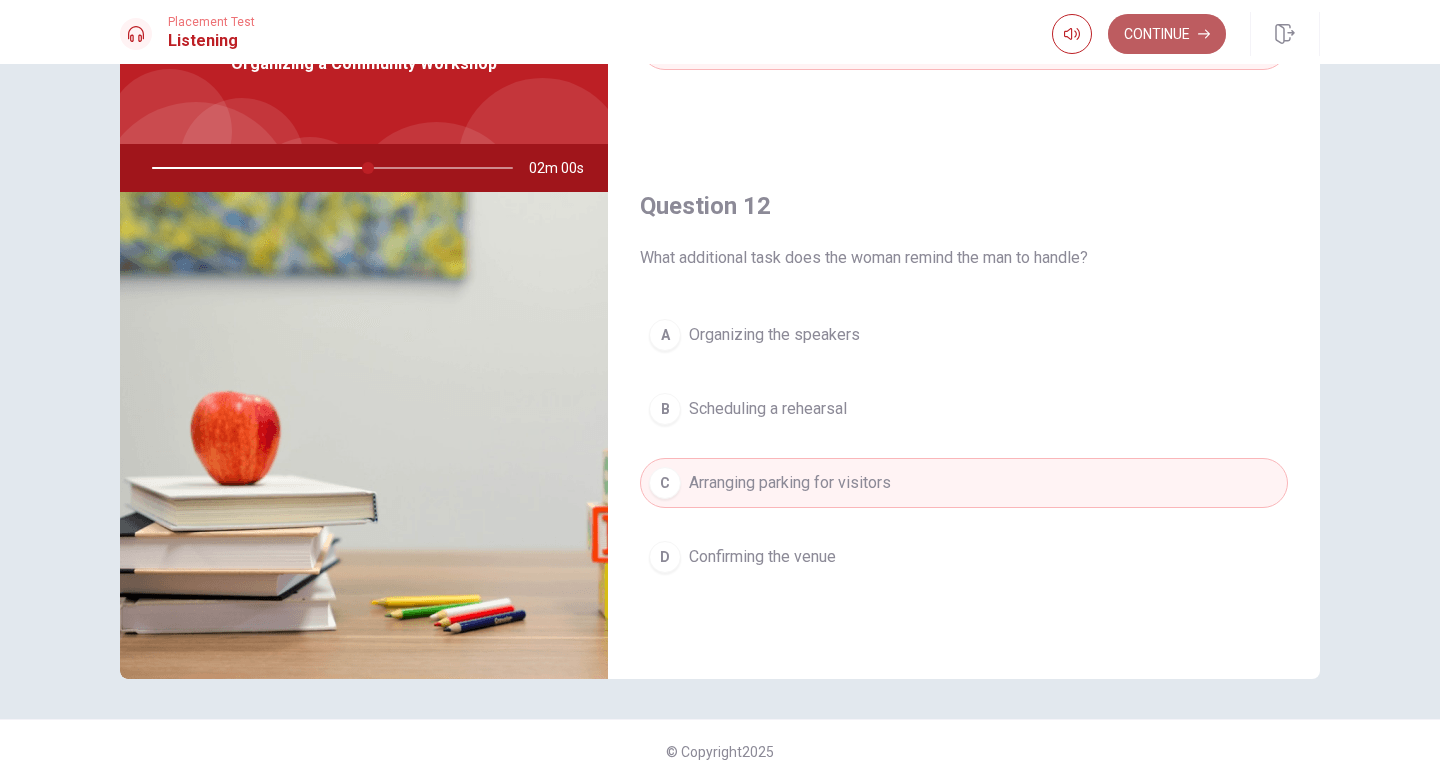 click on "Continue" at bounding box center (1167, 34) 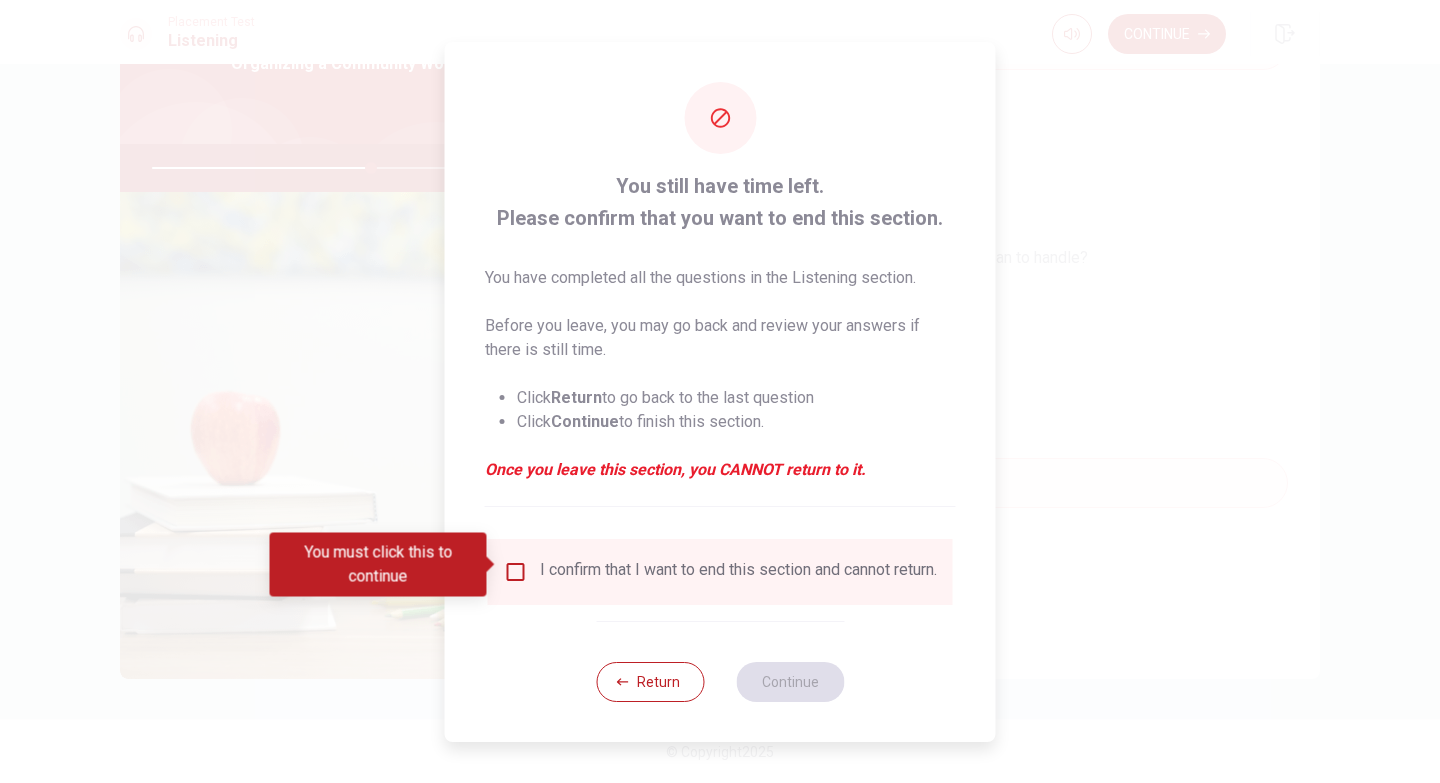 click on "I confirm that I want to end this section and cannot return." at bounding box center [720, 572] 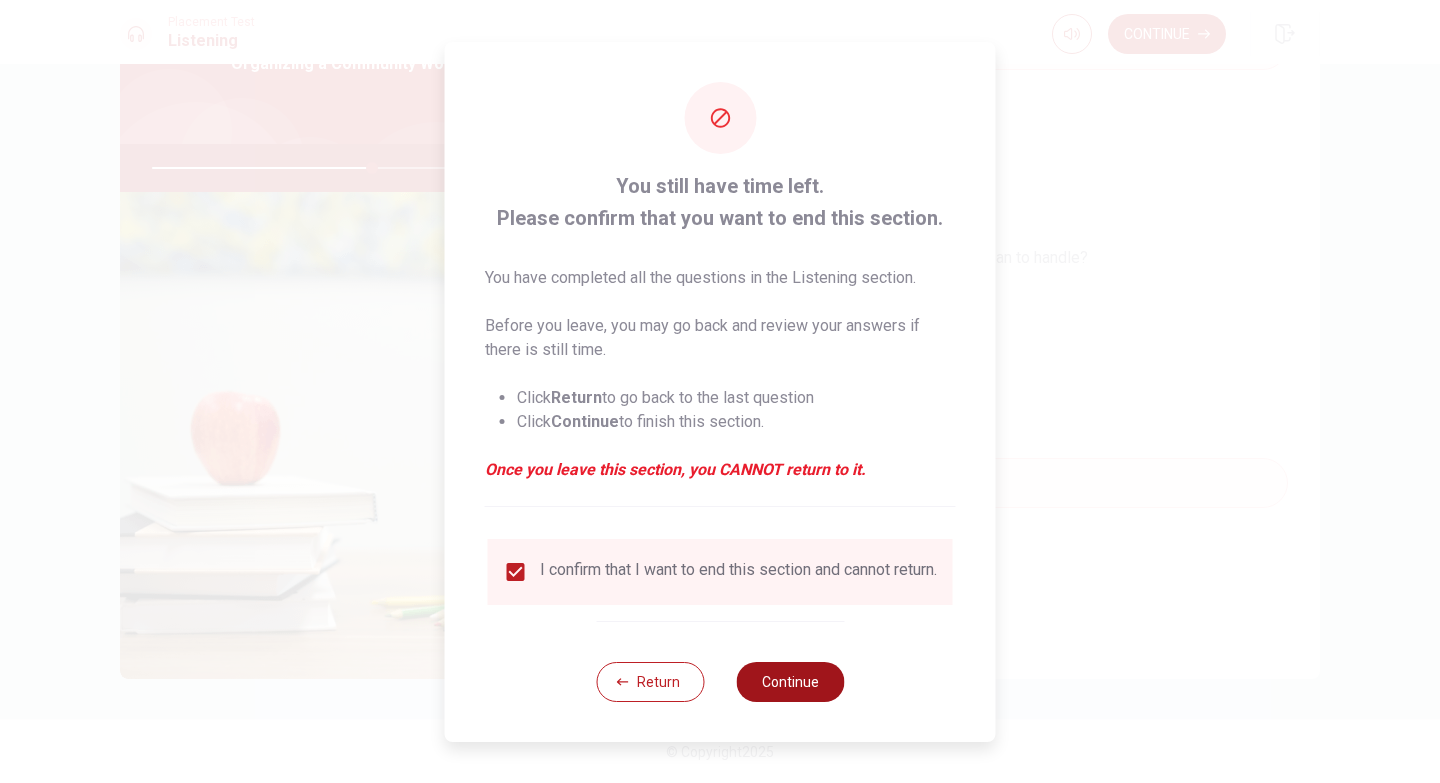 click on "Continue" at bounding box center (790, 682) 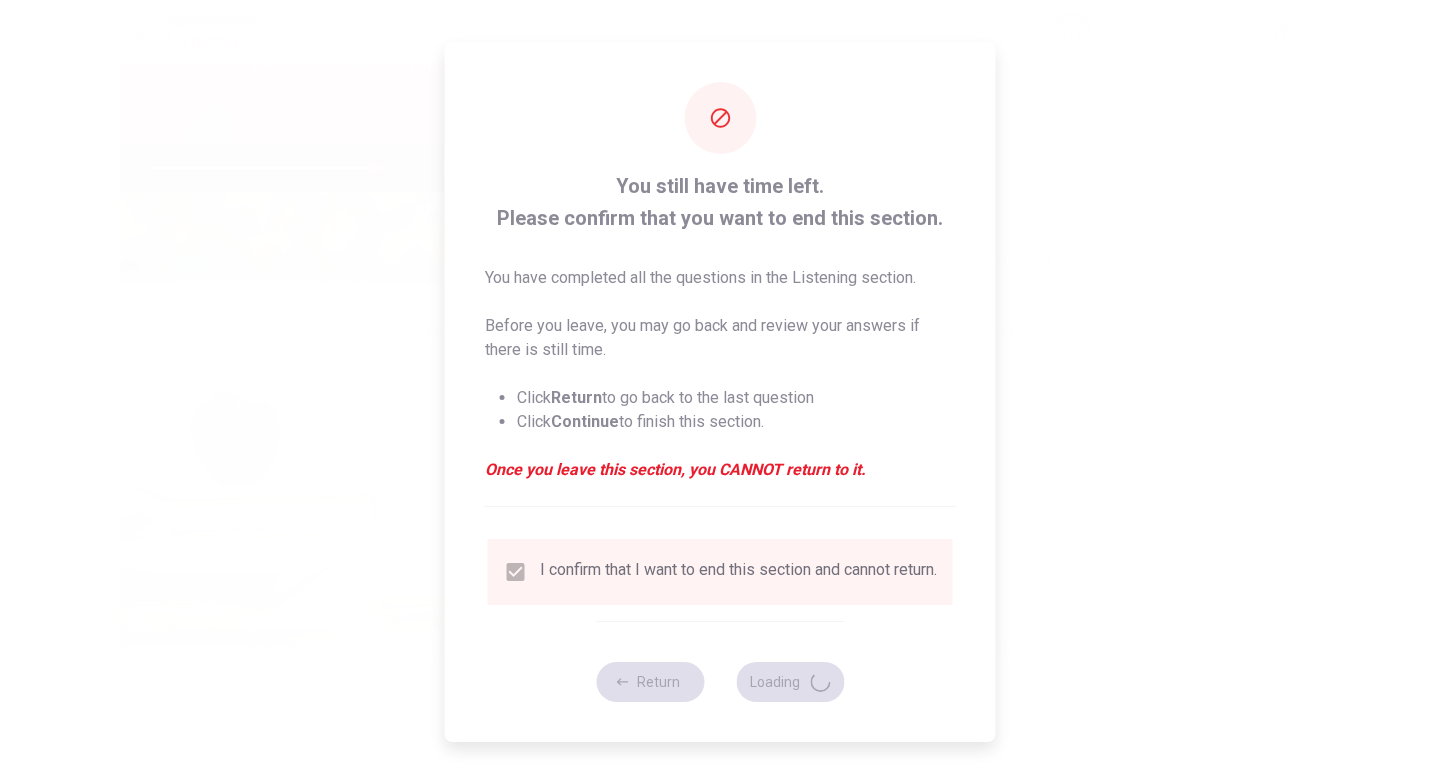 type on "62" 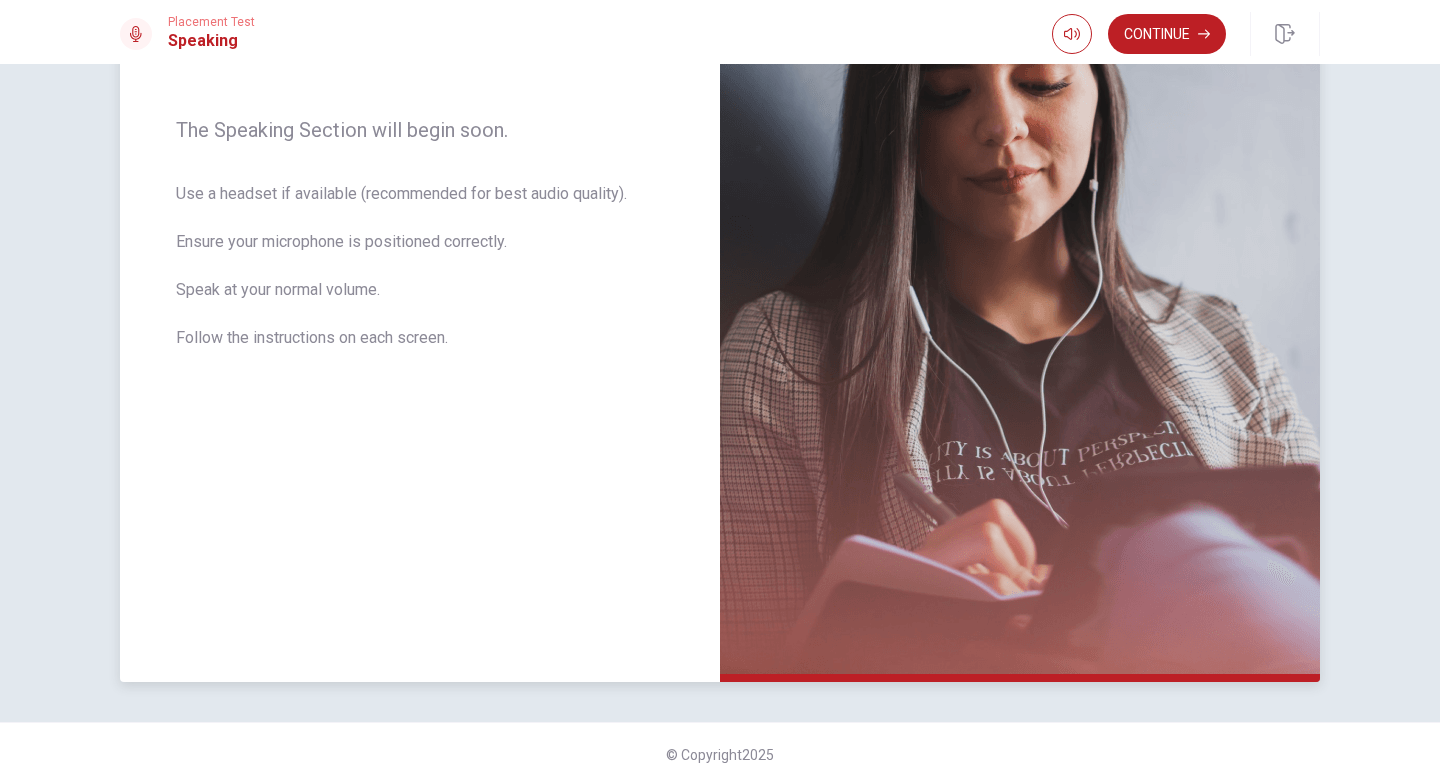 scroll, scrollTop: 297, scrollLeft: 0, axis: vertical 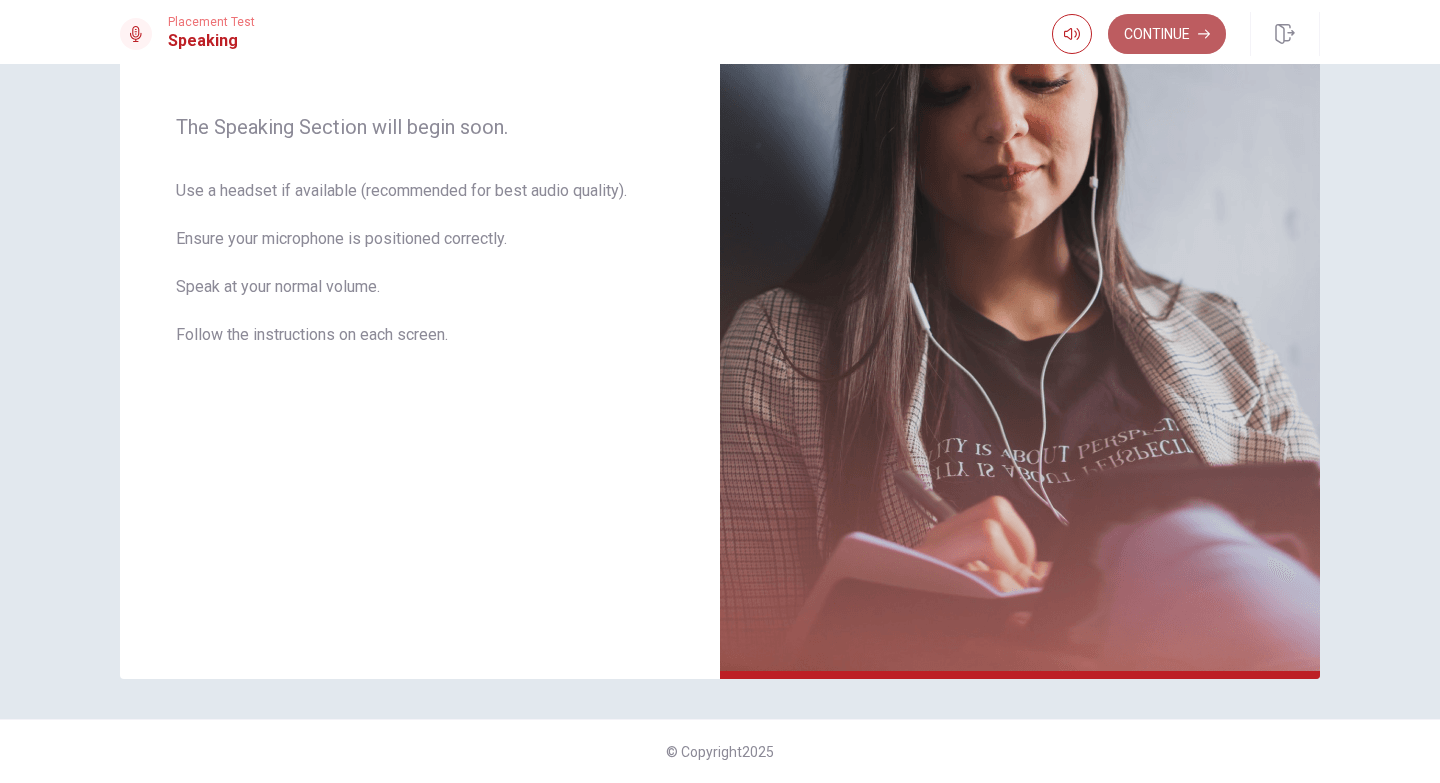 click on "Continue" at bounding box center (1167, 34) 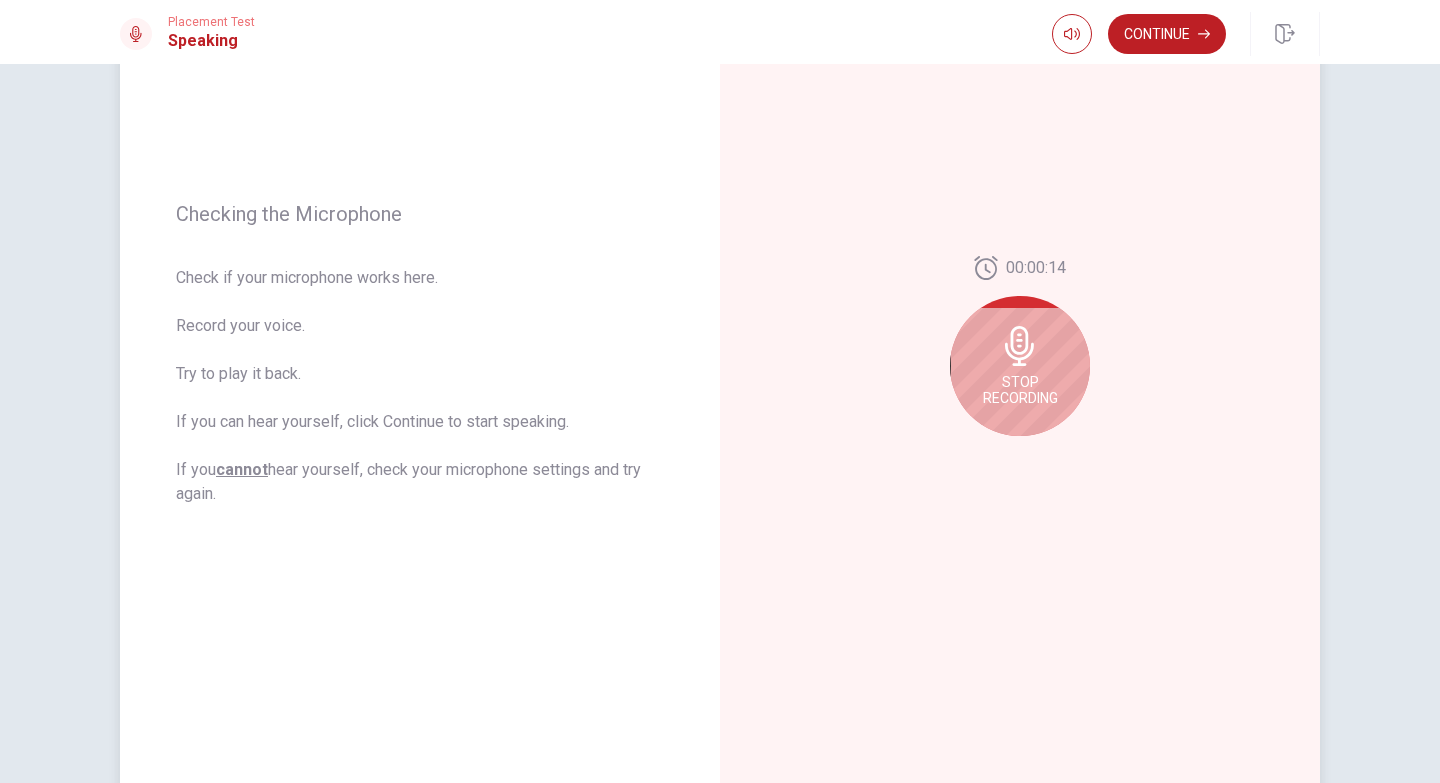 scroll, scrollTop: 185, scrollLeft: 0, axis: vertical 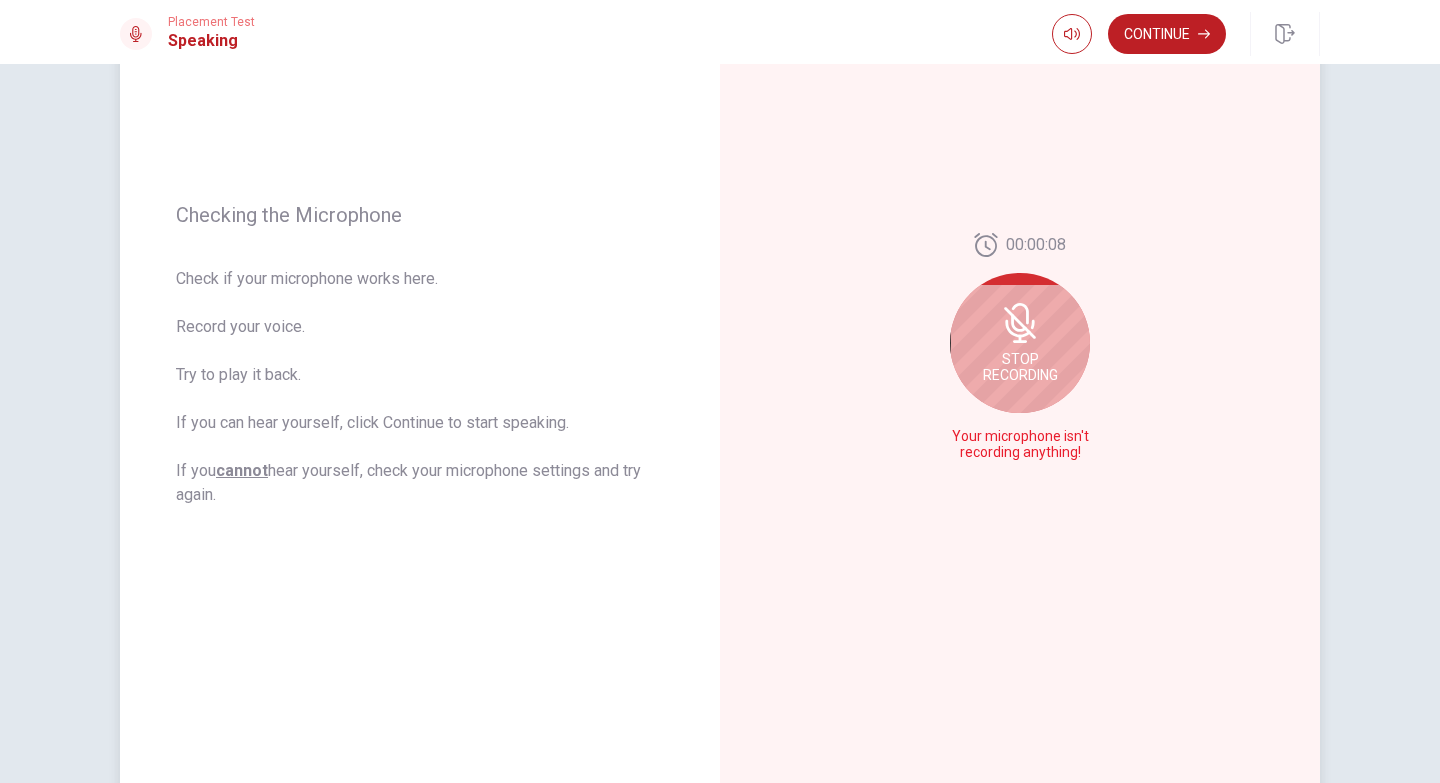 click on "Stop   Recording" at bounding box center [1020, 367] 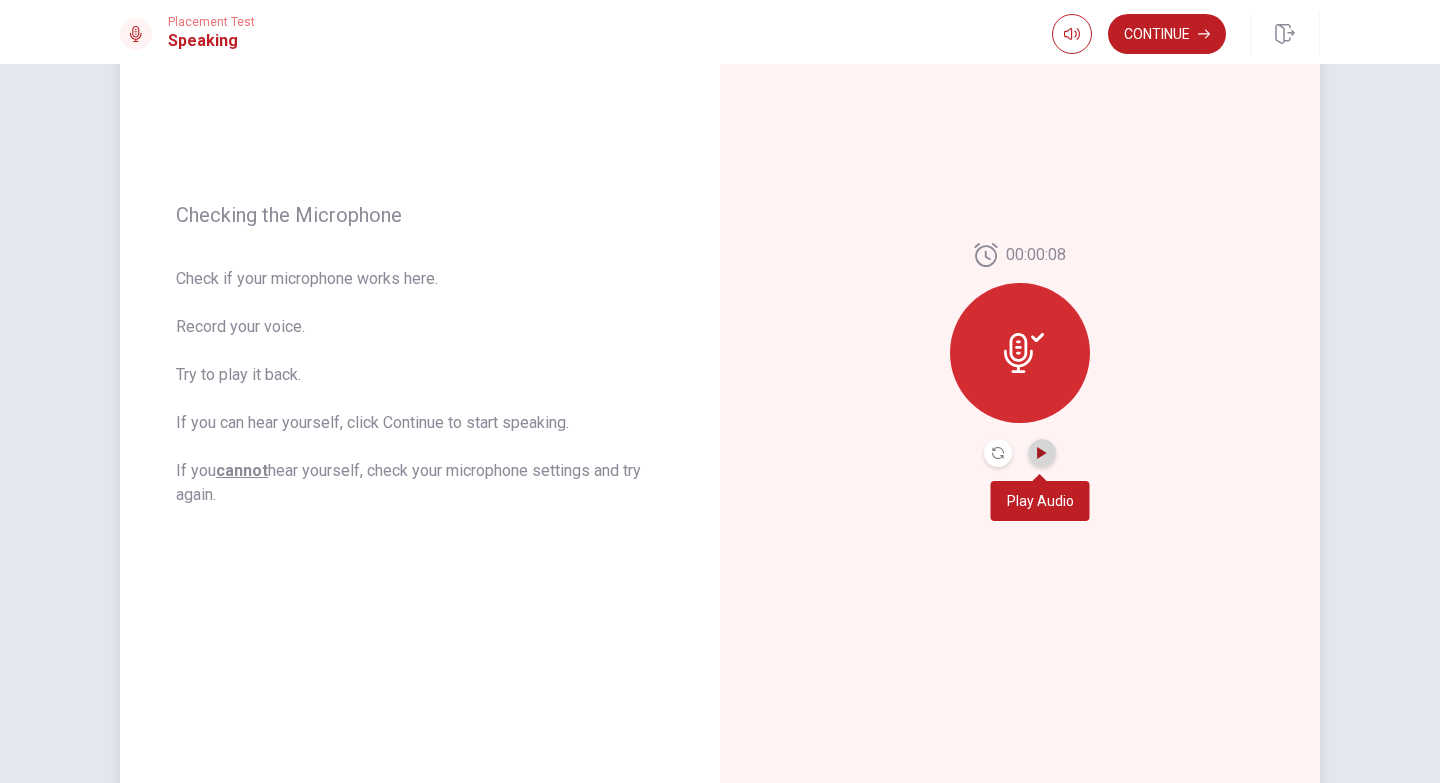 click 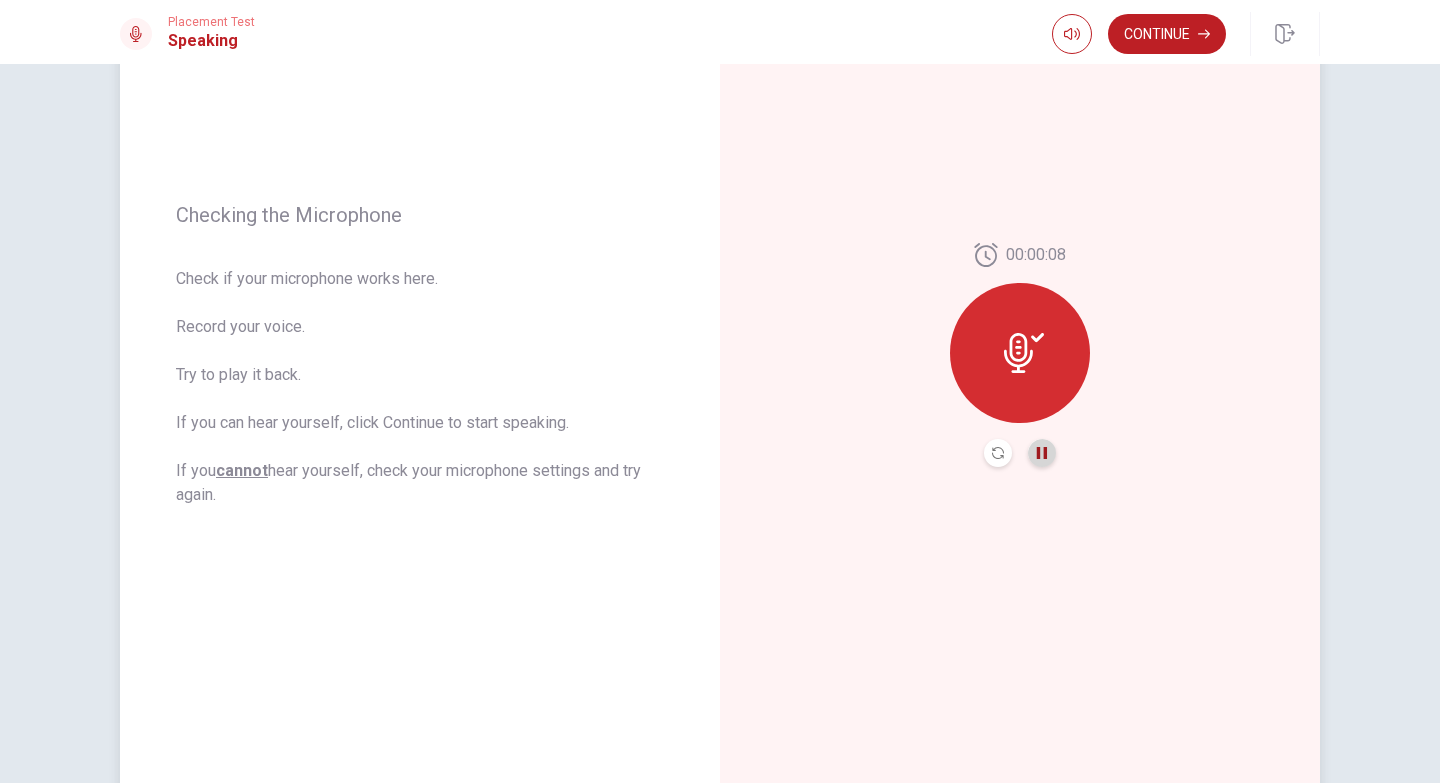 click 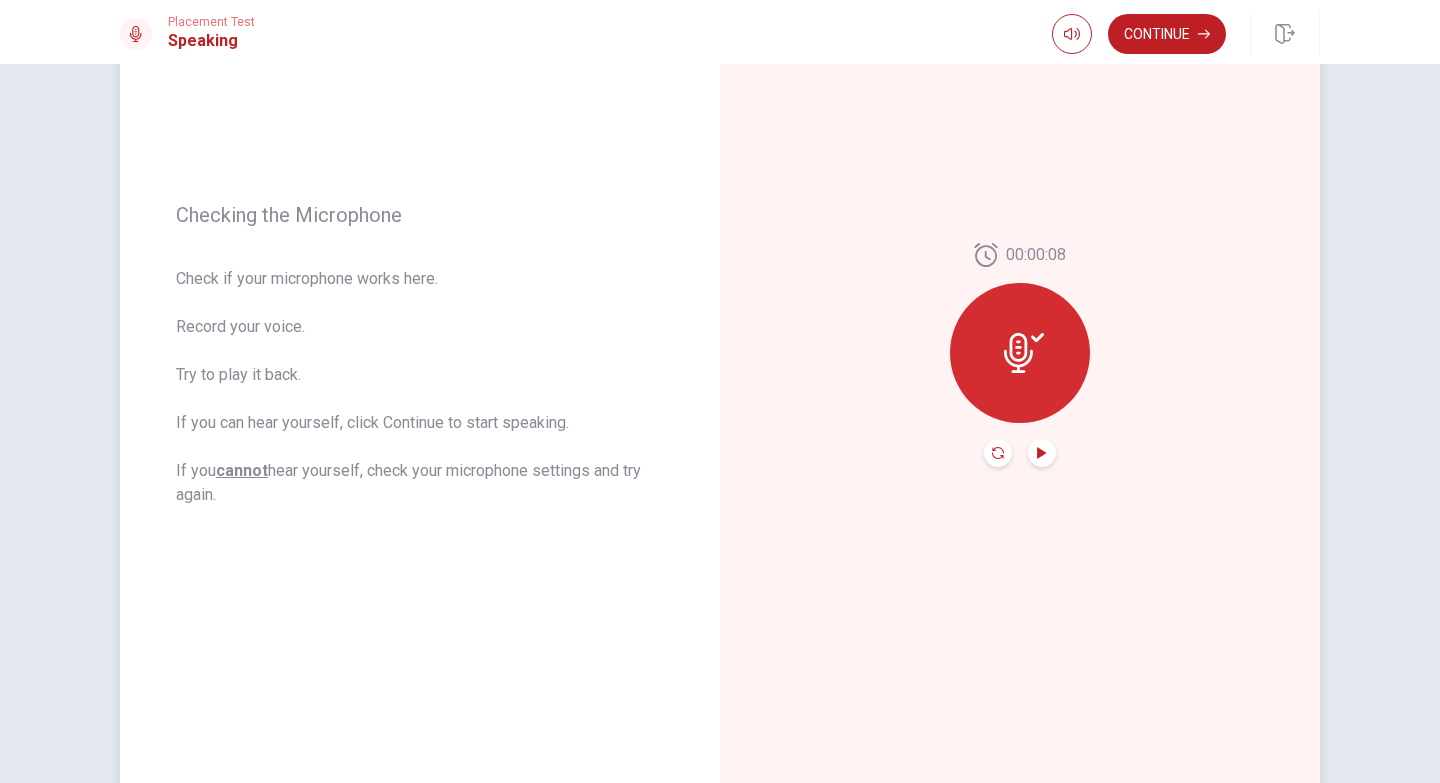 click 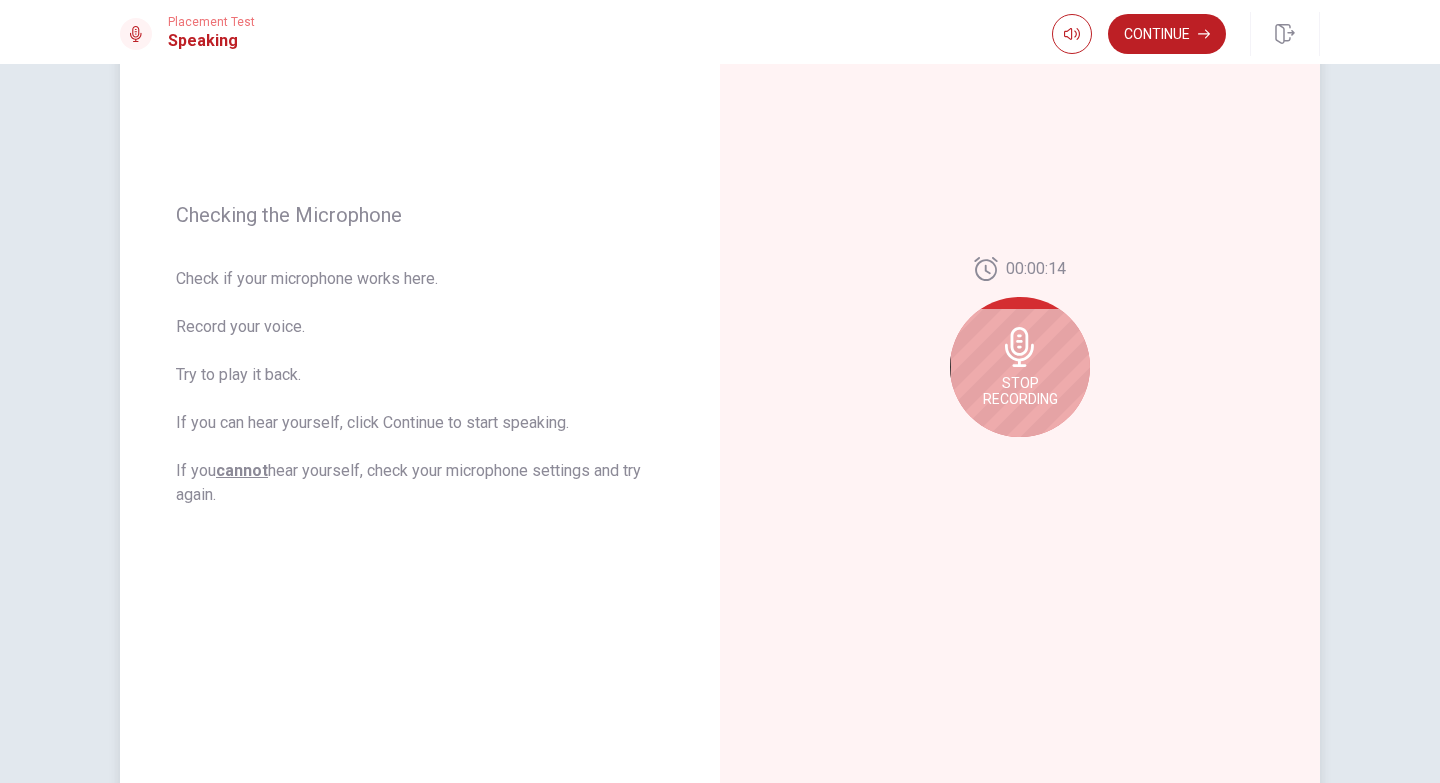 click on "Stop   Recording" at bounding box center (1020, 391) 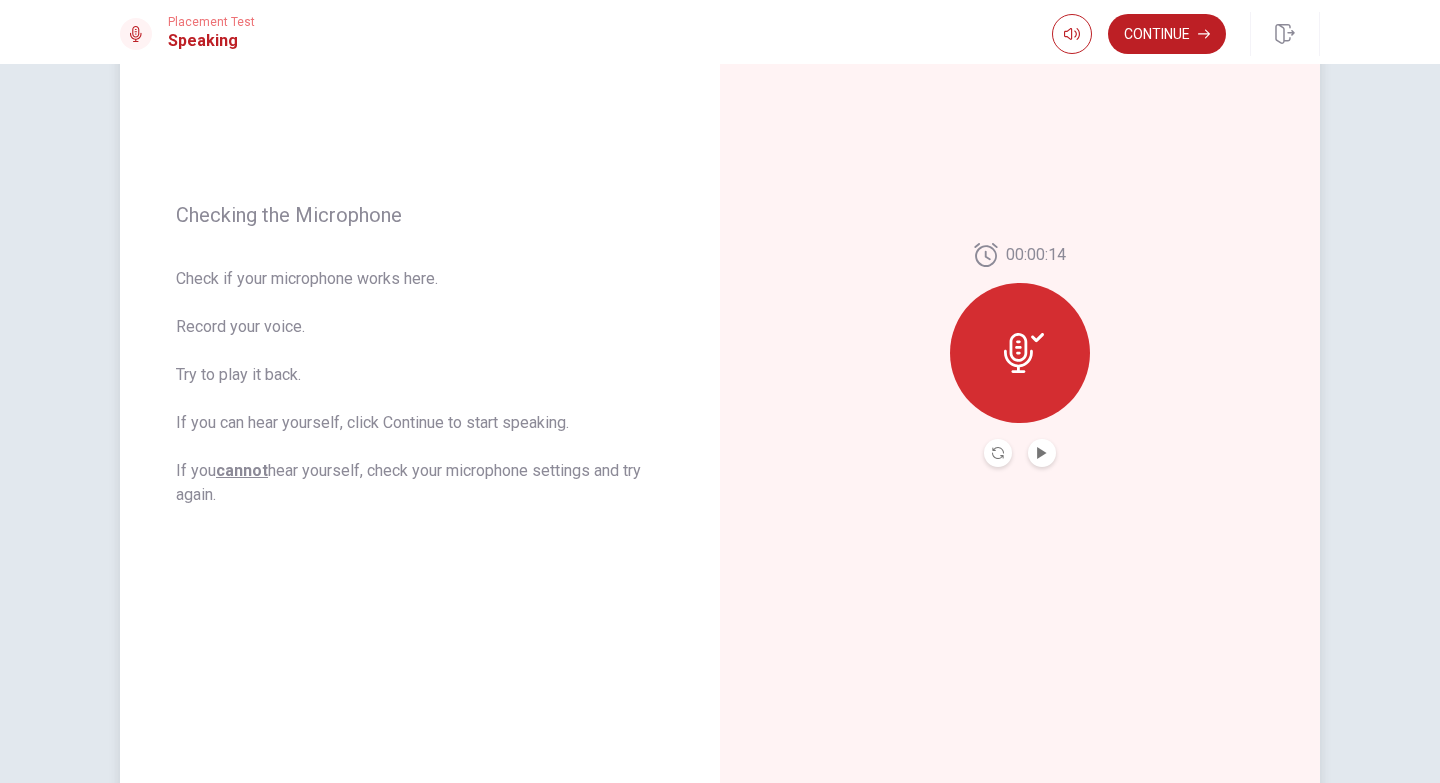 click 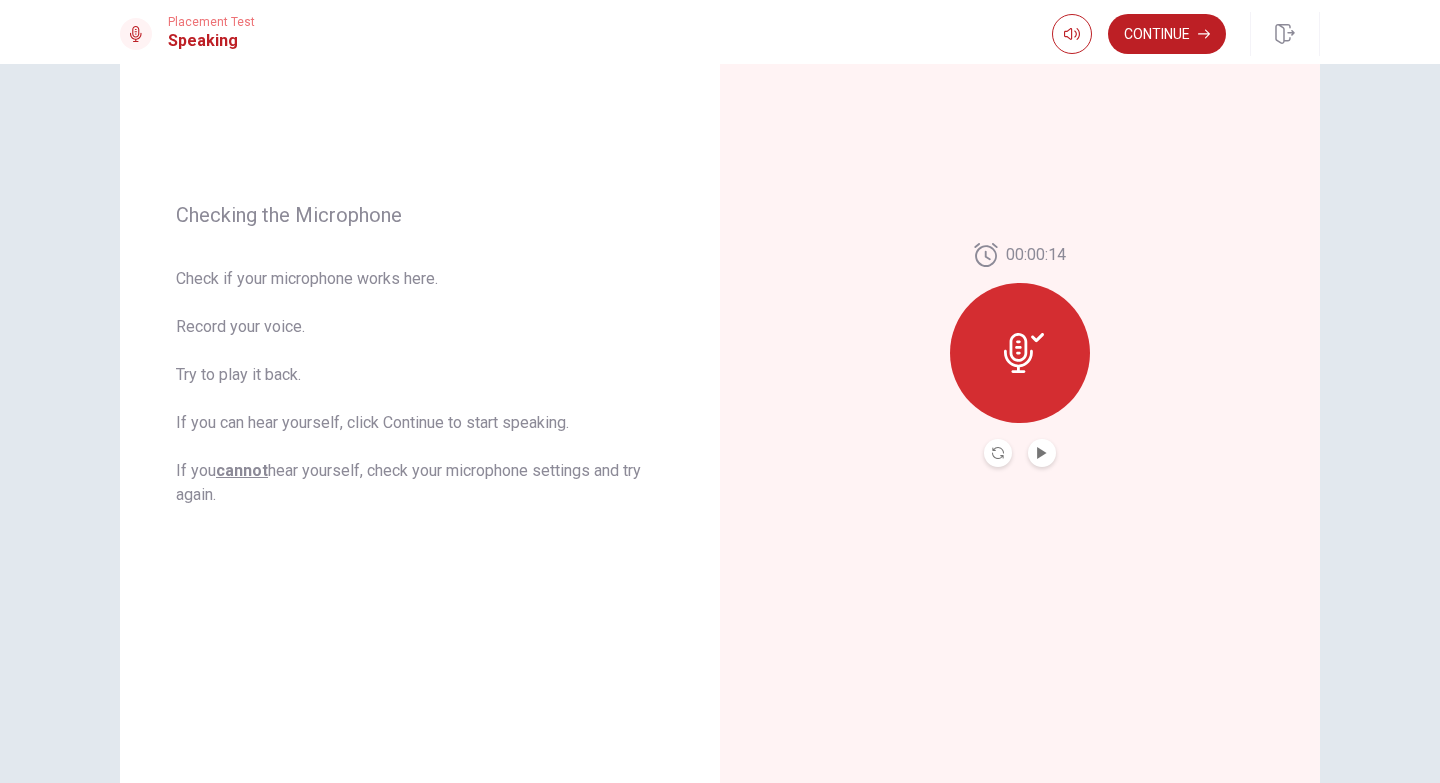 click at bounding box center [1042, 453] 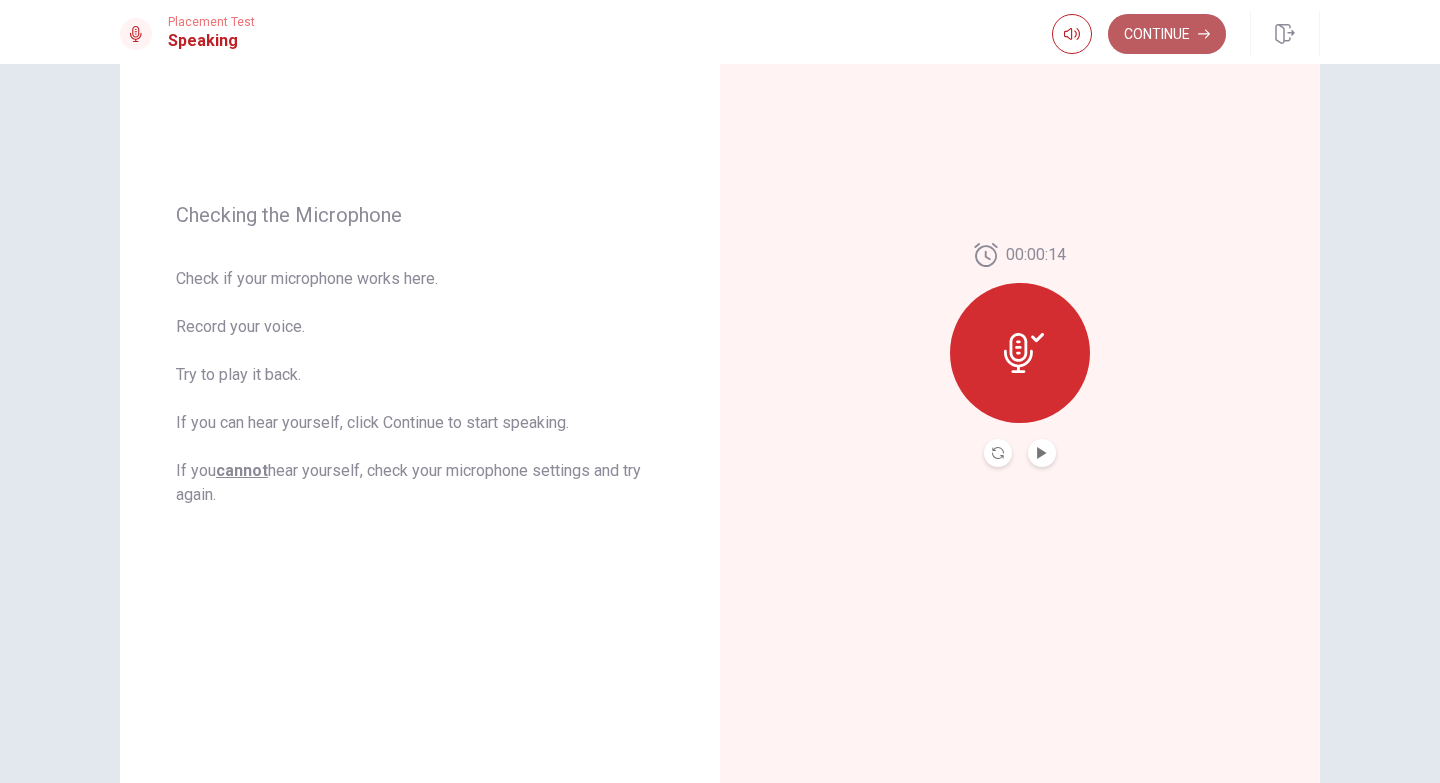 click on "Continue" at bounding box center [1167, 34] 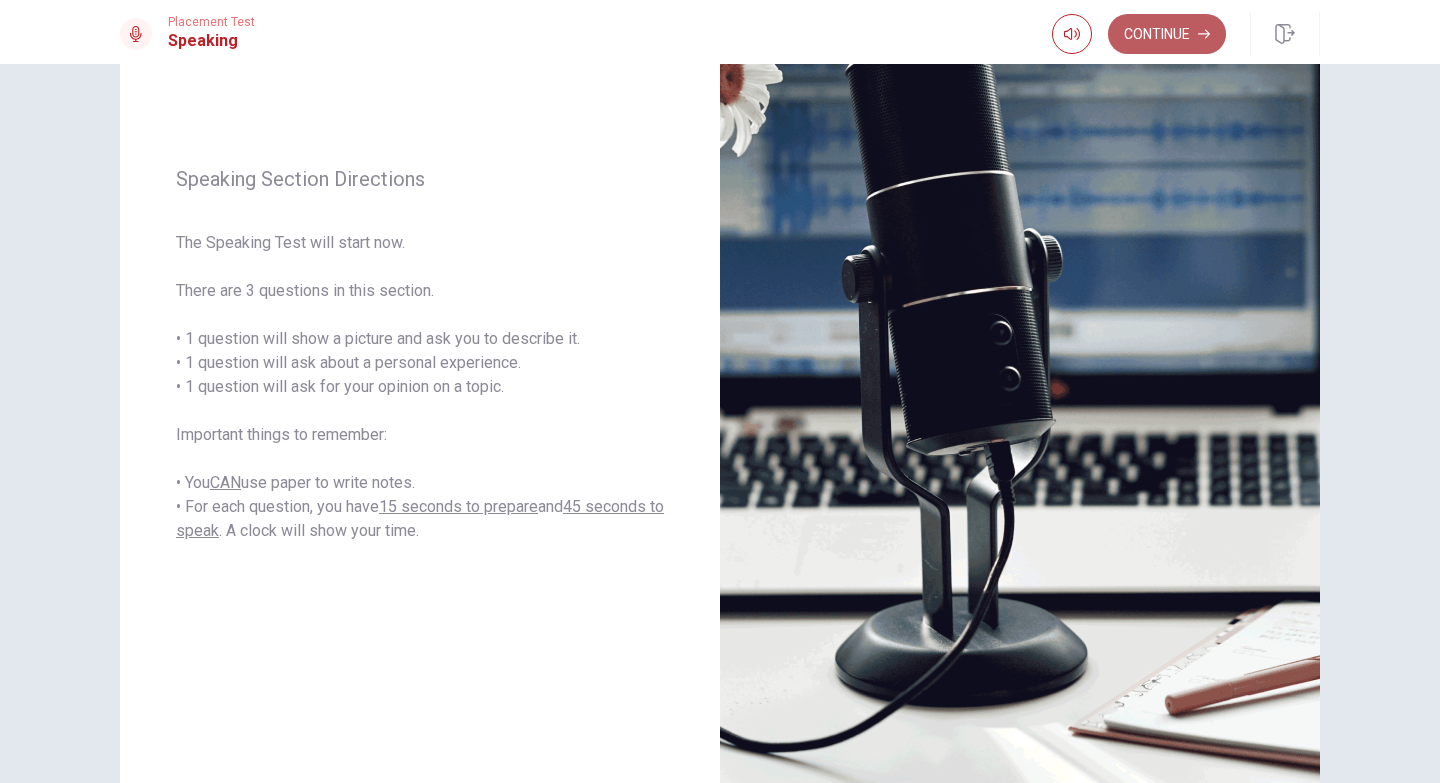 click on "Continue" at bounding box center [1167, 34] 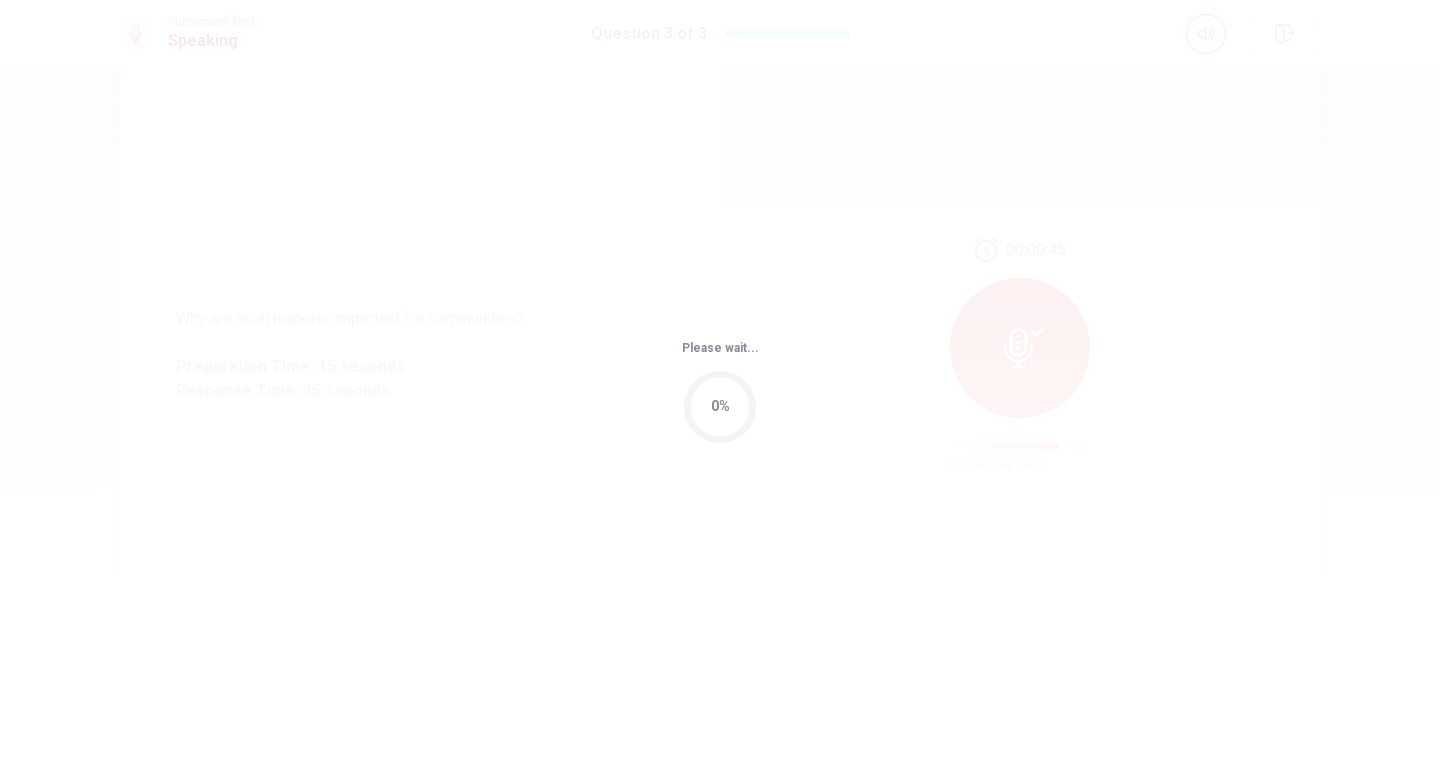 scroll, scrollTop: 0, scrollLeft: 0, axis: both 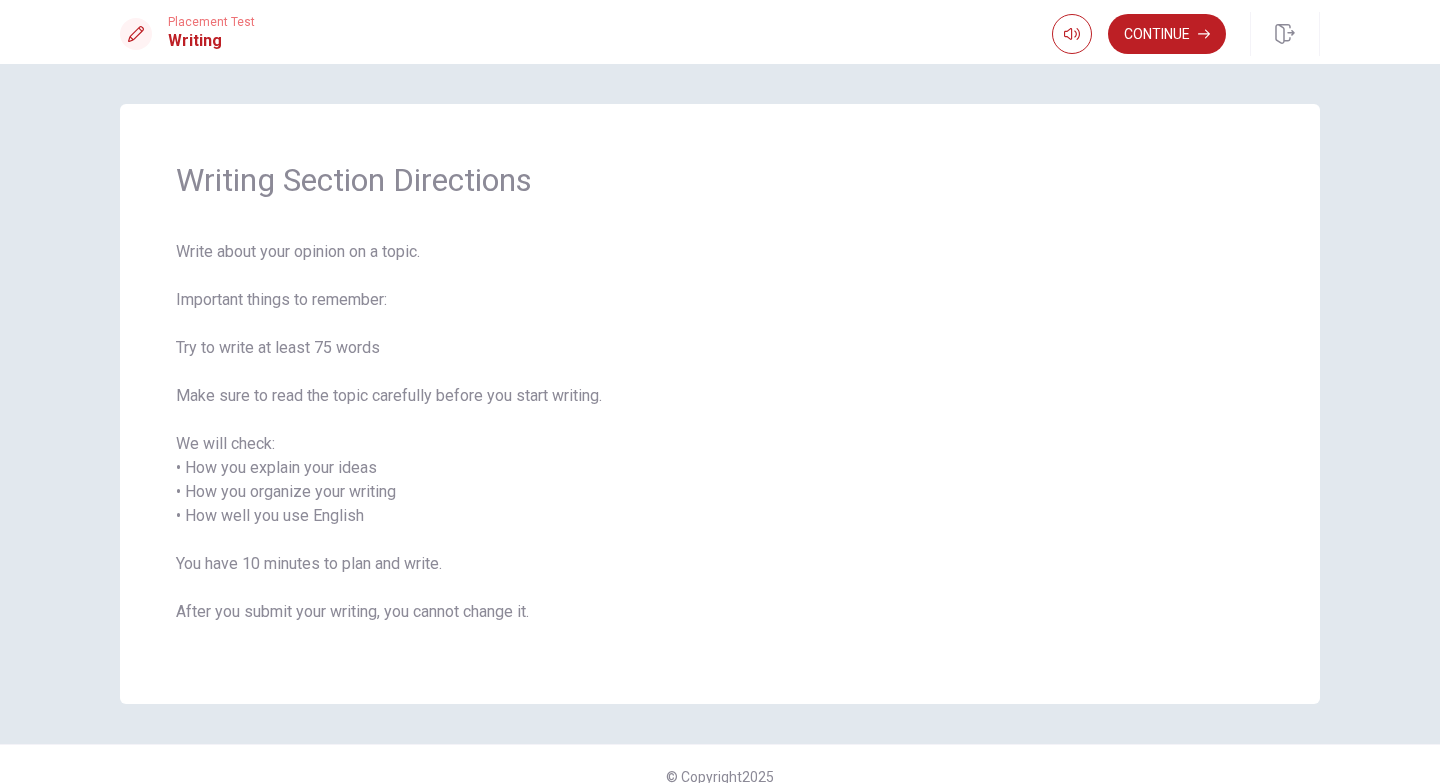 click on "Writing Section Directions" at bounding box center [720, 180] 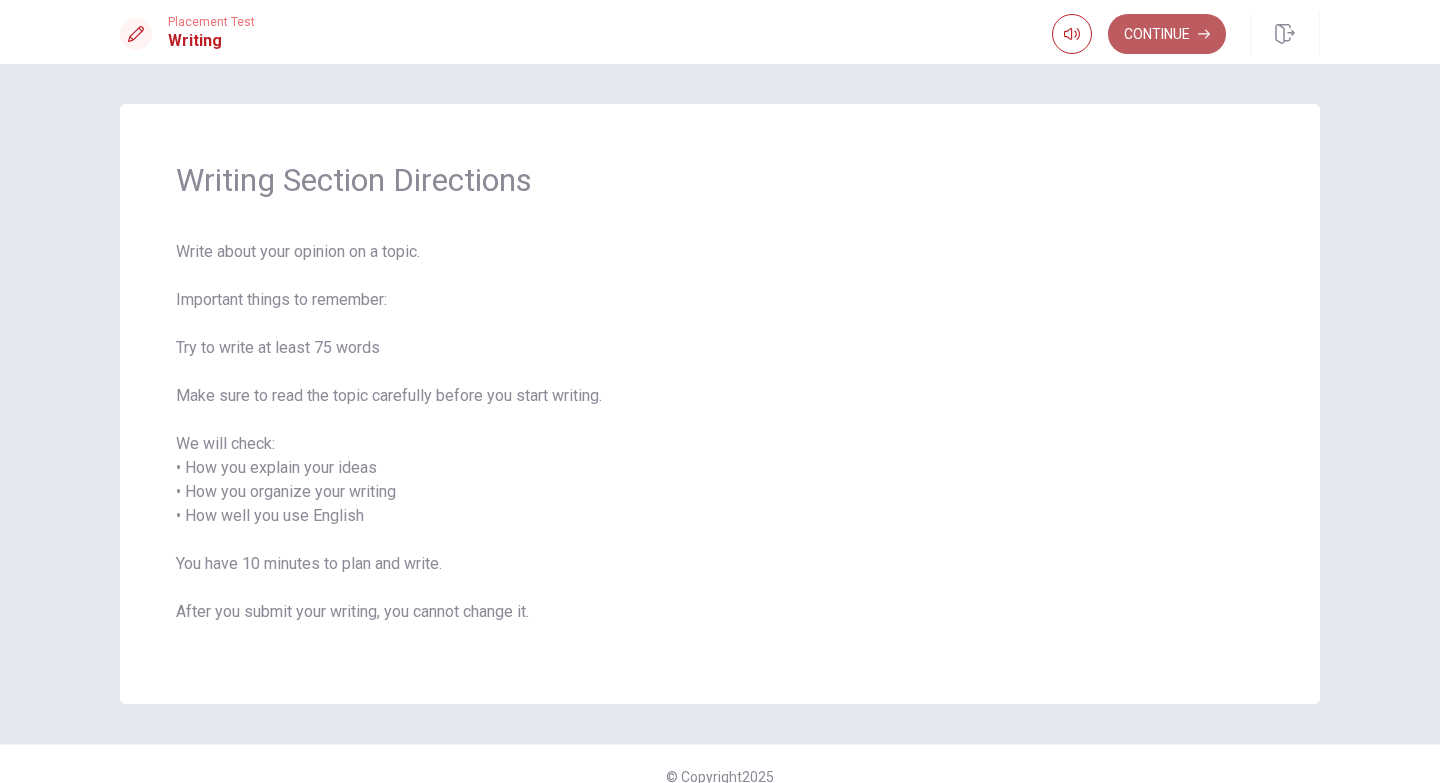click on "Continue" at bounding box center [1167, 34] 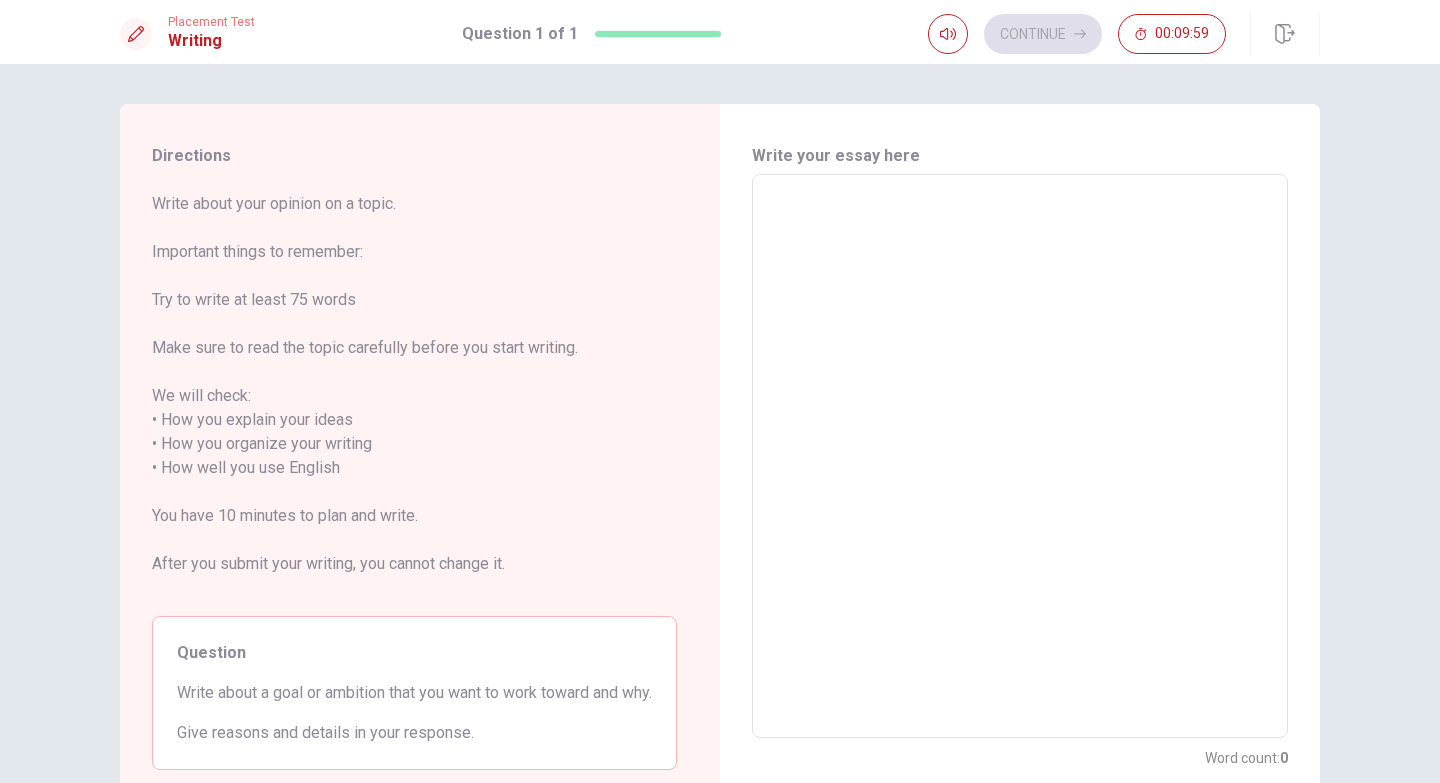 click at bounding box center [1020, 456] 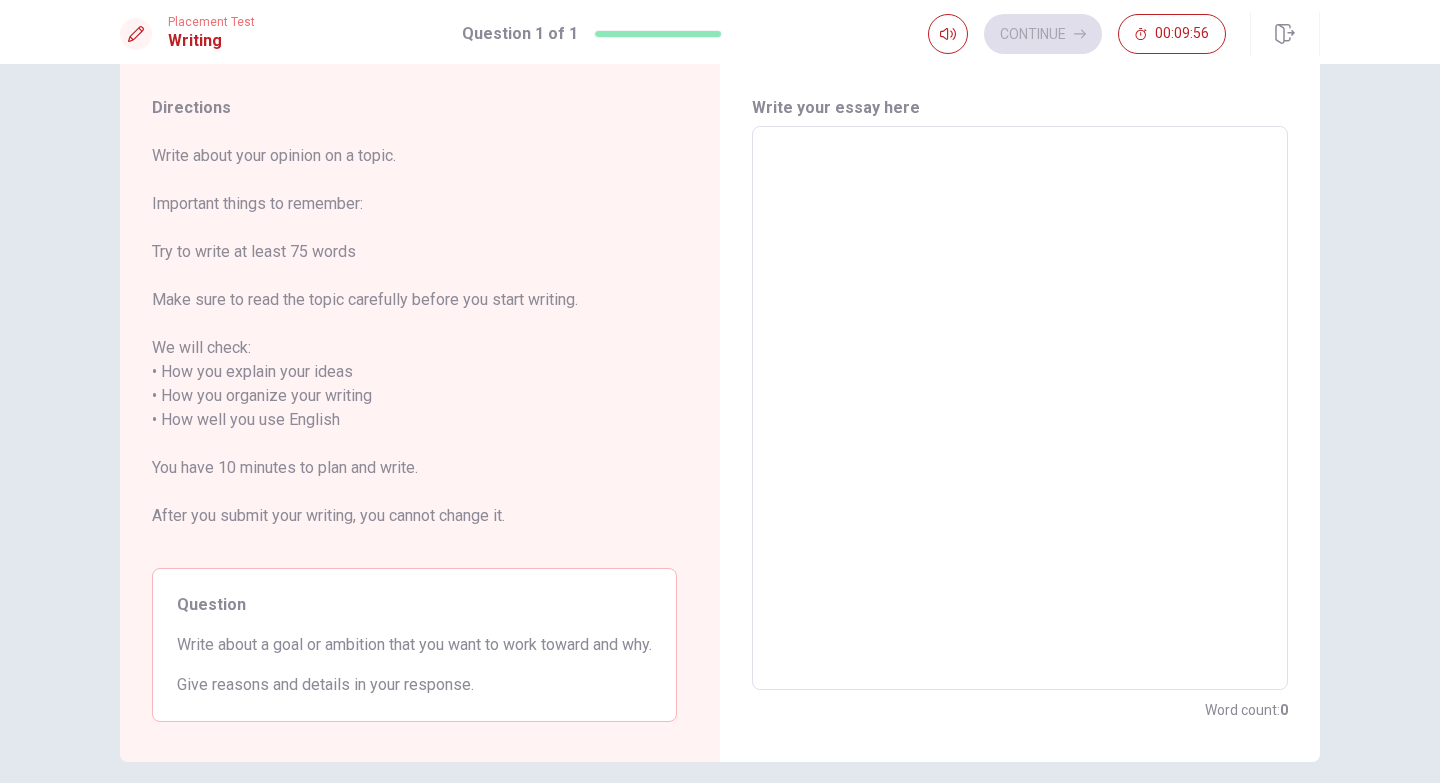 scroll, scrollTop: 42, scrollLeft: 0, axis: vertical 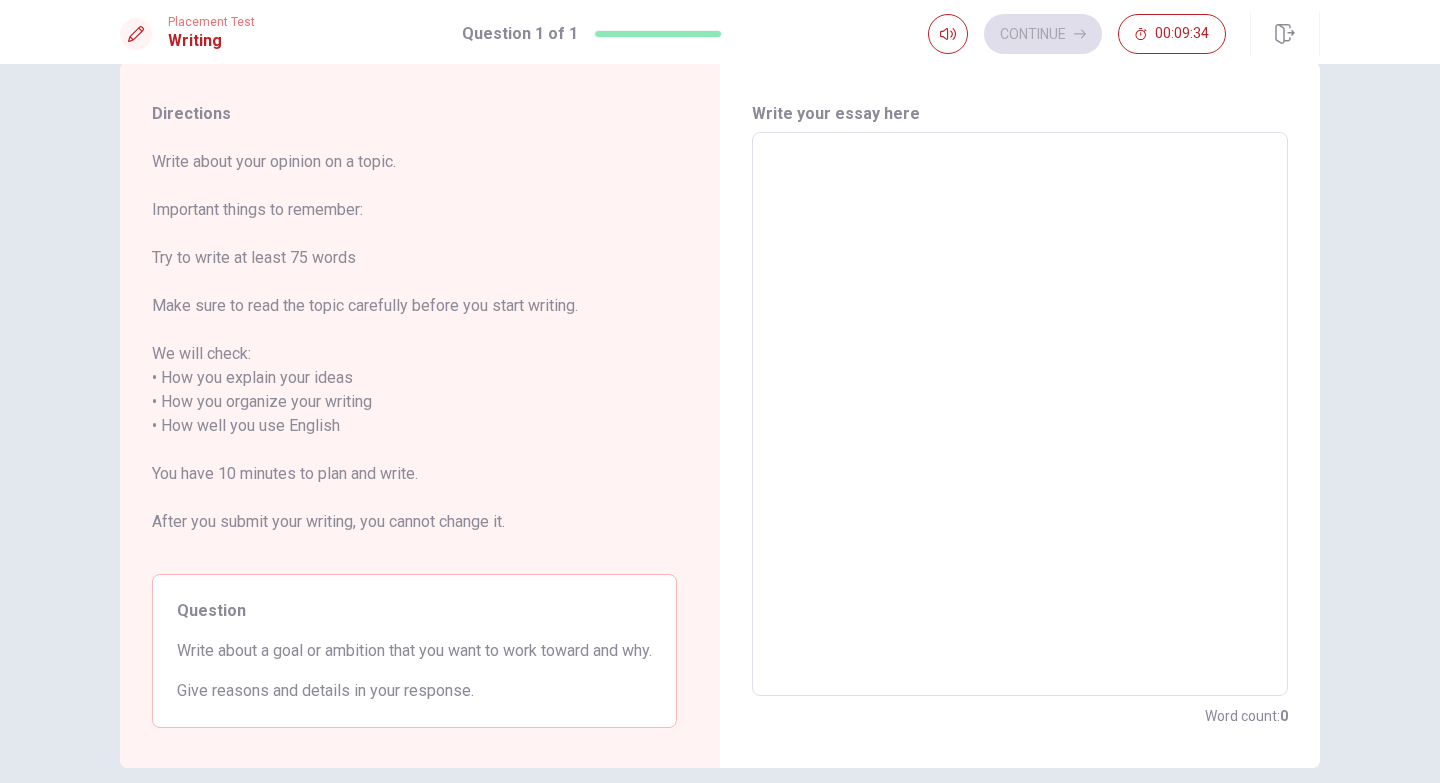 type 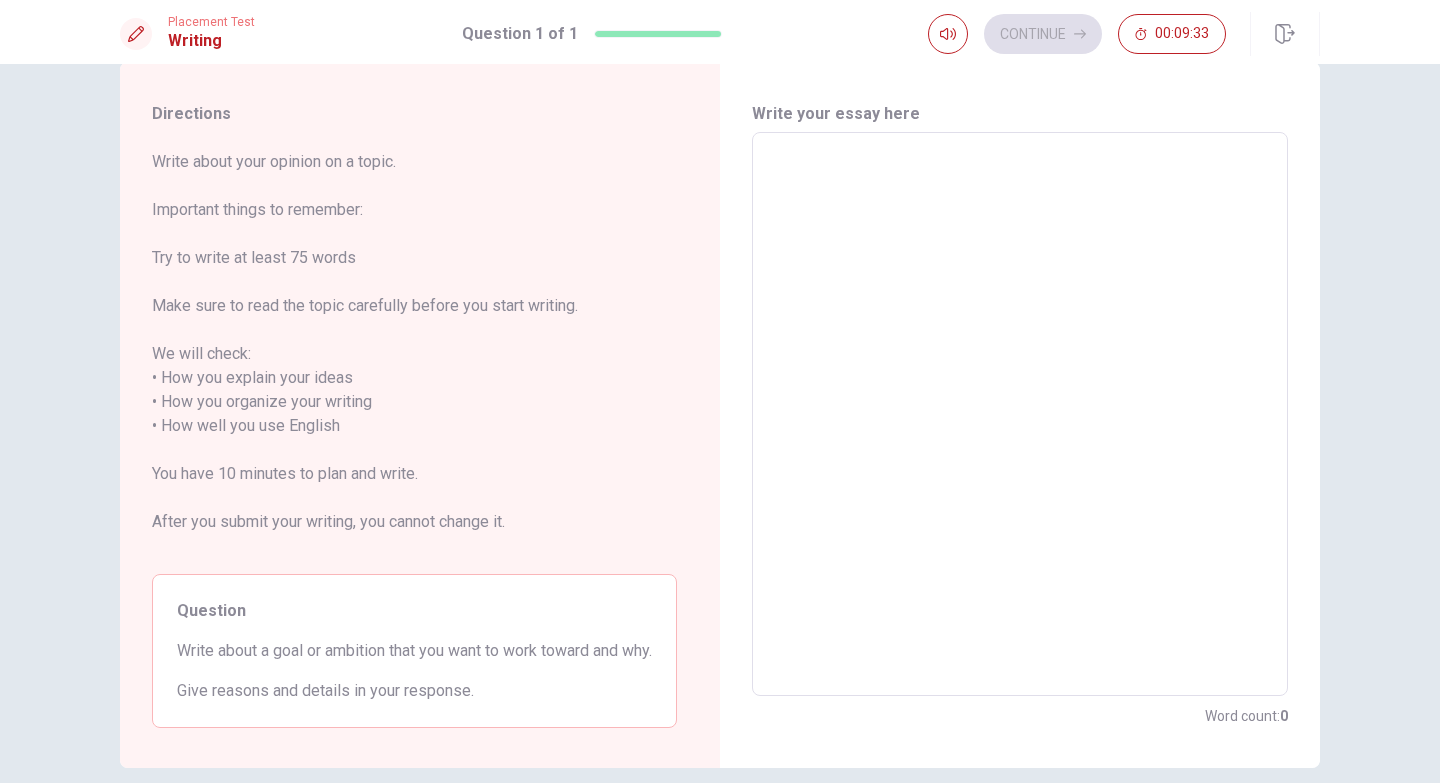 type 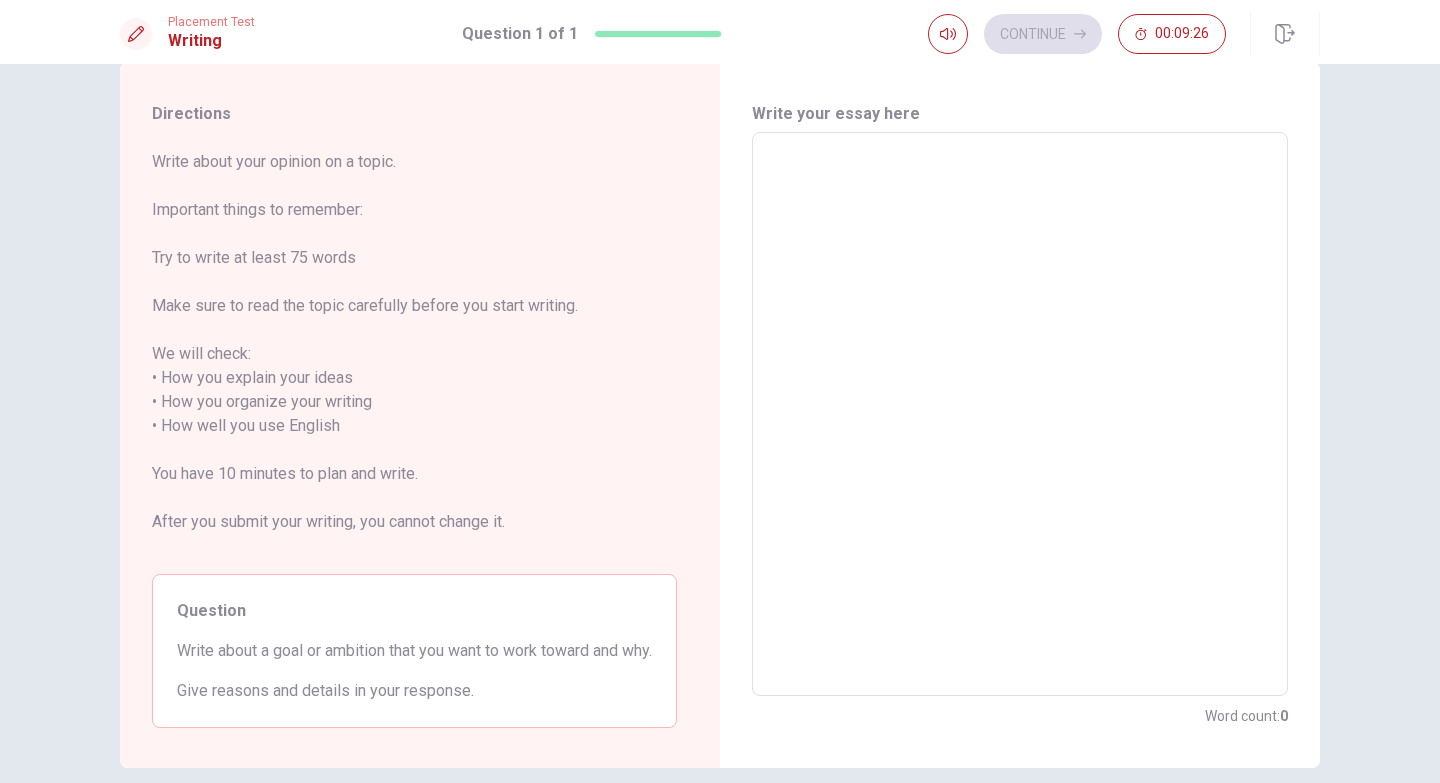 type on "x" 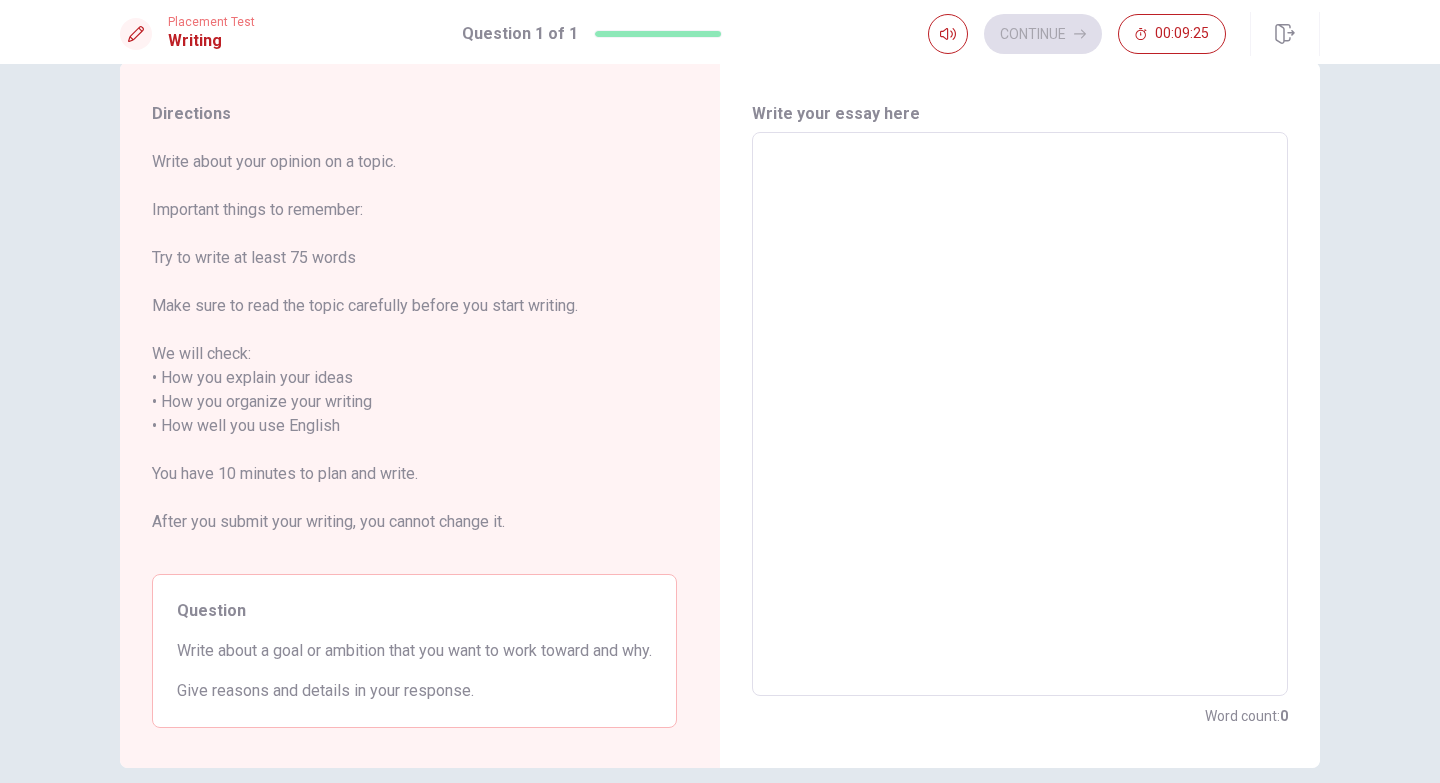 type on "A" 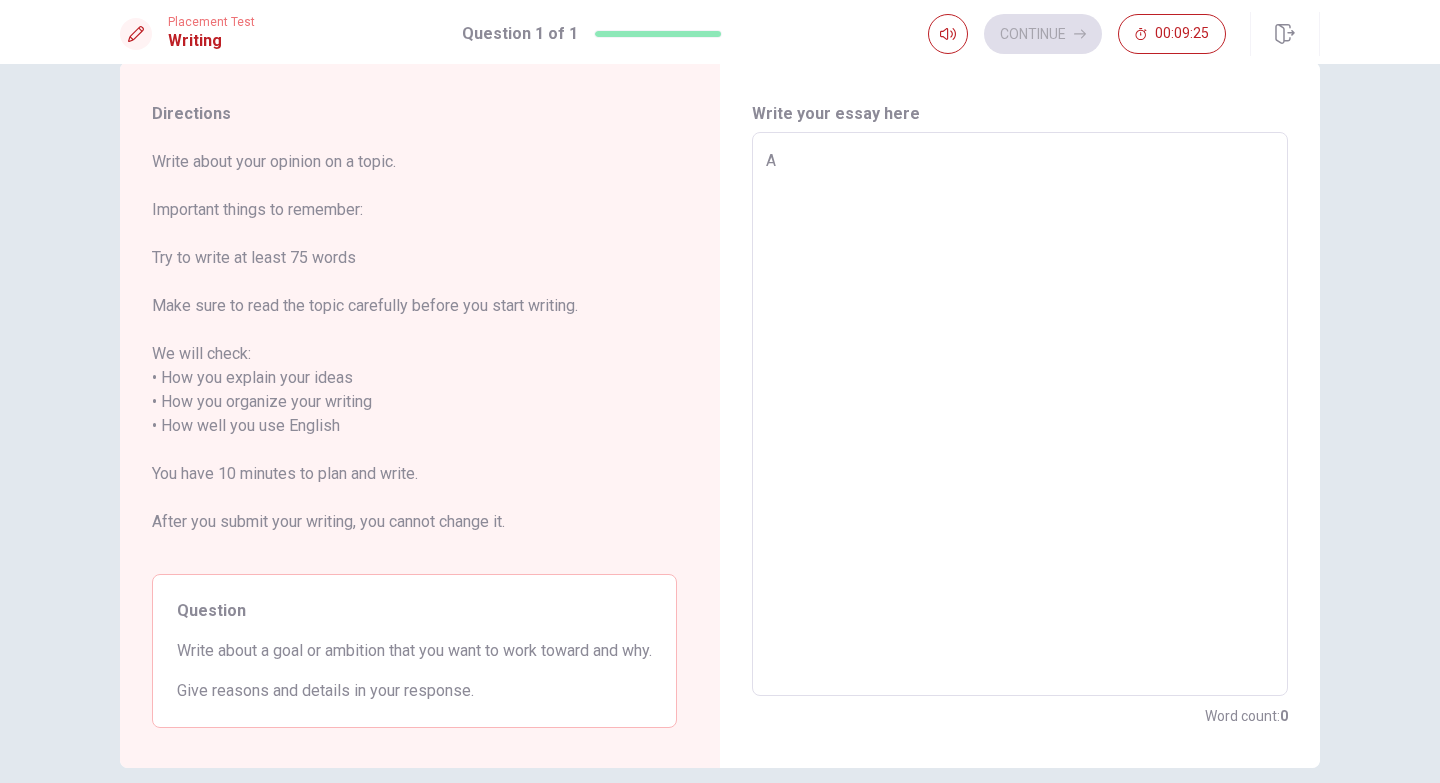 type on "x" 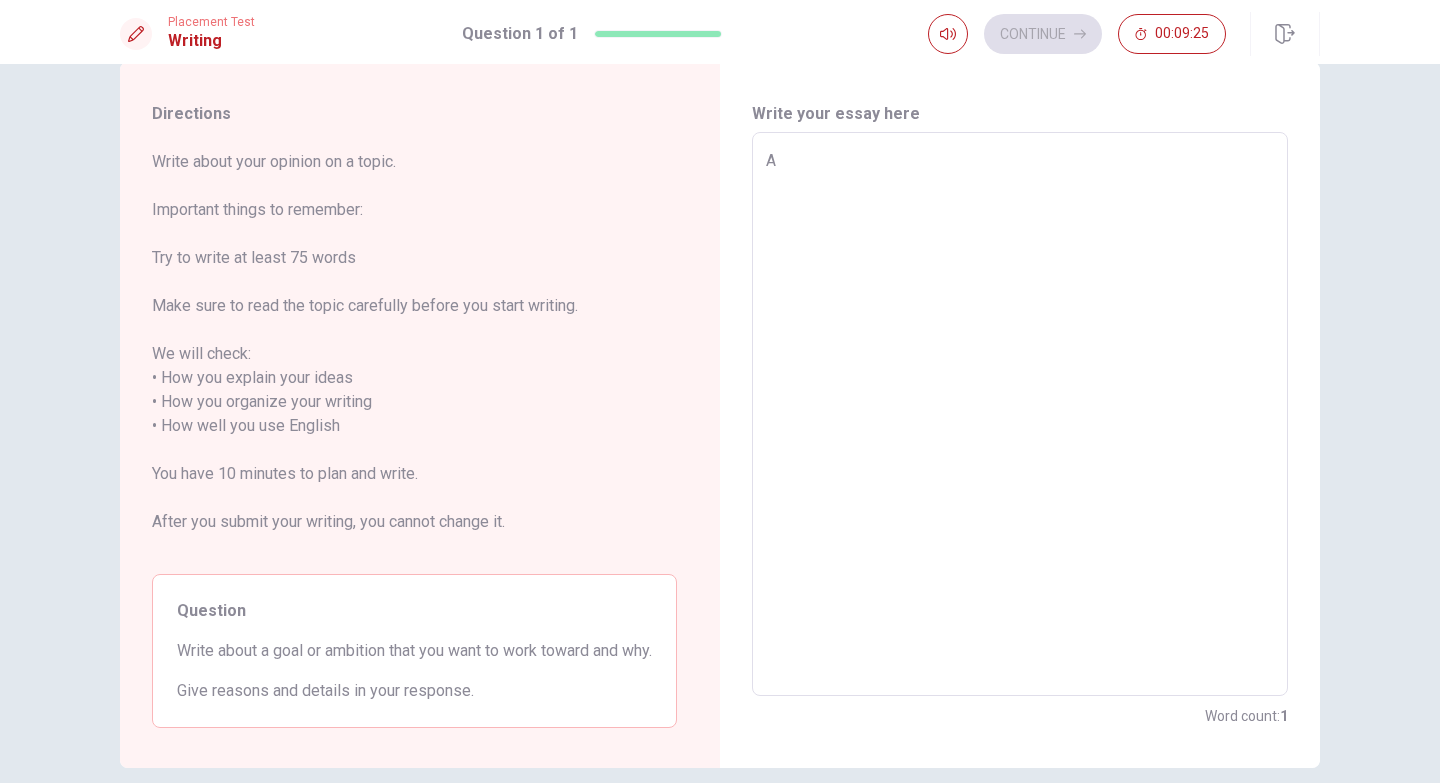 type on "As" 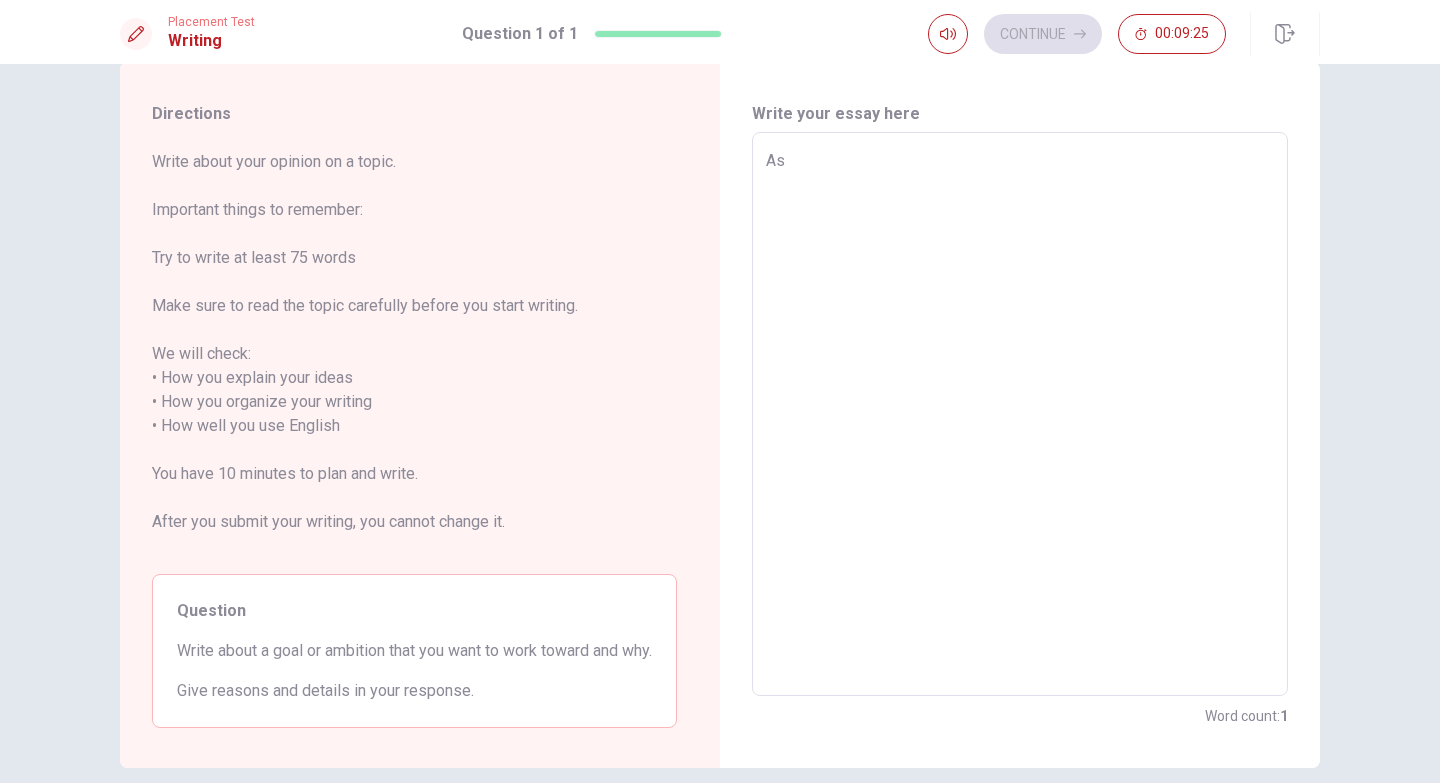type on "x" 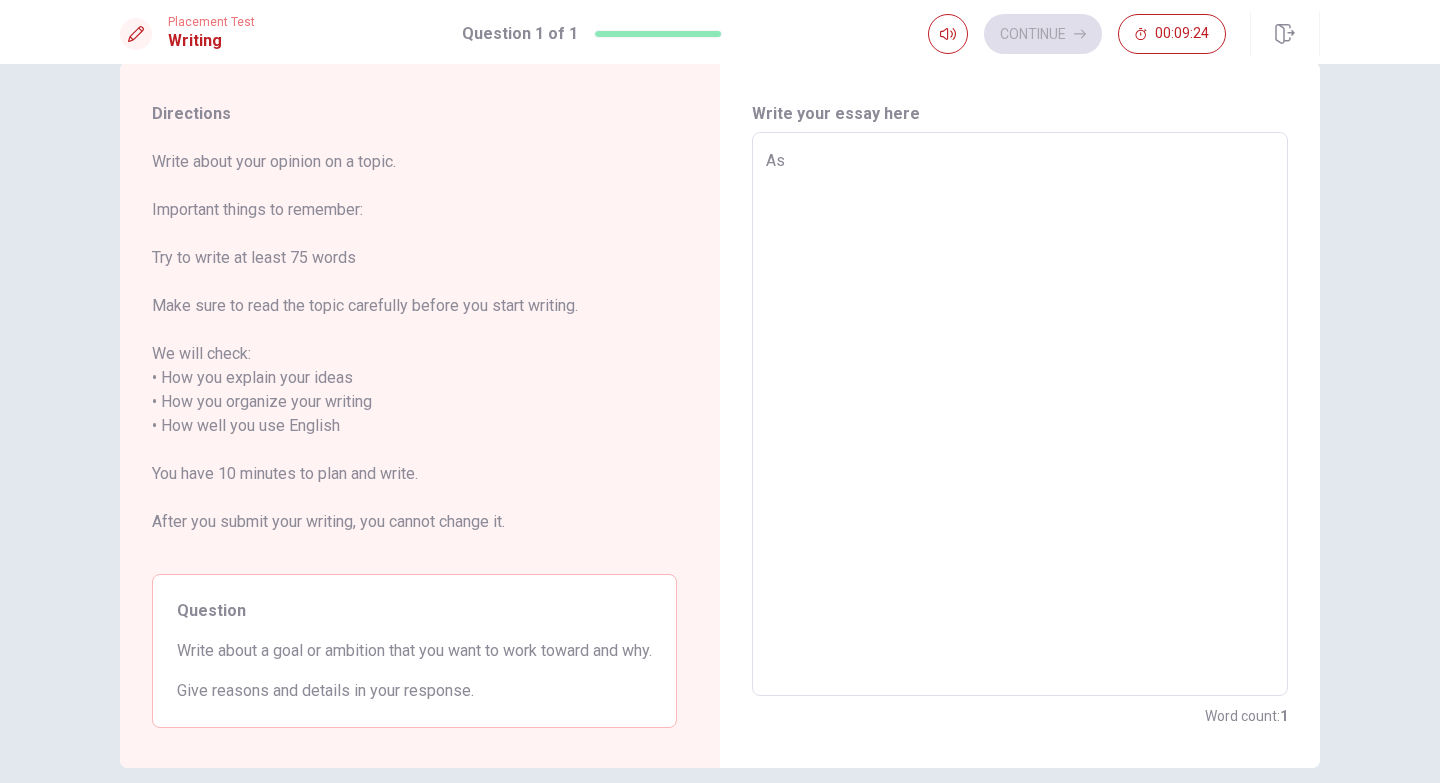 type on "As" 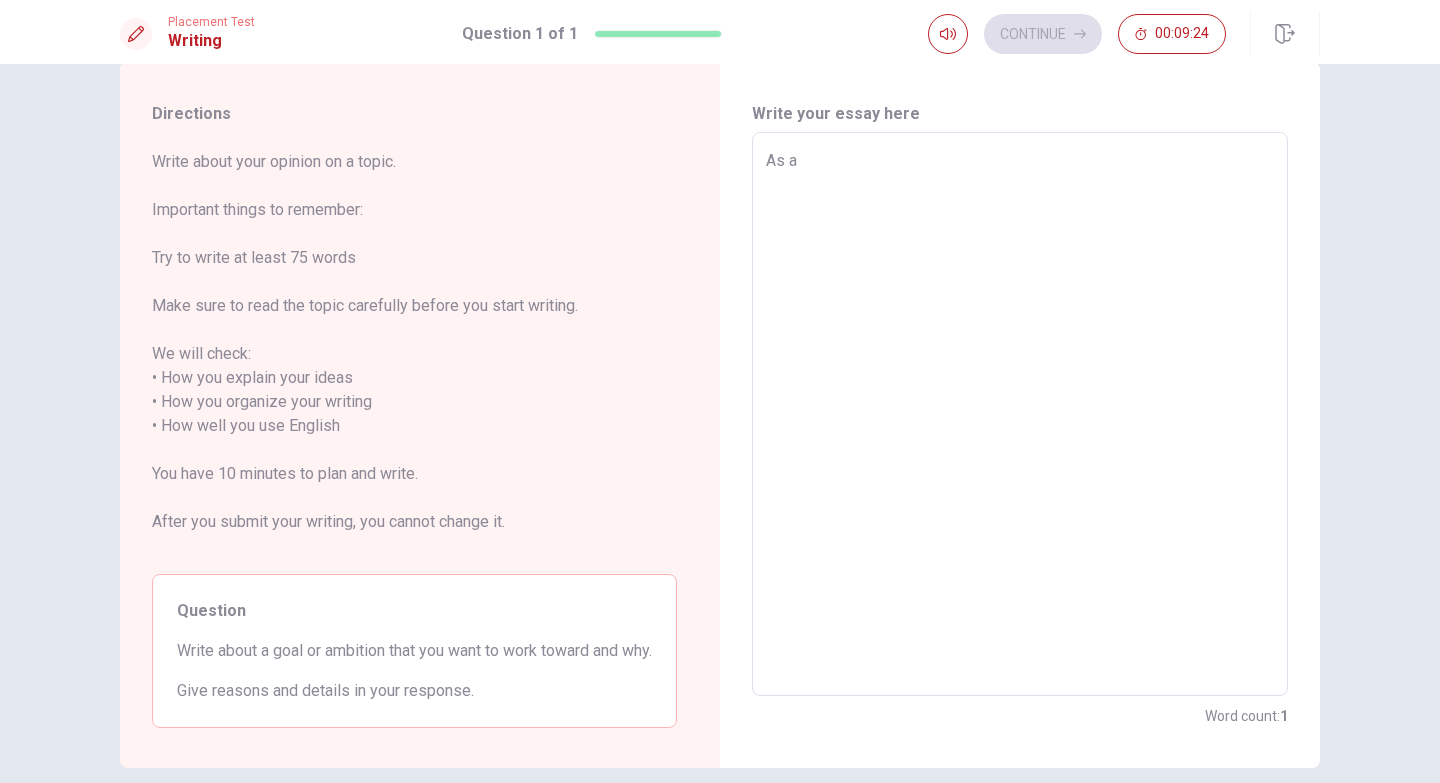type on "x" 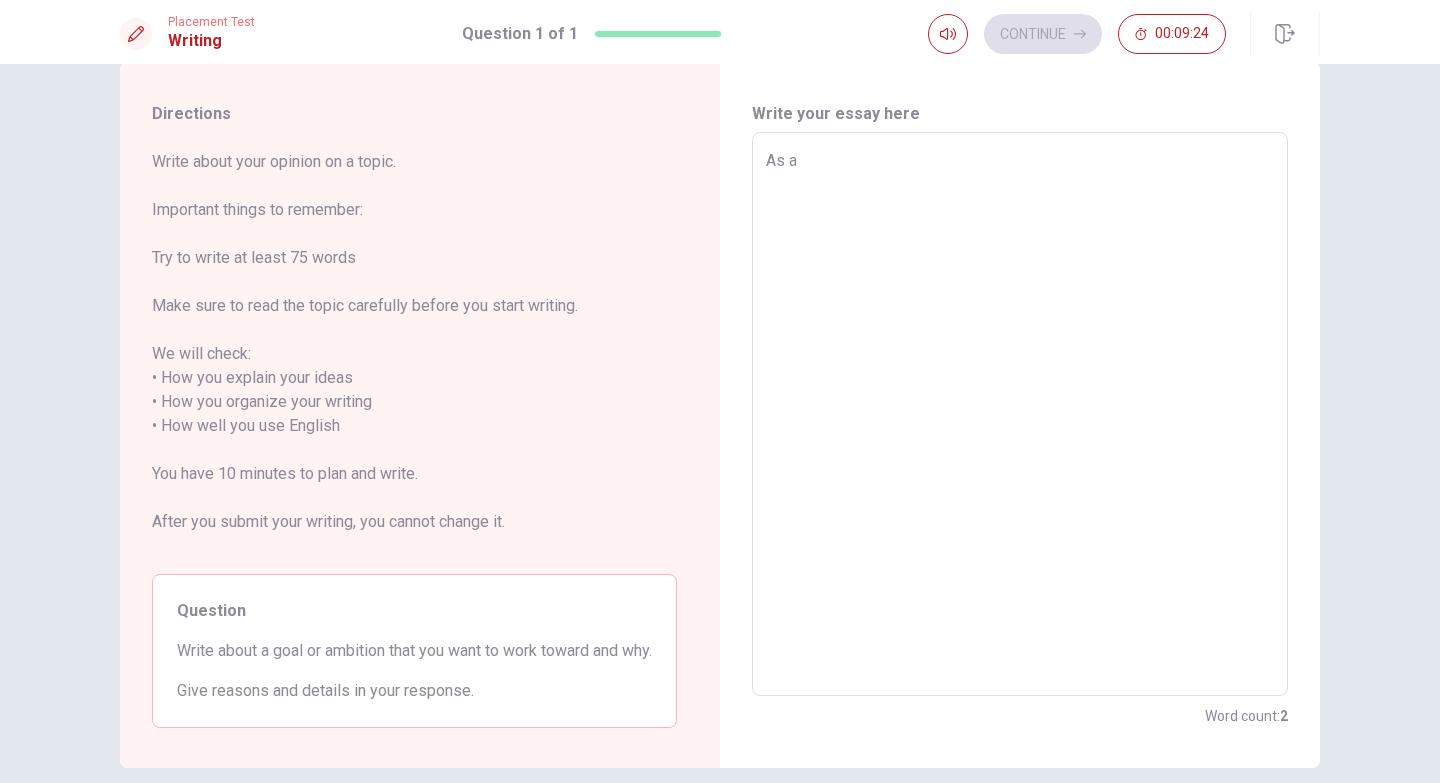 type on "As a" 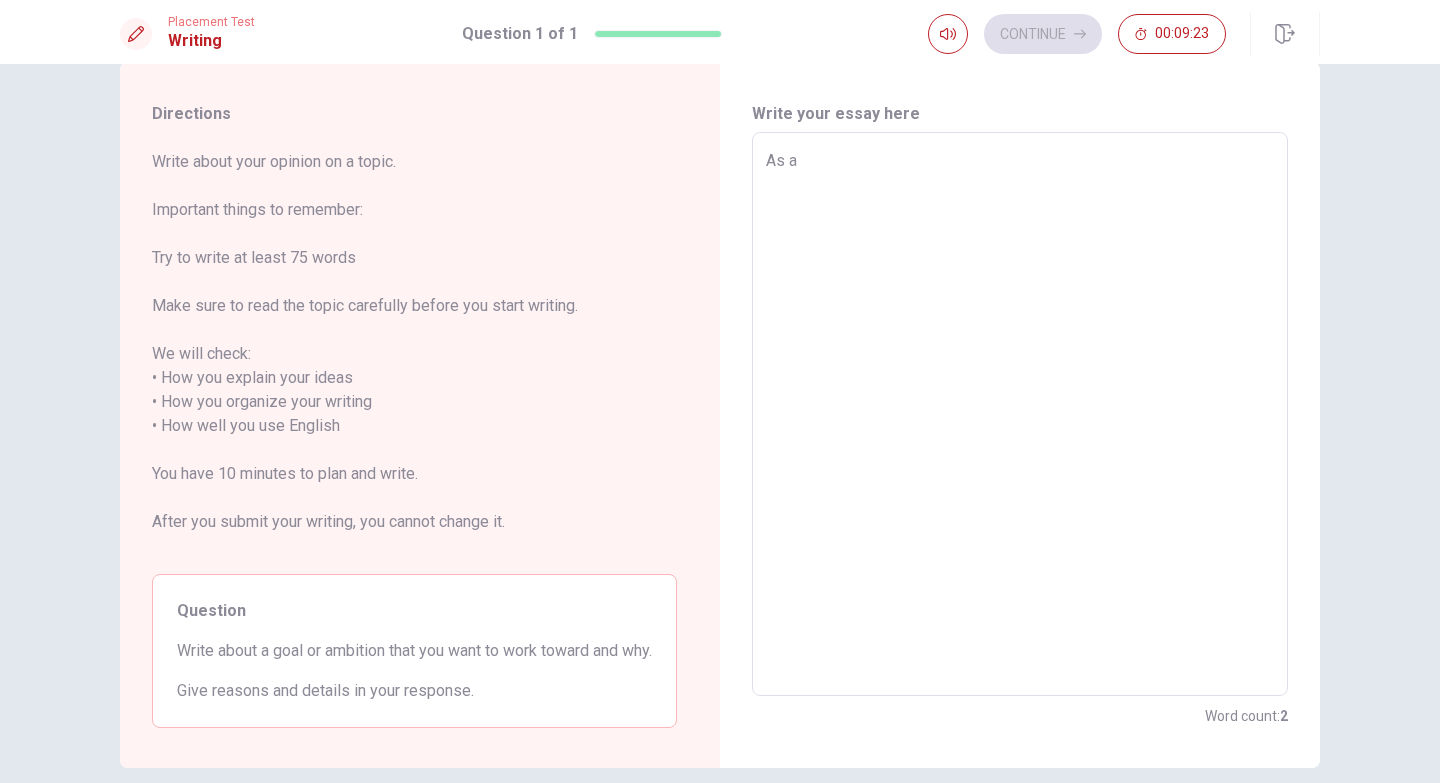 type on "As a I" 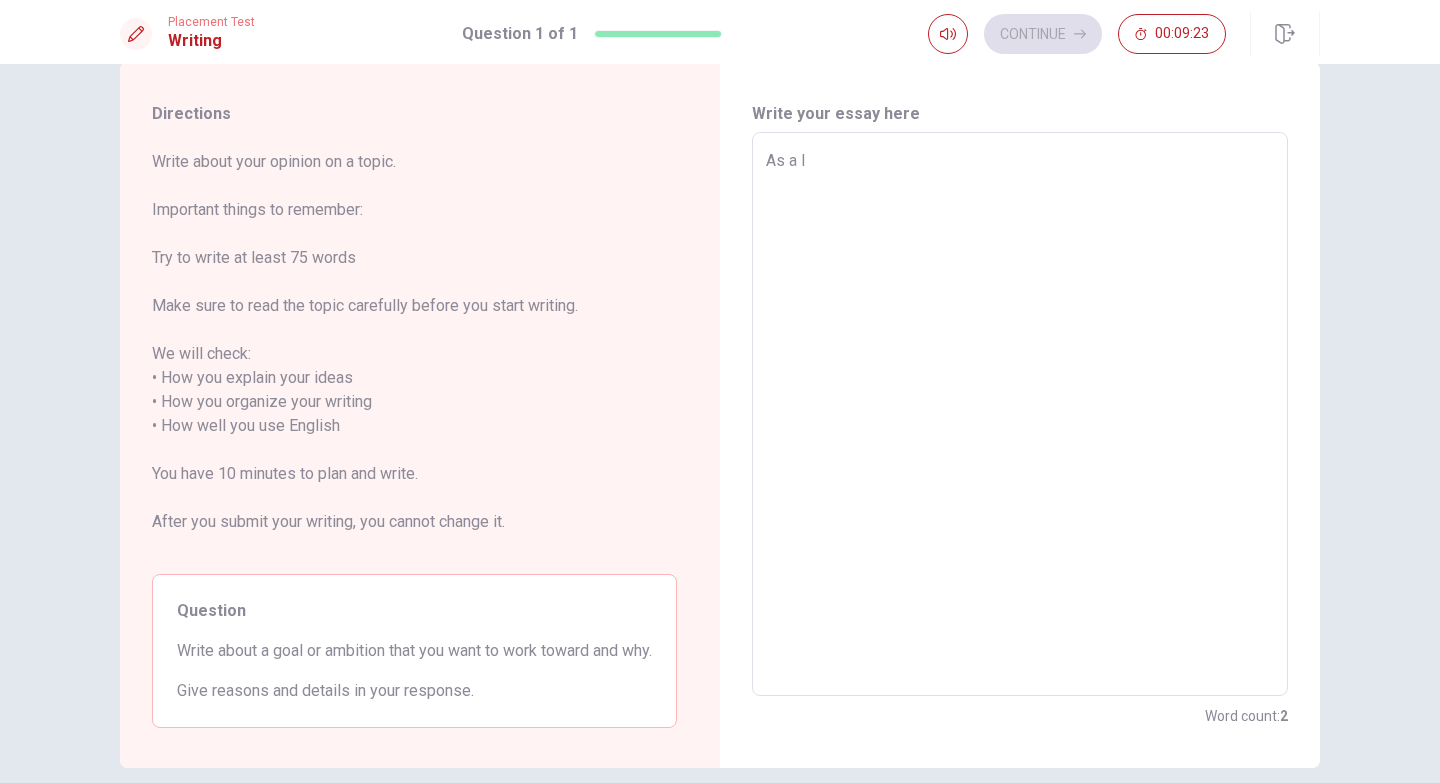 type on "x" 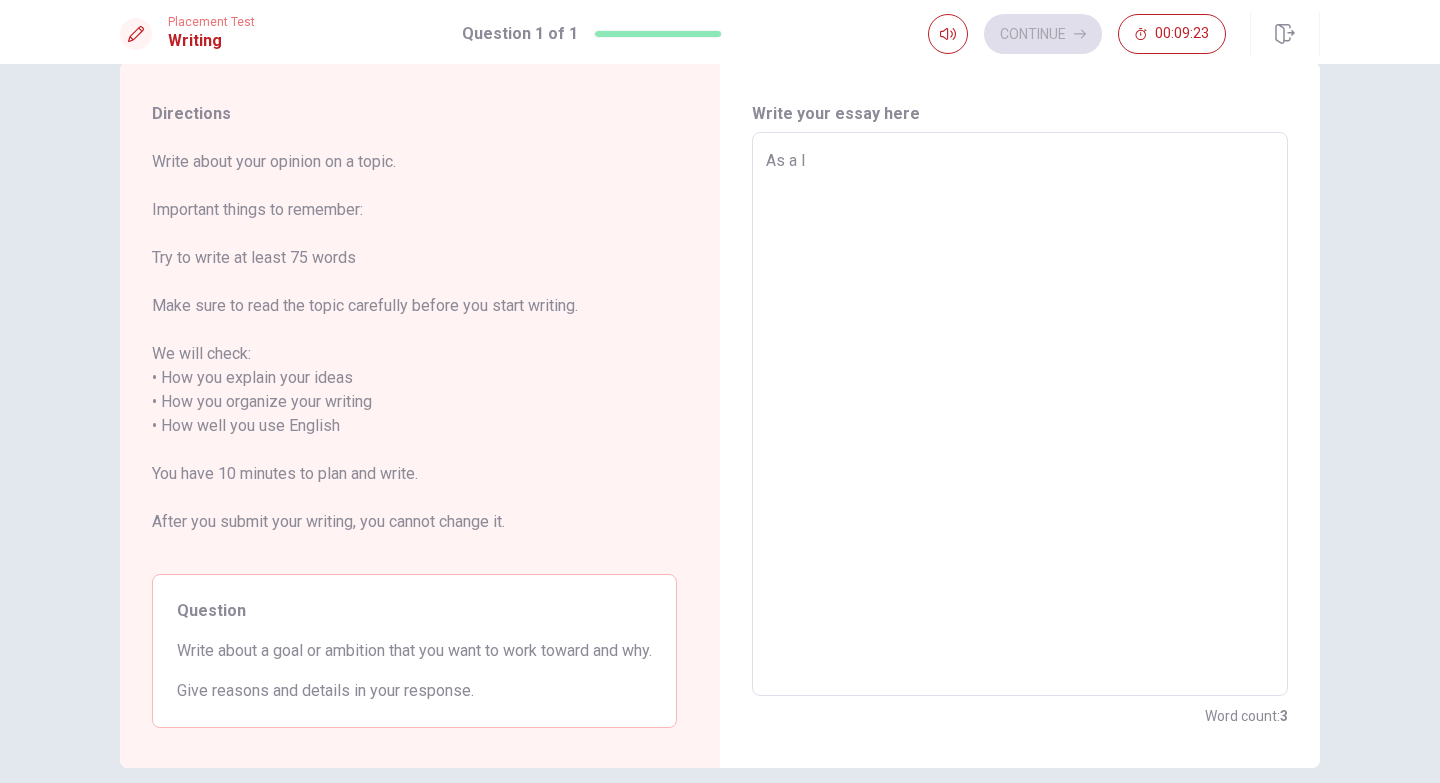 type on "As a In" 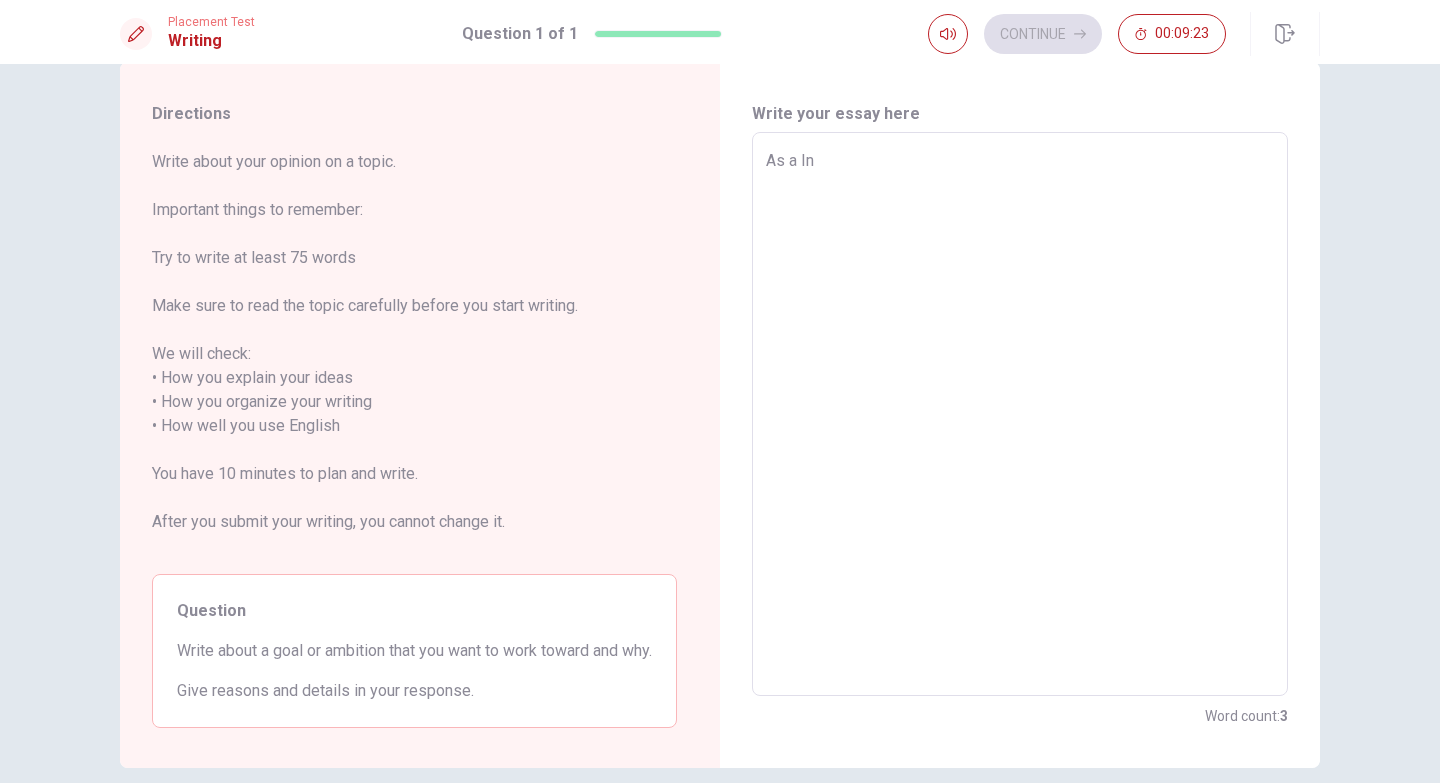 type on "x" 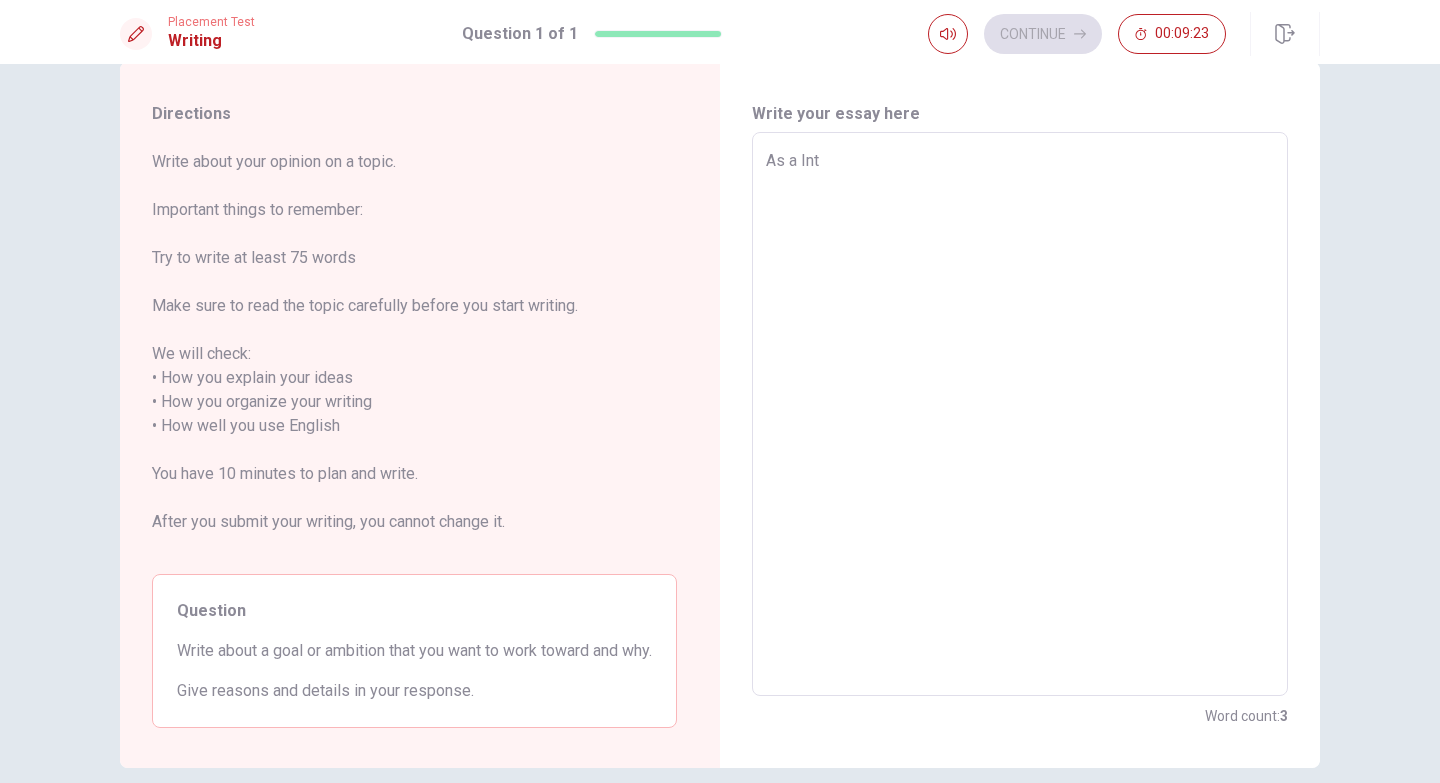 type on "x" 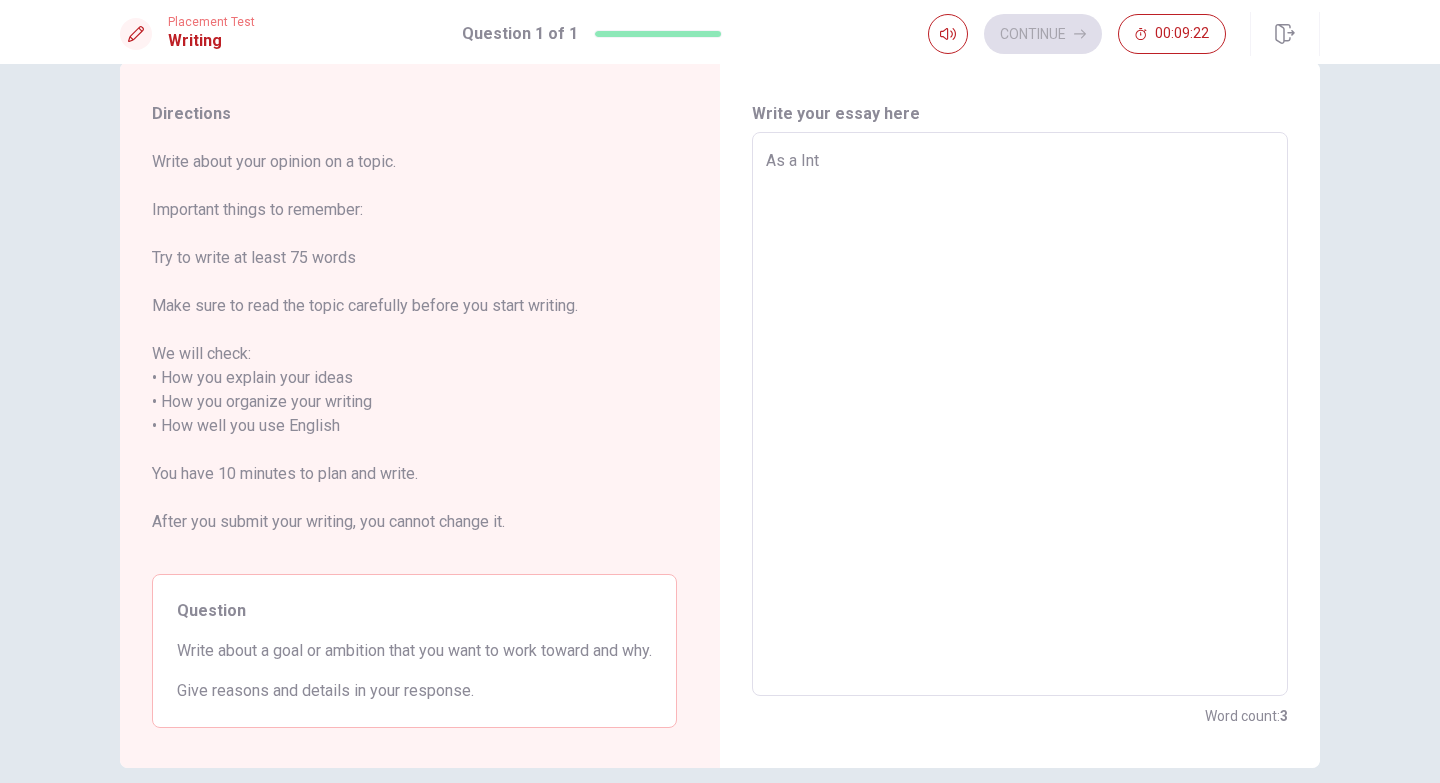 type on "As a Inte" 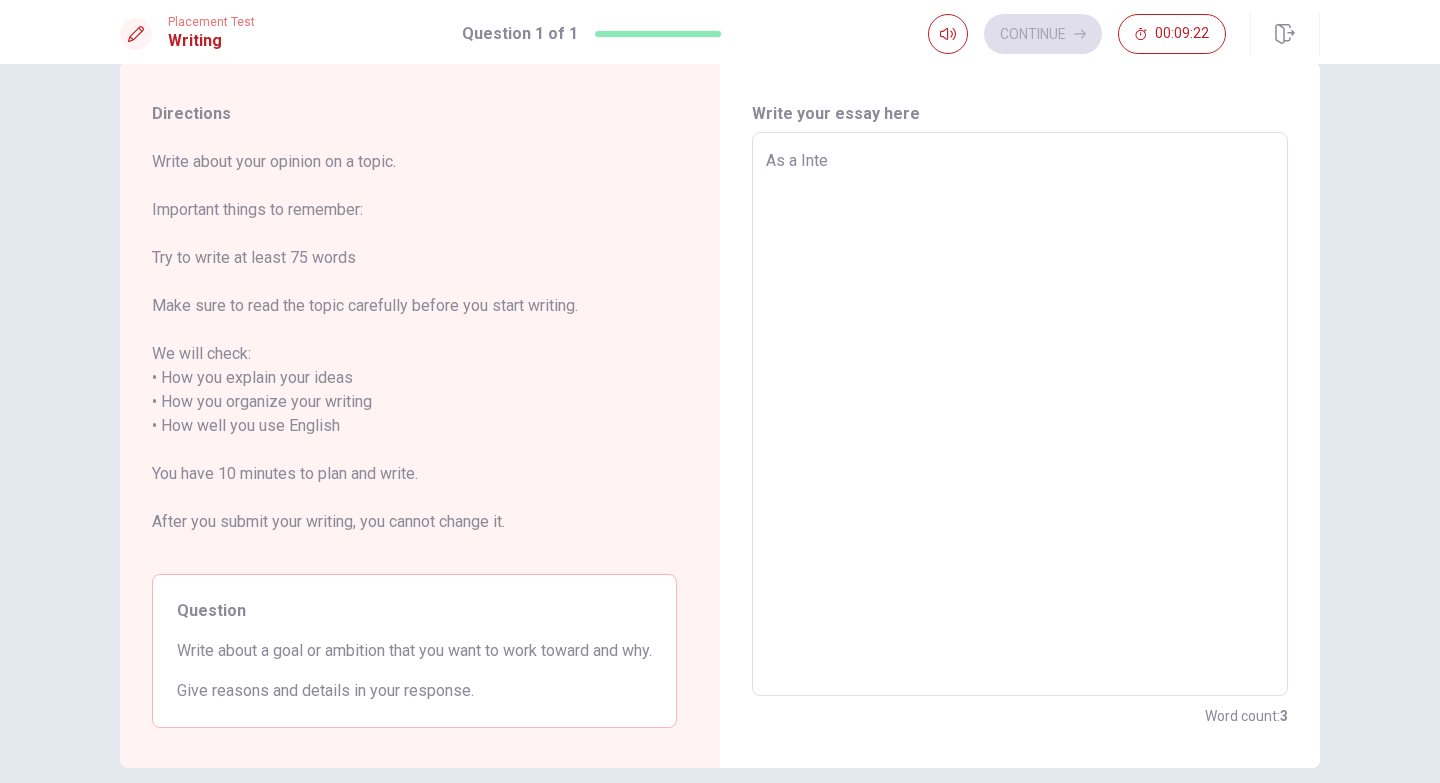 type on "x" 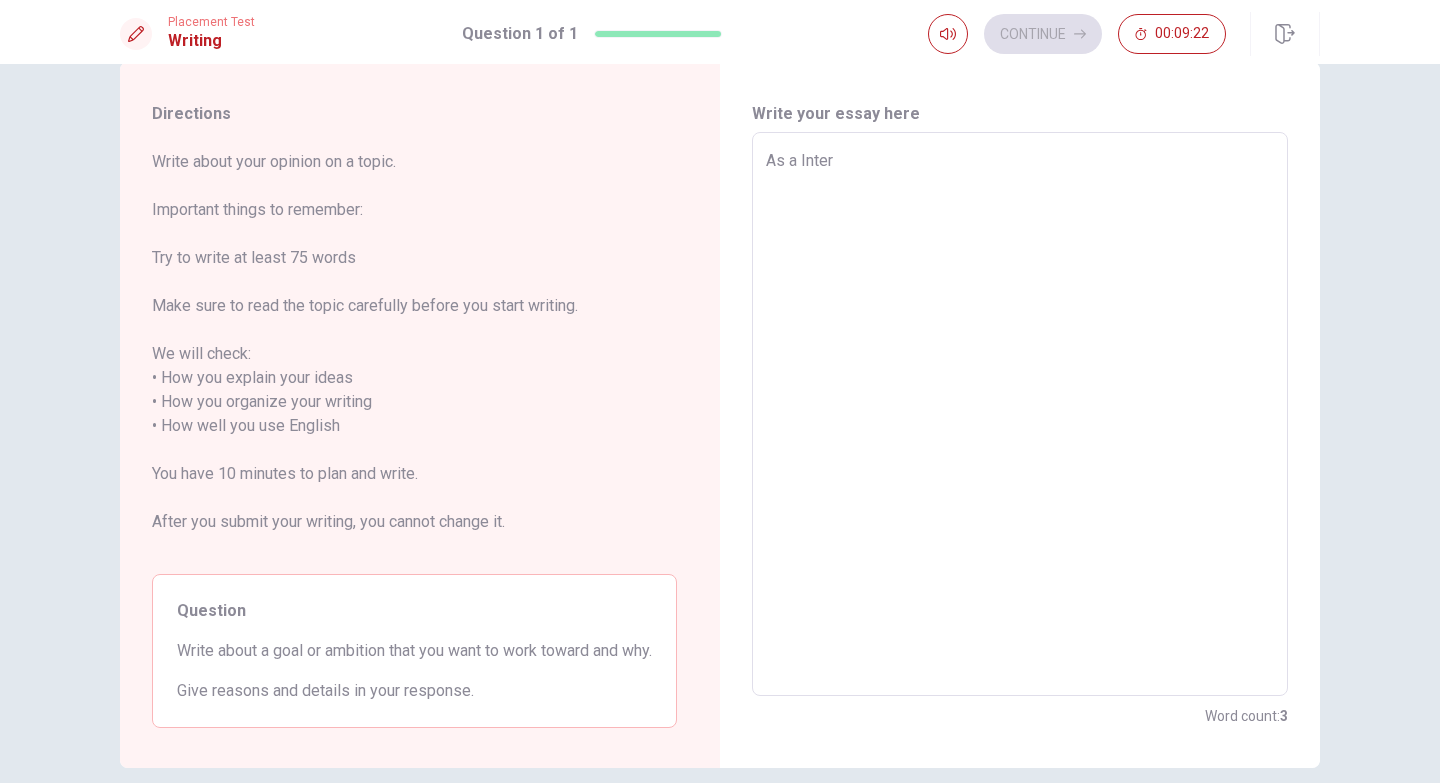 type on "x" 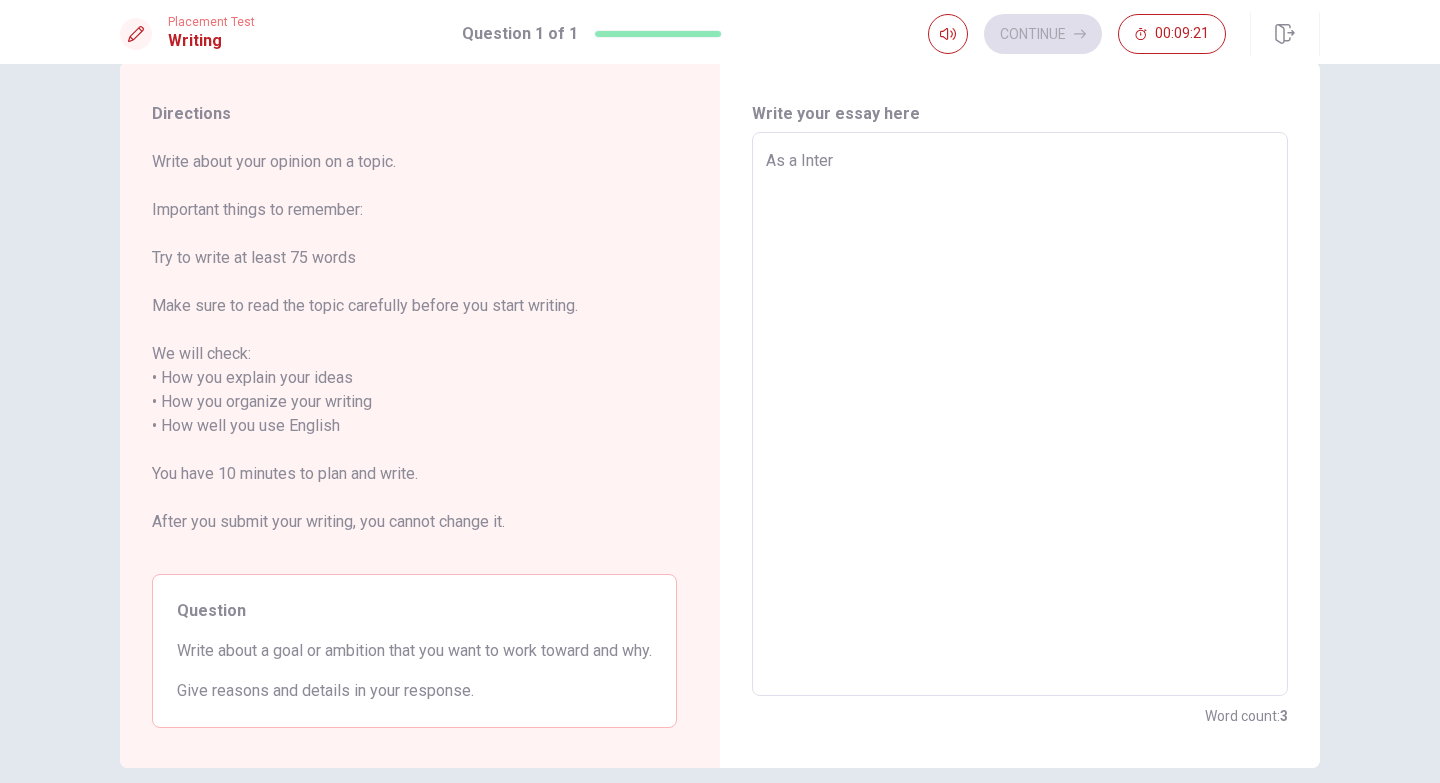 type on "As a Intern" 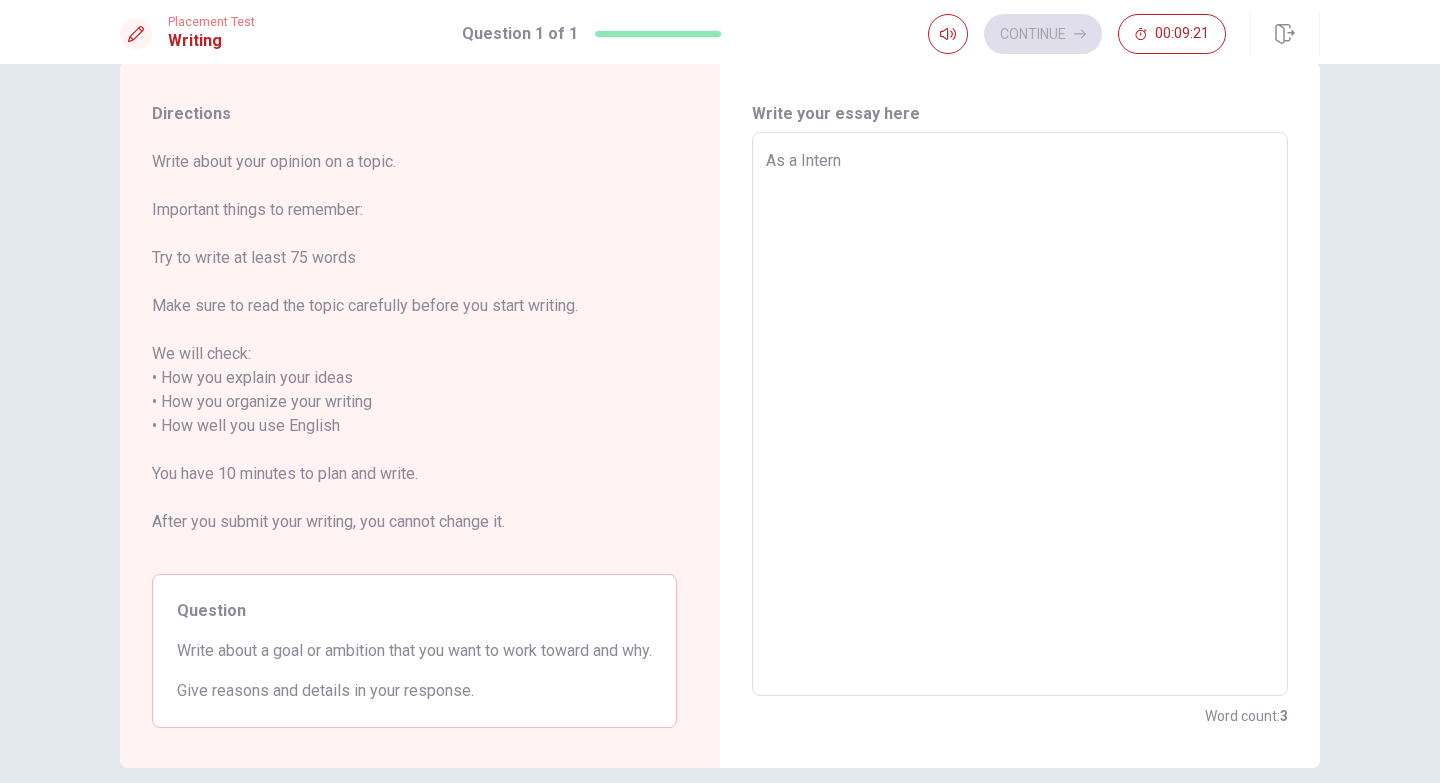 type on "x" 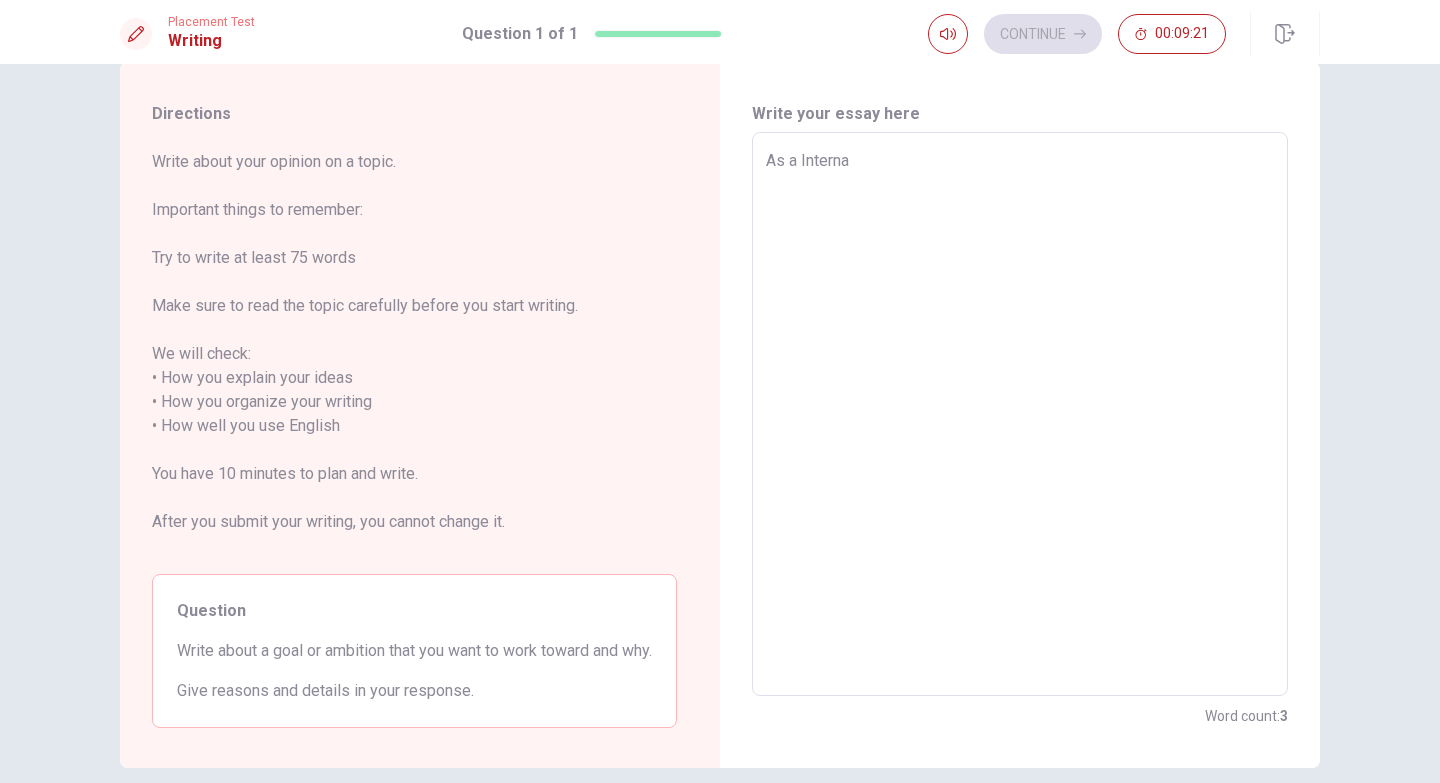 type on "x" 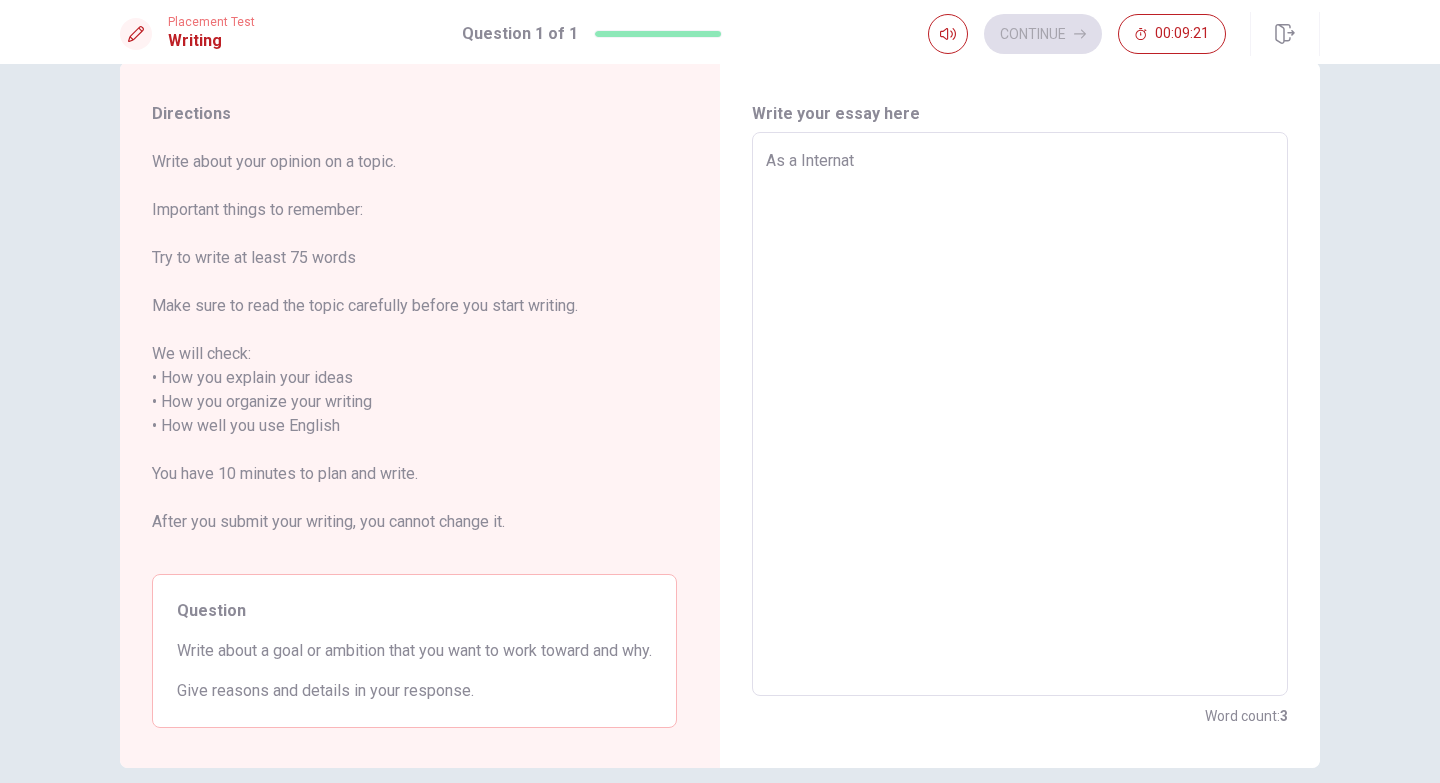 type on "x" 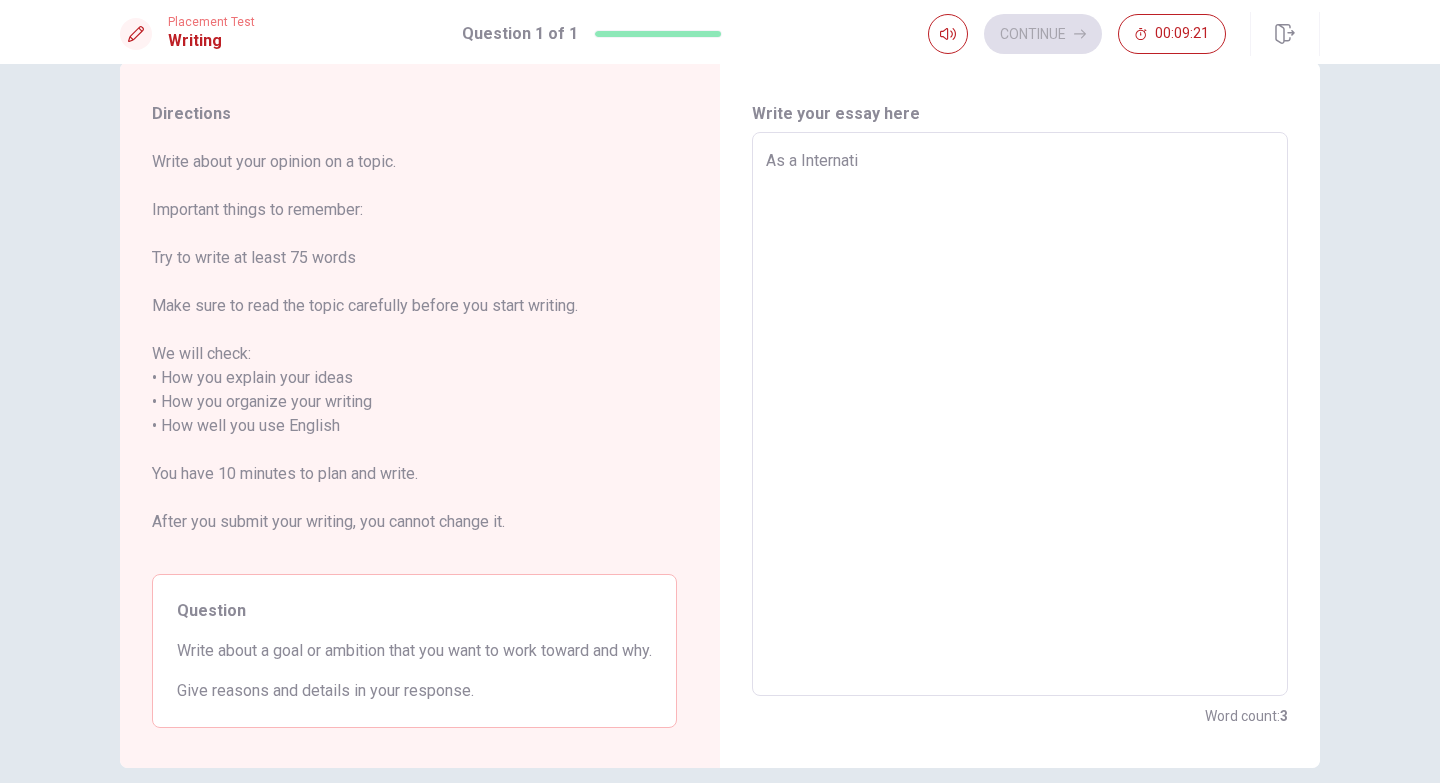 type on "x" 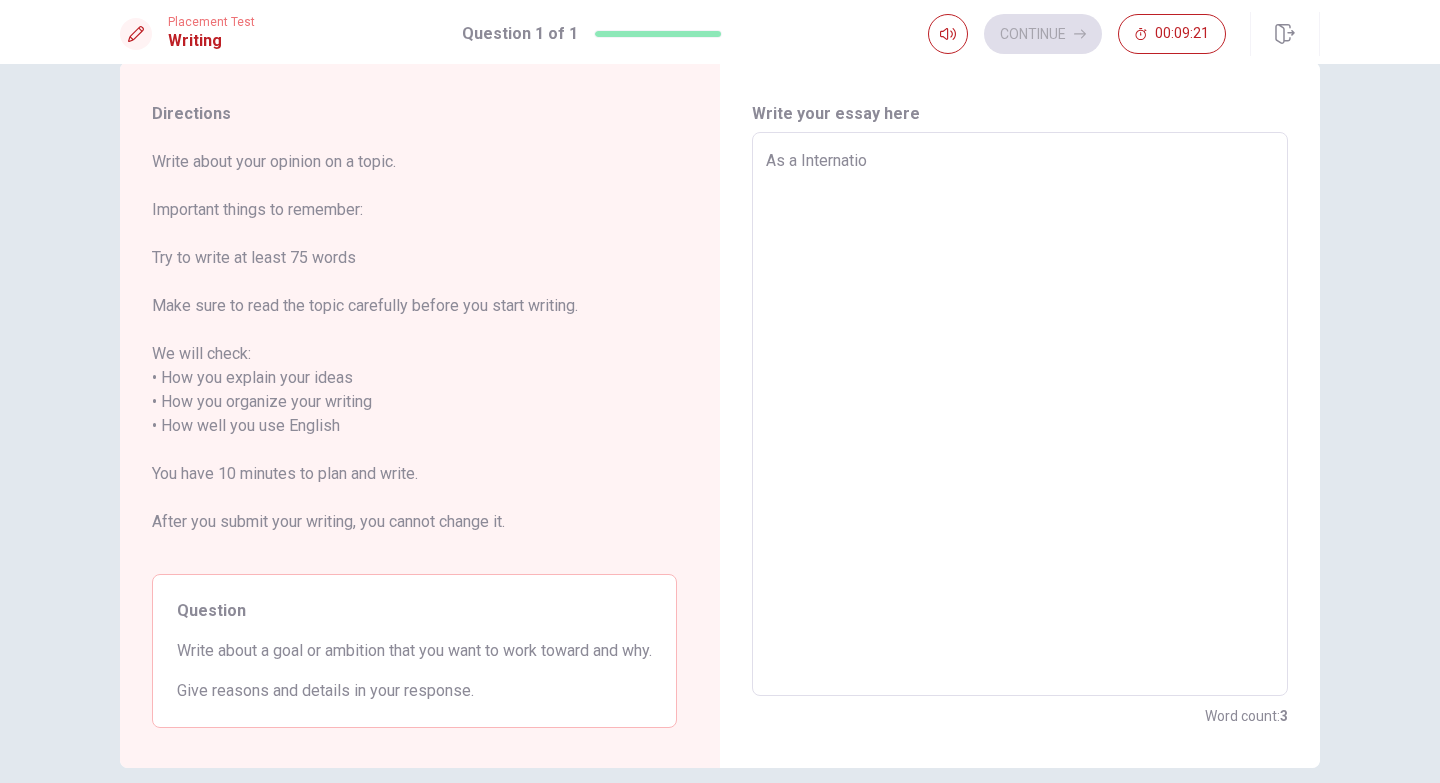 type on "x" 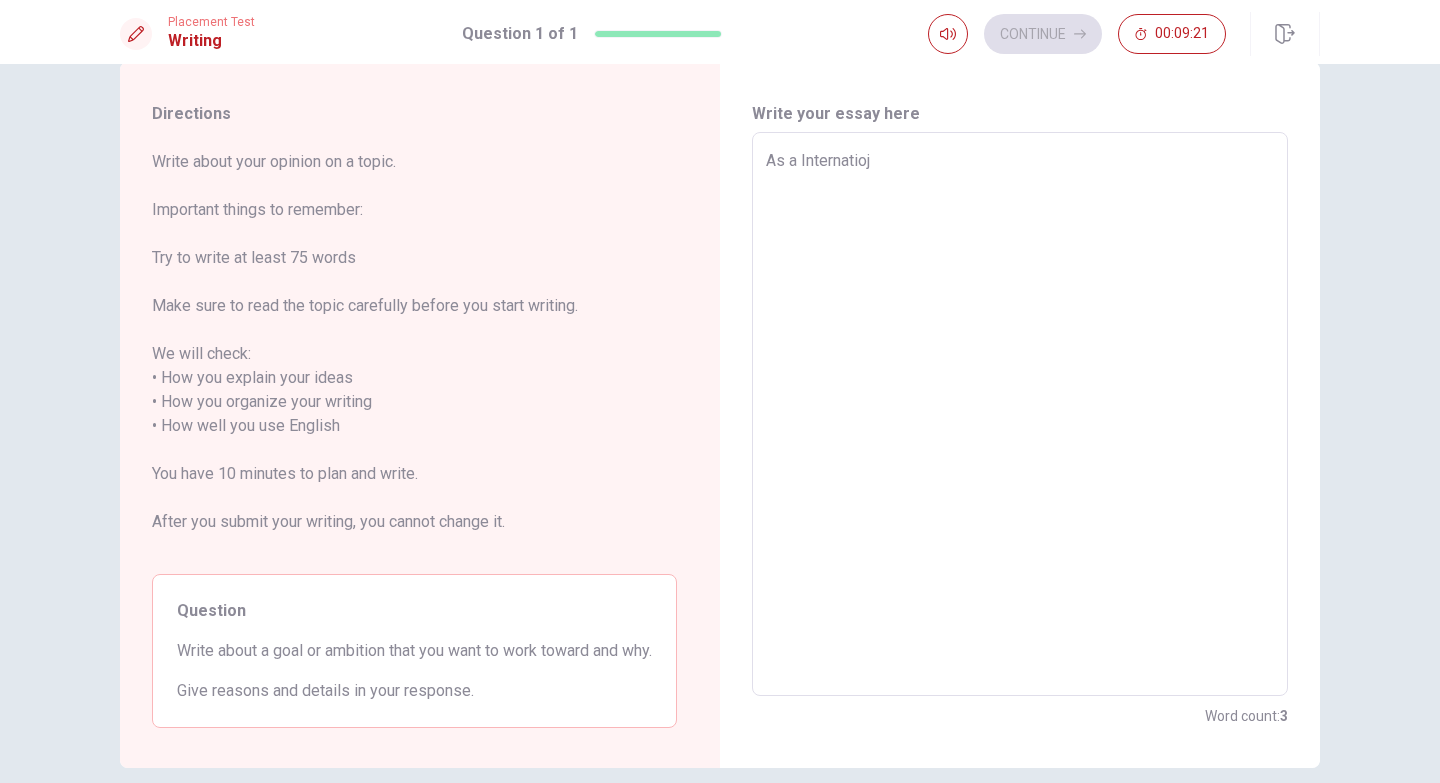 type on "As a Internatiojn" 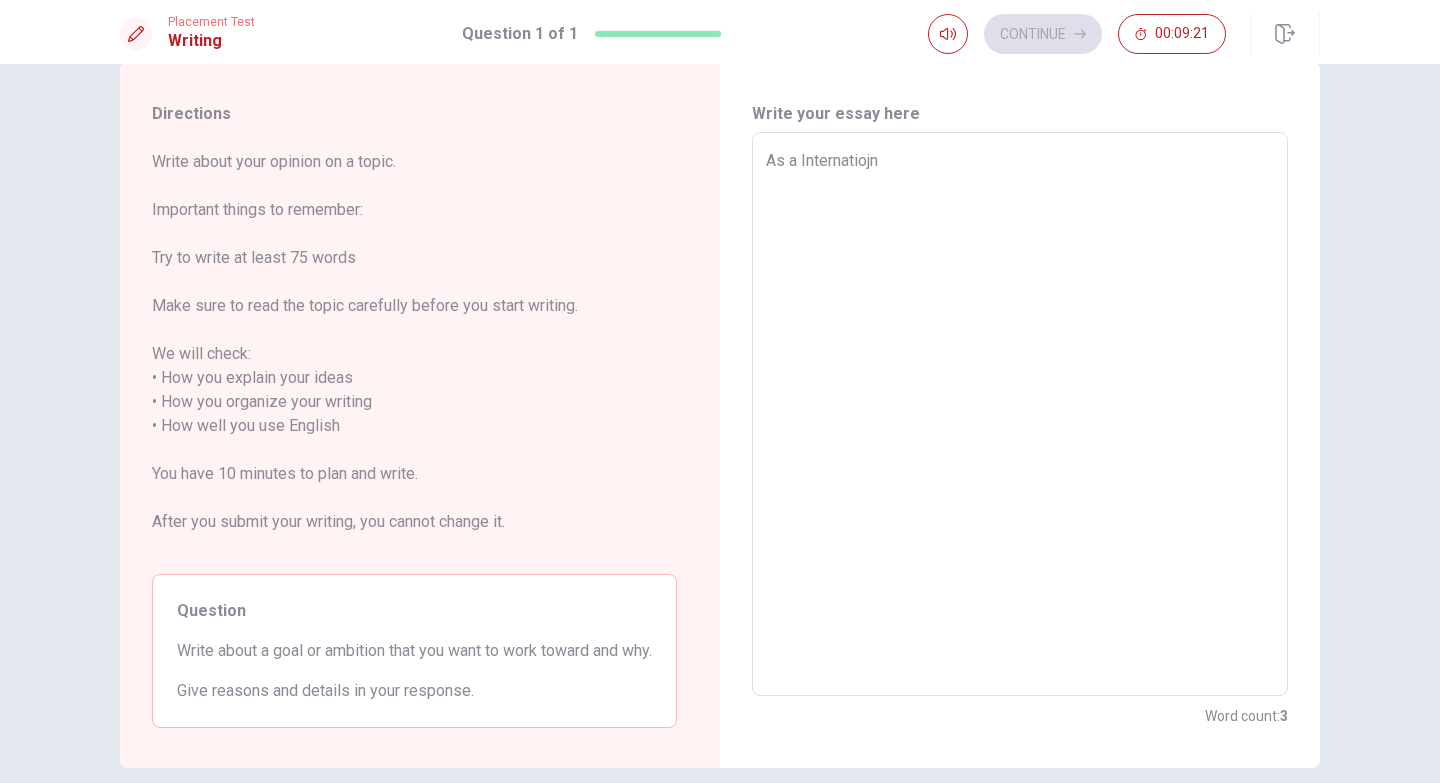 type on "x" 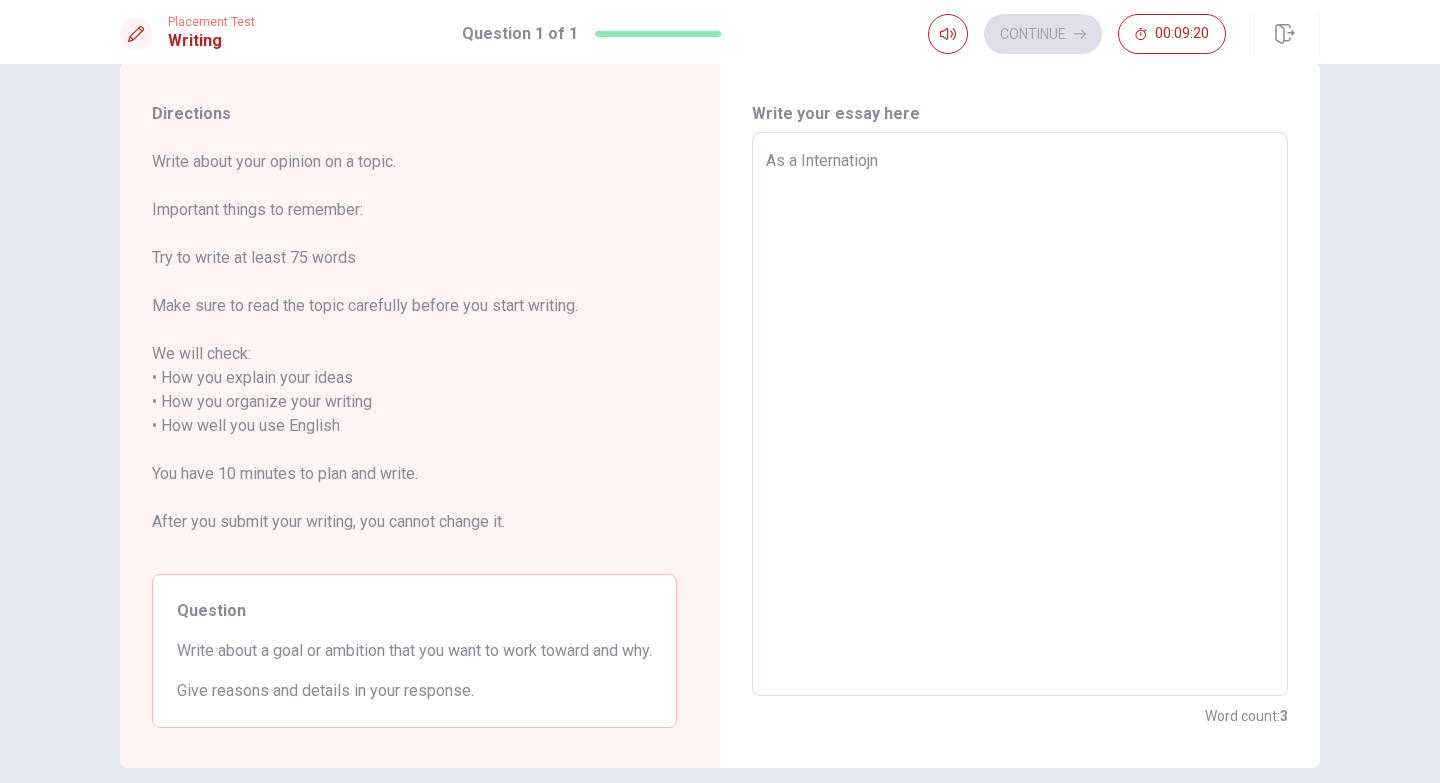 type on "As a Internatiojna" 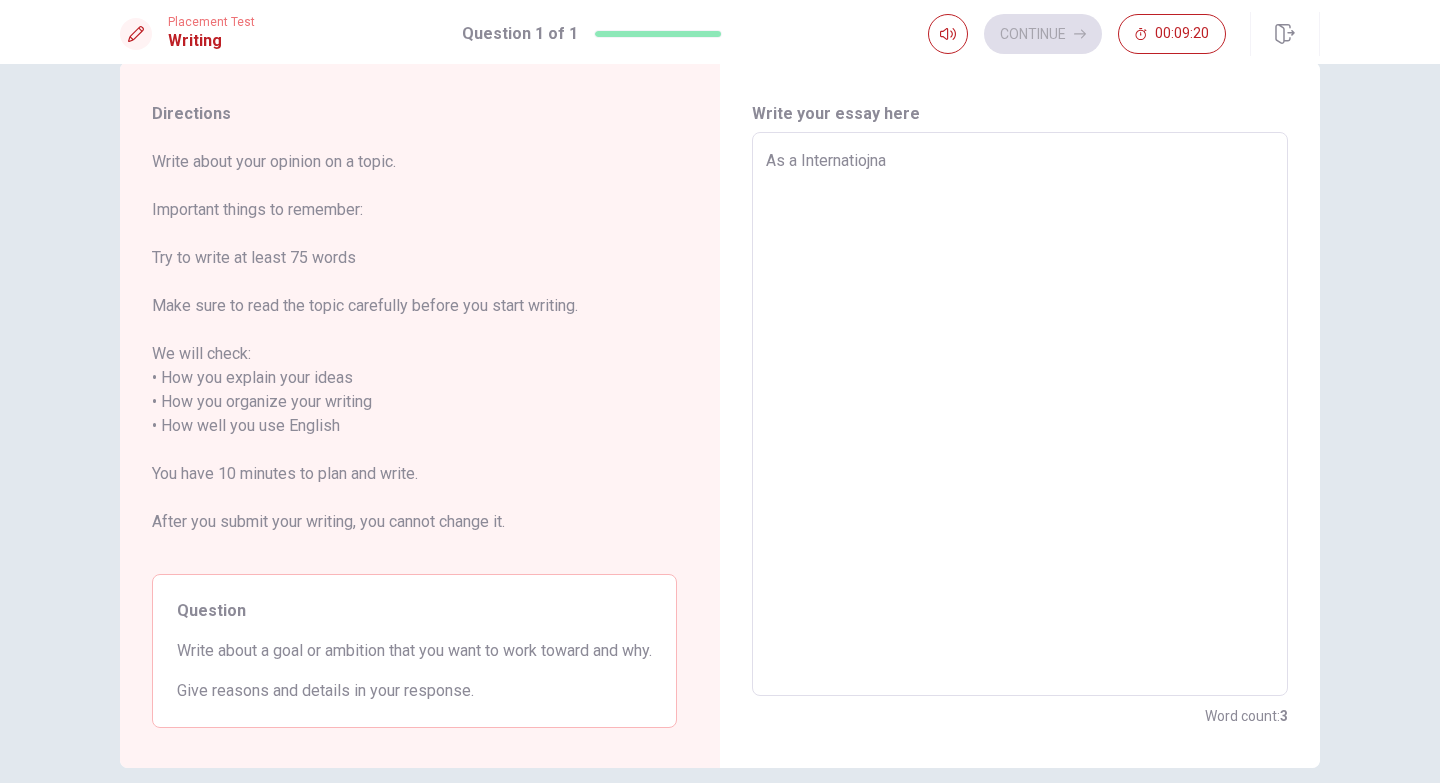 type on "x" 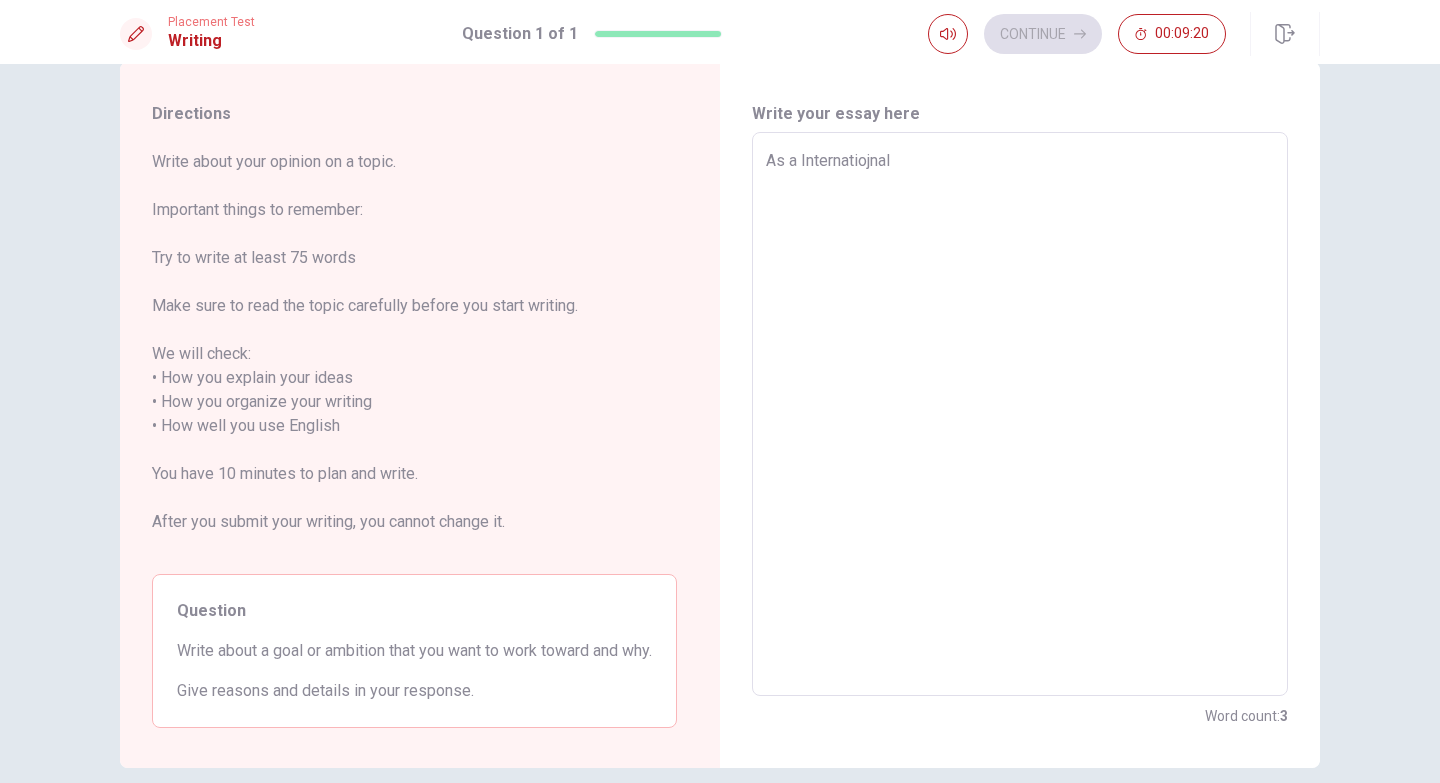 type on "x" 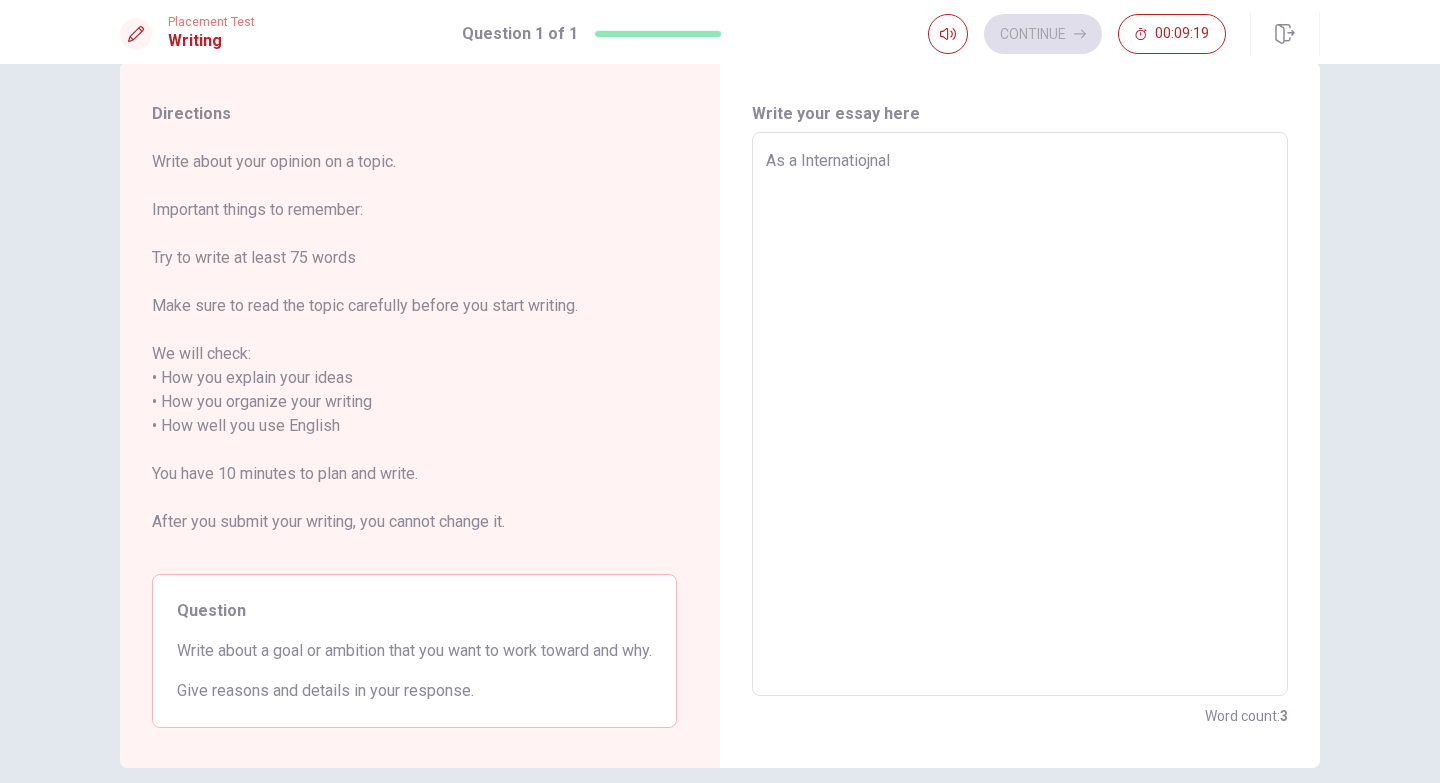 type on "As a Internatiojnal s" 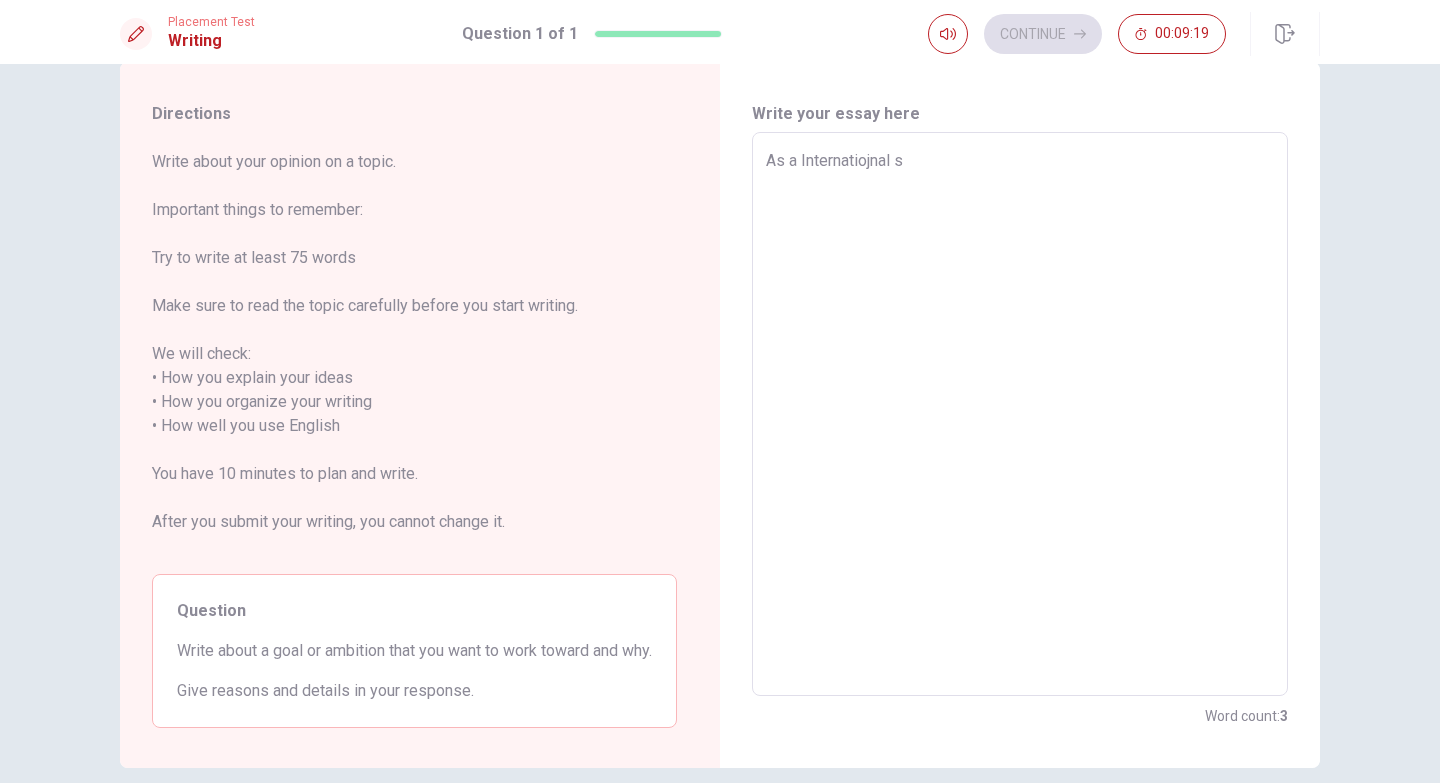 type on "x" 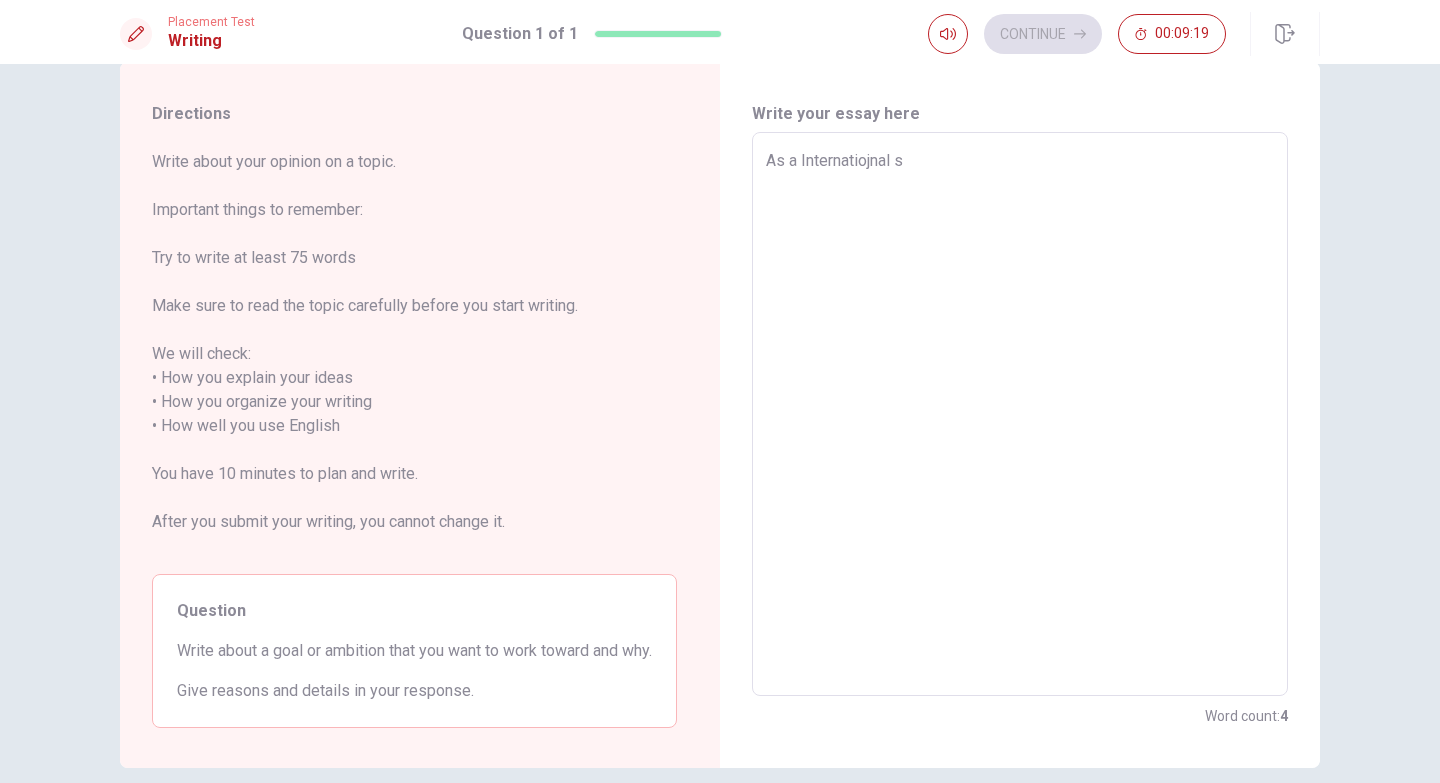 type on "As a Internatiojnal st" 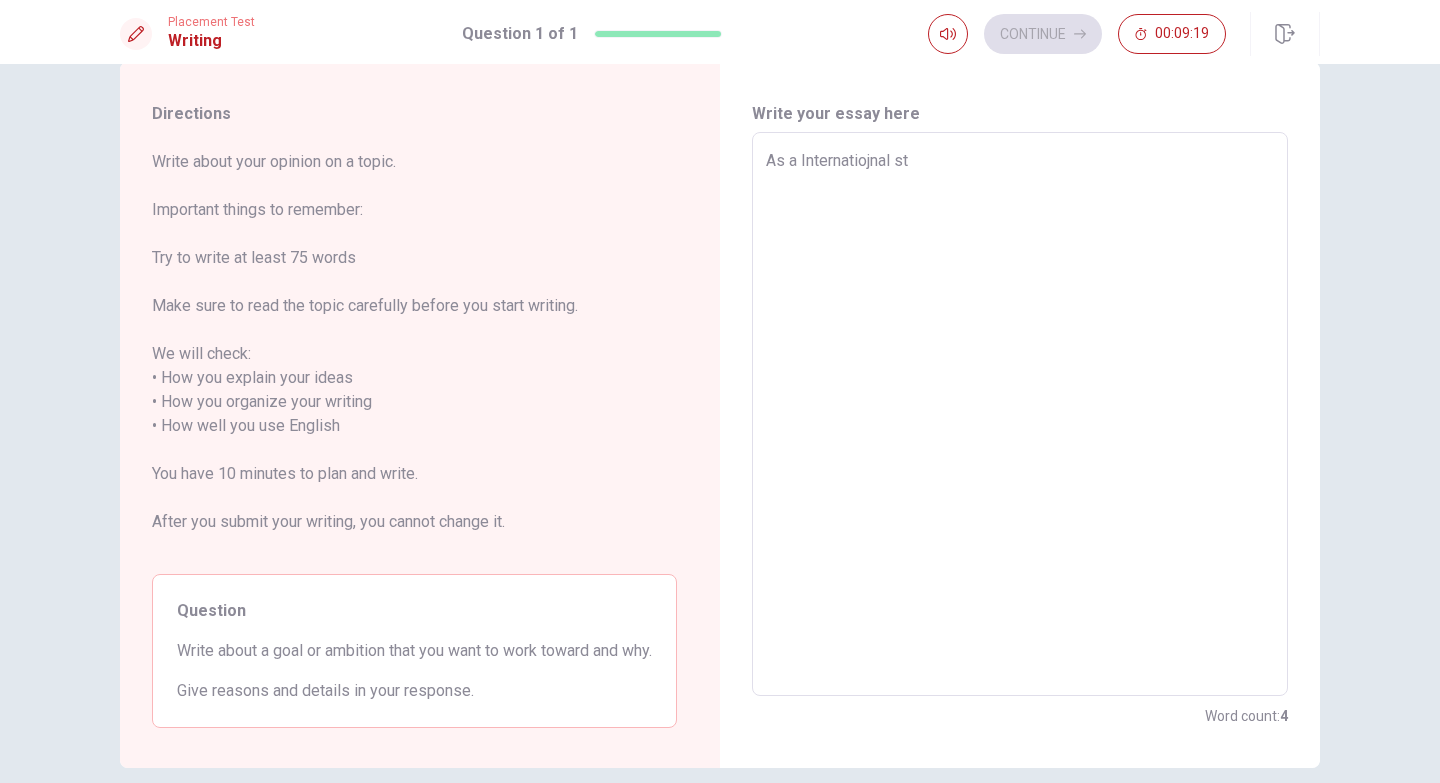 type on "x" 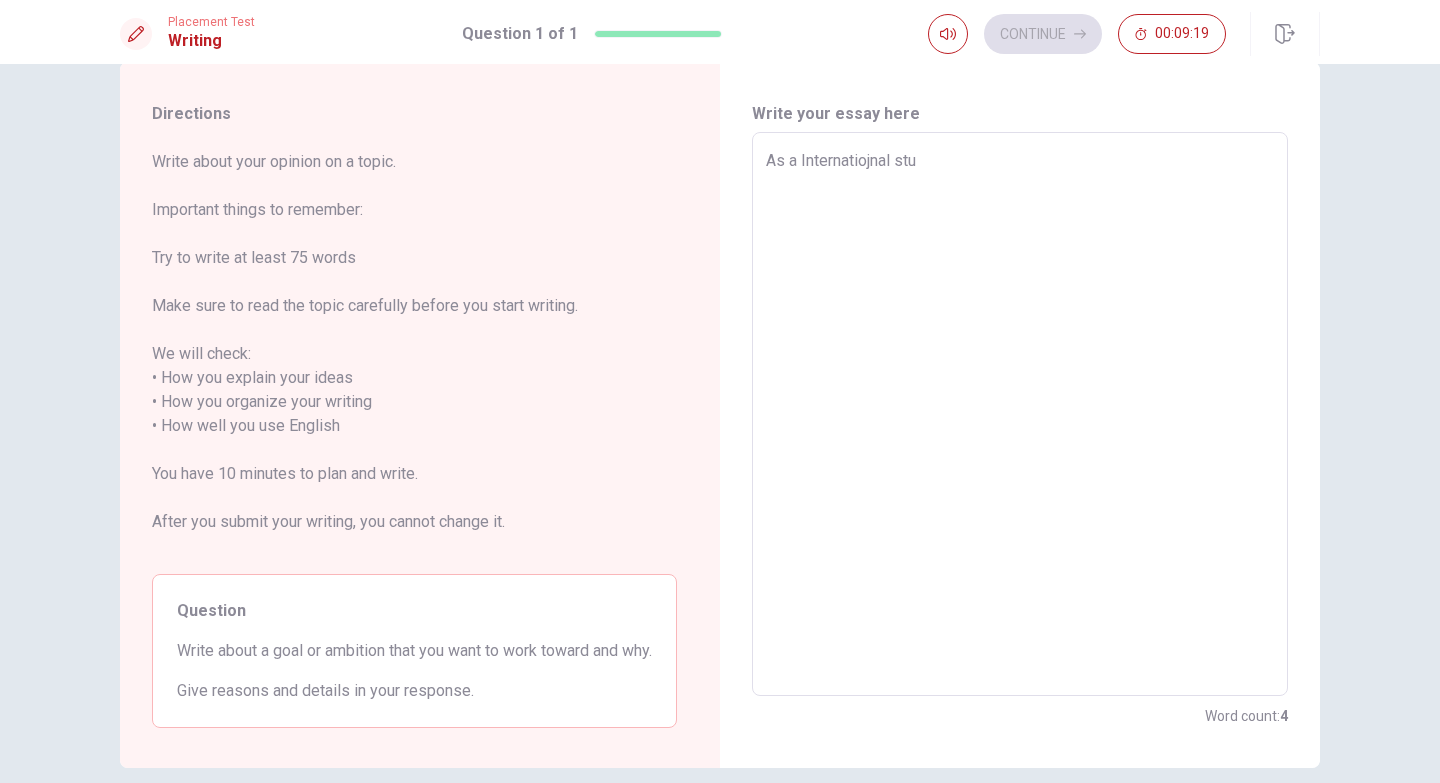 type on "x" 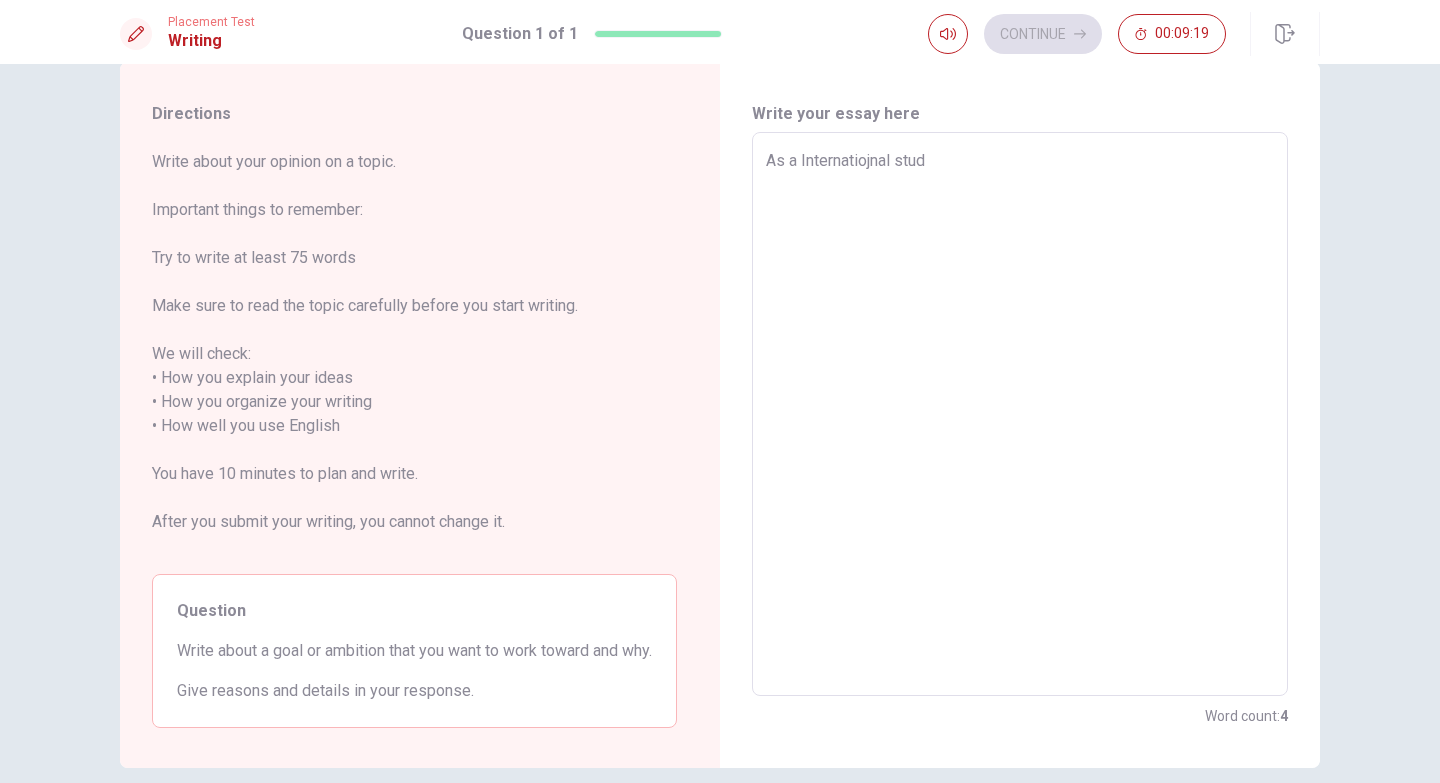 type on "x" 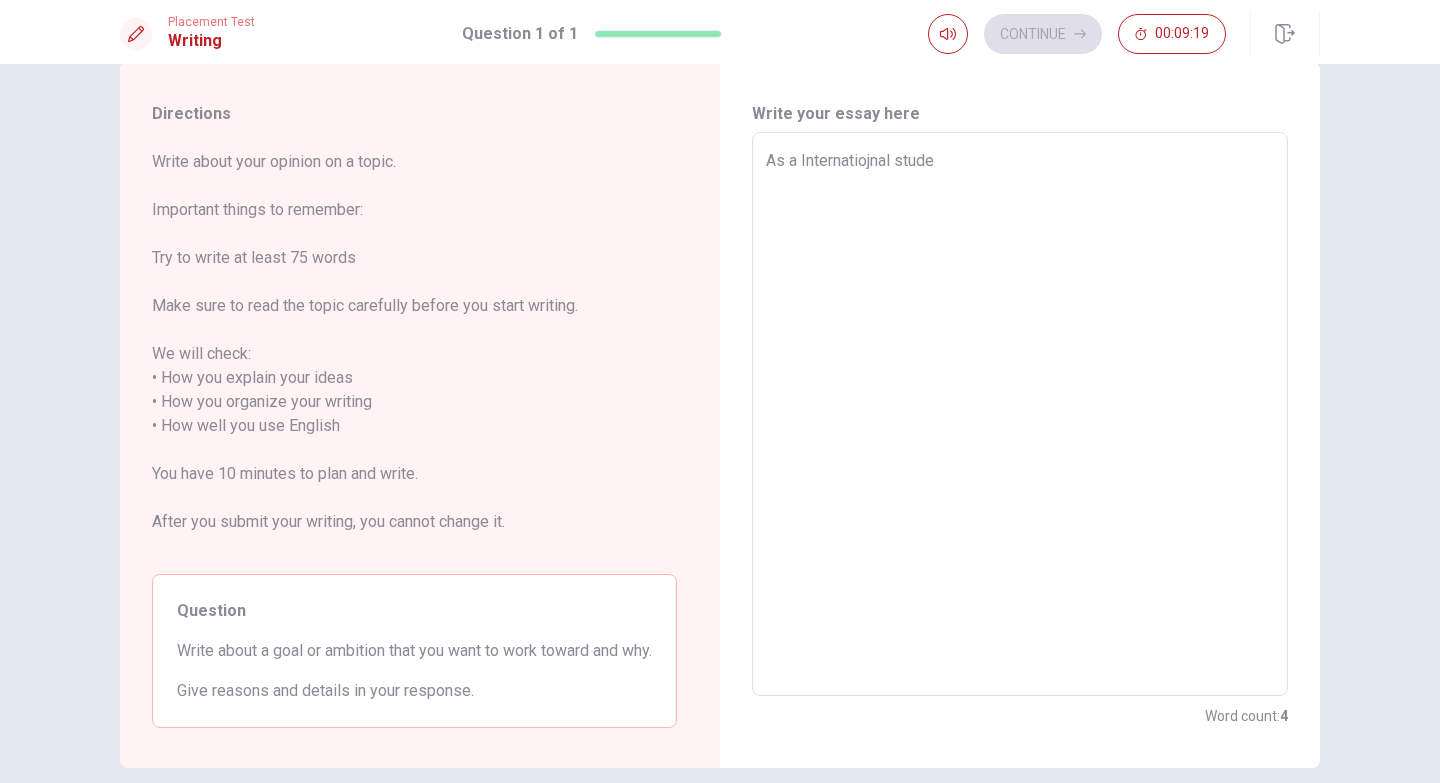 type on "x" 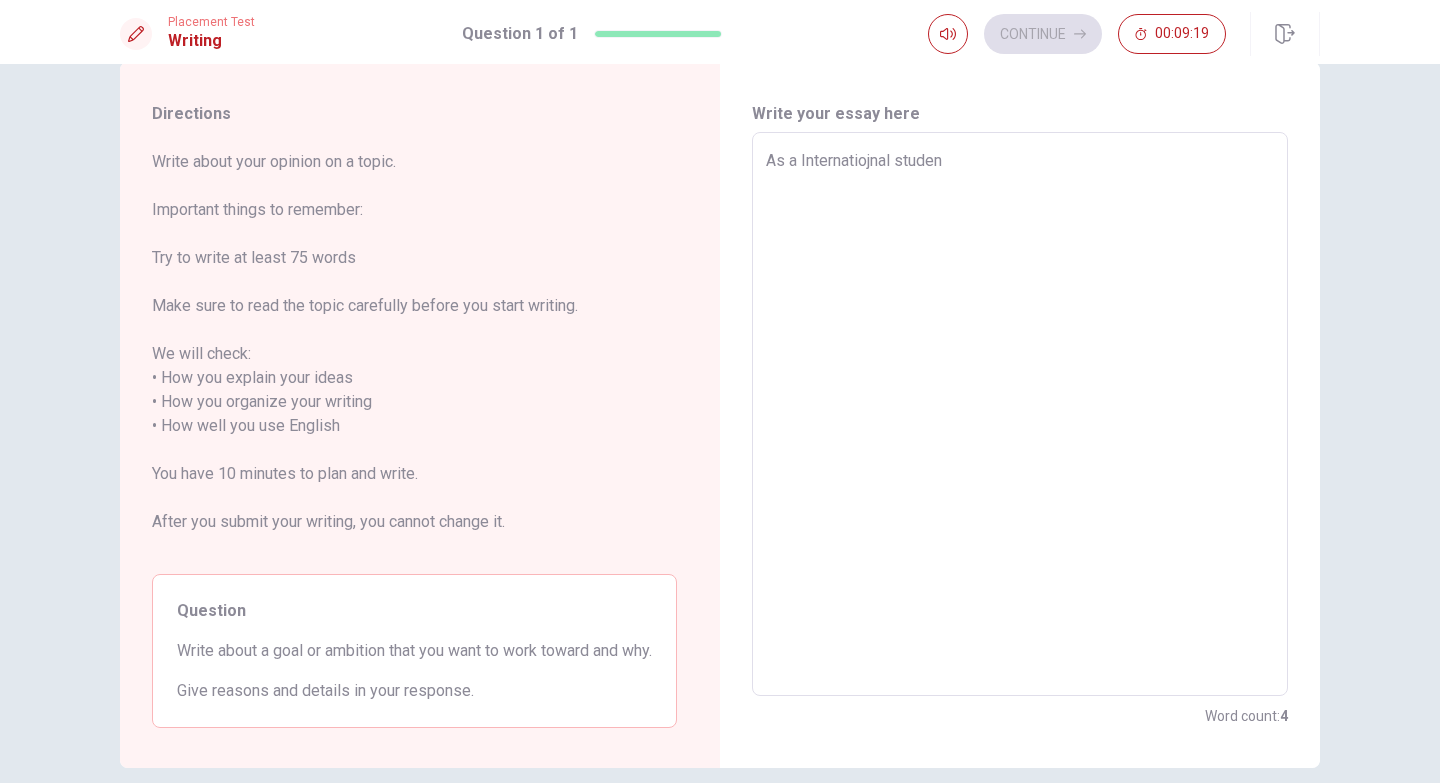 type on "x" 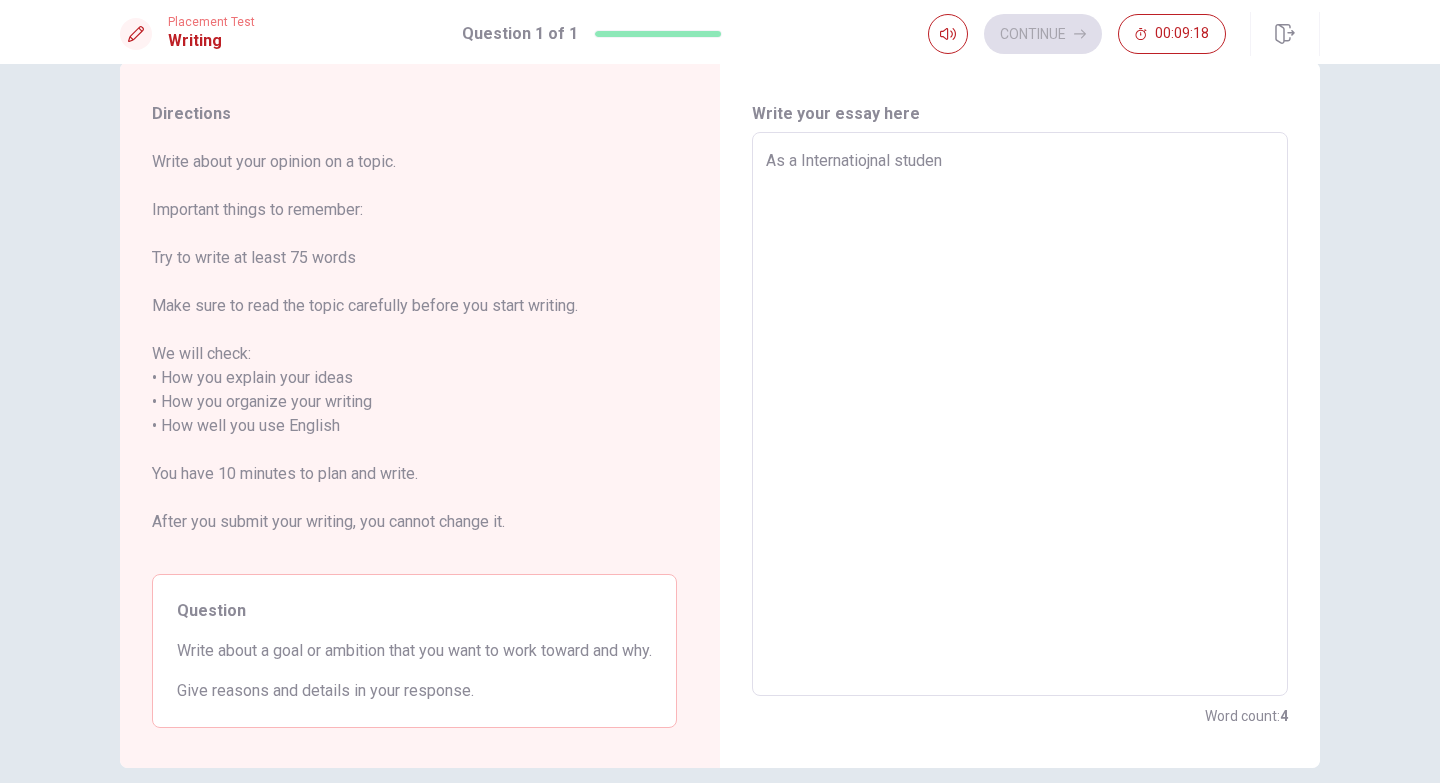 type on "As a Internatiojnal student" 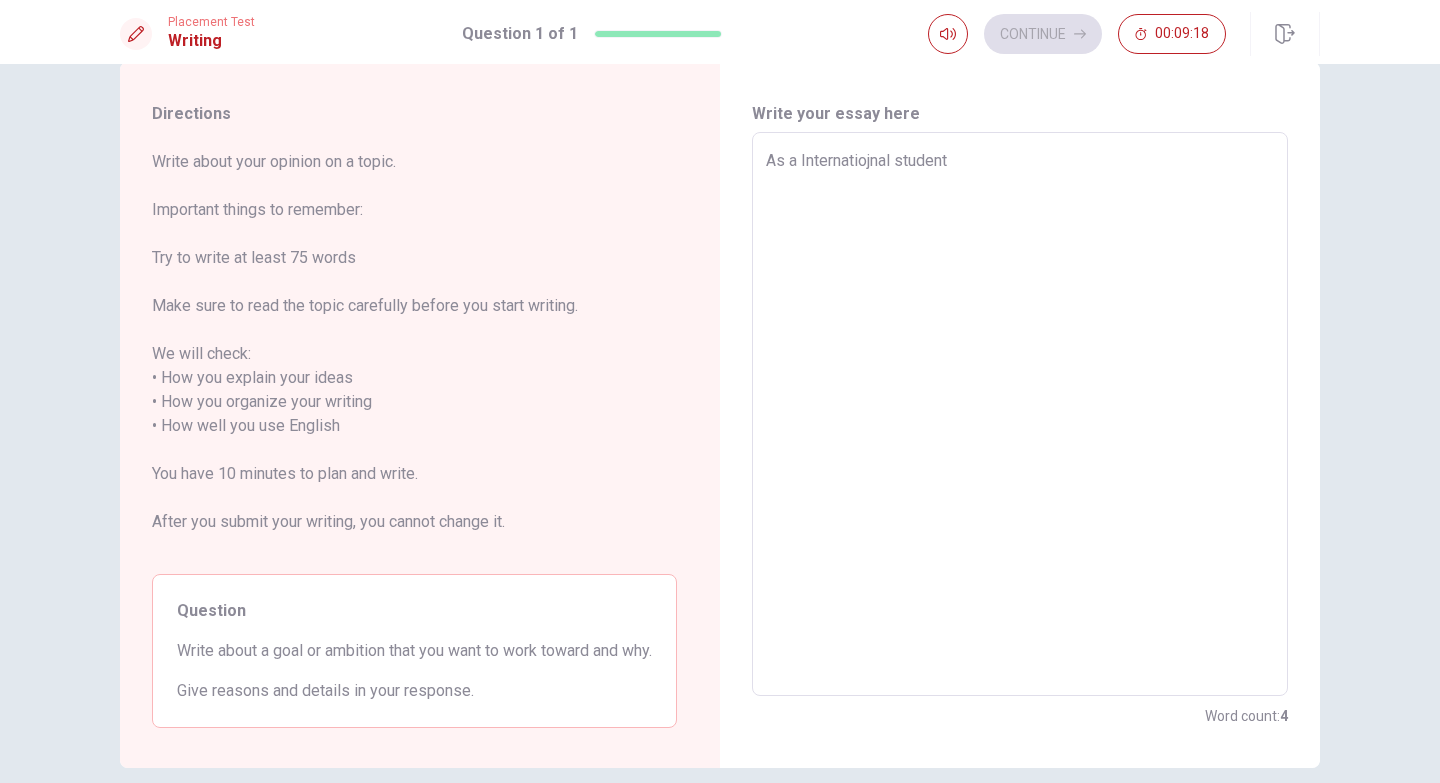 type on "x" 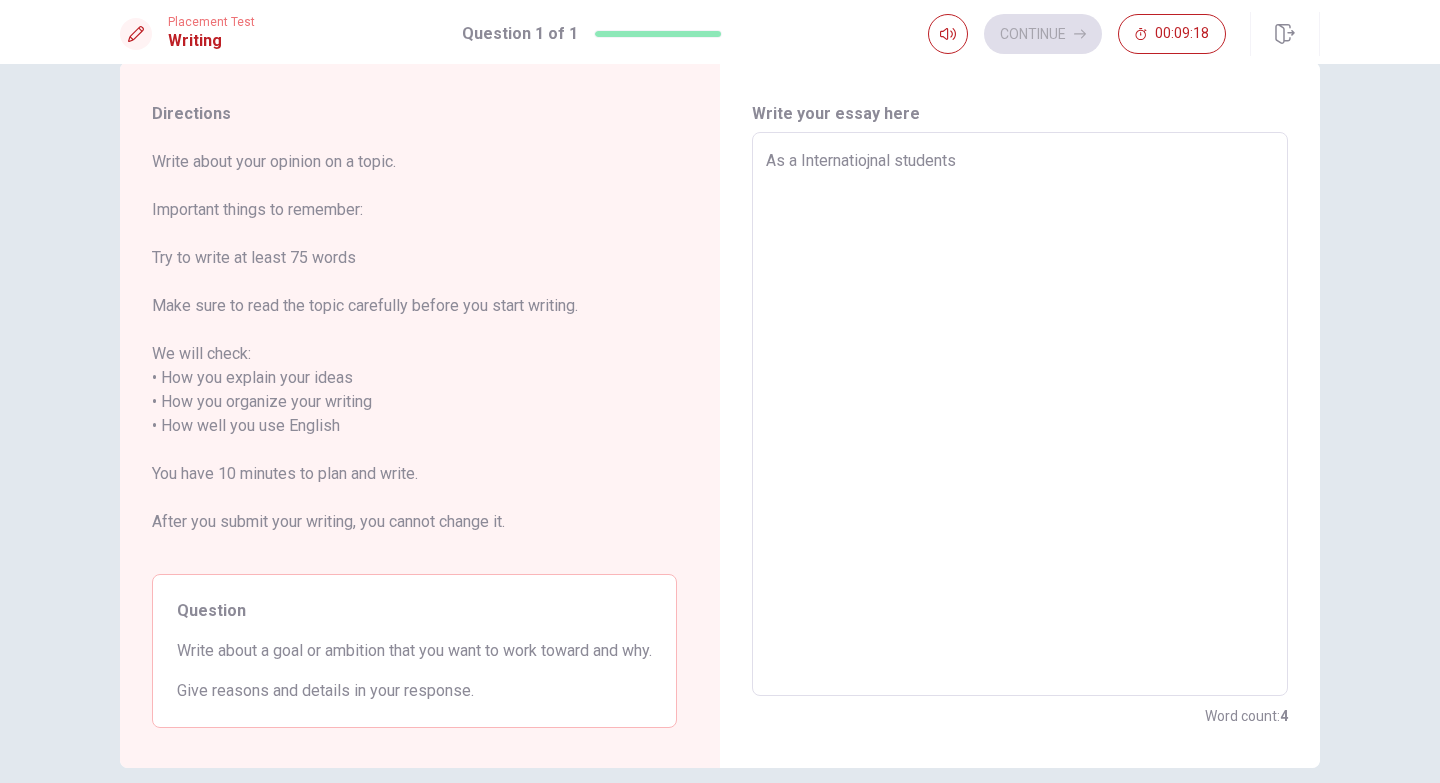 type on "x" 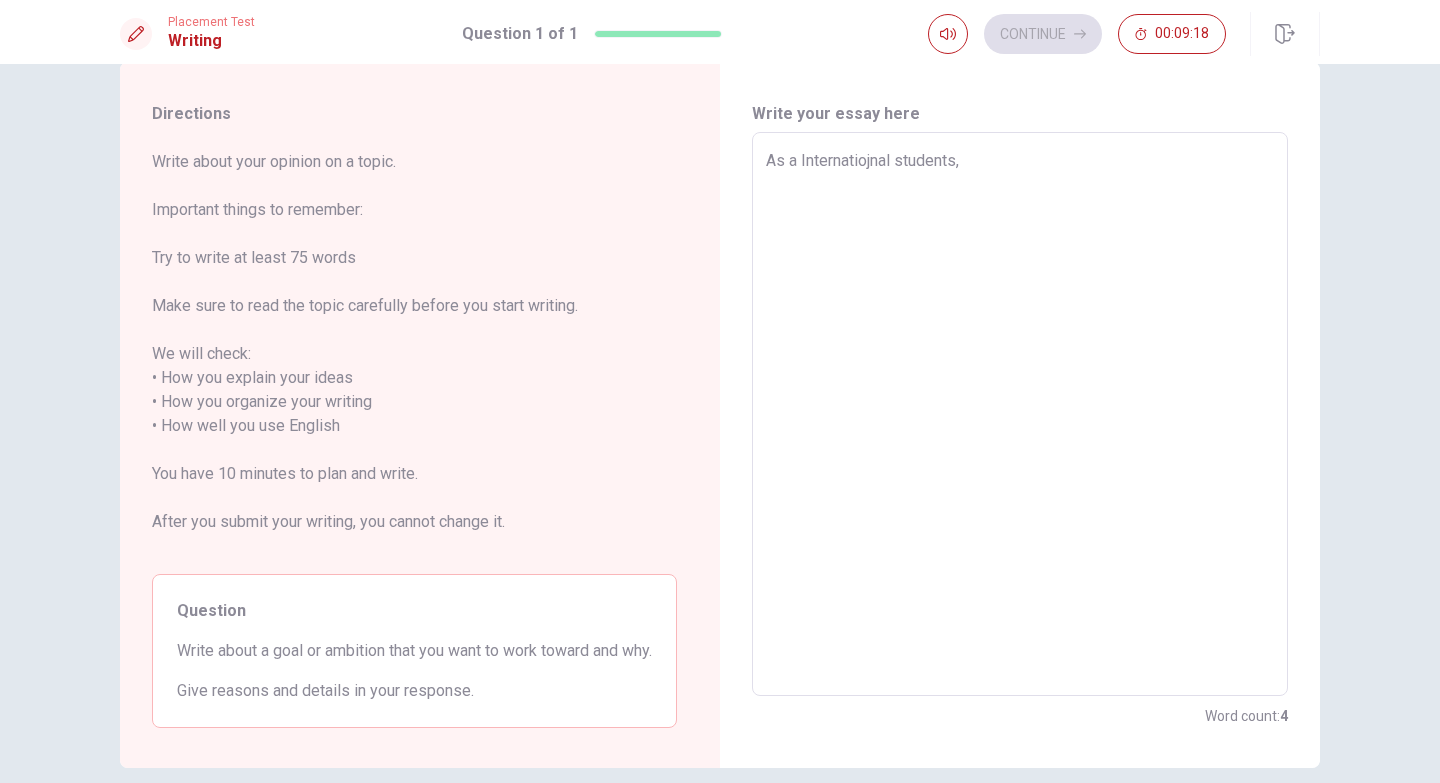 type on "x" 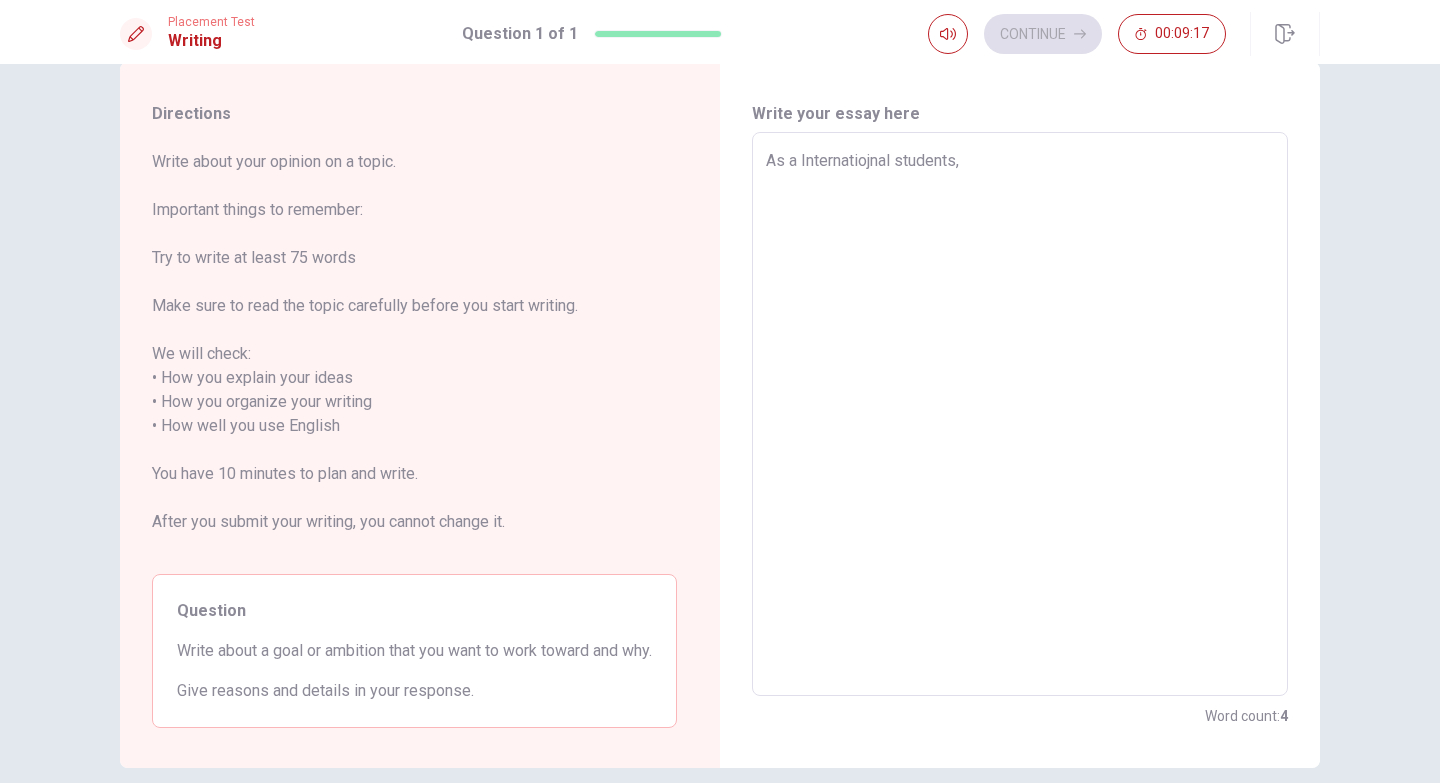type on "As a Internatiojnal students, I" 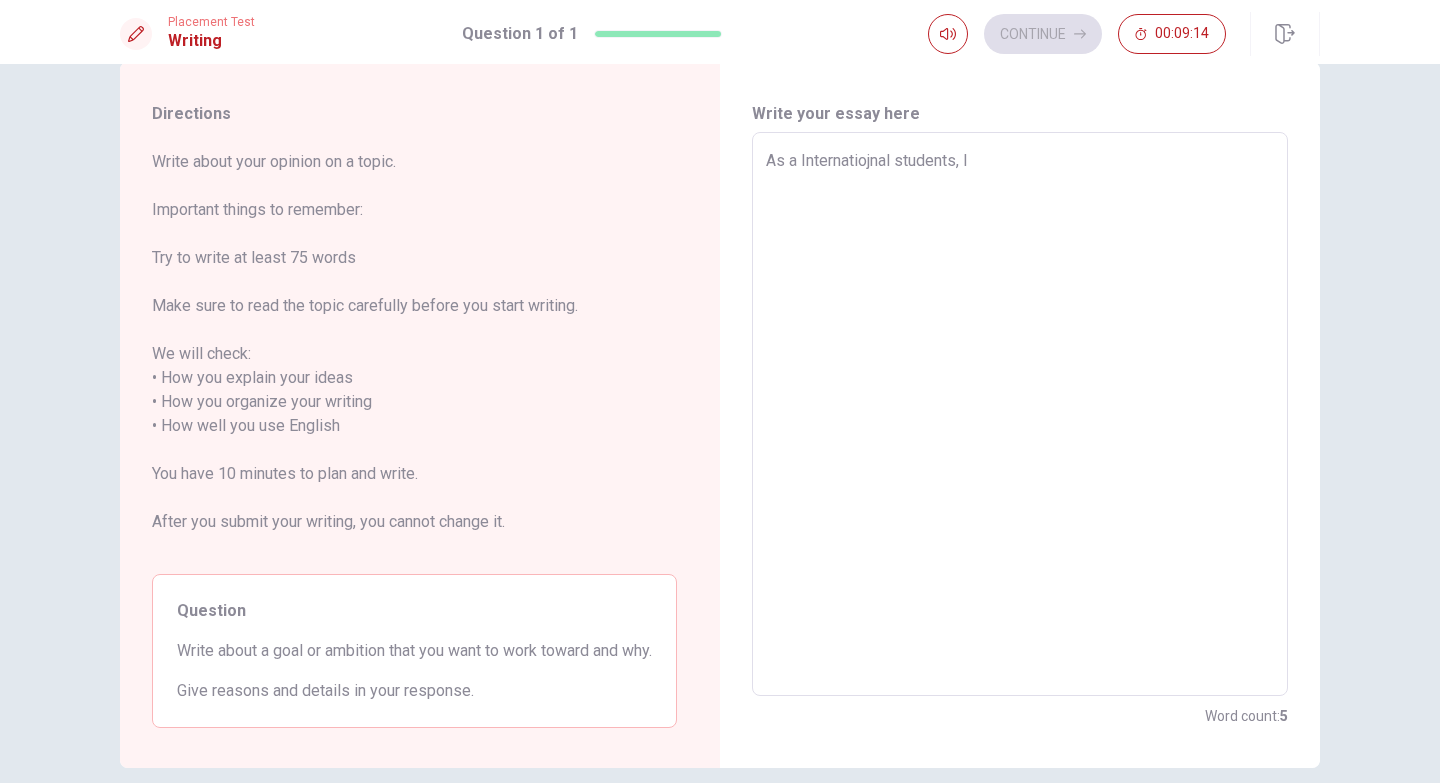 type on "x" 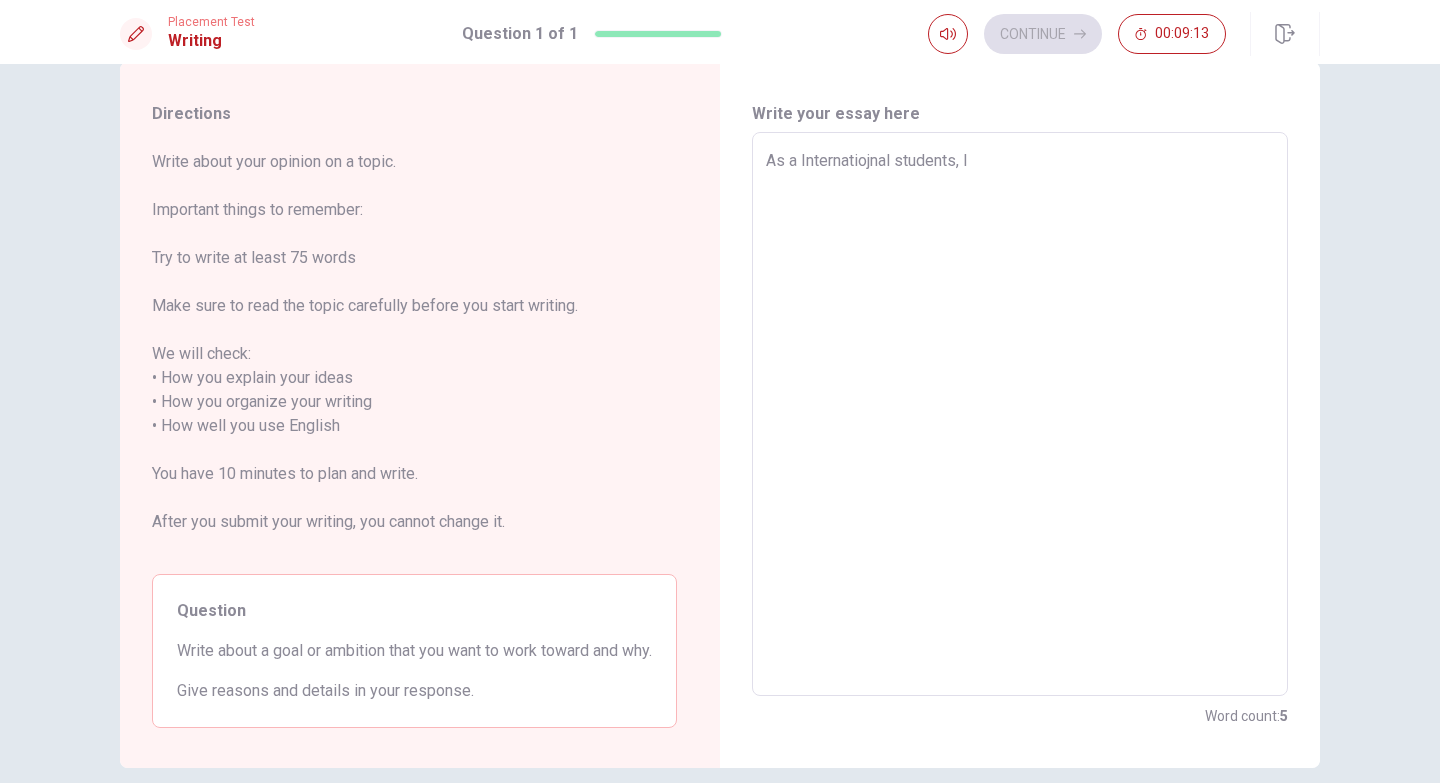 type on "As a Internatiojnal students, I" 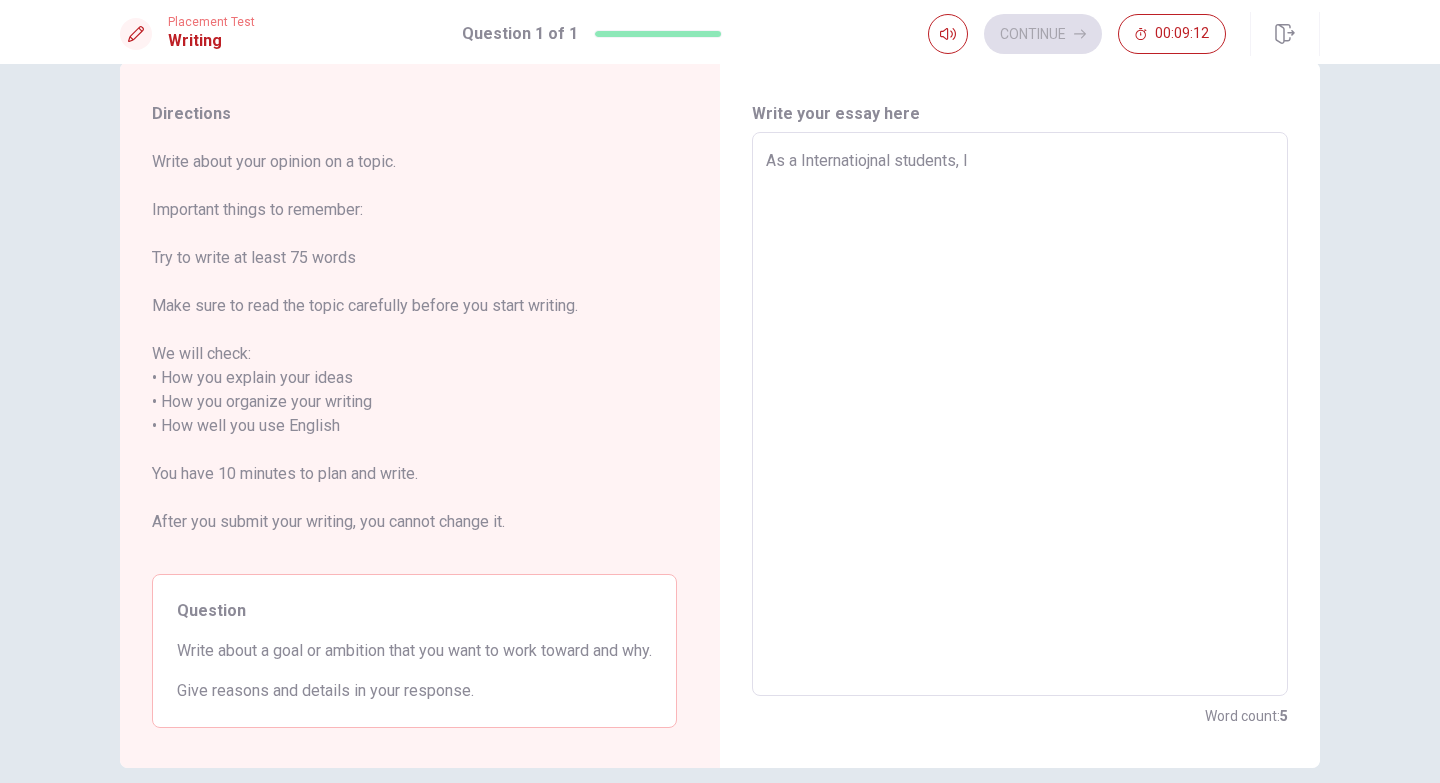 type on "As a Internatiojnal students, I" 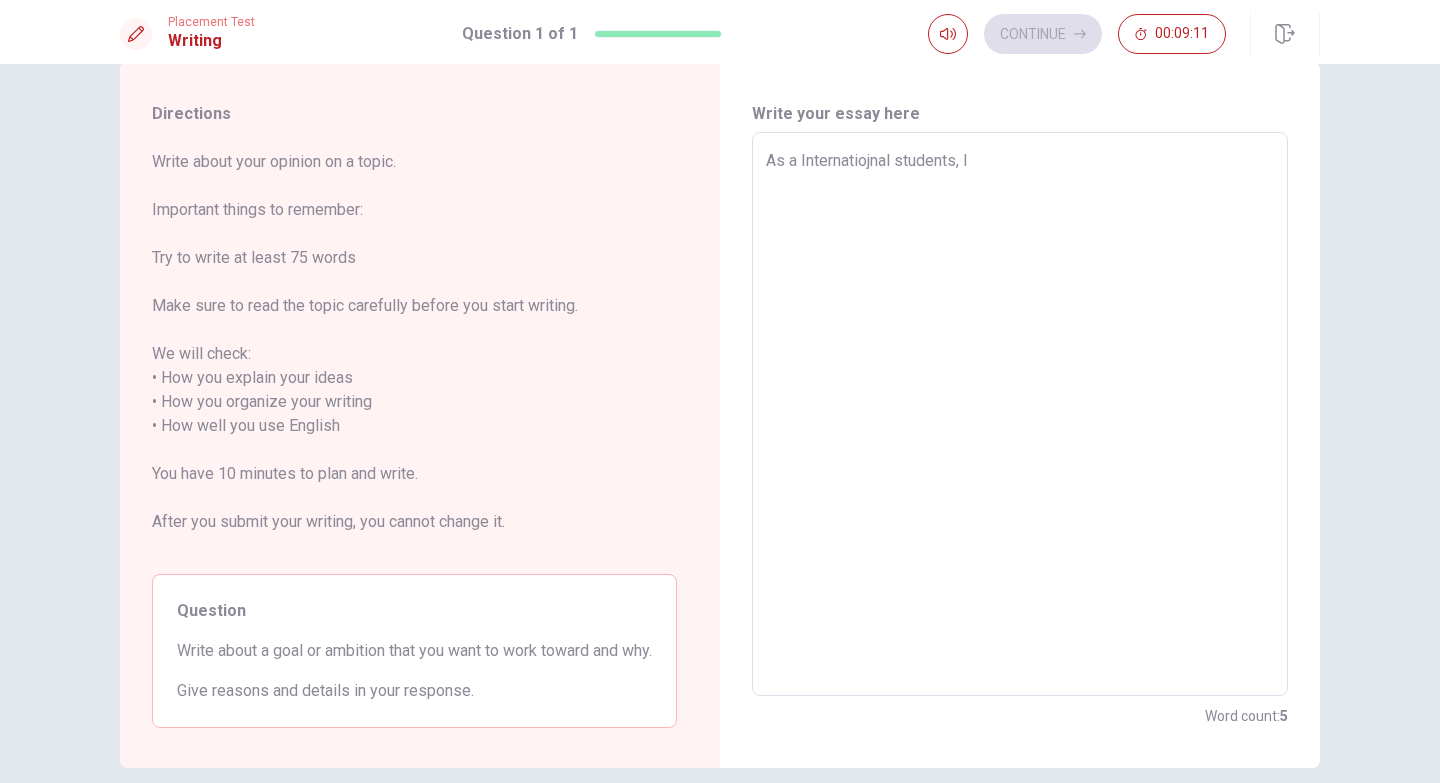 type on "As a Internatiojnal students, I'" 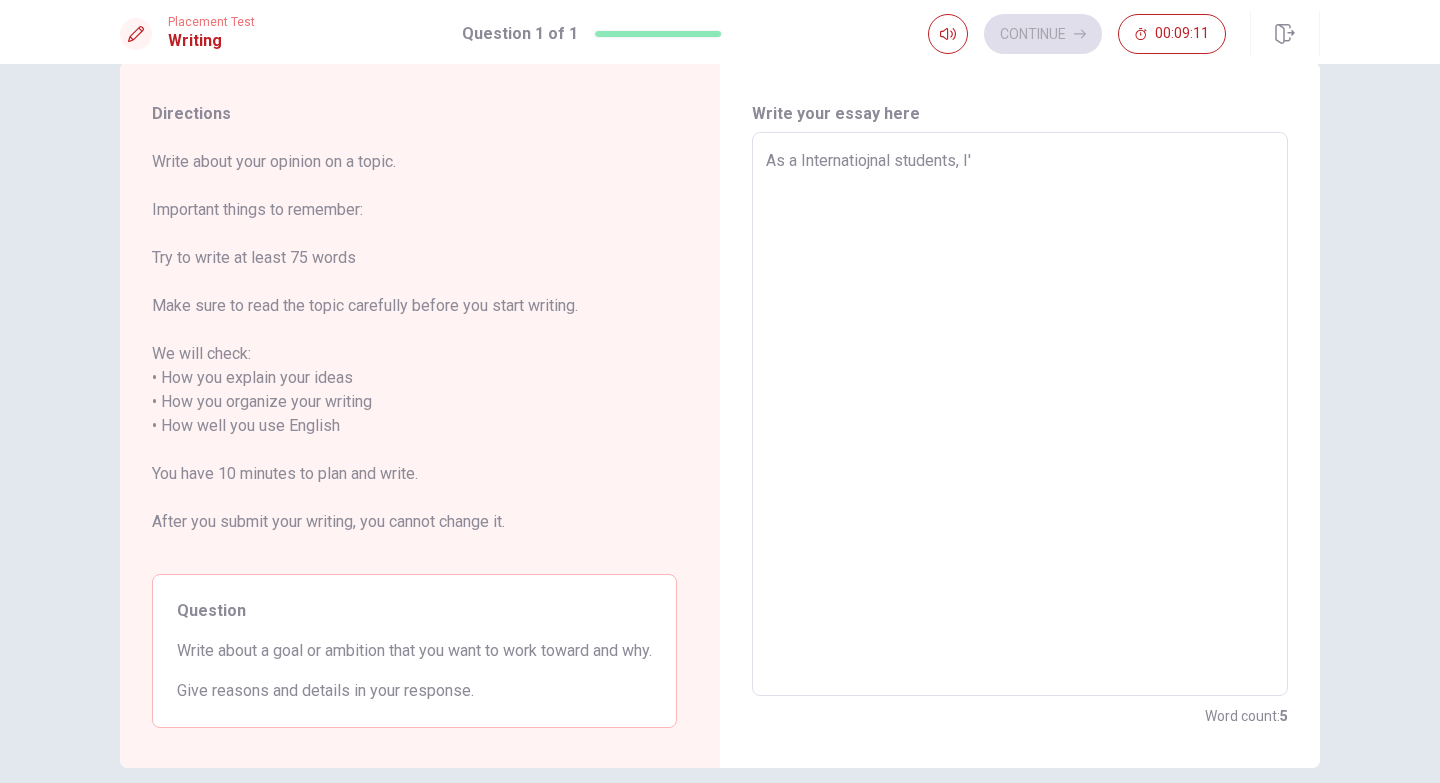 type on "x" 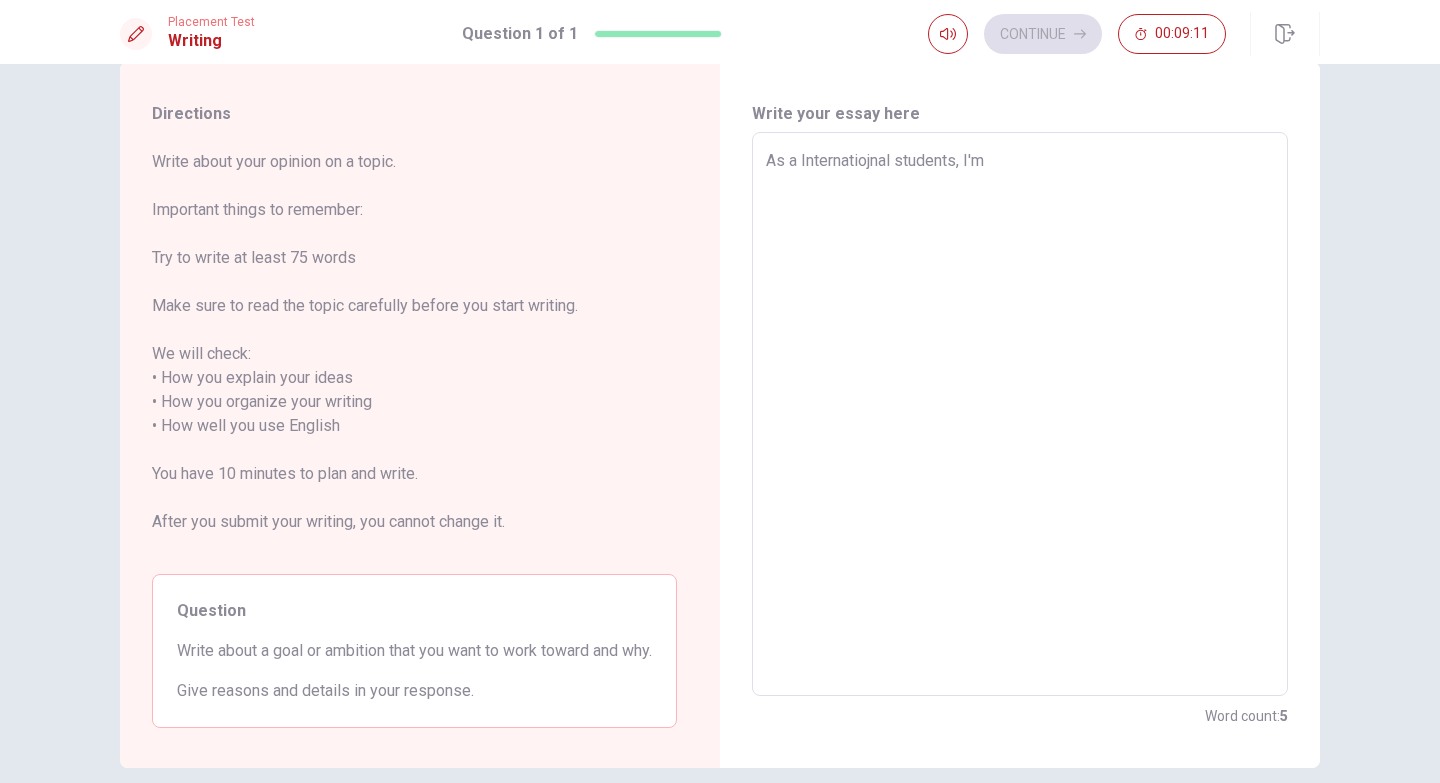 type on "x" 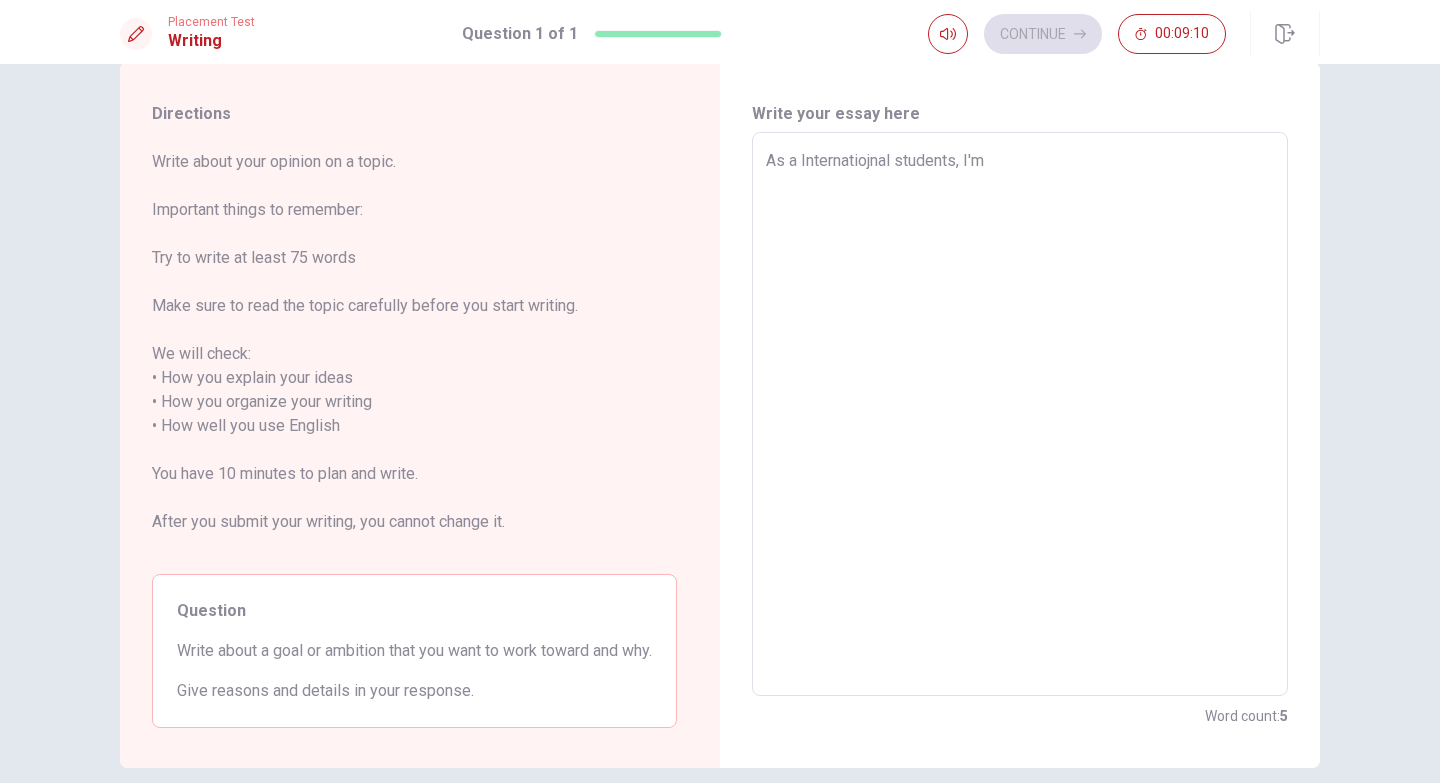 type on "As a Internatiojnal students, I'm" 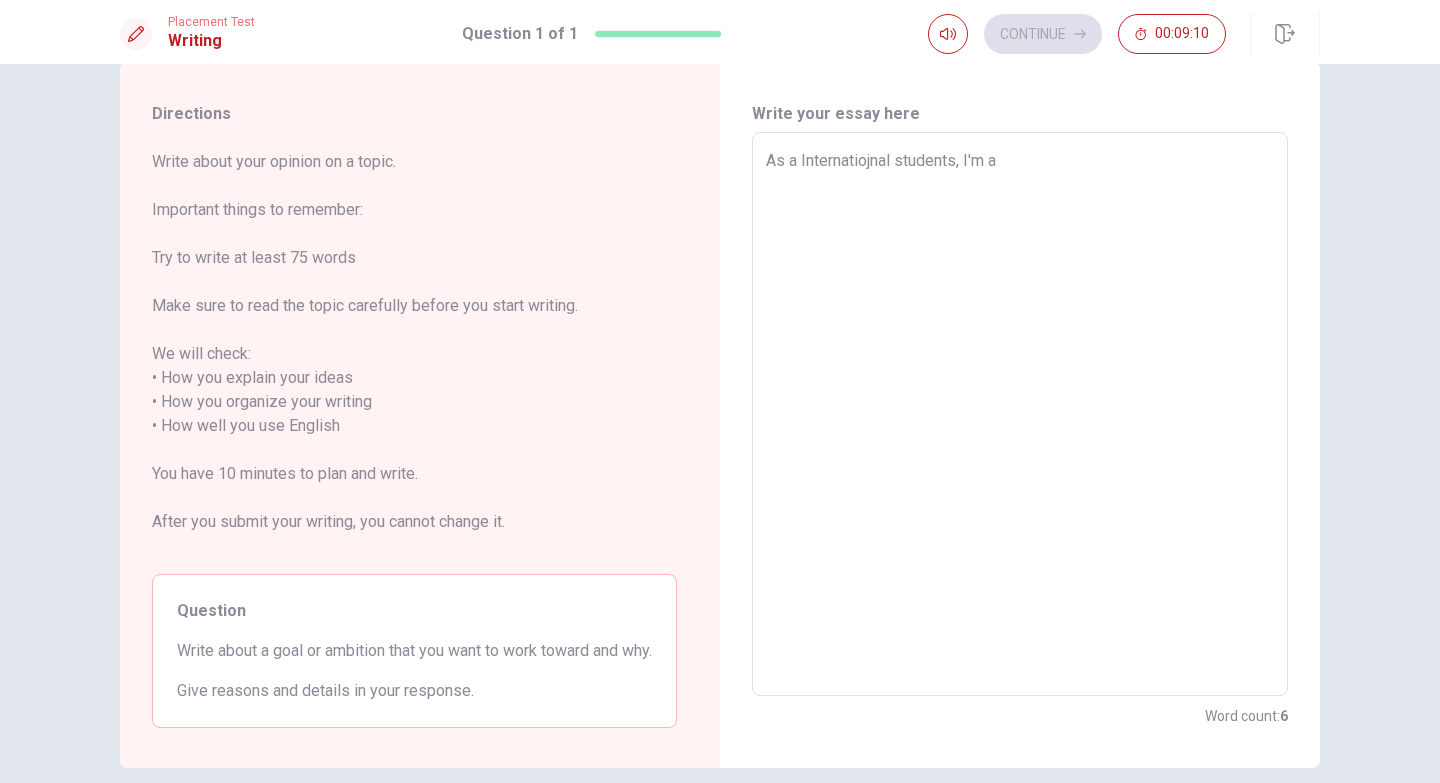 type on "x" 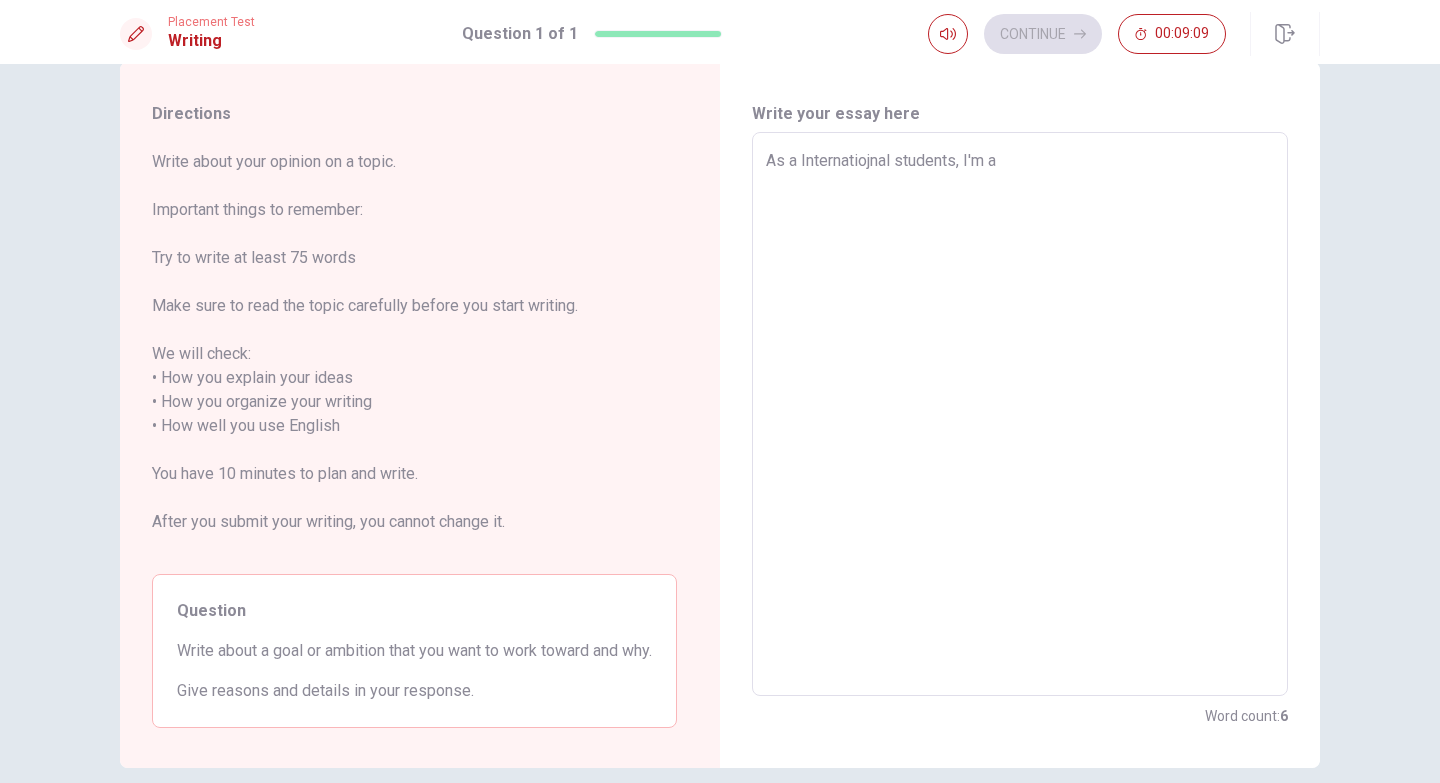 type on "As a Internatiojnal students, I'm ai" 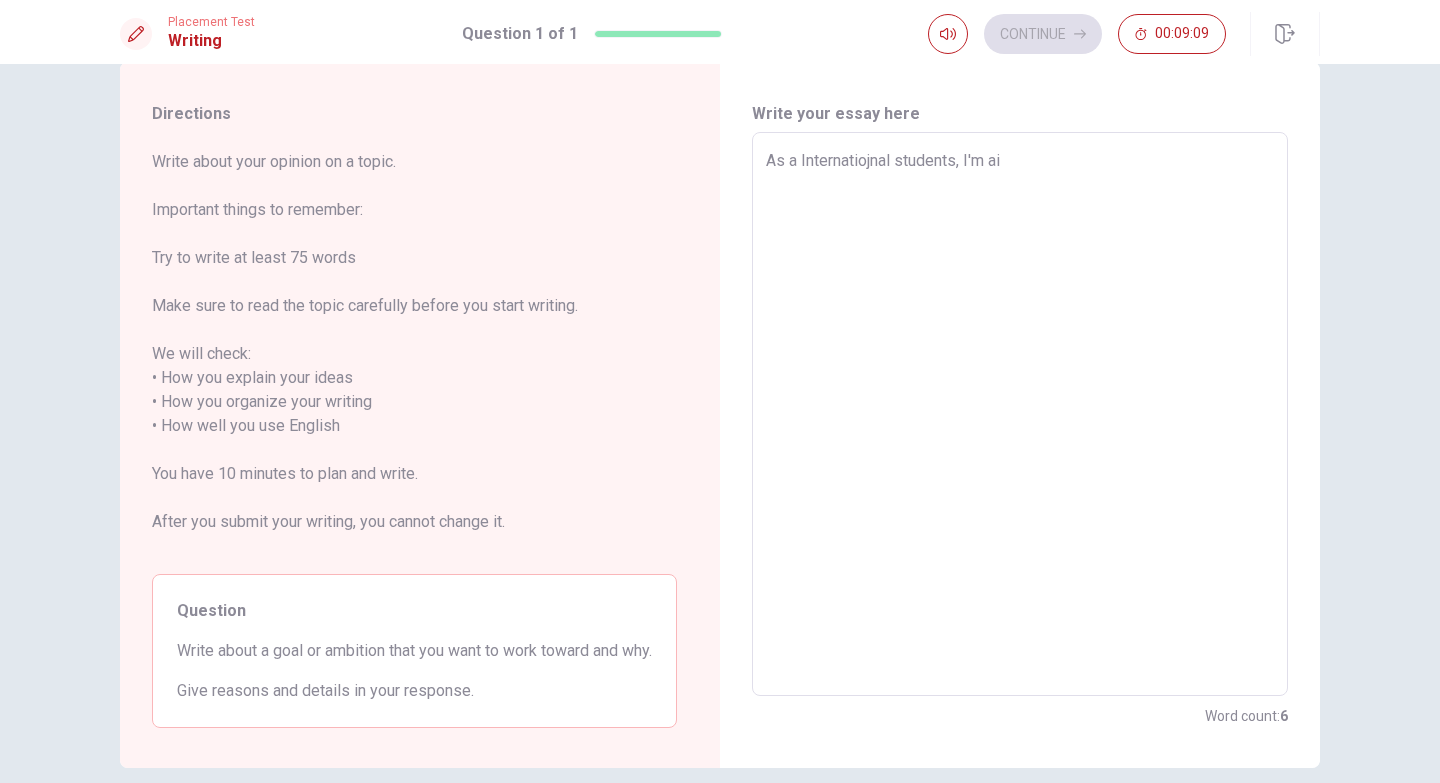 type on "x" 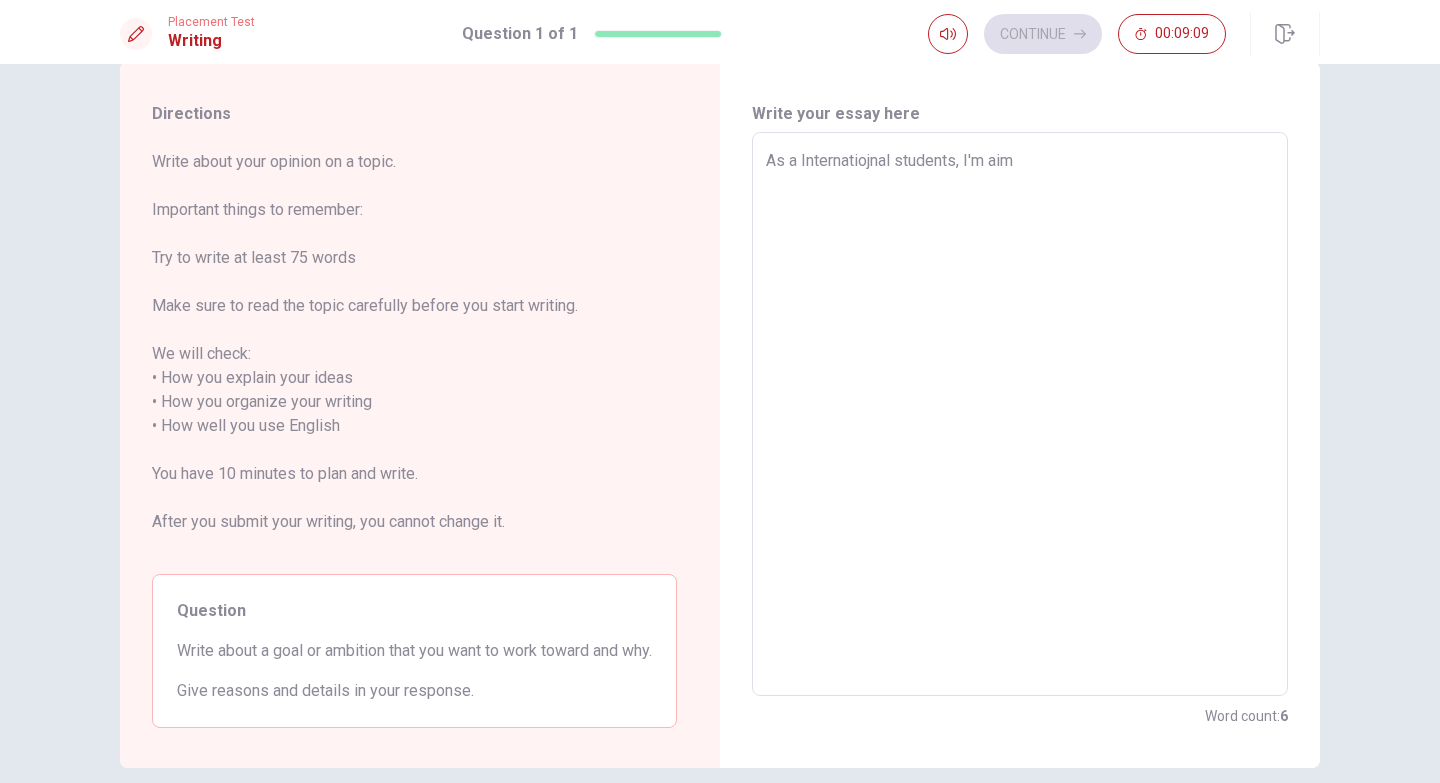 type on "x" 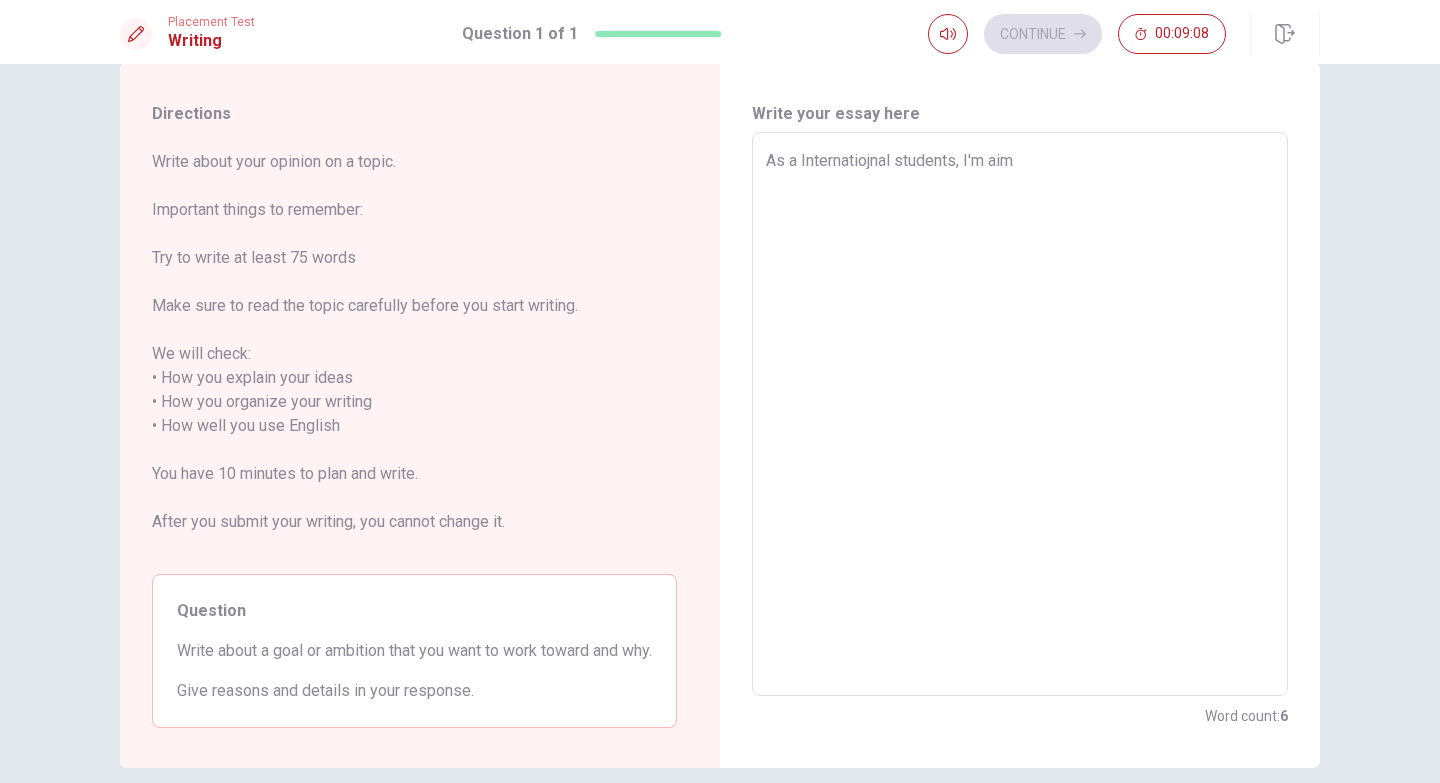 type on "As a Internatiojnal students, I'm aim t" 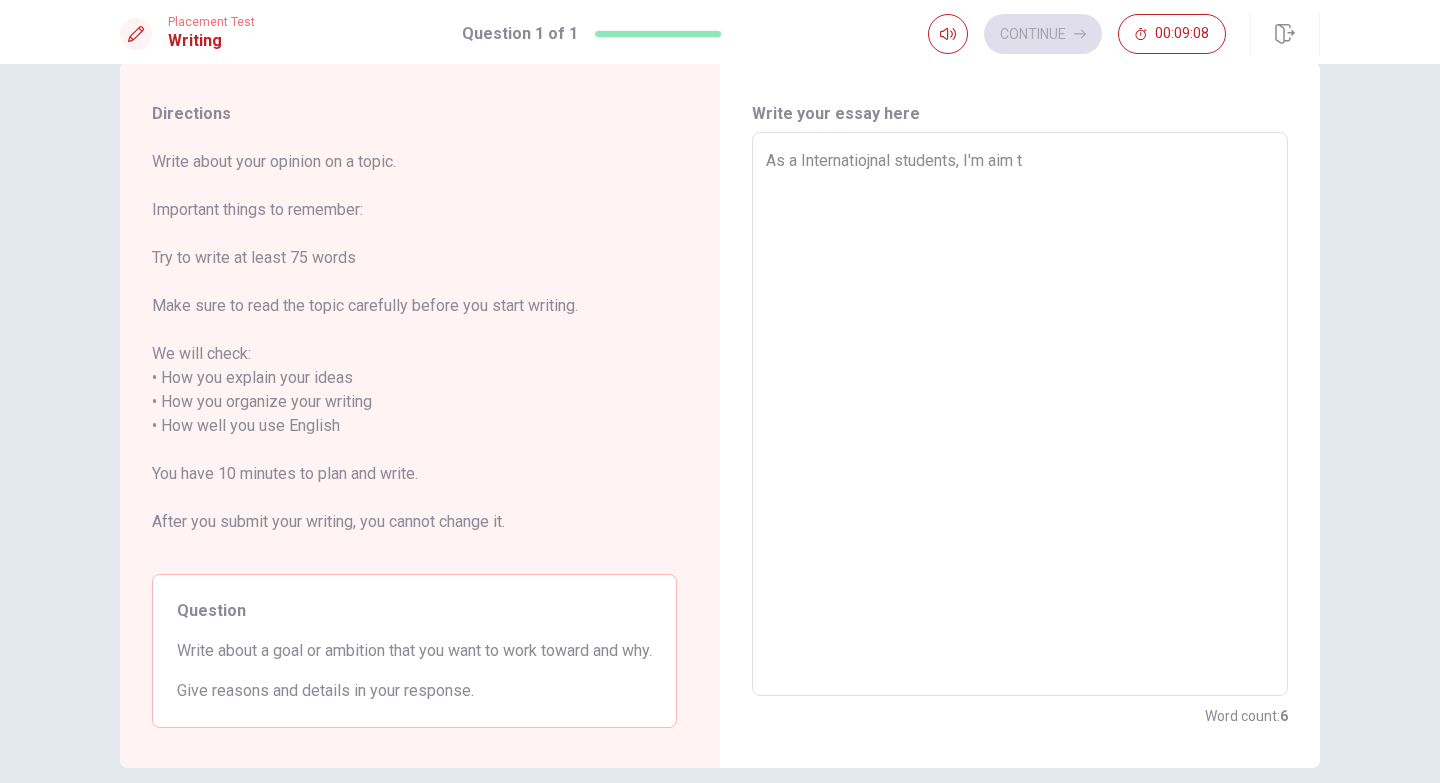 type on "x" 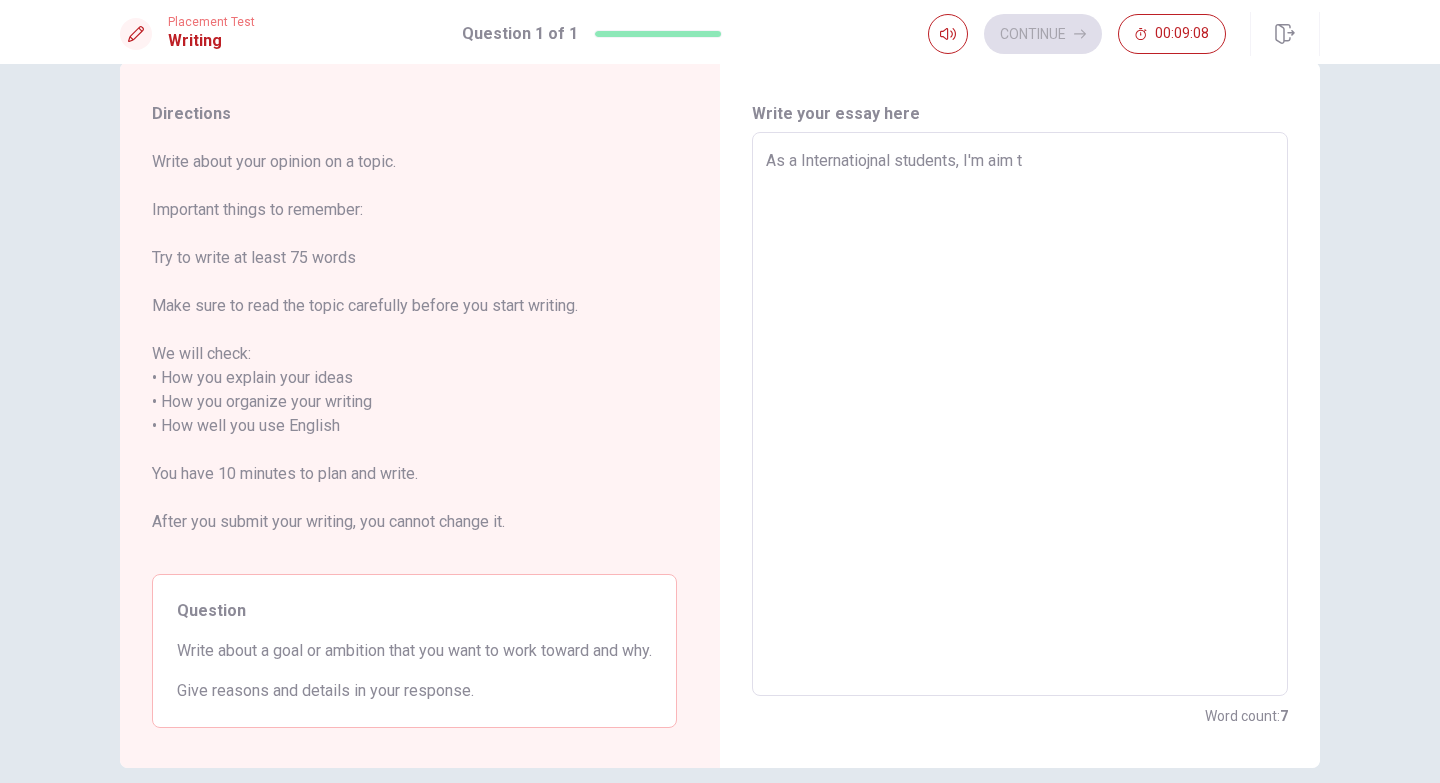 type on "As a Internatiojnal students, I'm aim to" 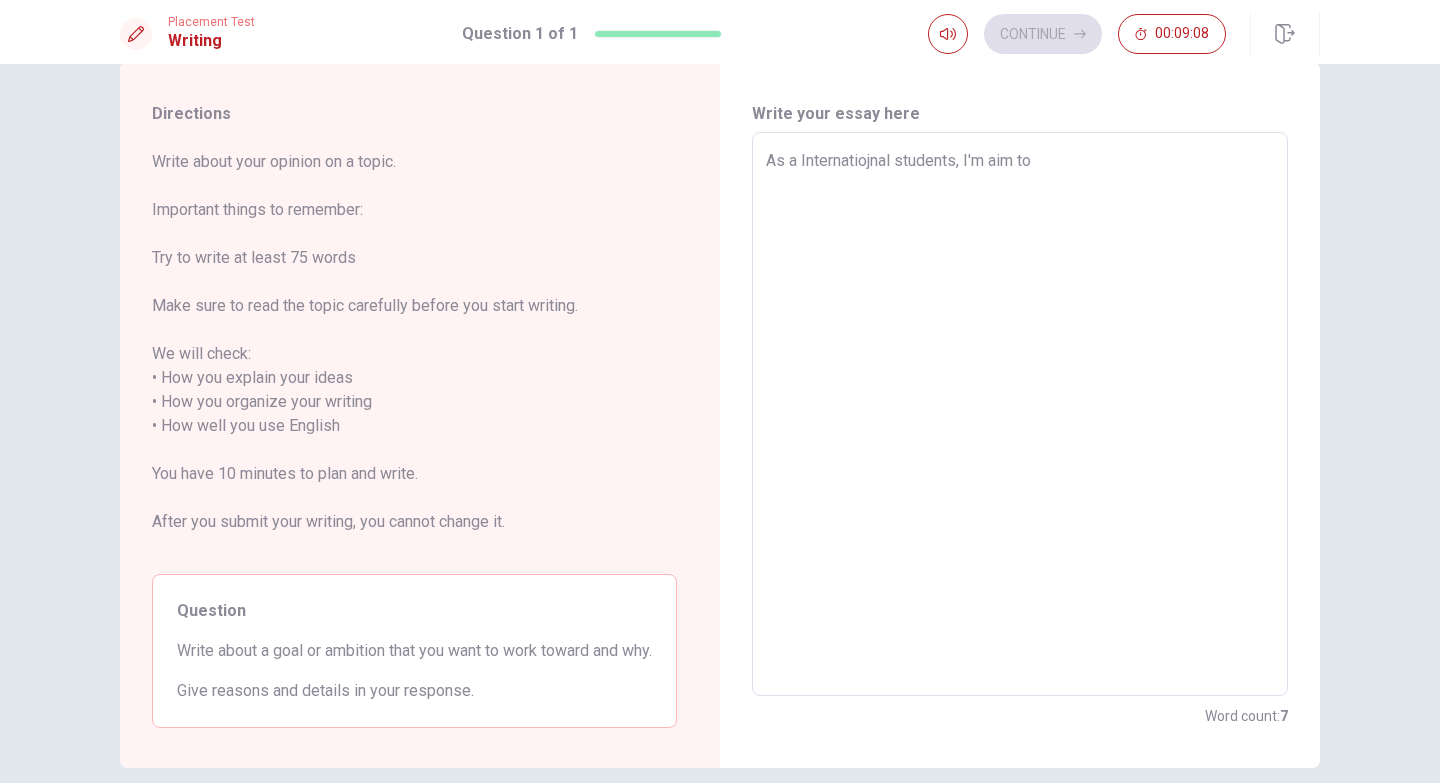 type on "x" 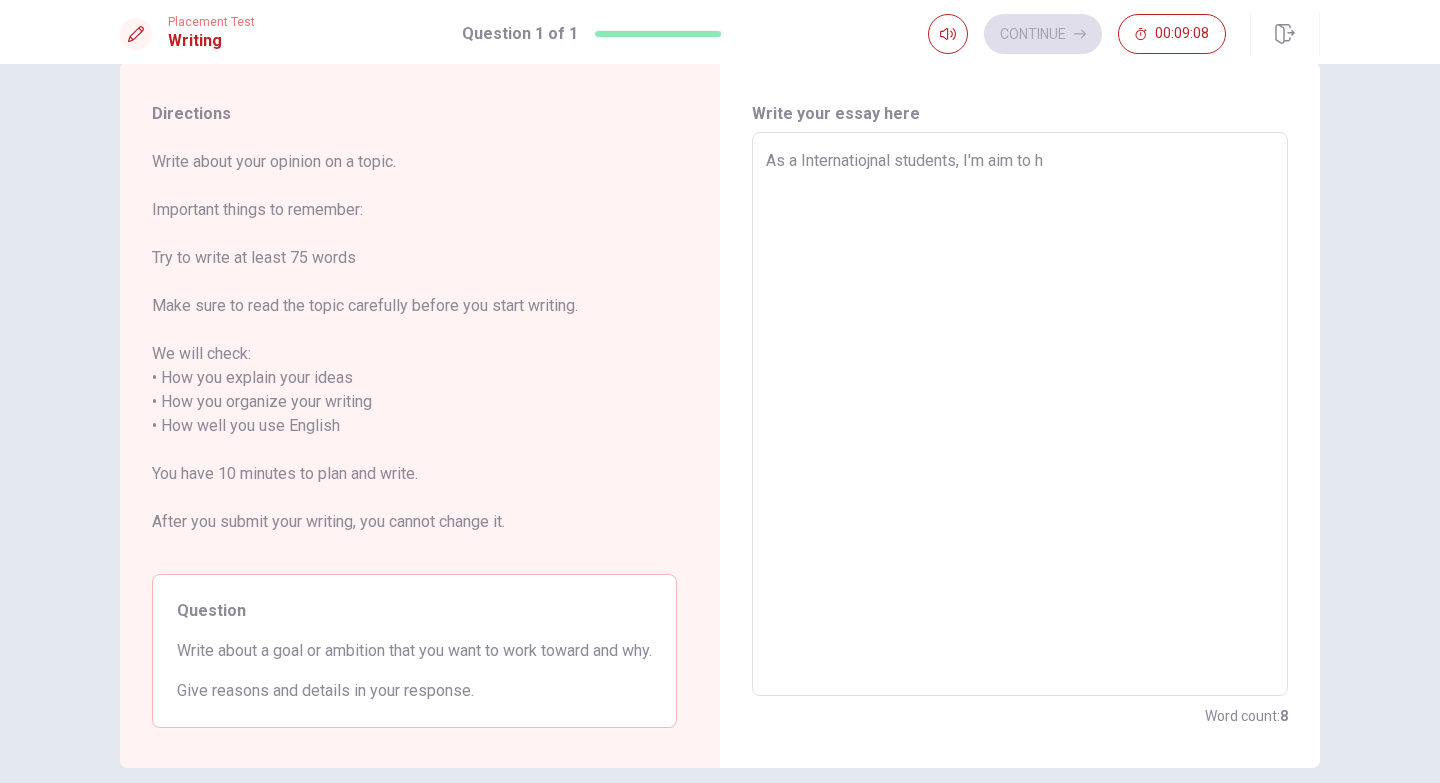 type on "x" 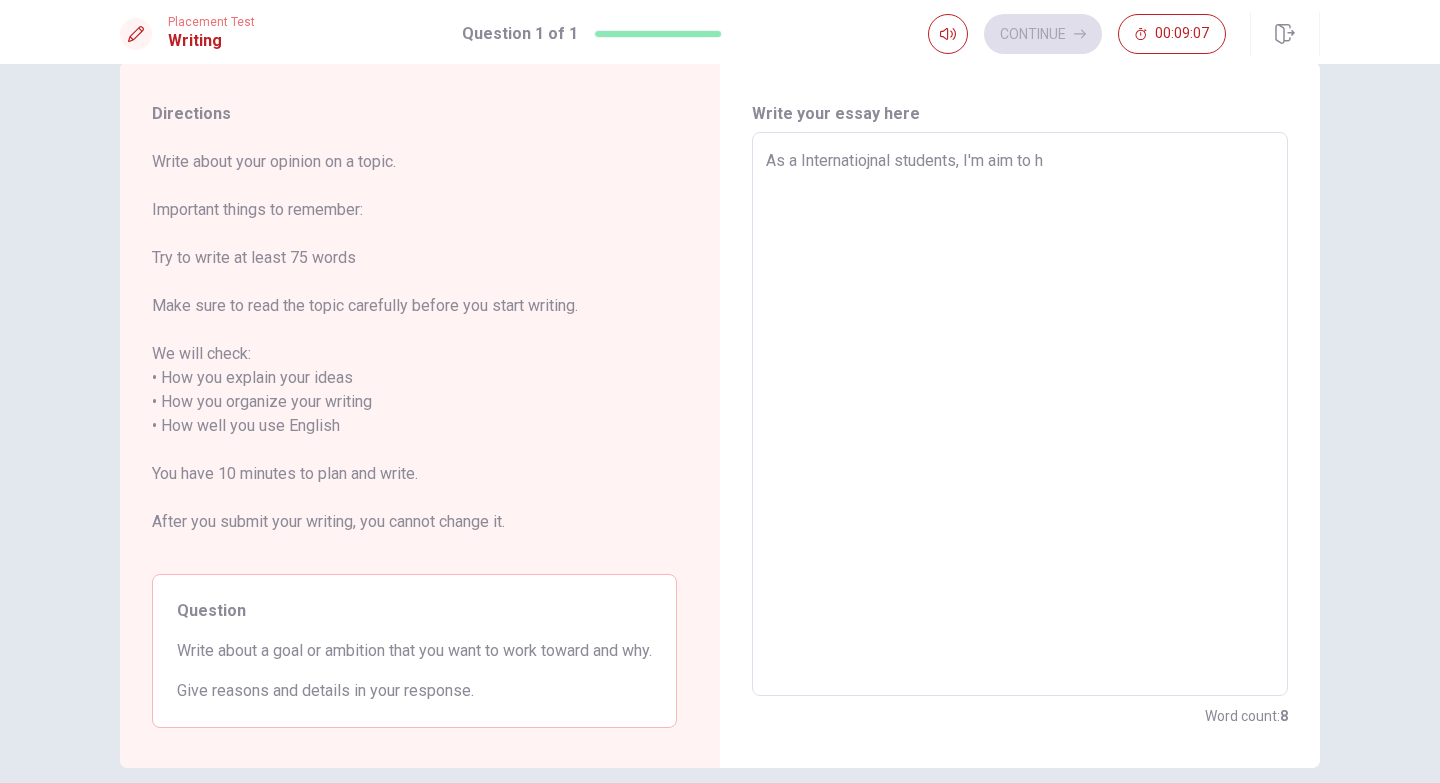 type on "As a Internatiojnal students, I'm aim to ha" 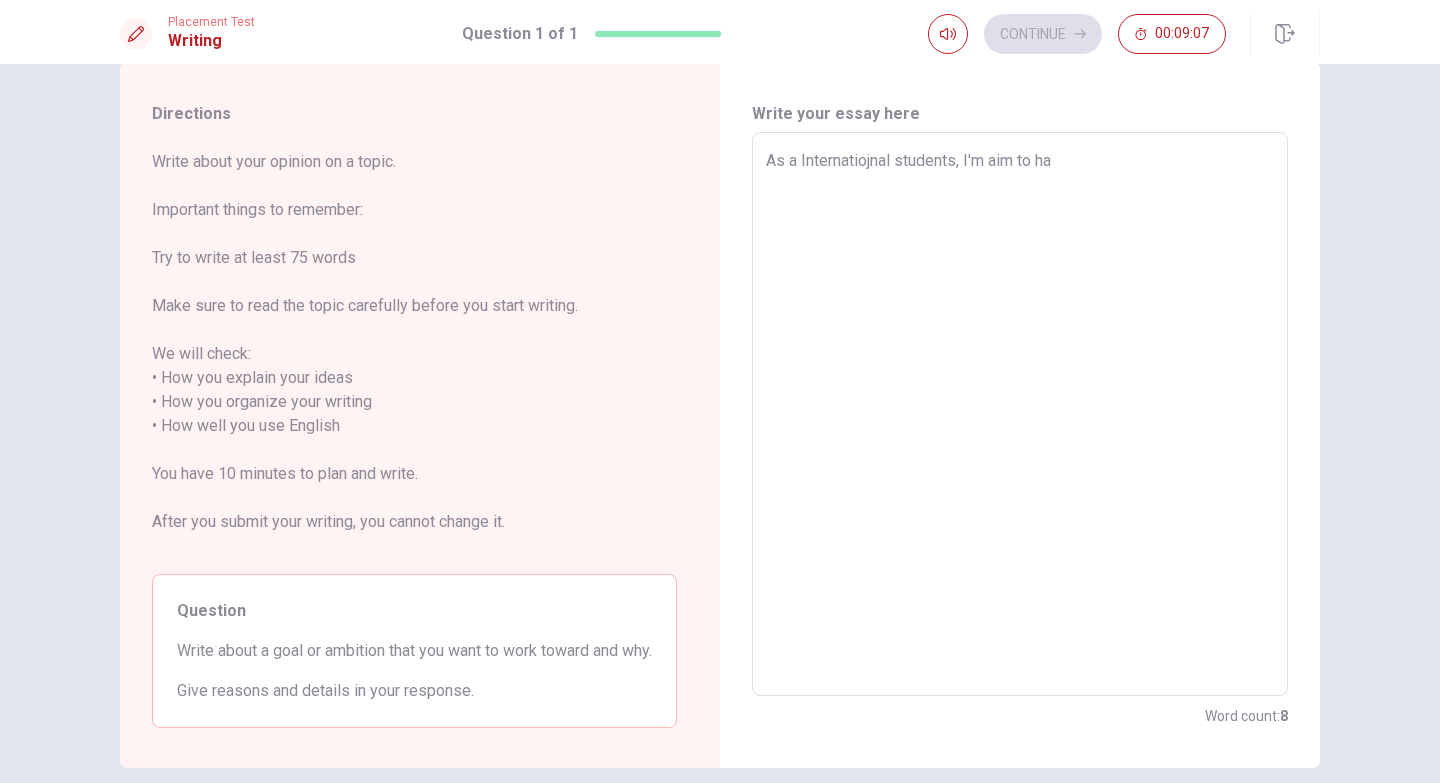 type on "x" 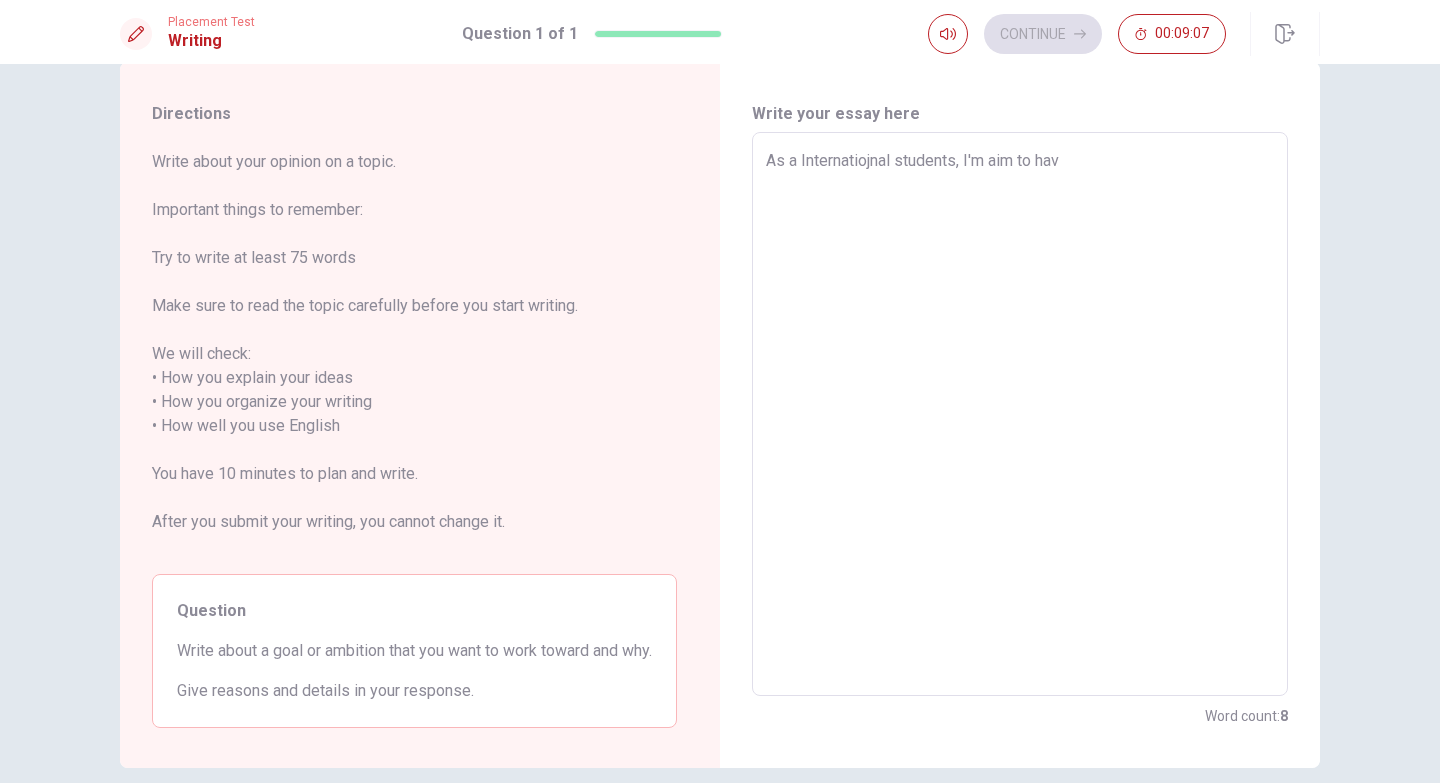 type on "x" 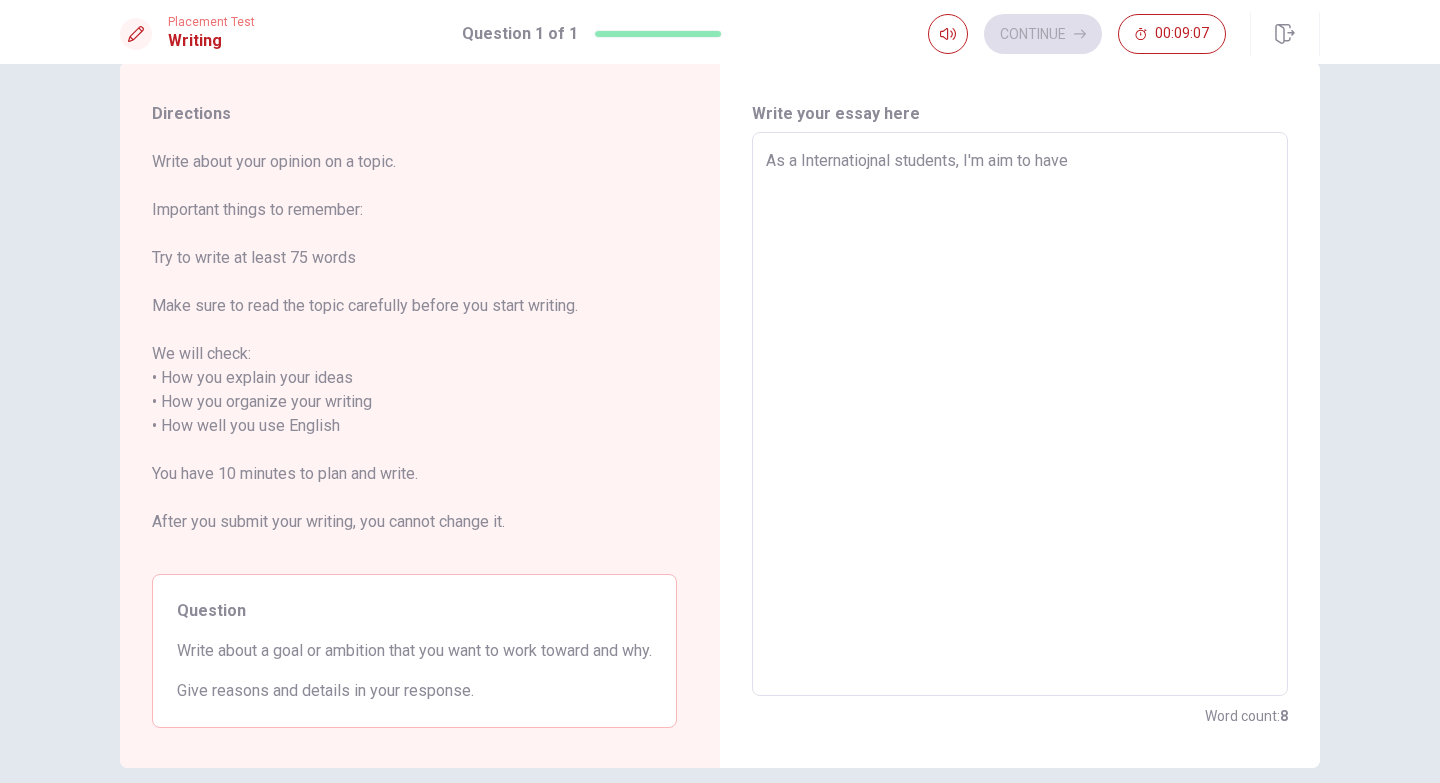 type on "x" 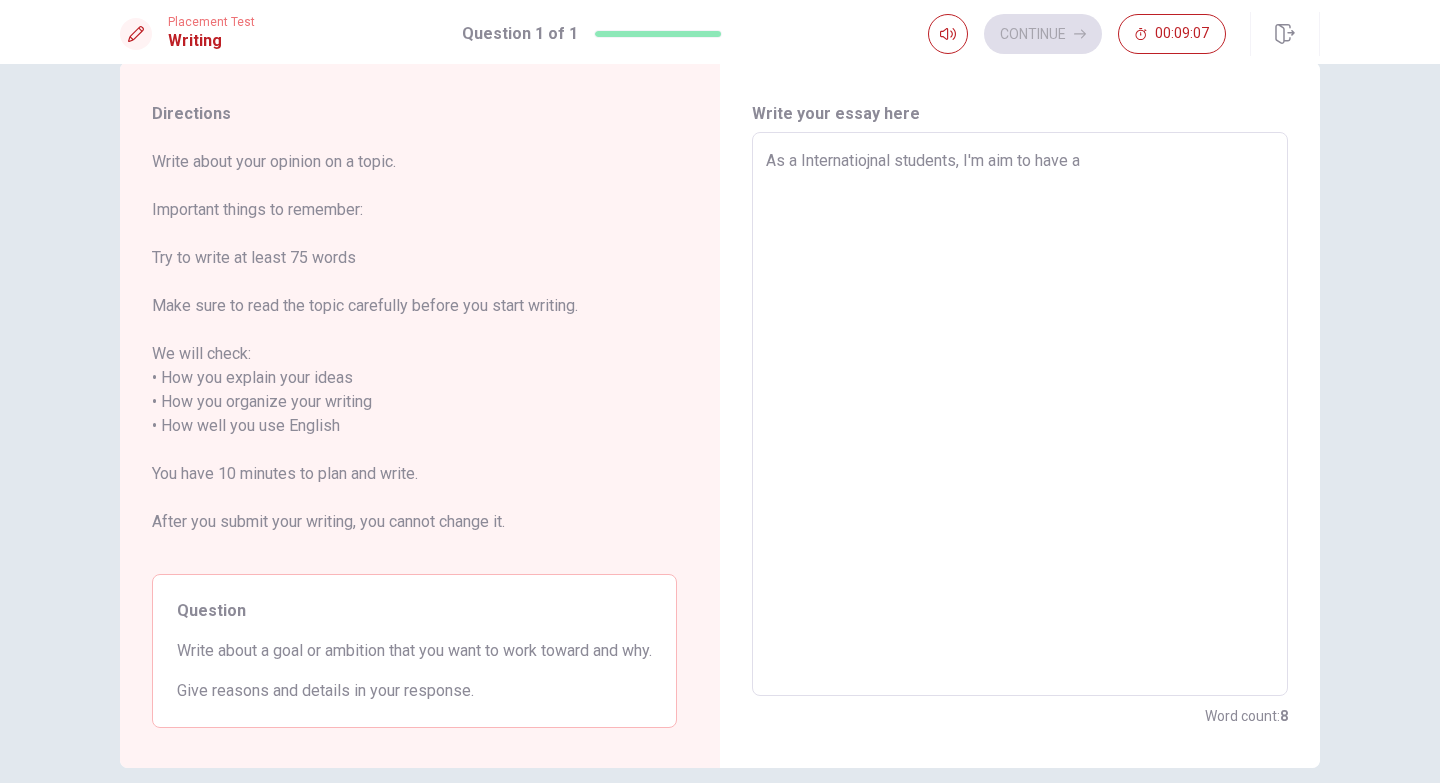 type on "x" 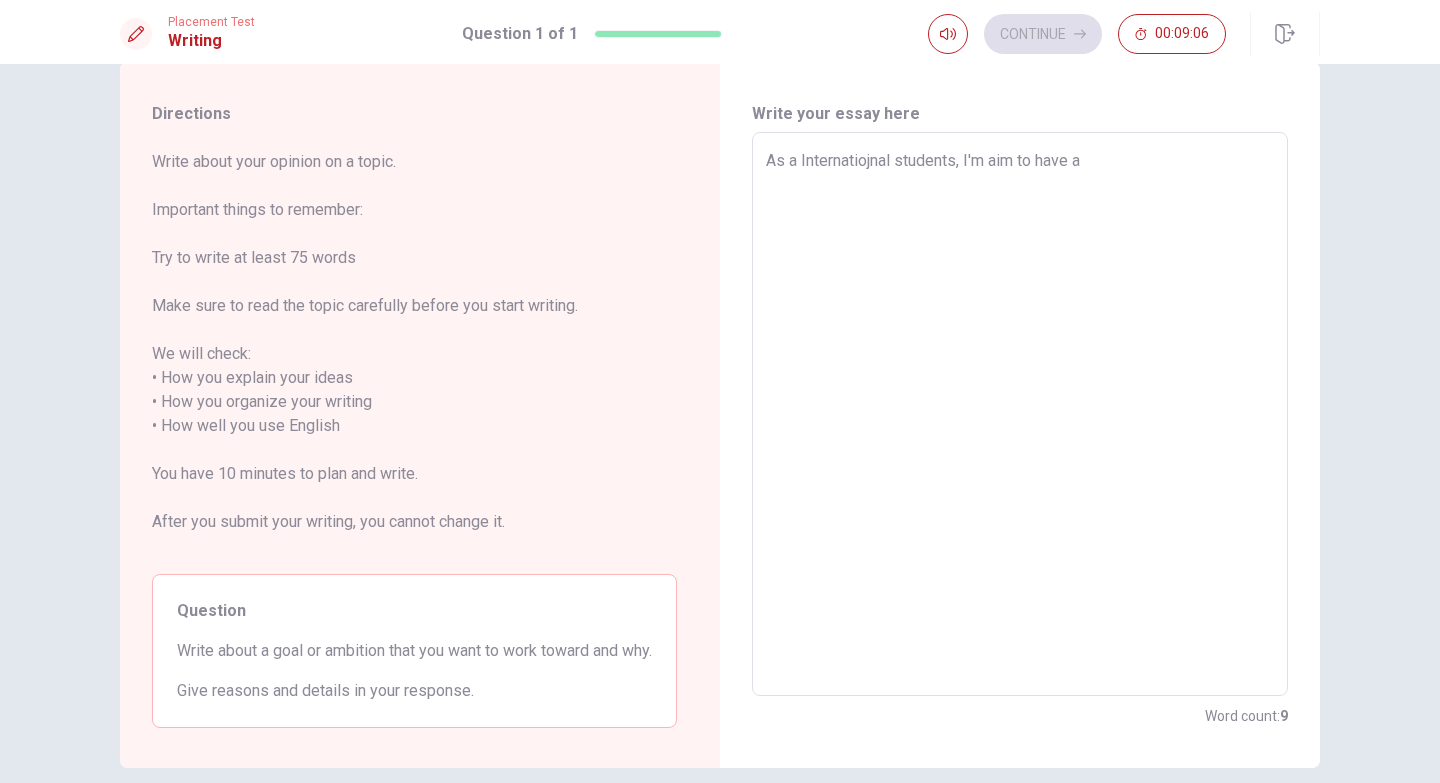 type on "As a Internatiojnal students, I'm aim to have a" 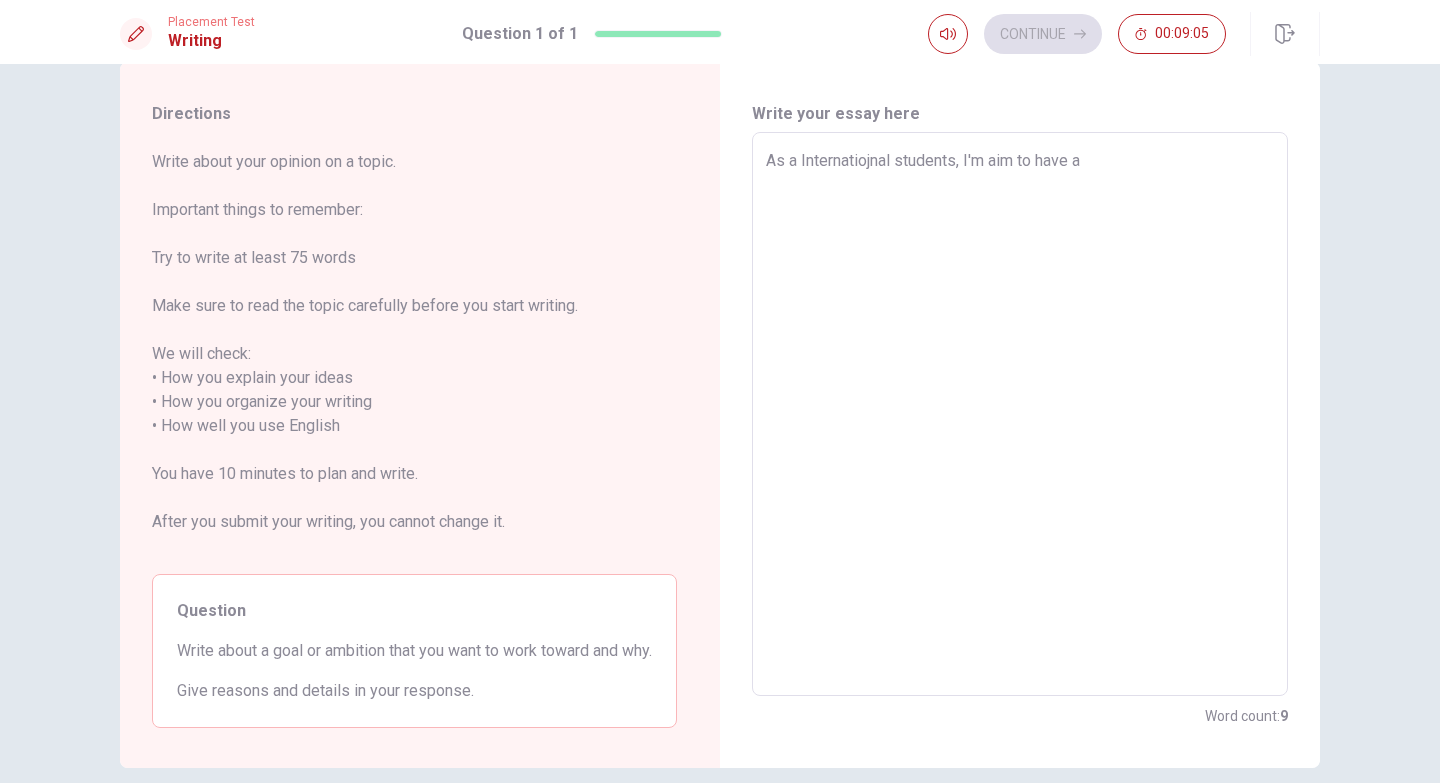 type on "As a Internatiojnal students, I'm aim to have a h" 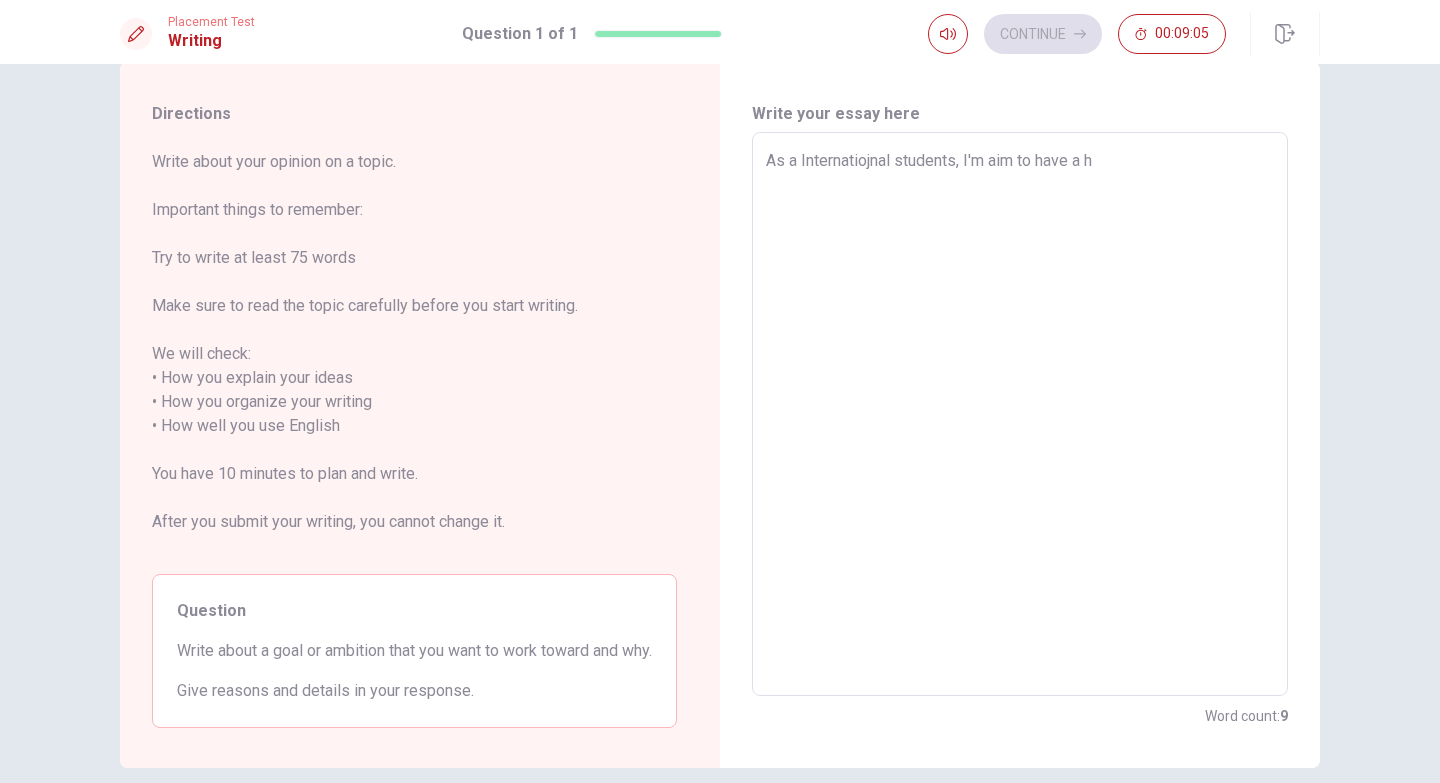 type on "x" 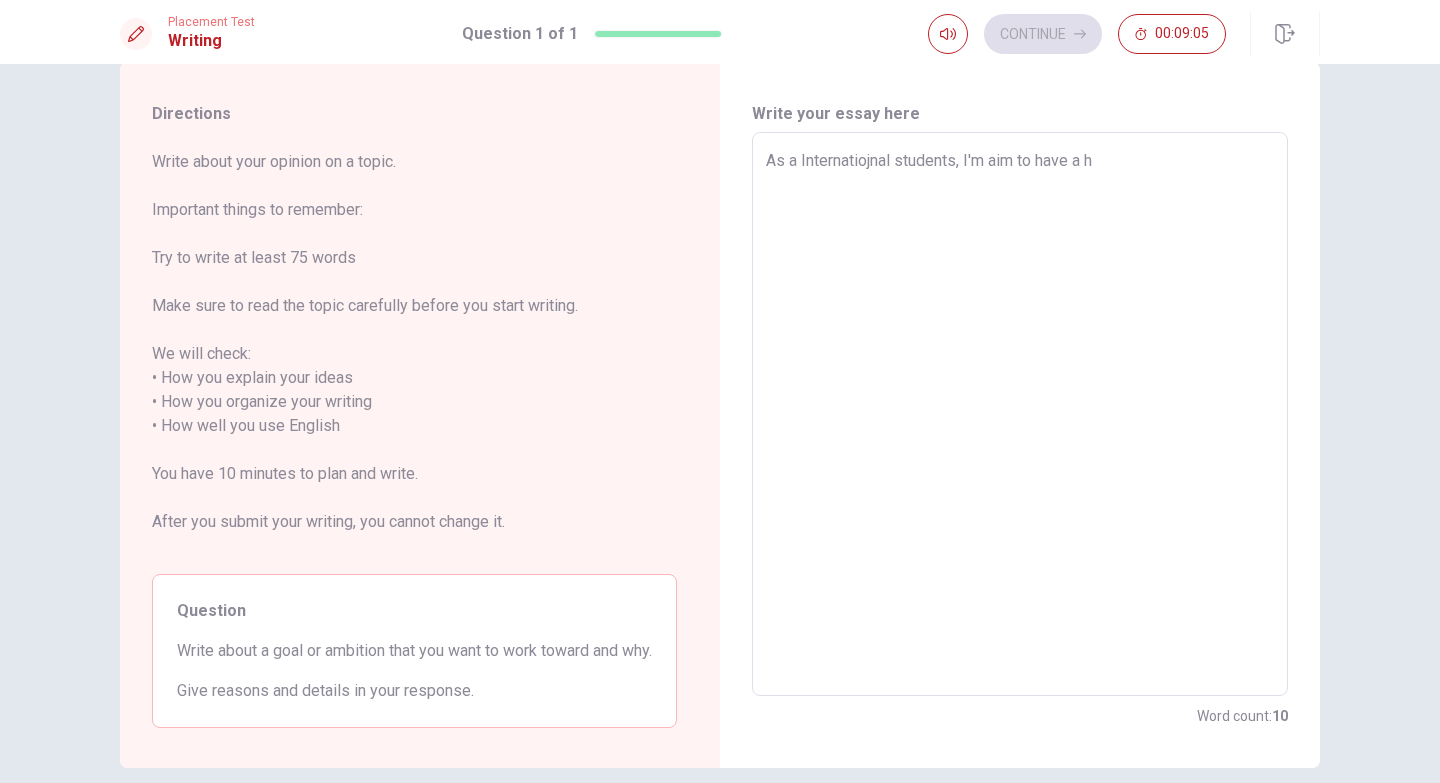 type on "As a Internatiojnal students, I'm aim to have a hi" 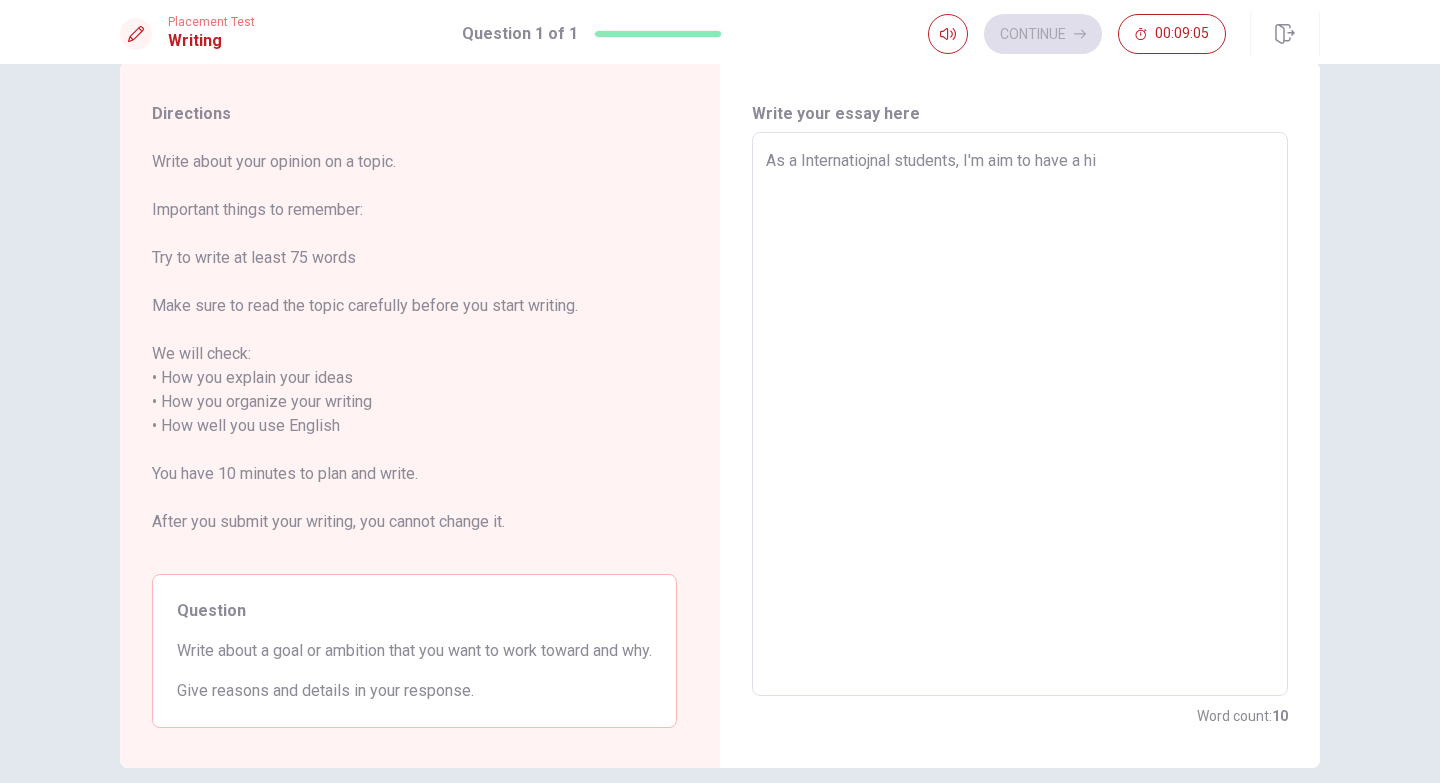 type on "x" 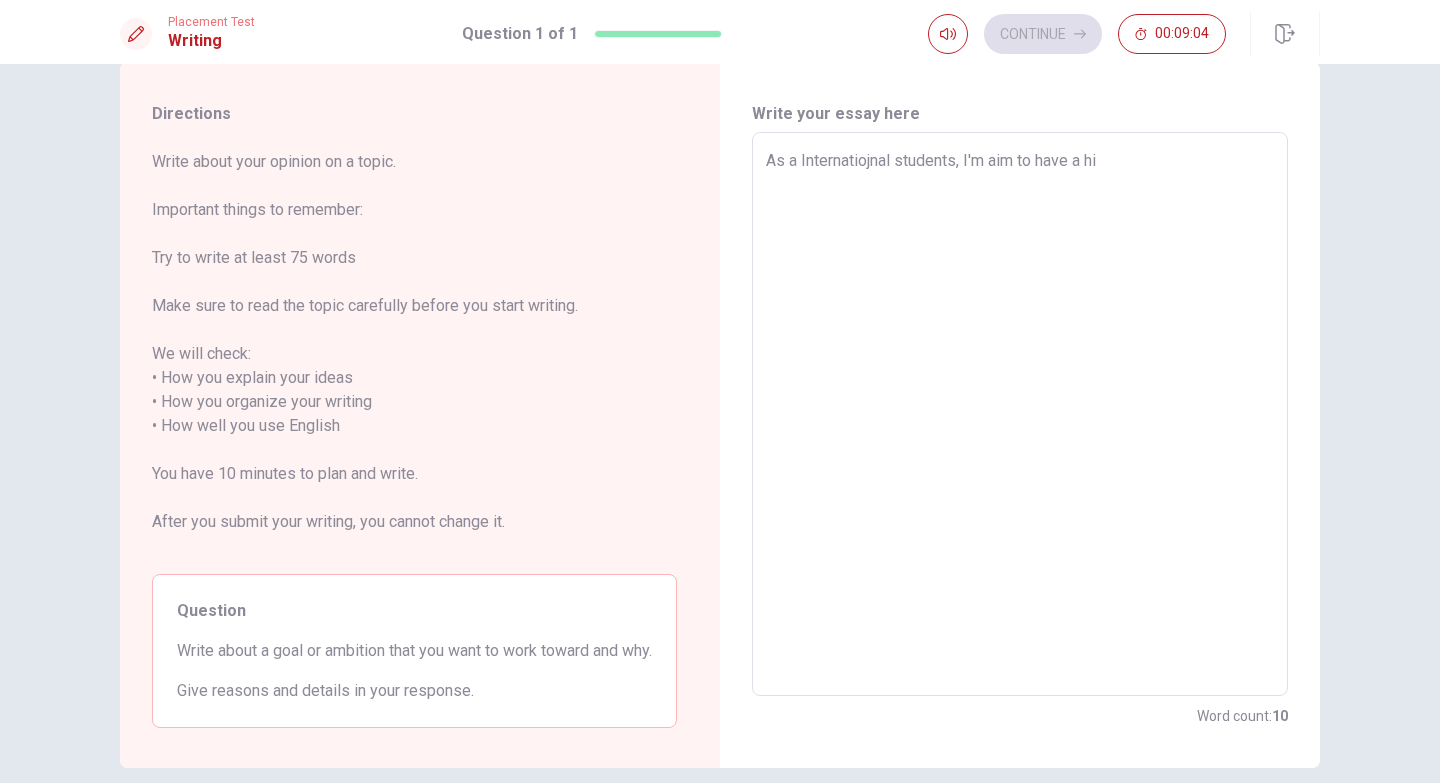 type on "As a Internatiojnal students, I'm aim to have a hig" 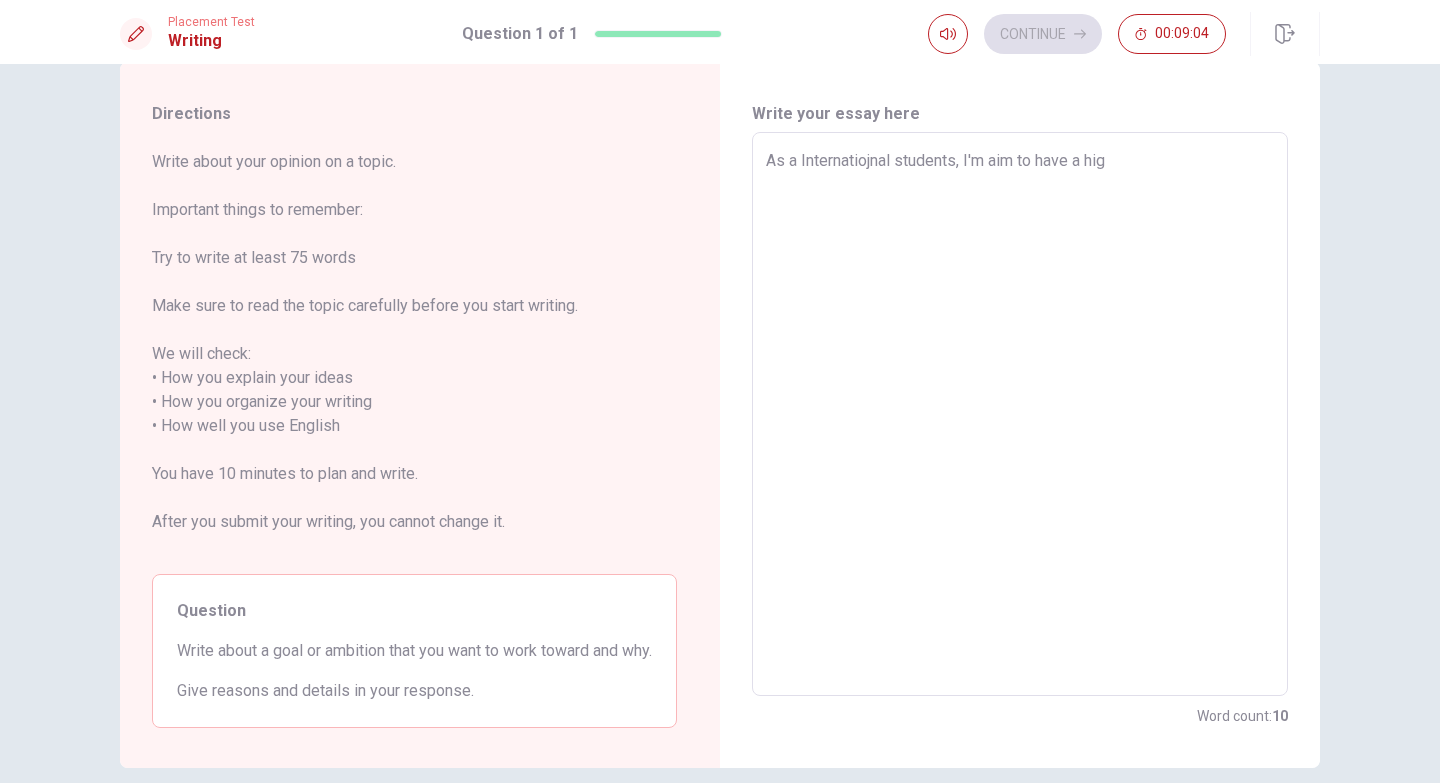 type on "x" 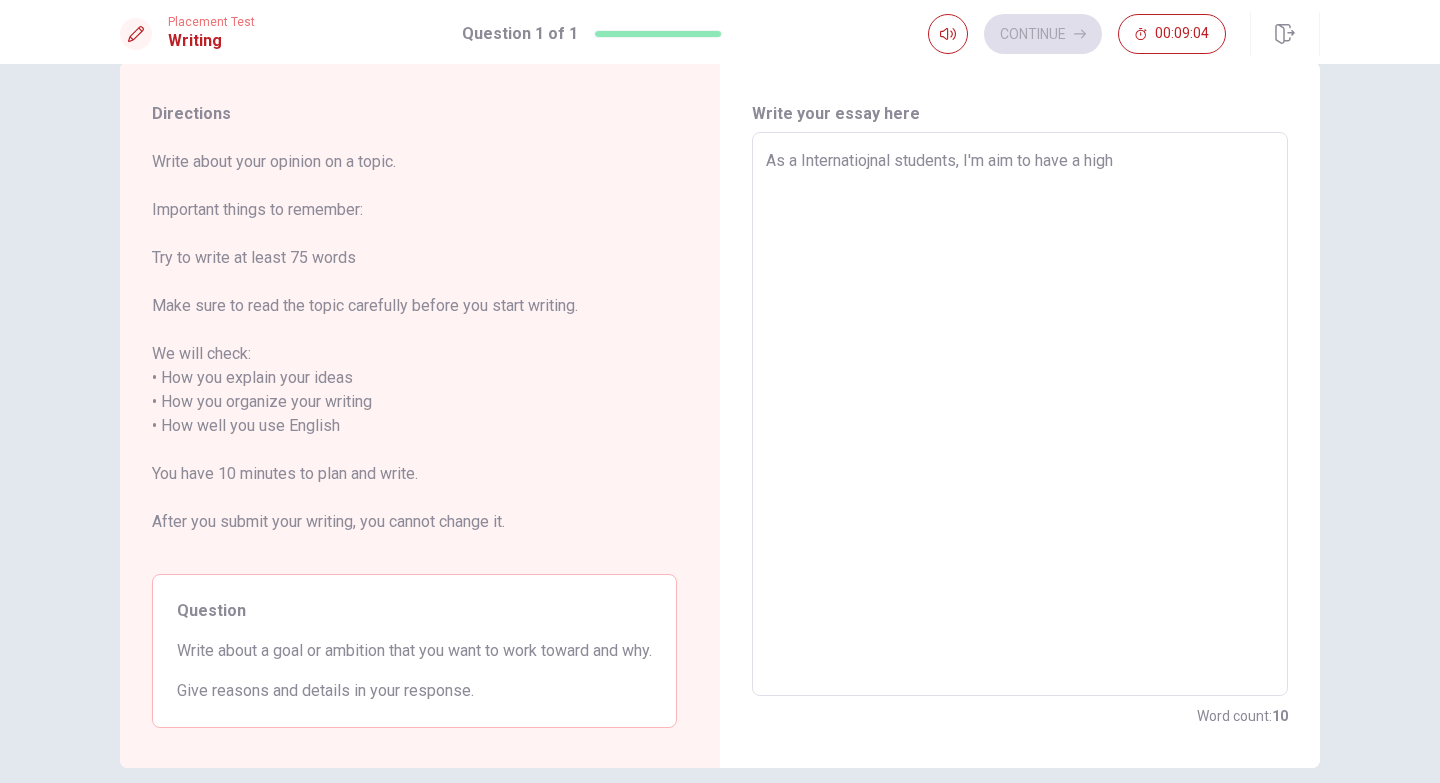 type on "x" 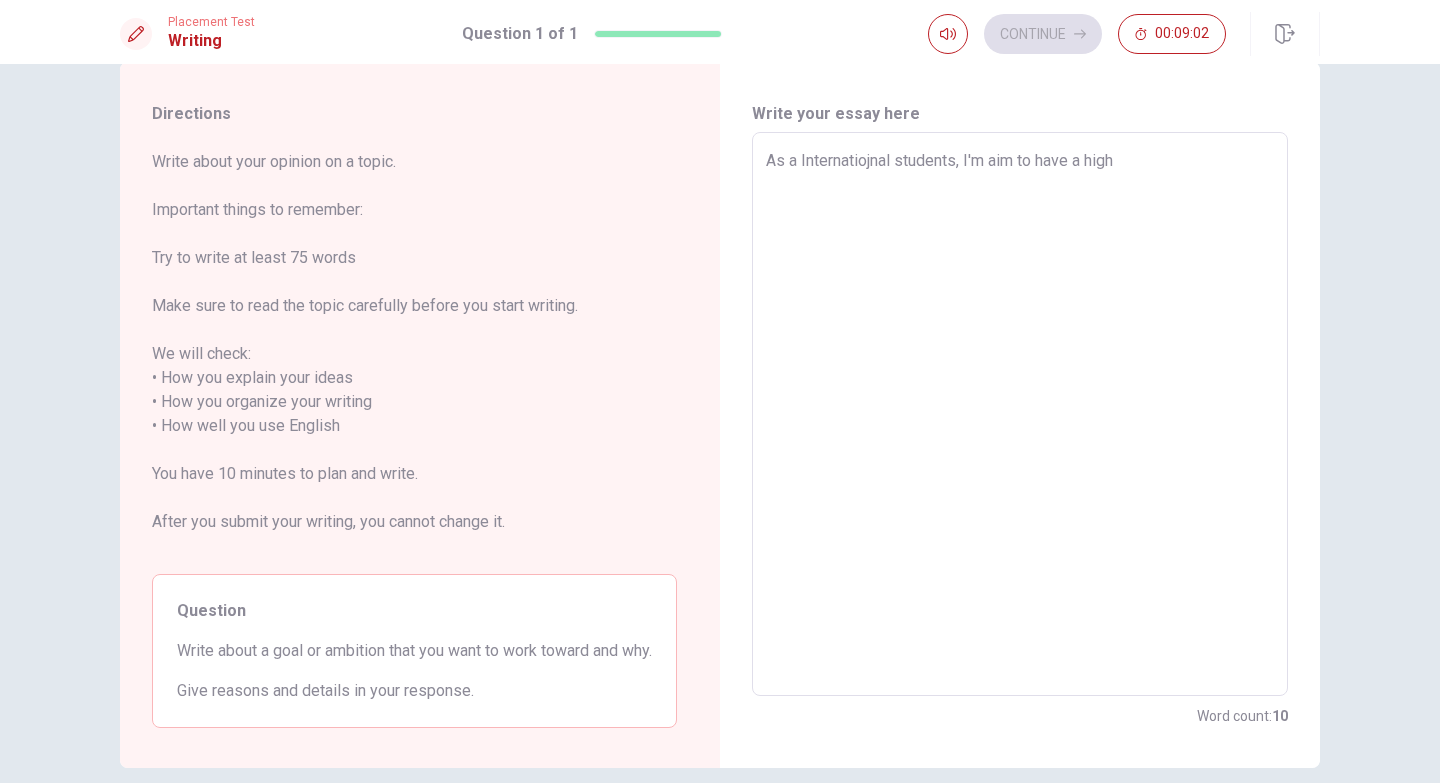 type on "x" 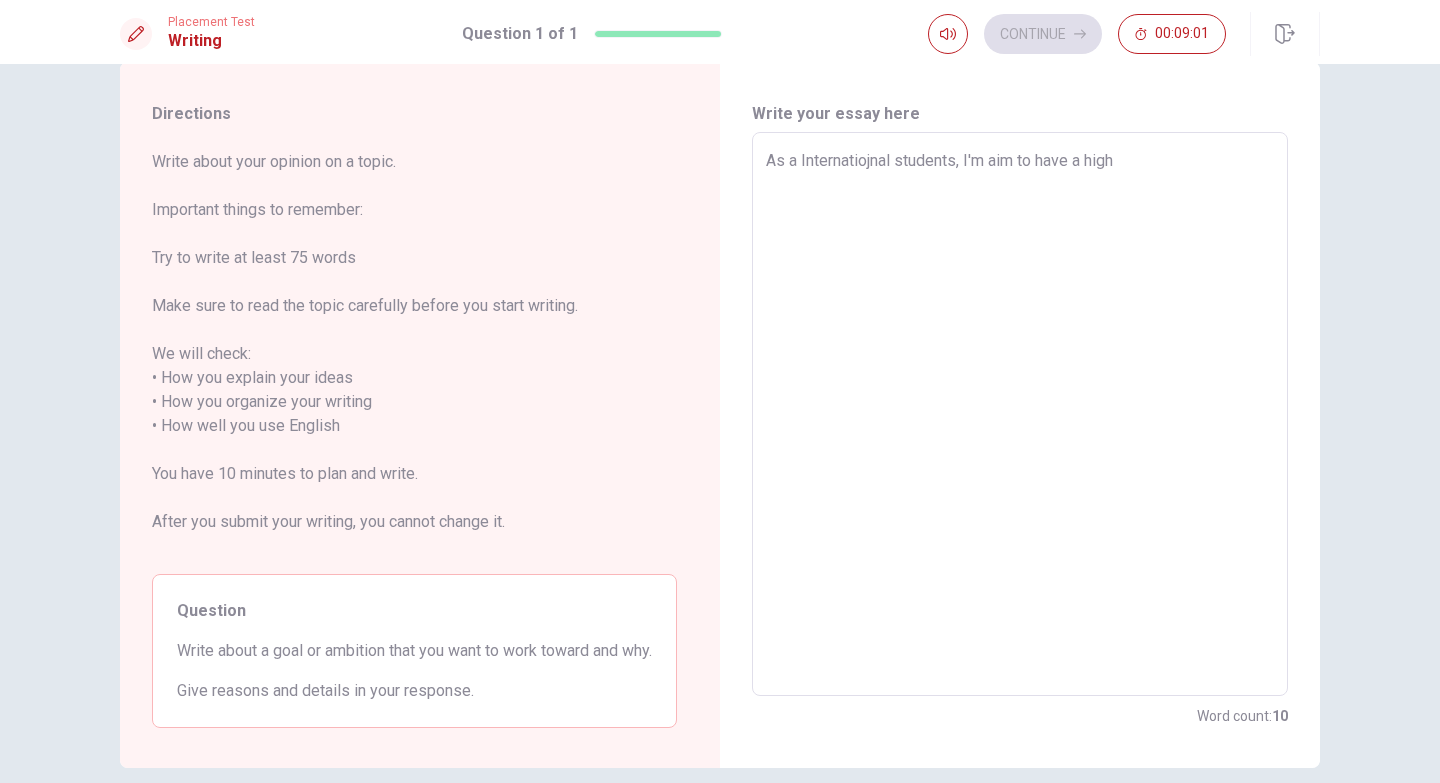 type on "As a Internatiojnal students, I'm aim to have a high E" 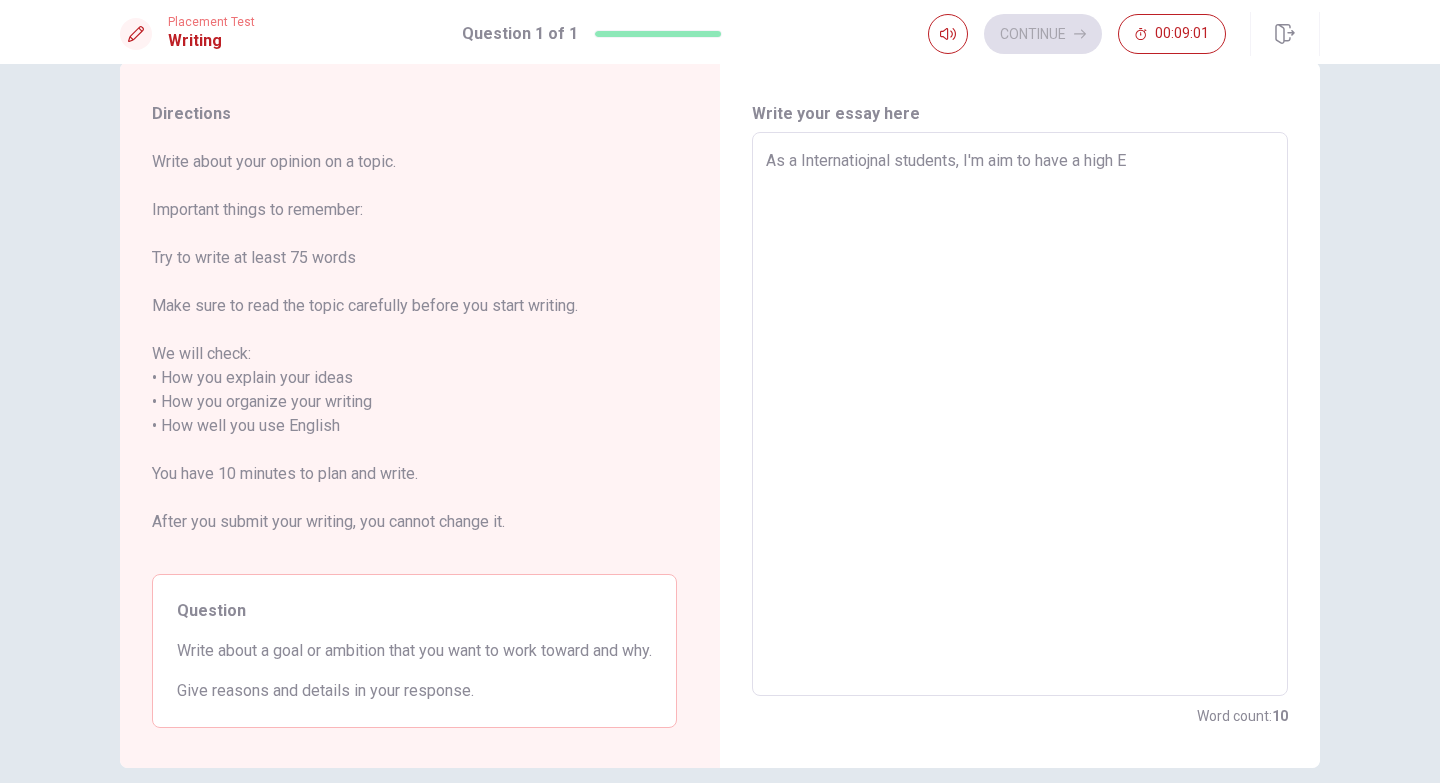 type on "x" 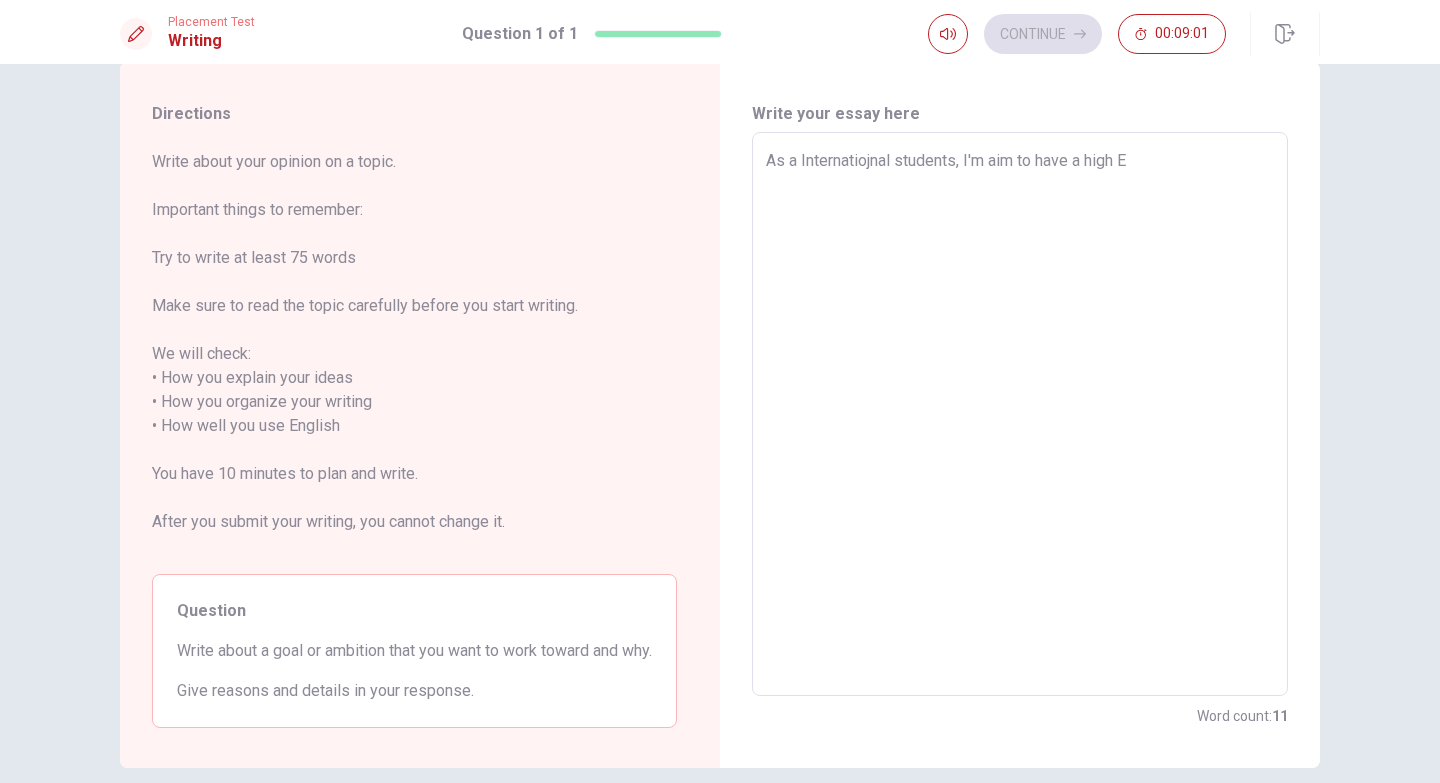 type on "As a Internatiojnal students, I'm aim to have a high En" 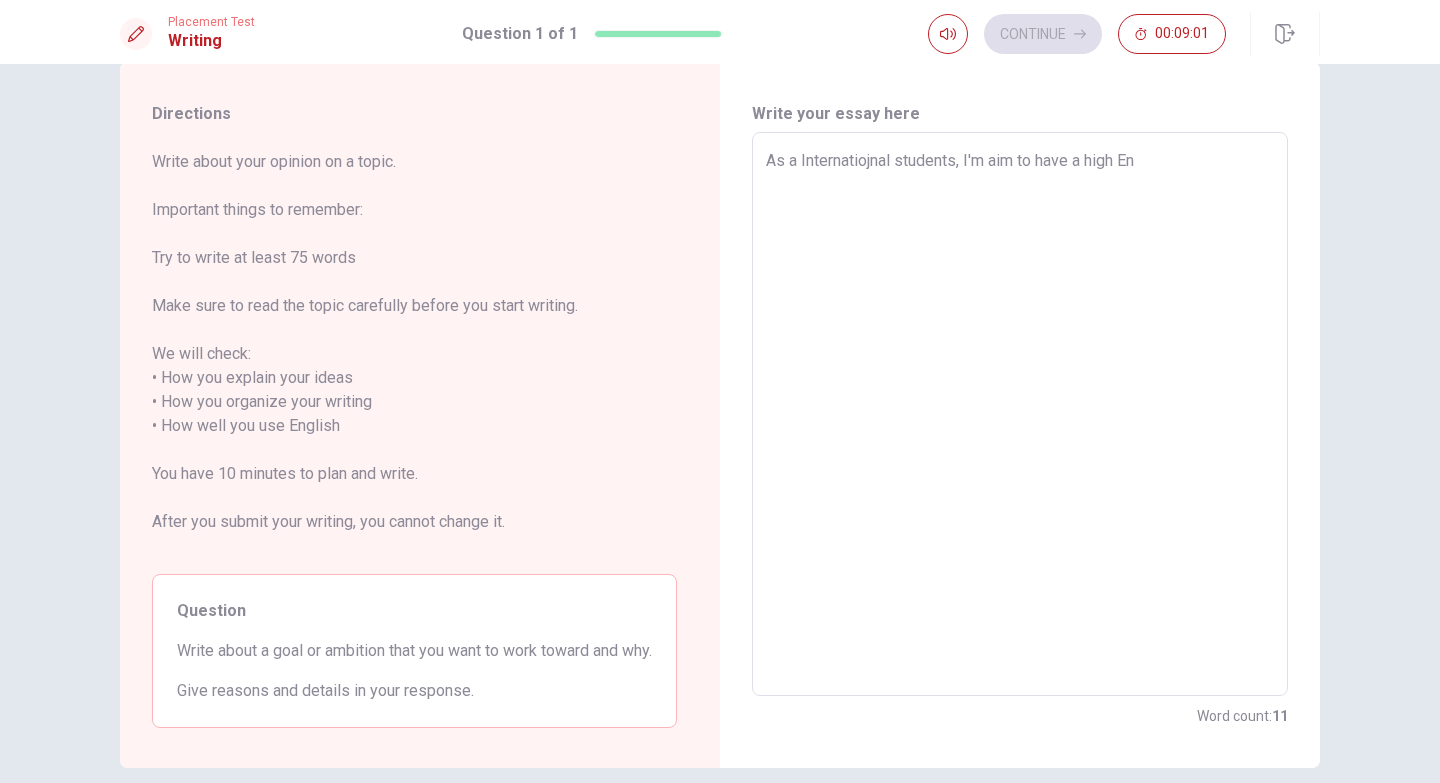 type on "x" 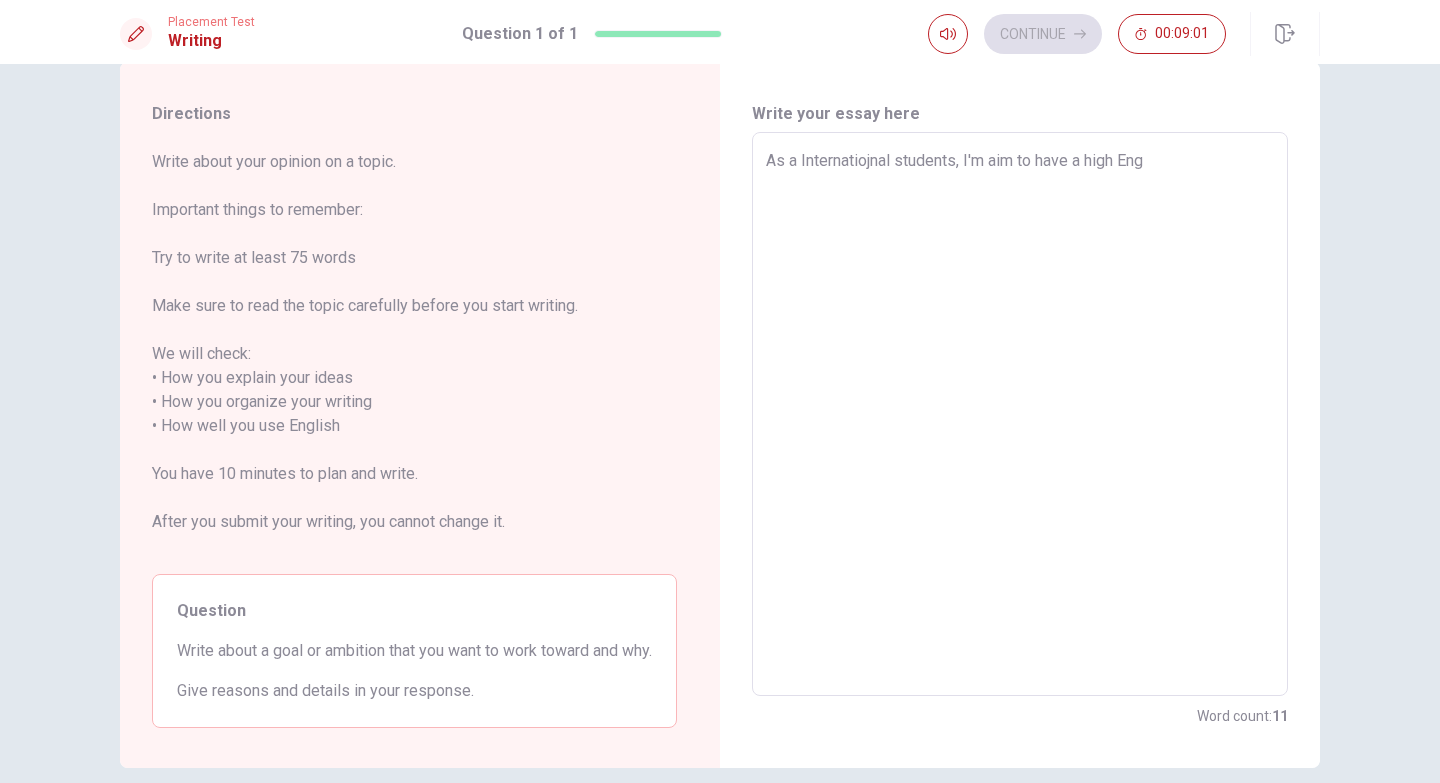 type on "x" 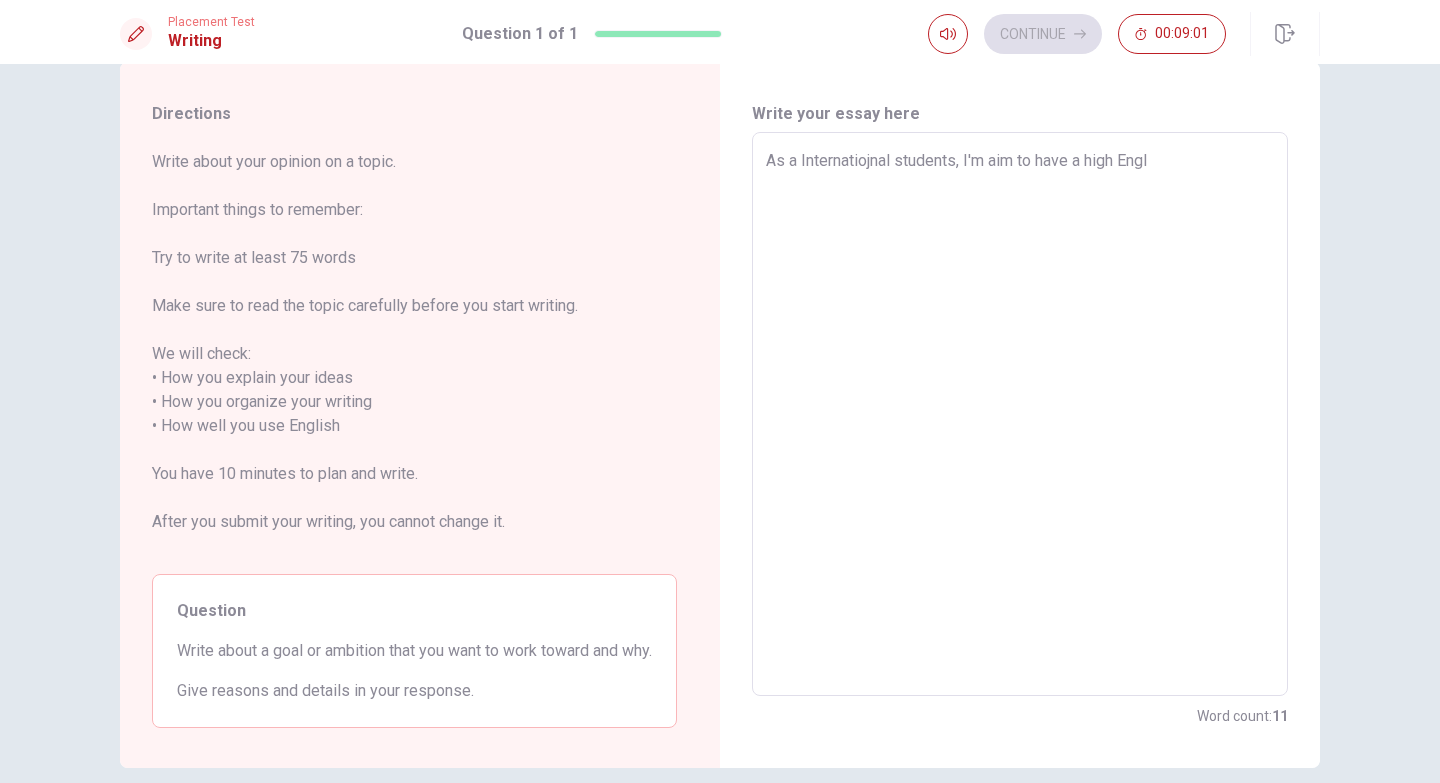 type on "x" 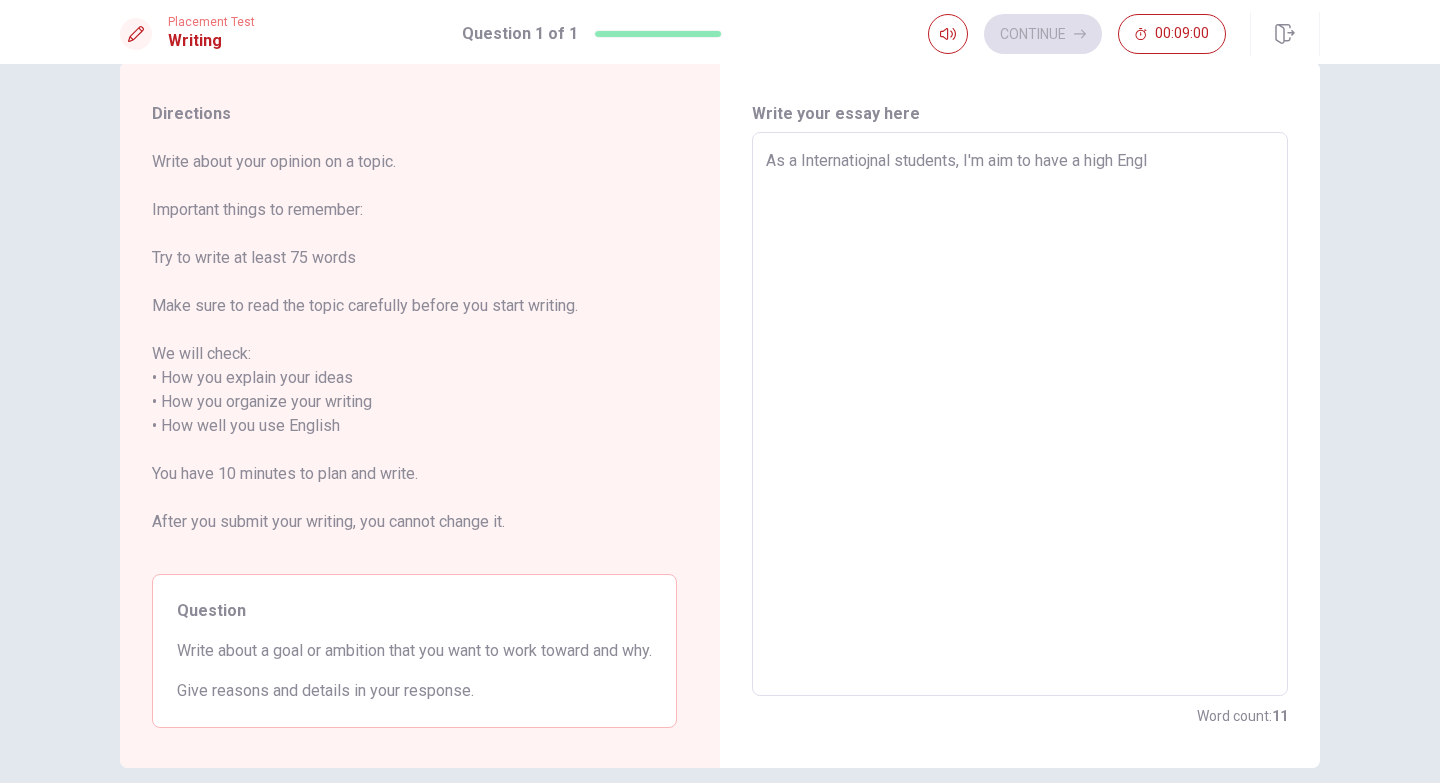 type on "As a Internatiojnal students, I'm aim to have a high Engli" 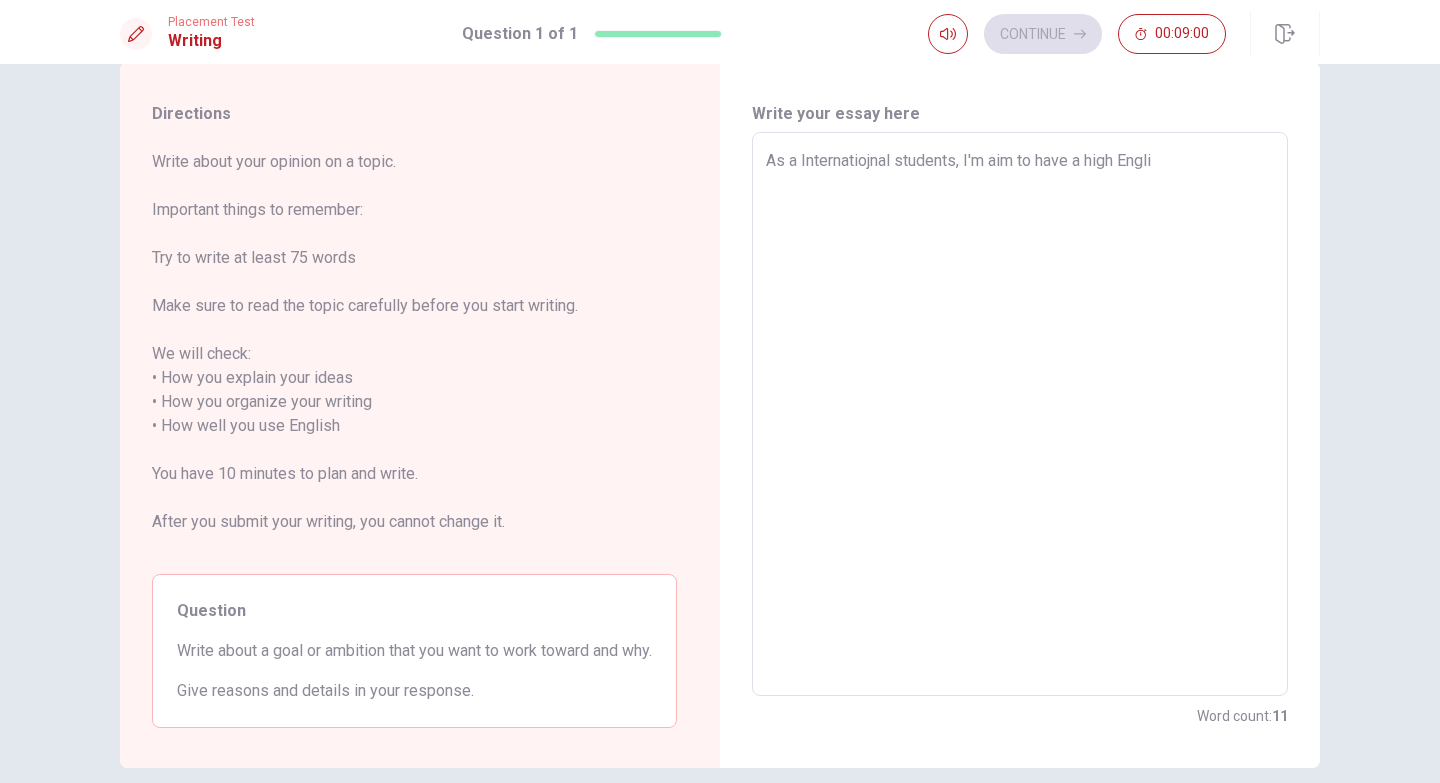 type on "x" 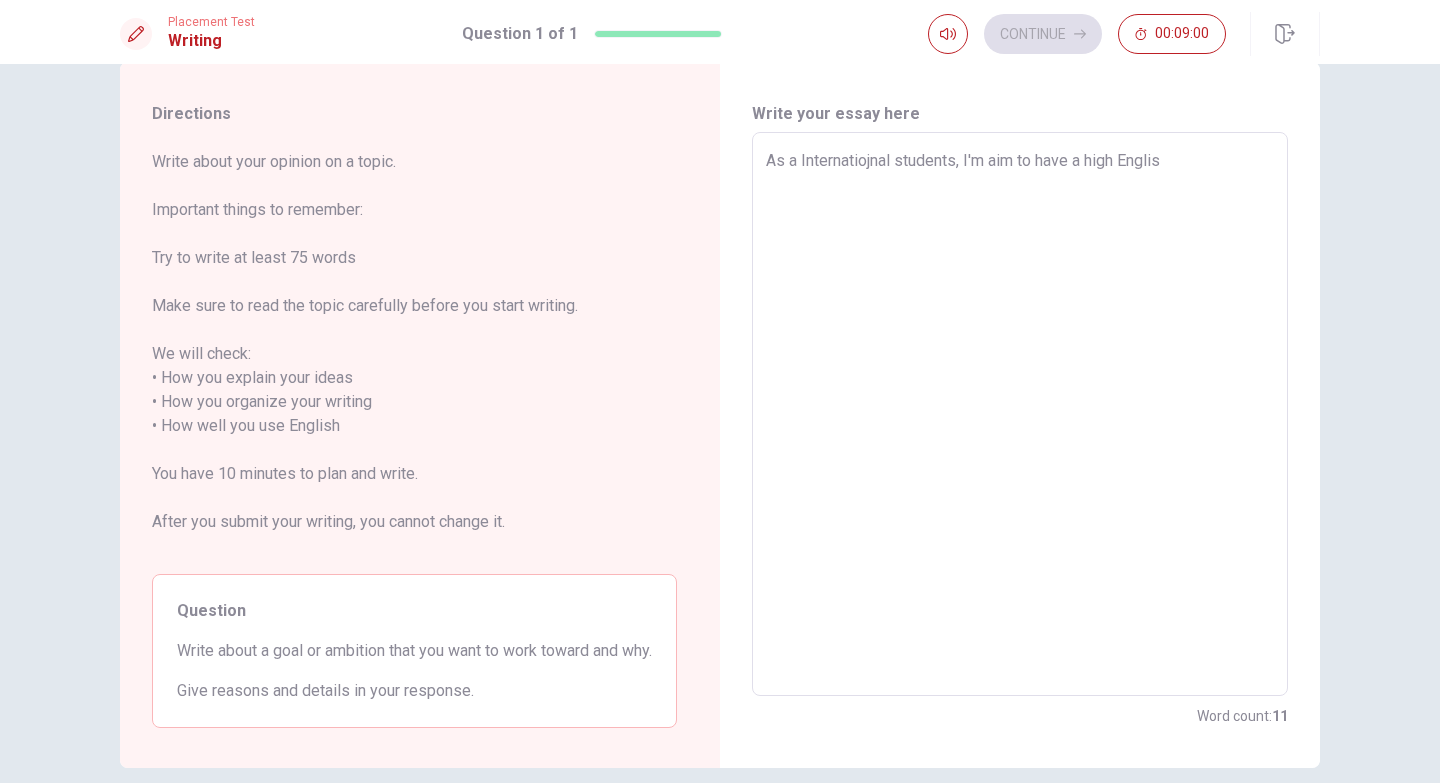 type on "x" 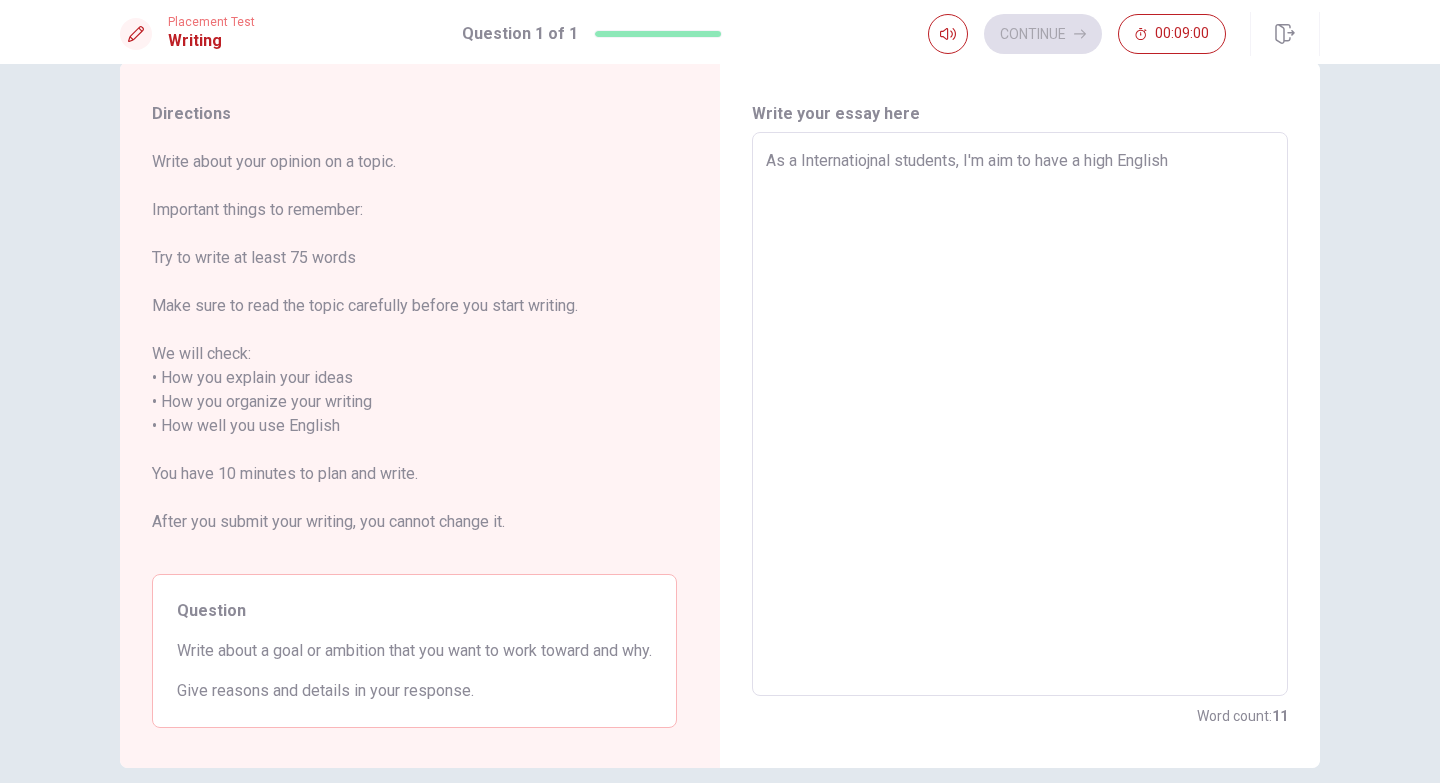 type on "x" 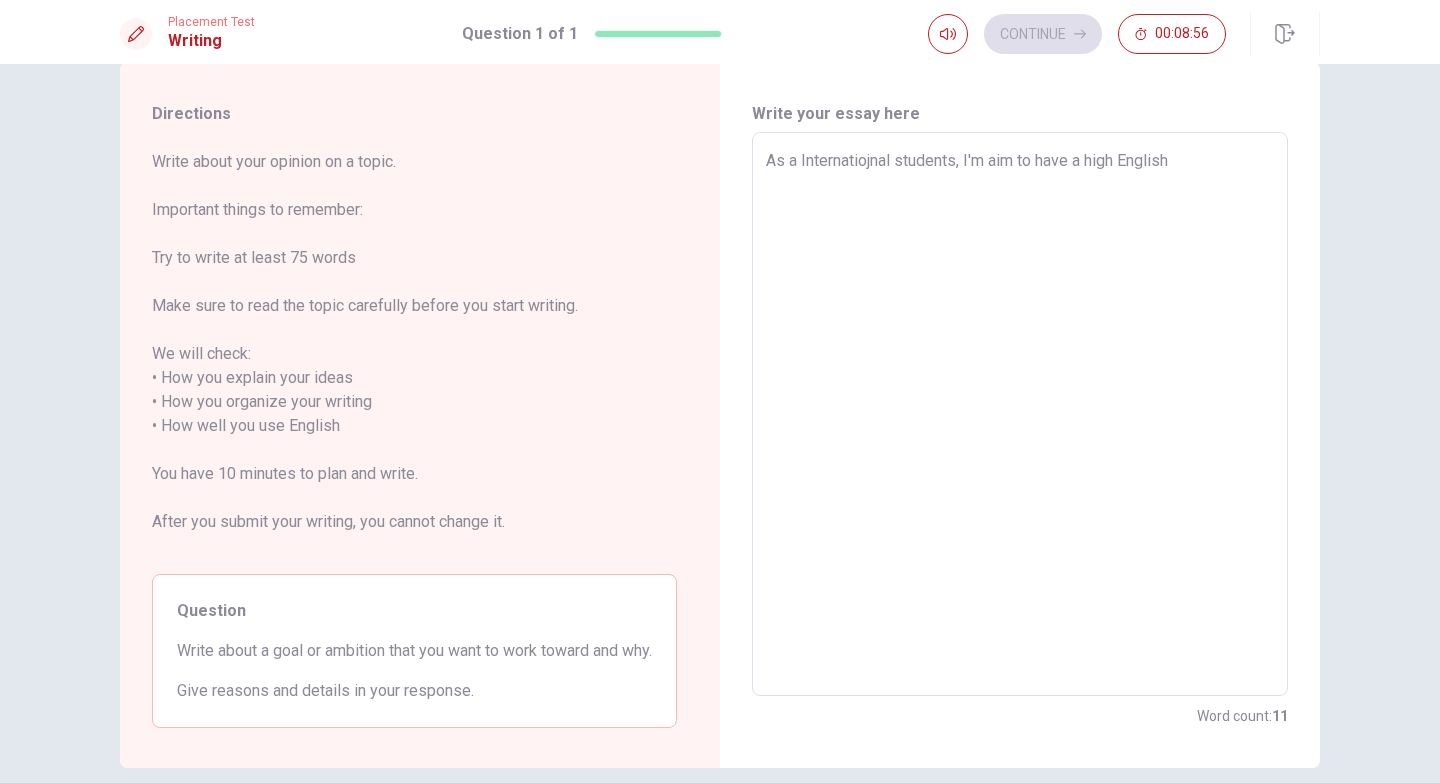 type on "x" 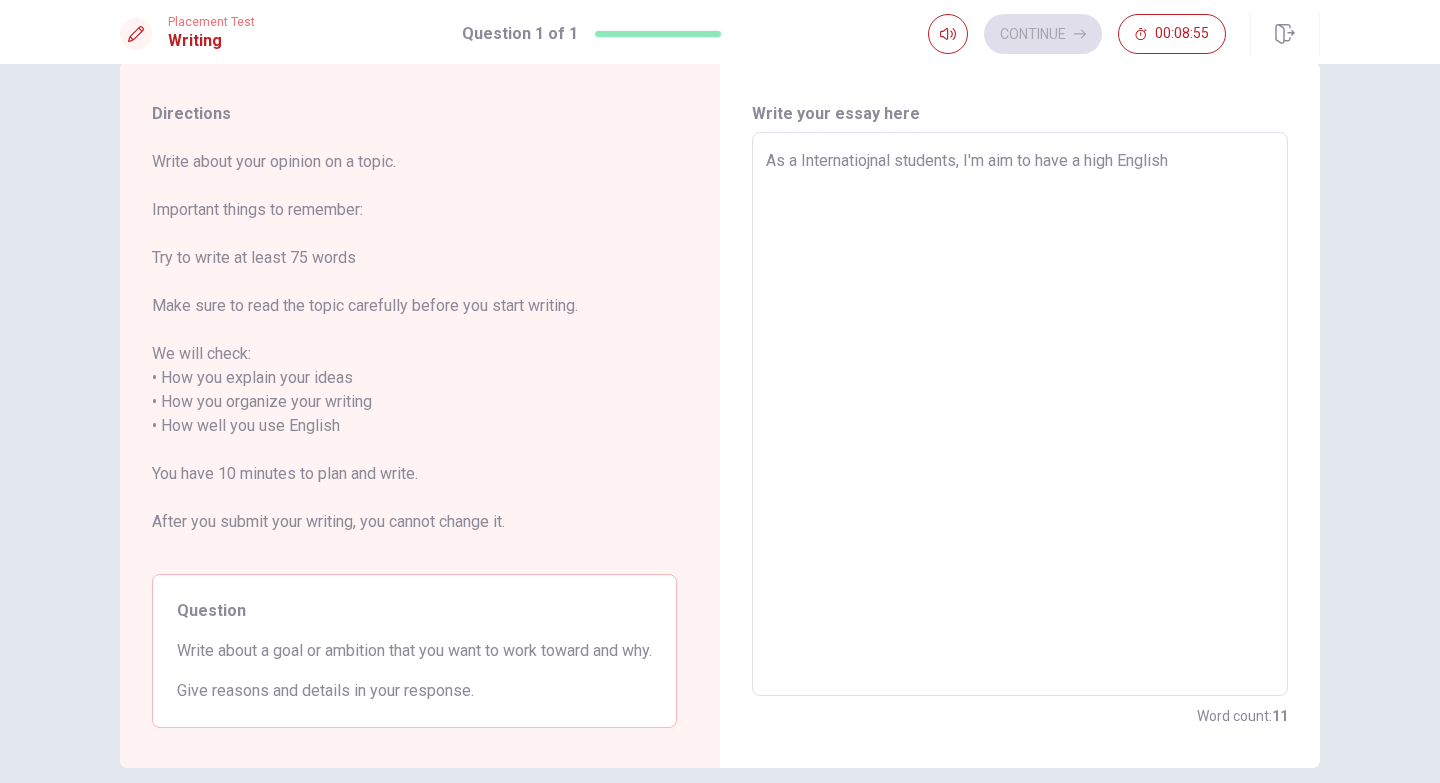 type on "As a Internatiojnal students, I'm aim to have a high English s" 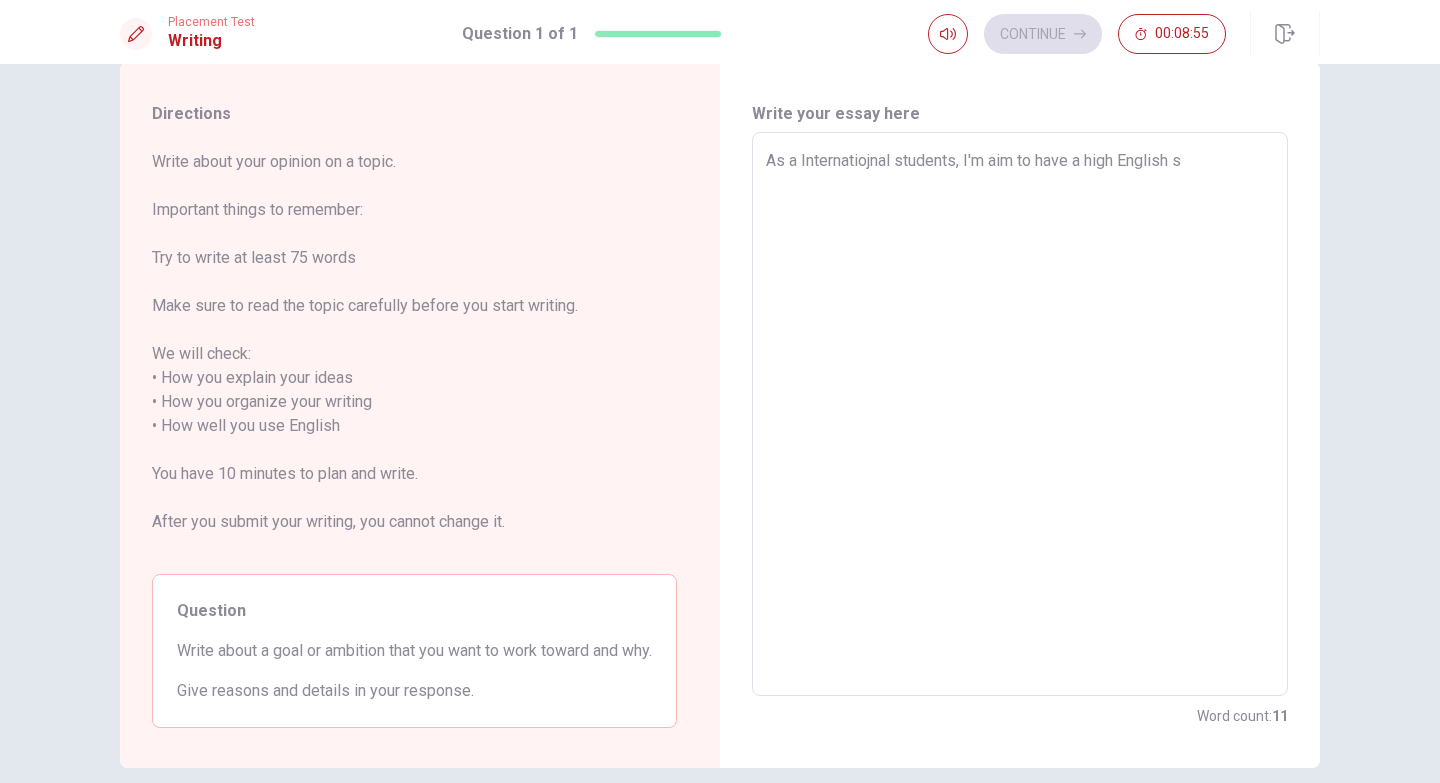 type on "x" 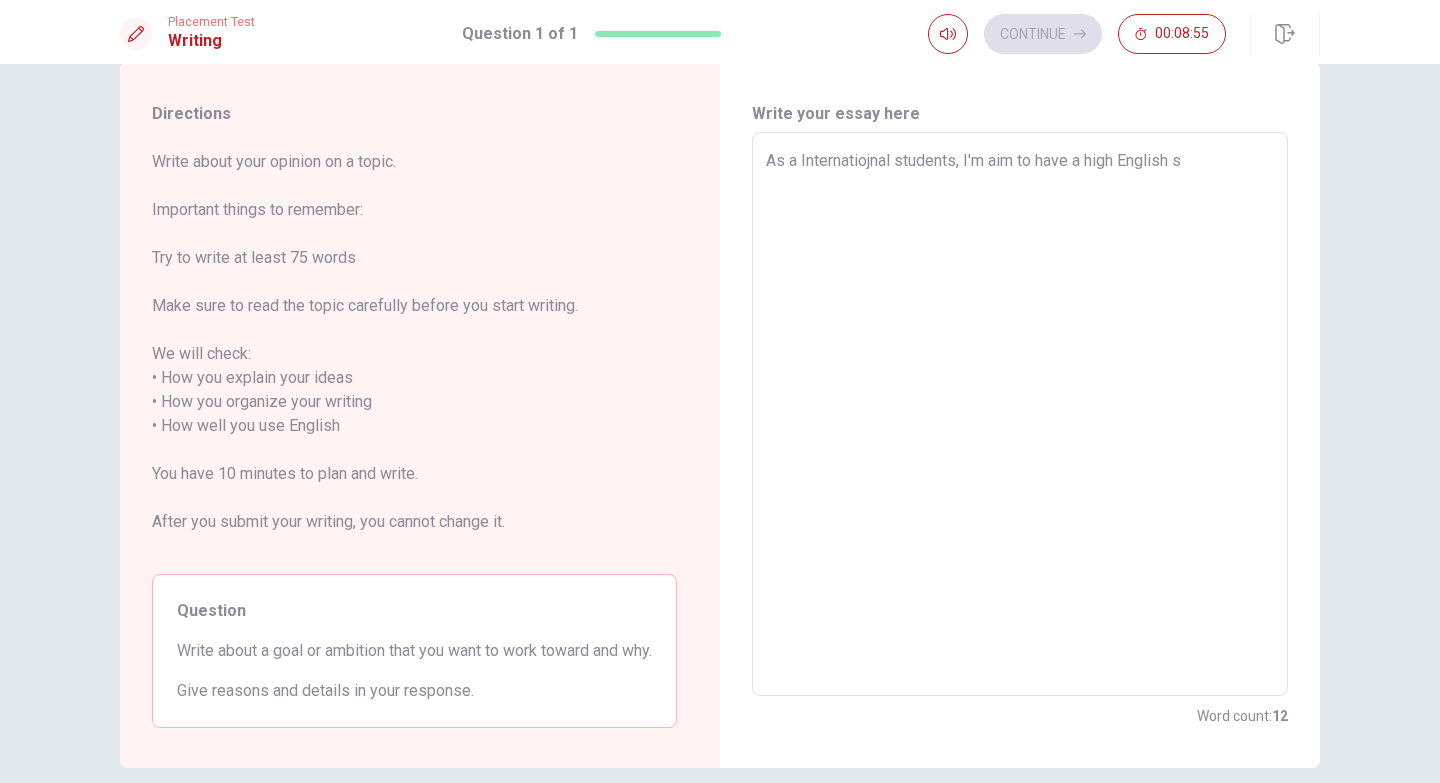type on "As a Internatiojnal students, I'm aim to have a high English sp" 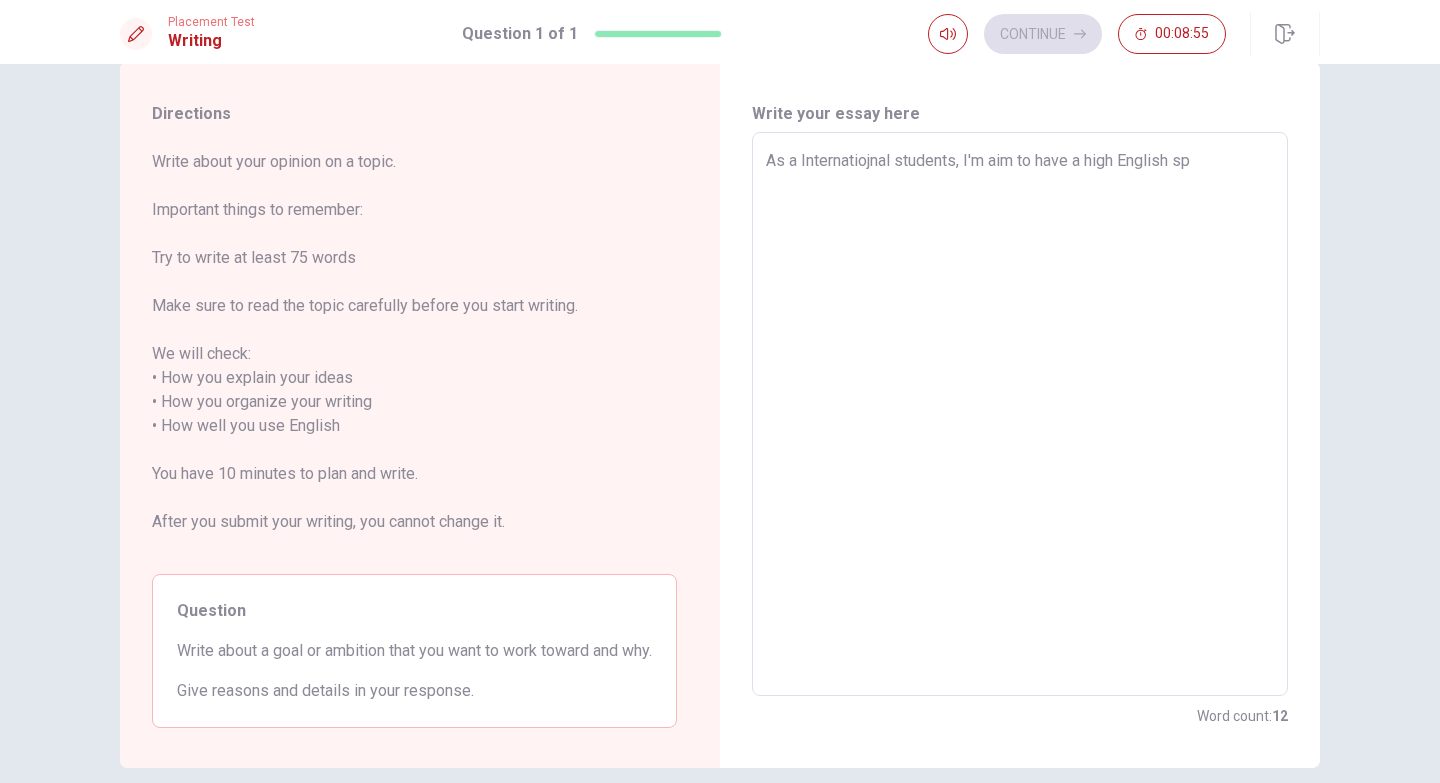 type on "x" 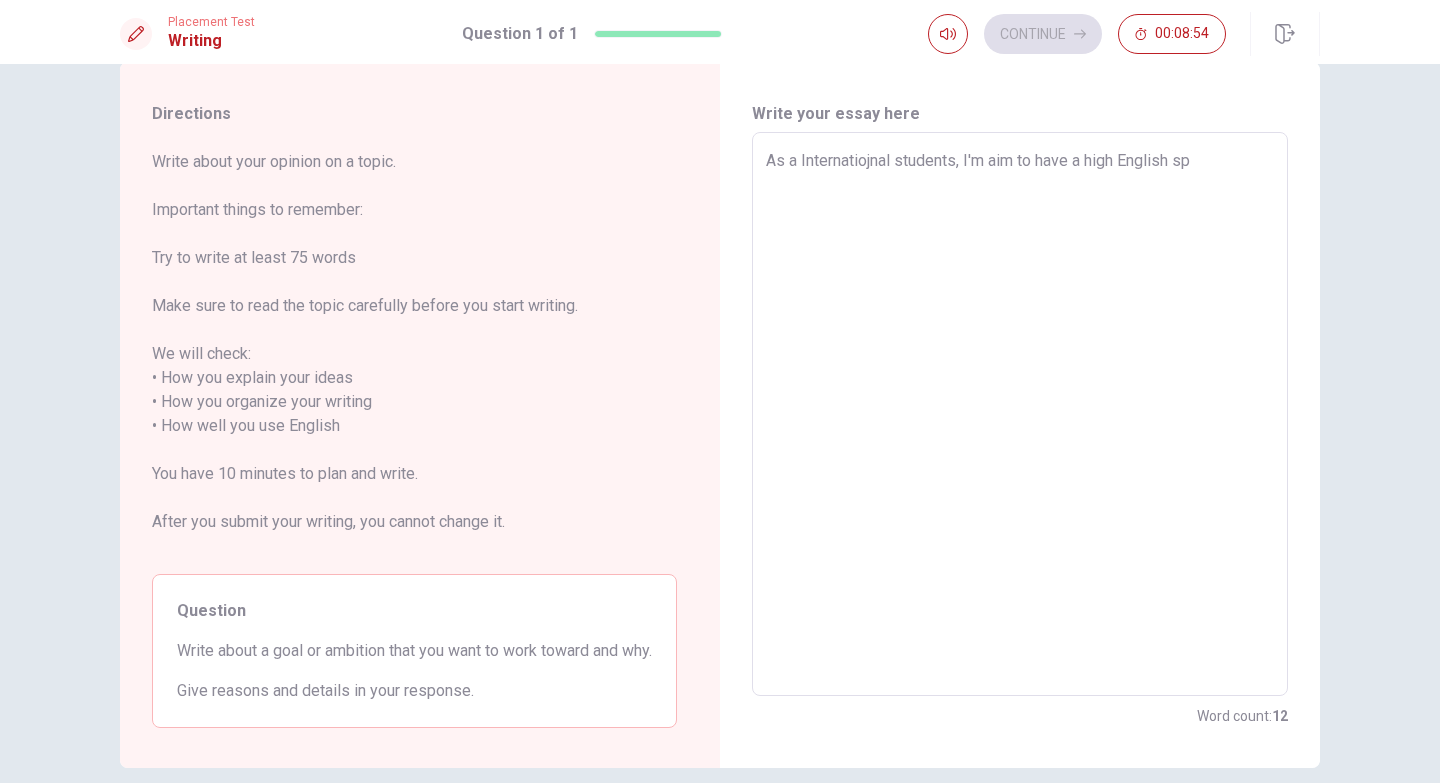 type on "As a Internatiojnal students, I'm aim to have a high English spe" 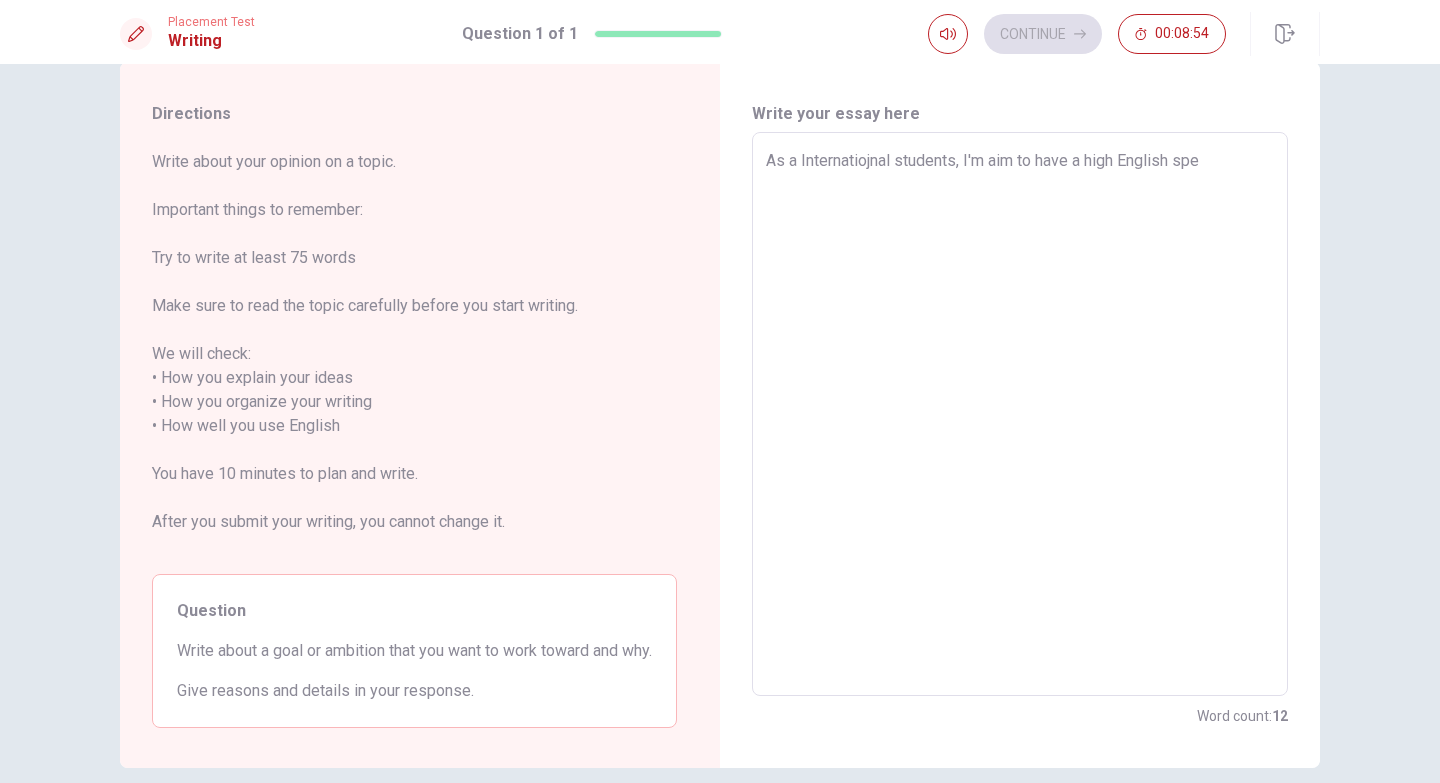 type on "x" 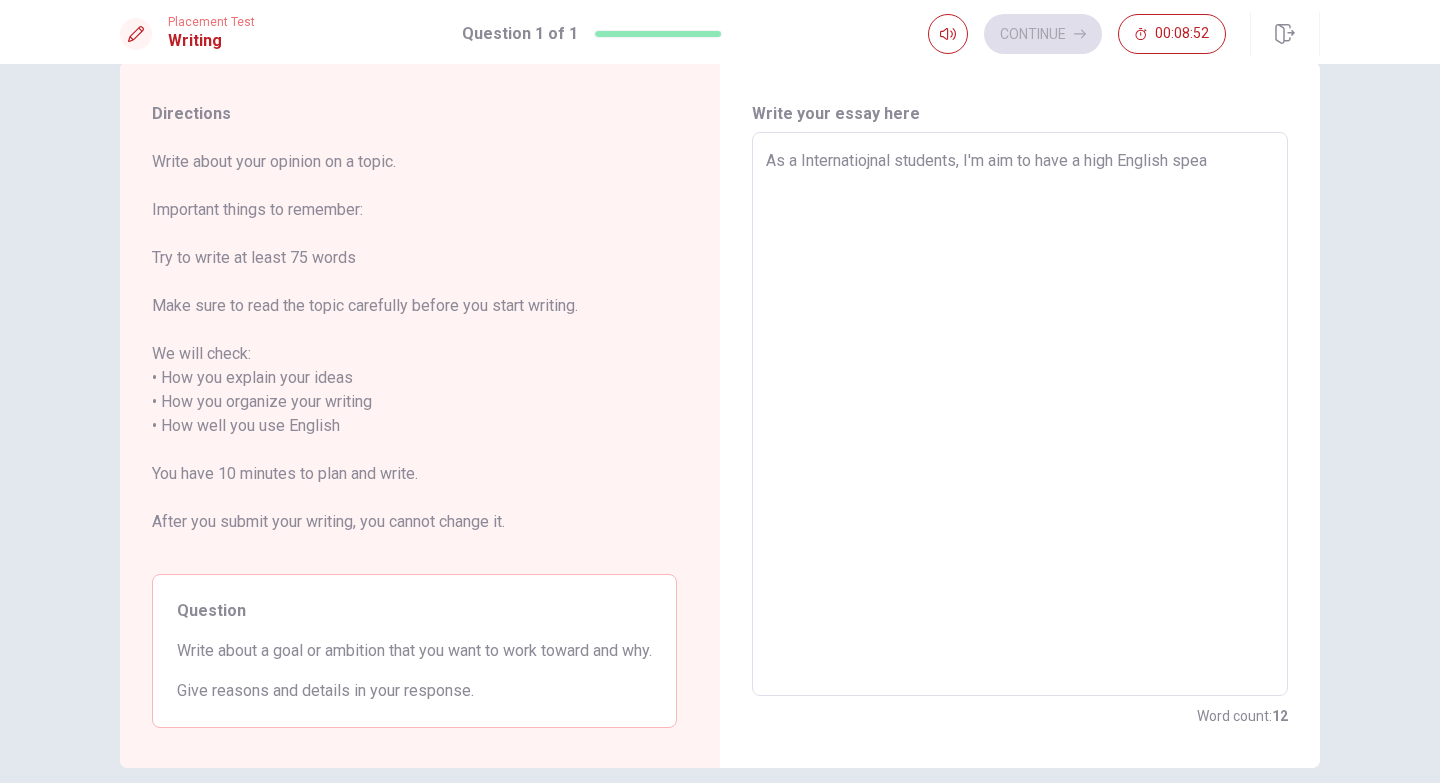 type on "x" 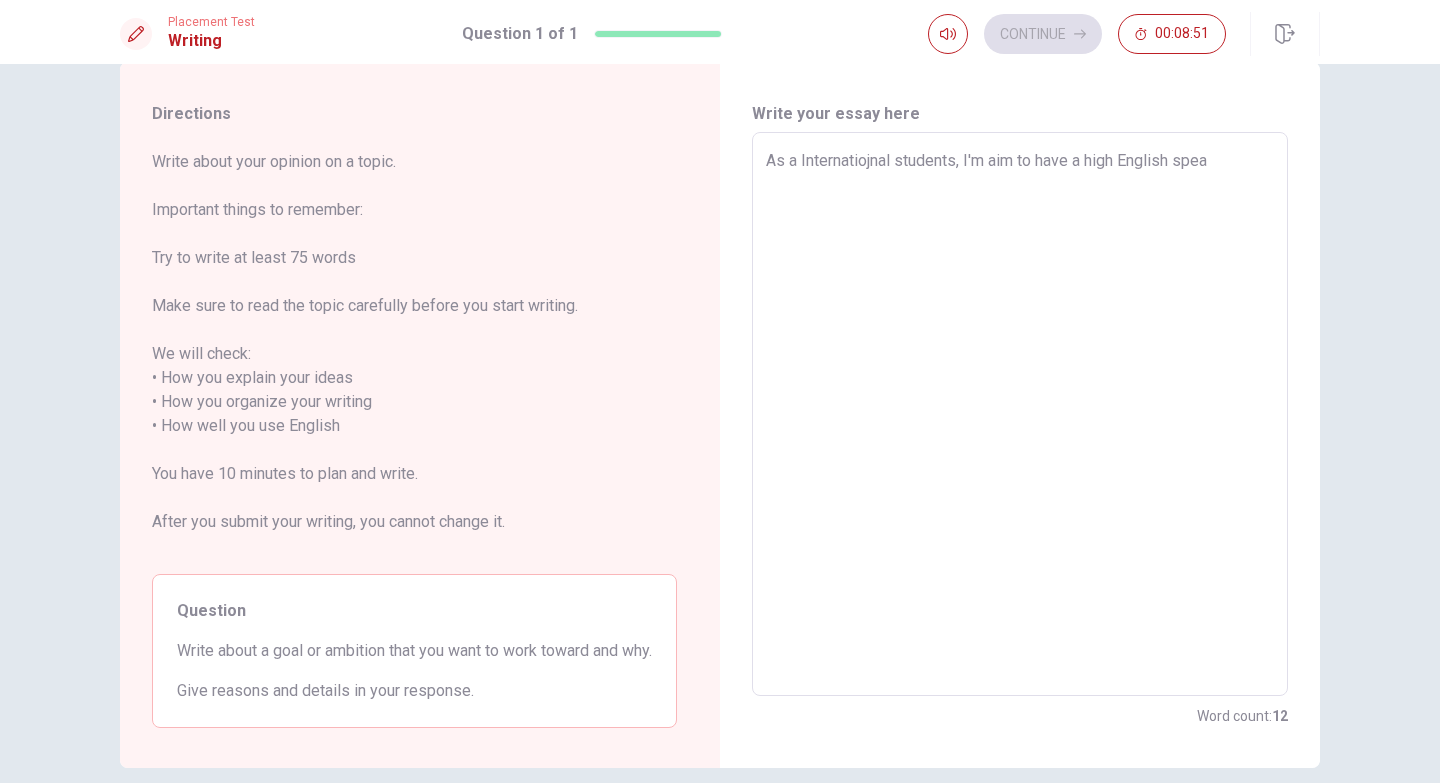 type on "As a Internatiojnal students, I'm aim to have a high English spe" 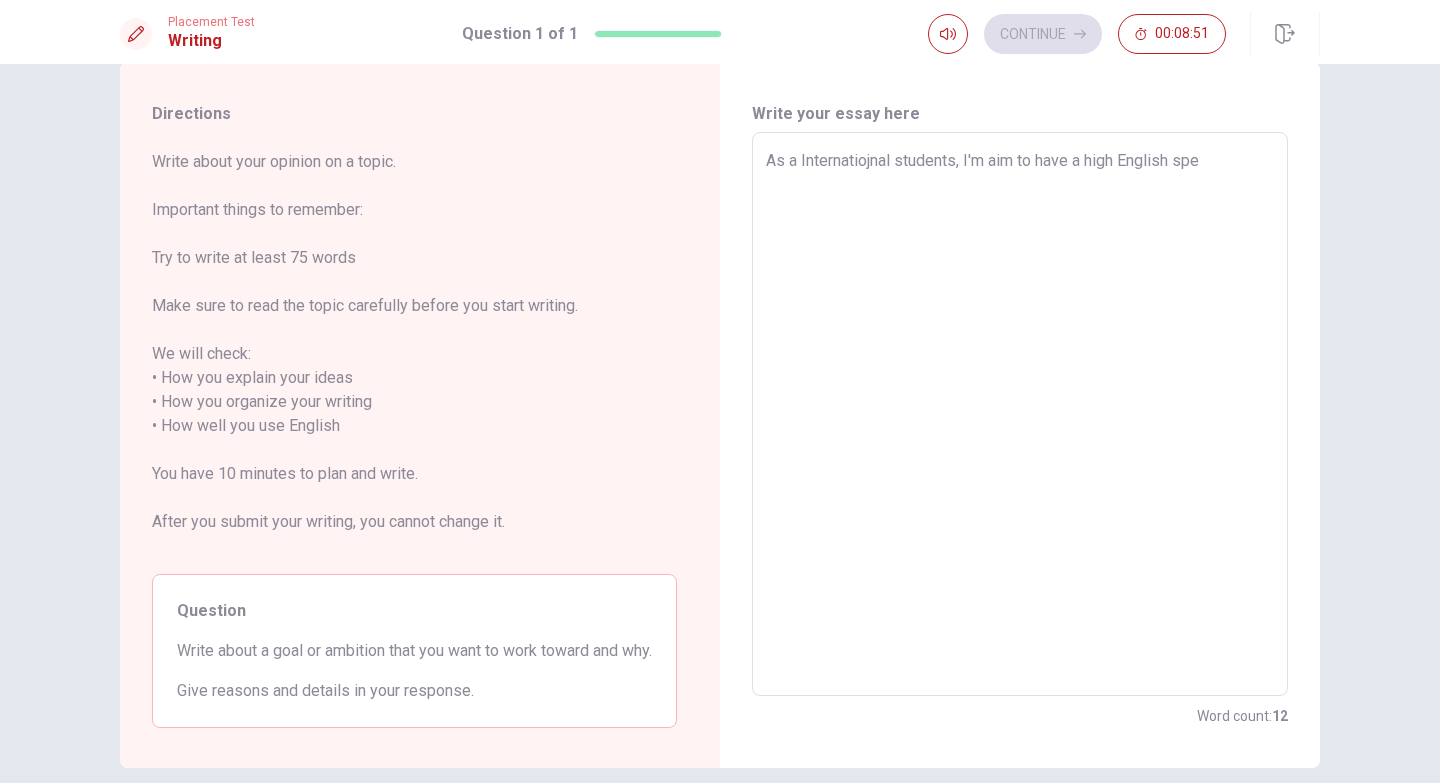 type on "x" 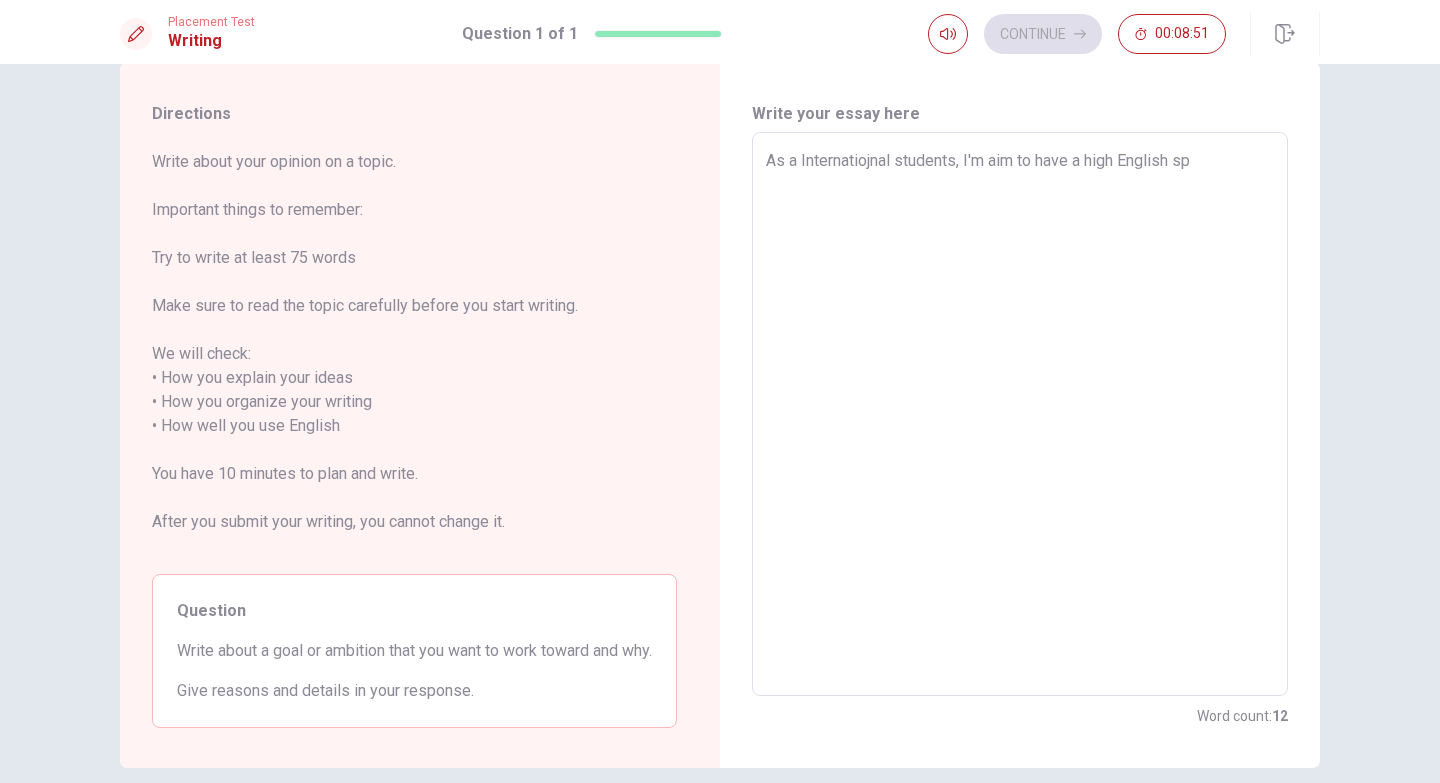 type on "x" 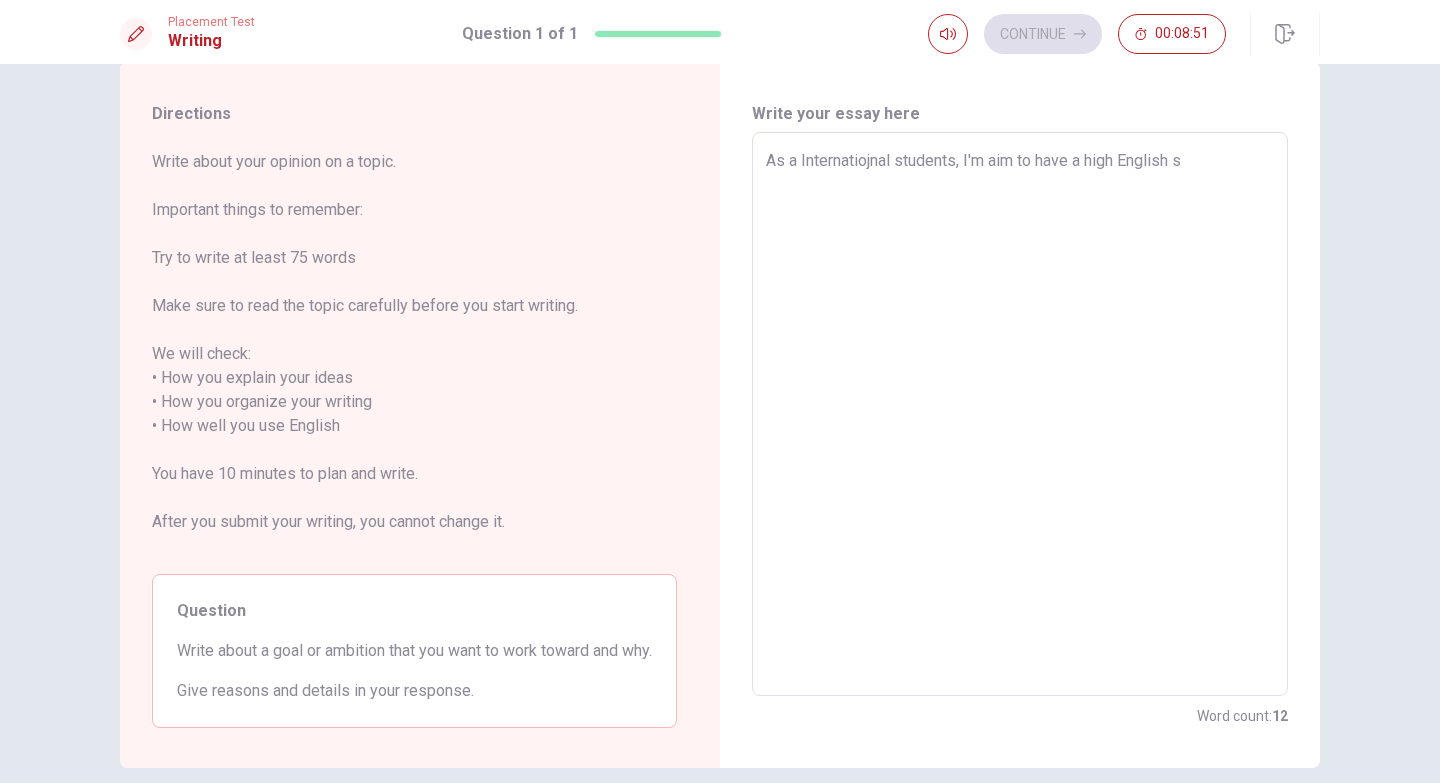 type on "x" 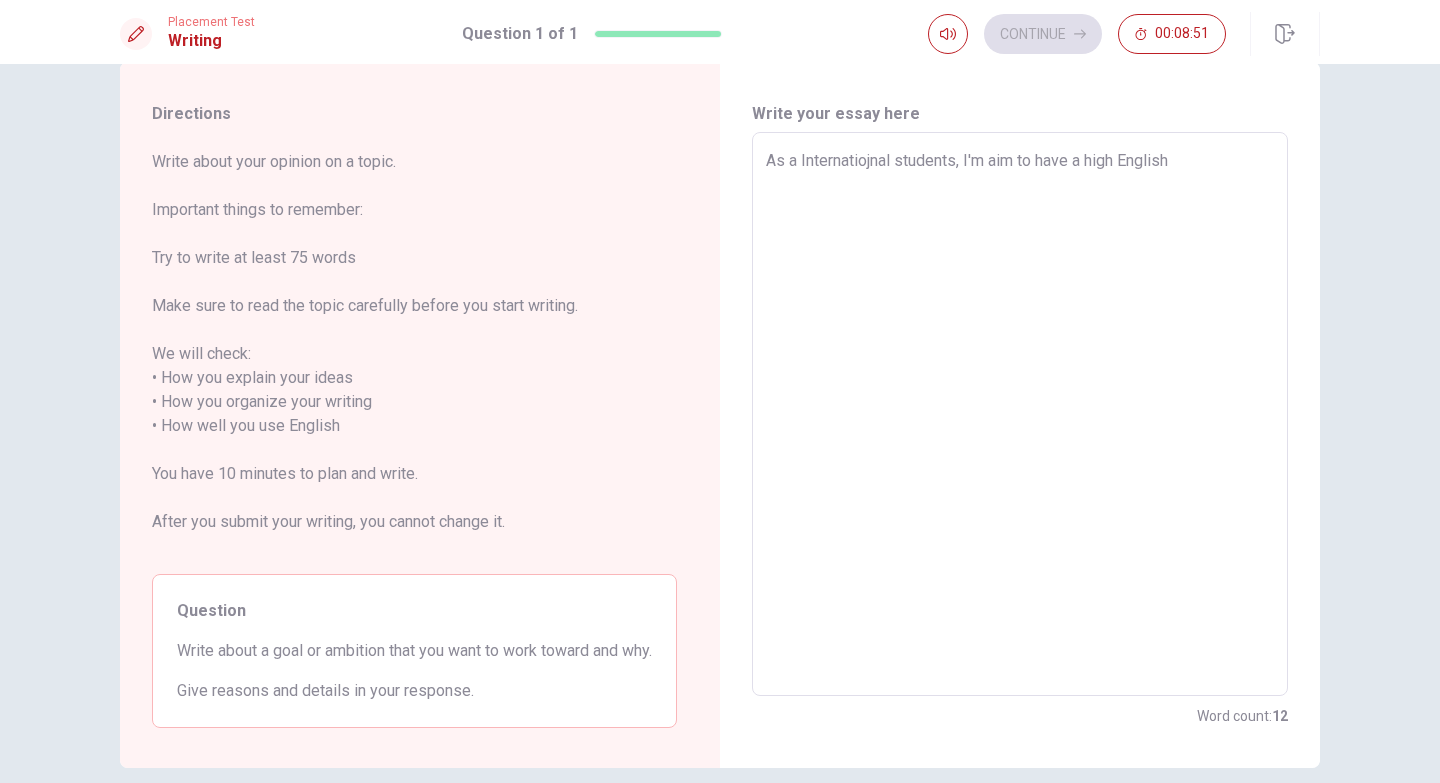 type on "x" 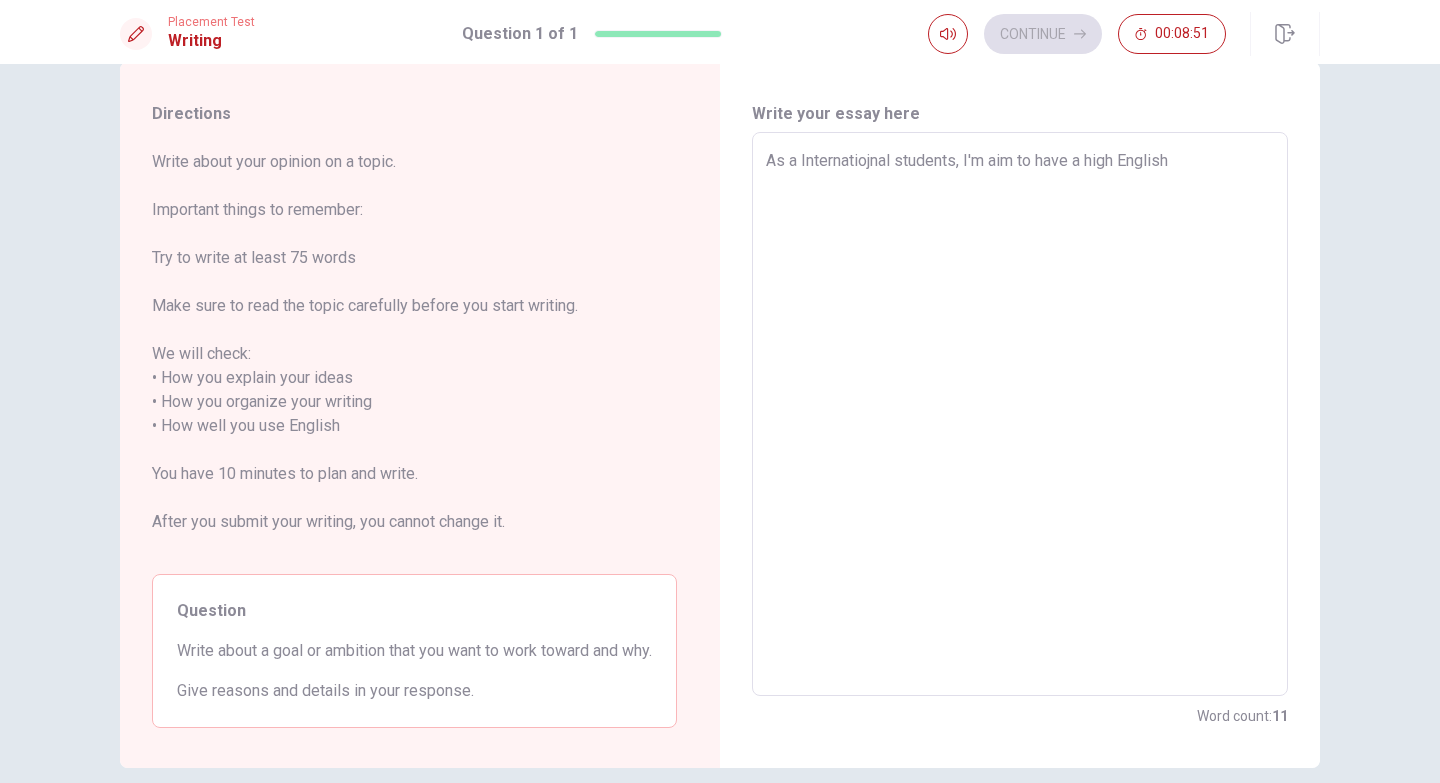 type on "As a Internatiojnal students, I'm aim to have a high English" 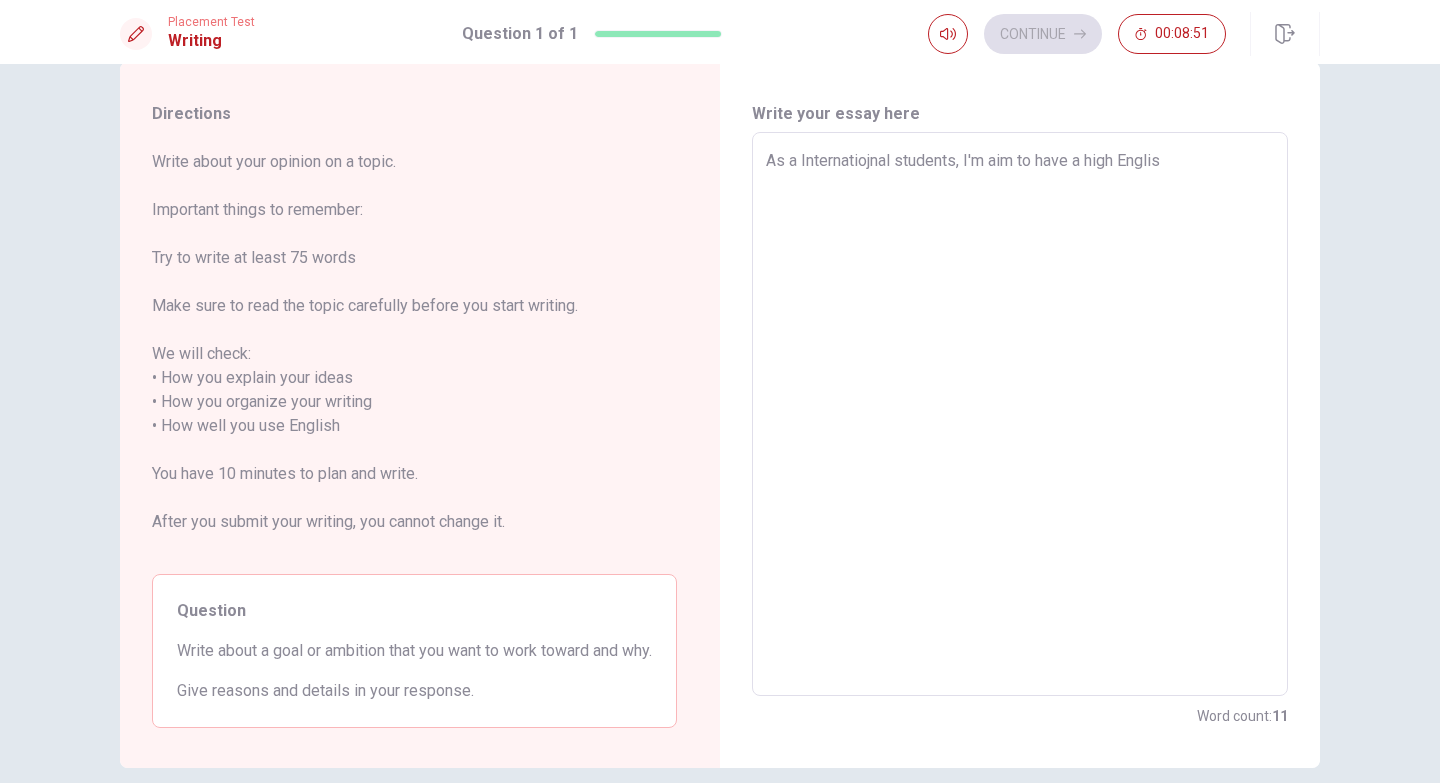 type on "x" 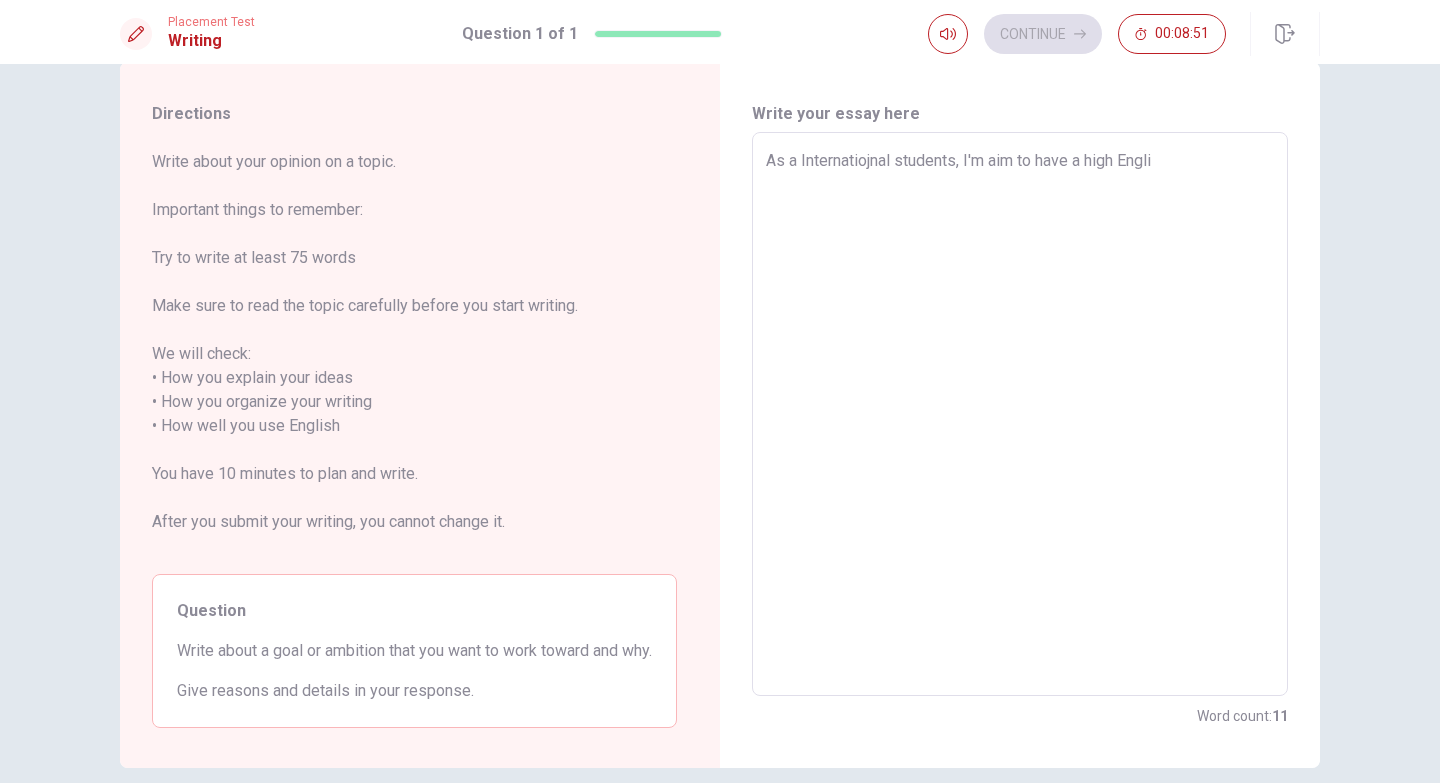 type on "x" 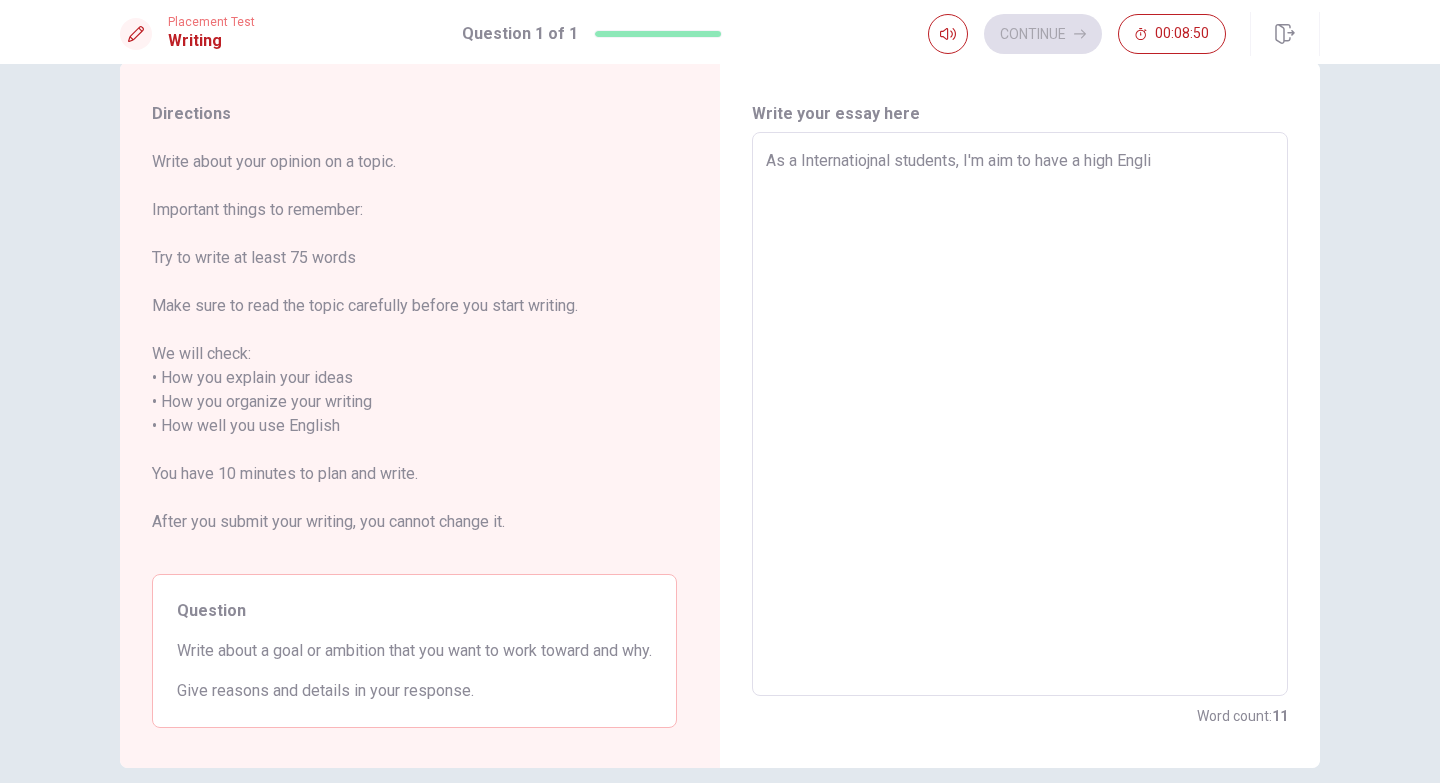 type on "As a Internatiojnal students, I'm aim to have a high Engl" 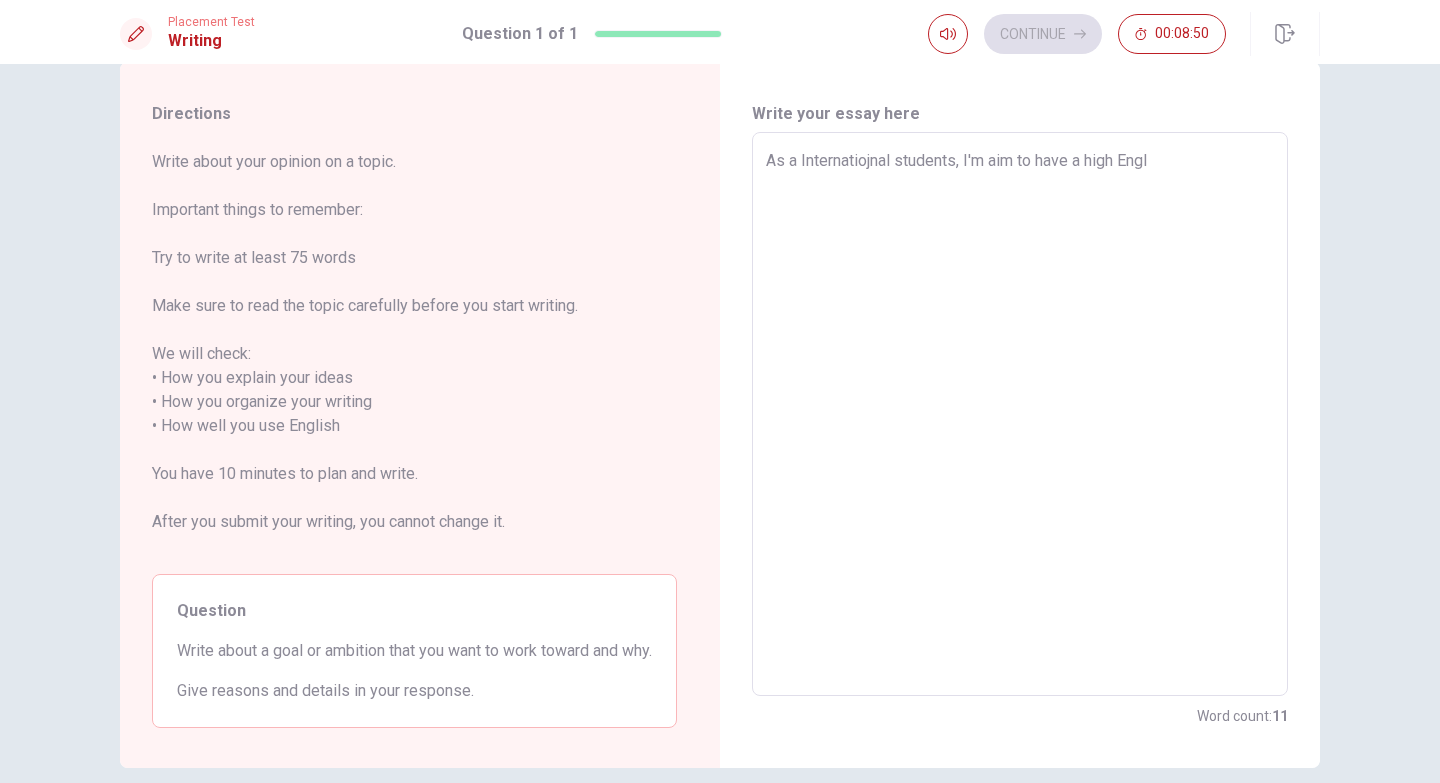 type on "x" 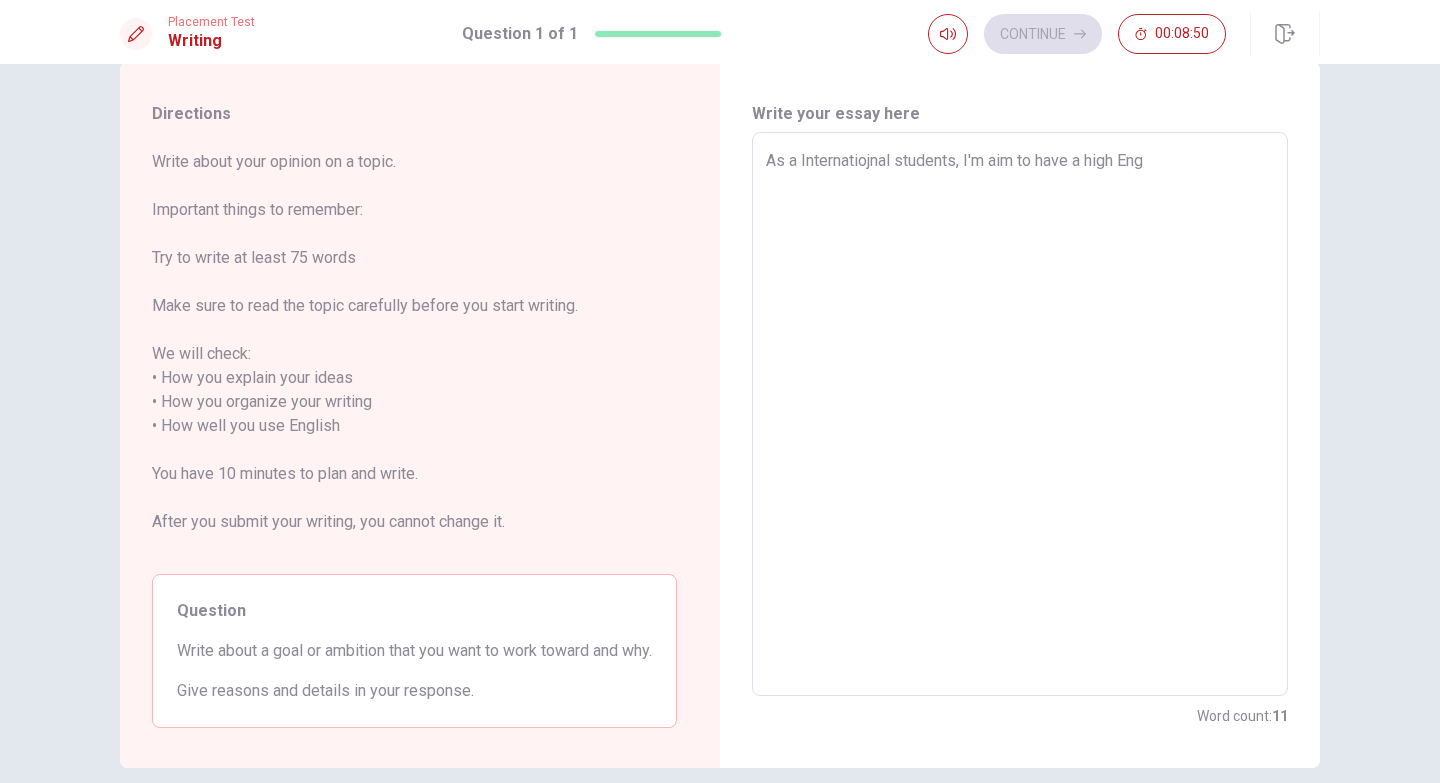 type on "x" 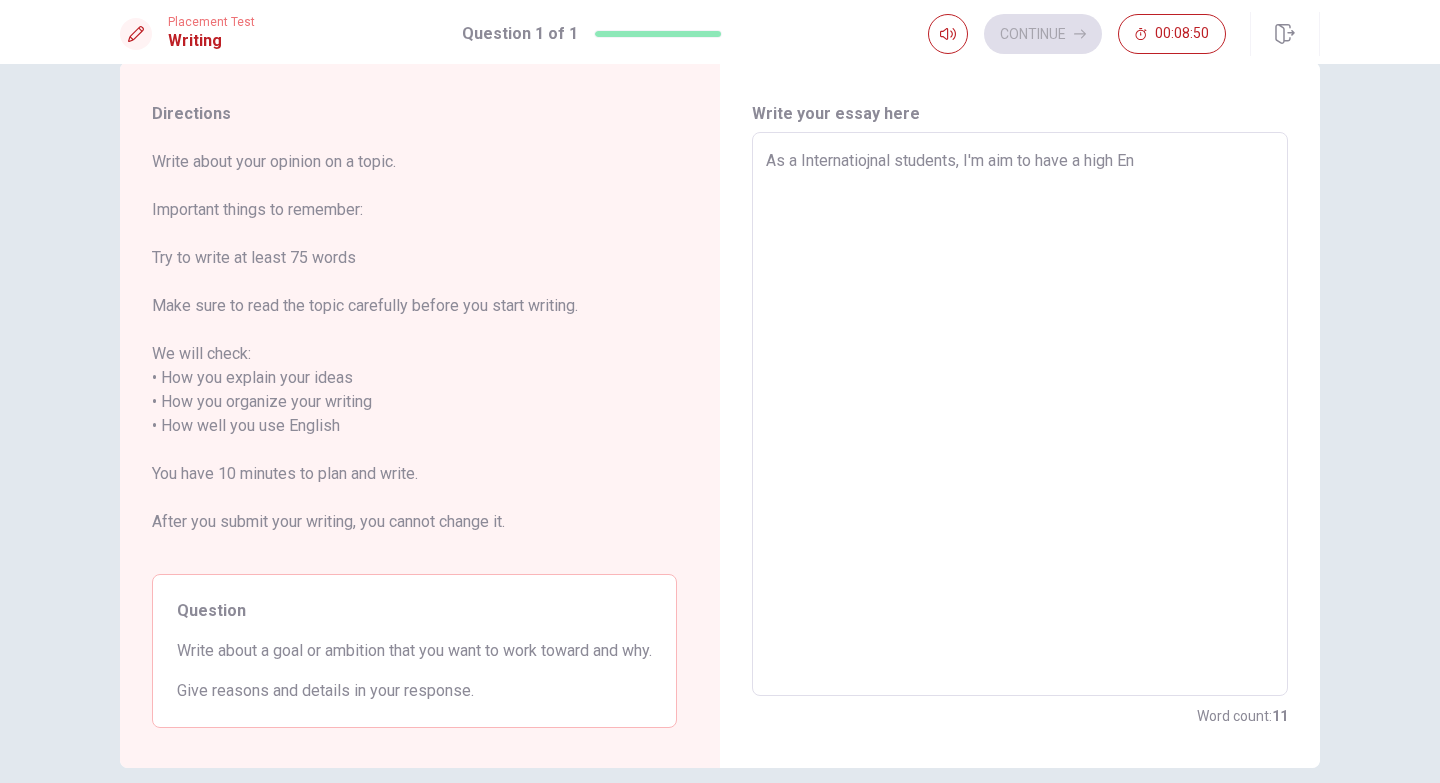 type on "x" 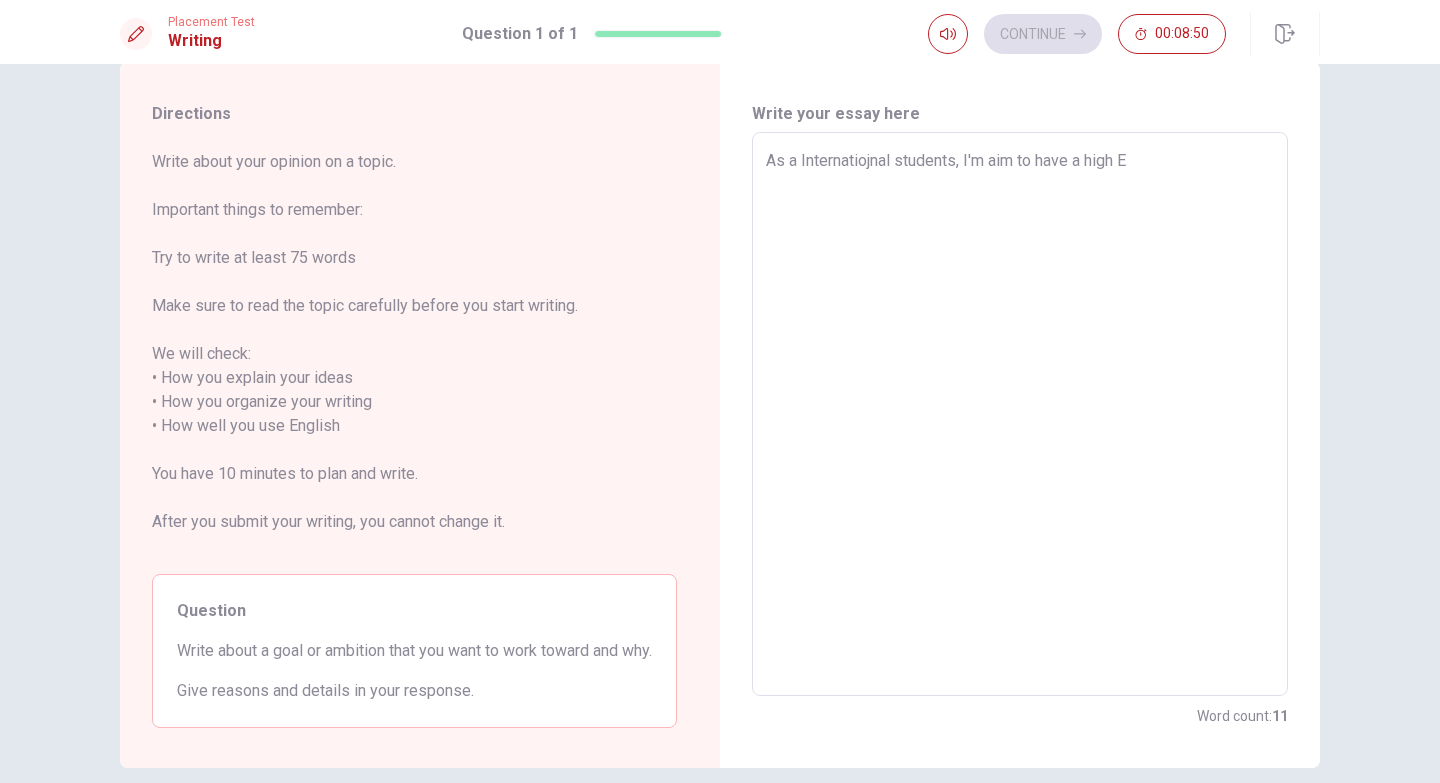 type on "x" 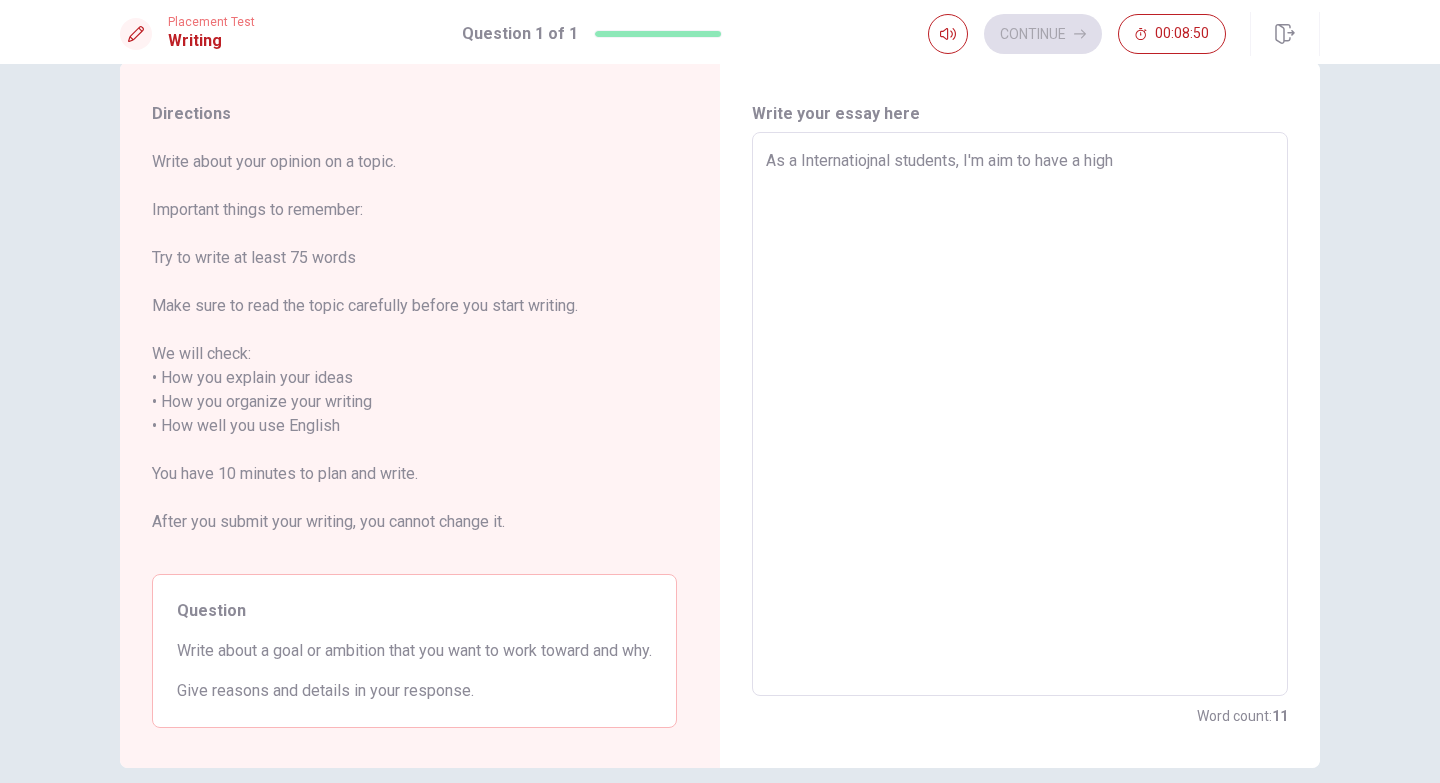 type on "x" 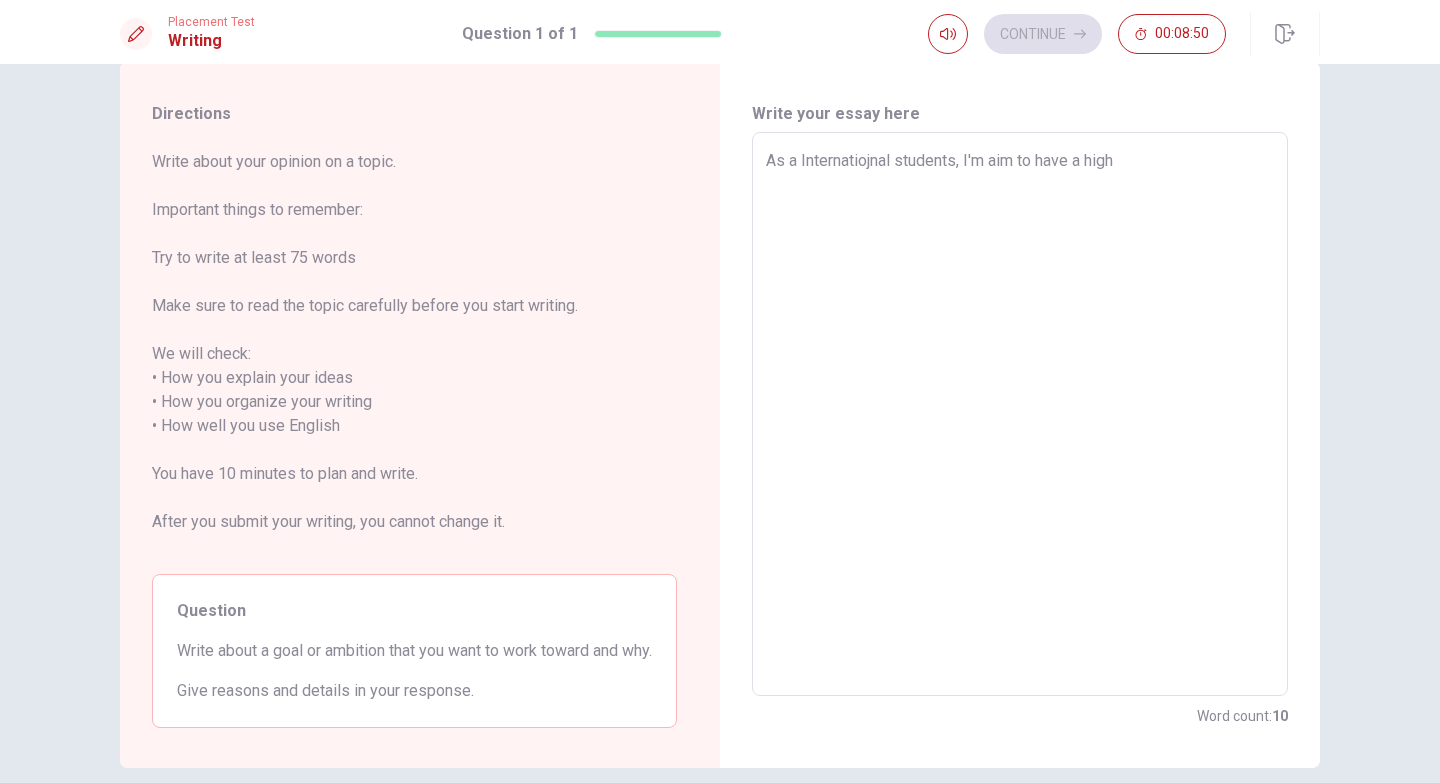 type on "As a Internatiojnal students, I'm aim to have a high" 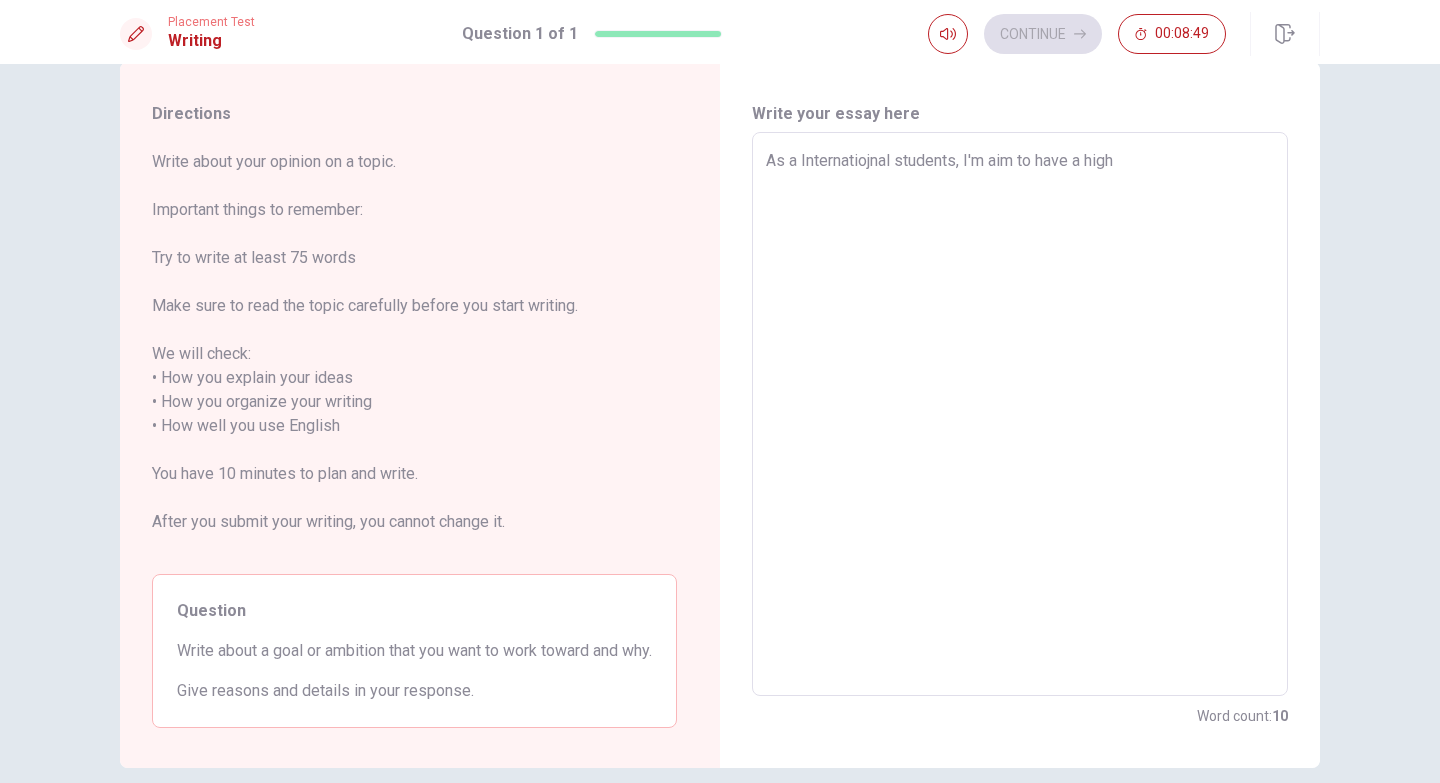 type on "As a Internatiojnal students, I'm aim to have a hig" 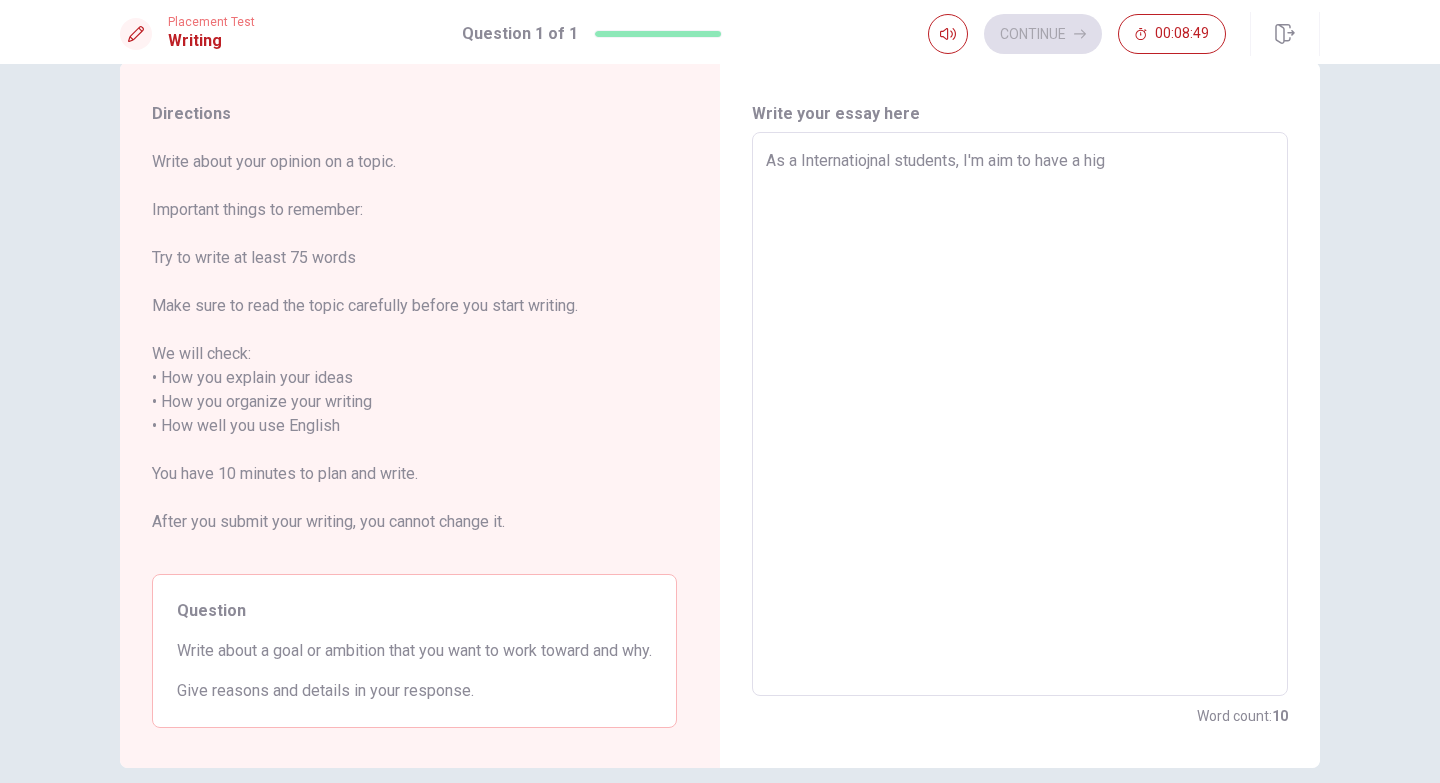 type on "x" 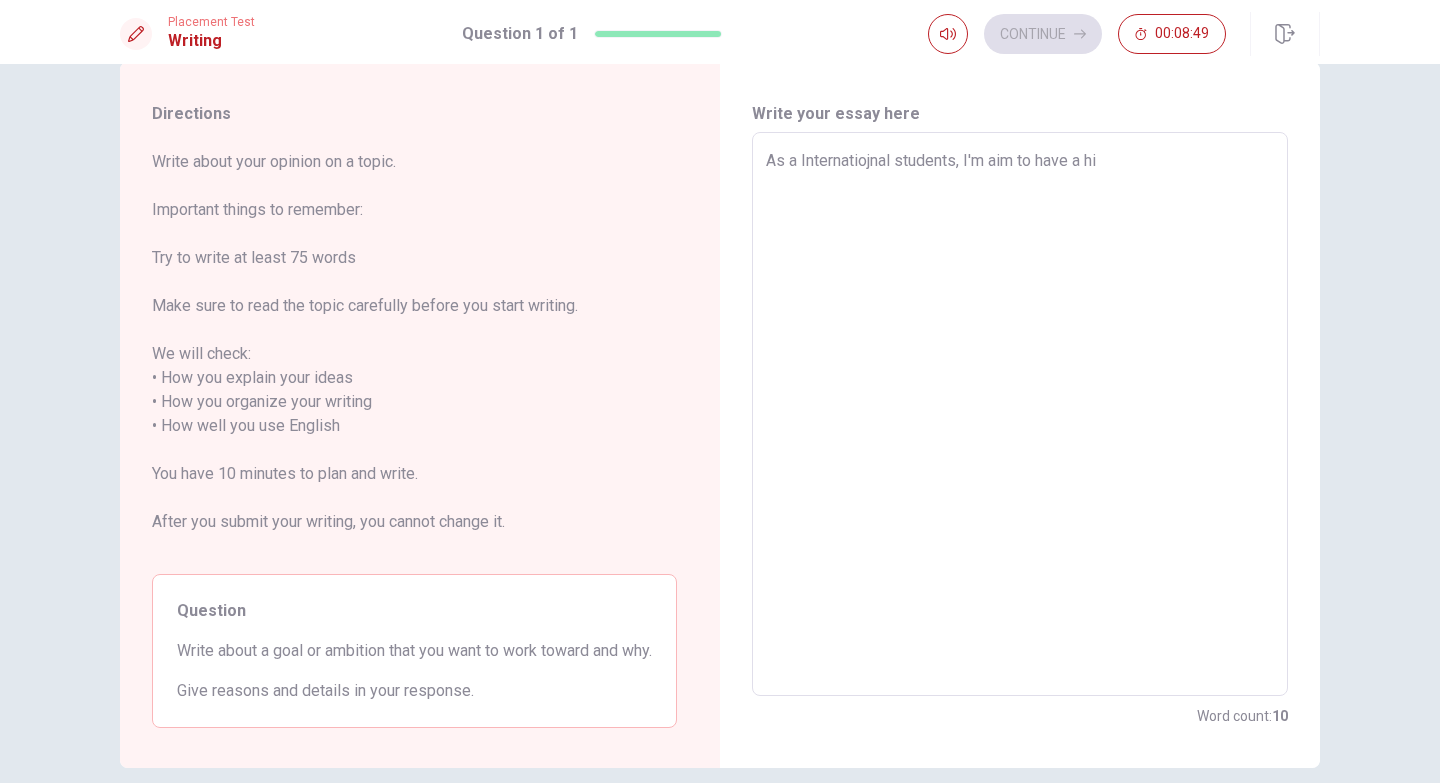 type on "x" 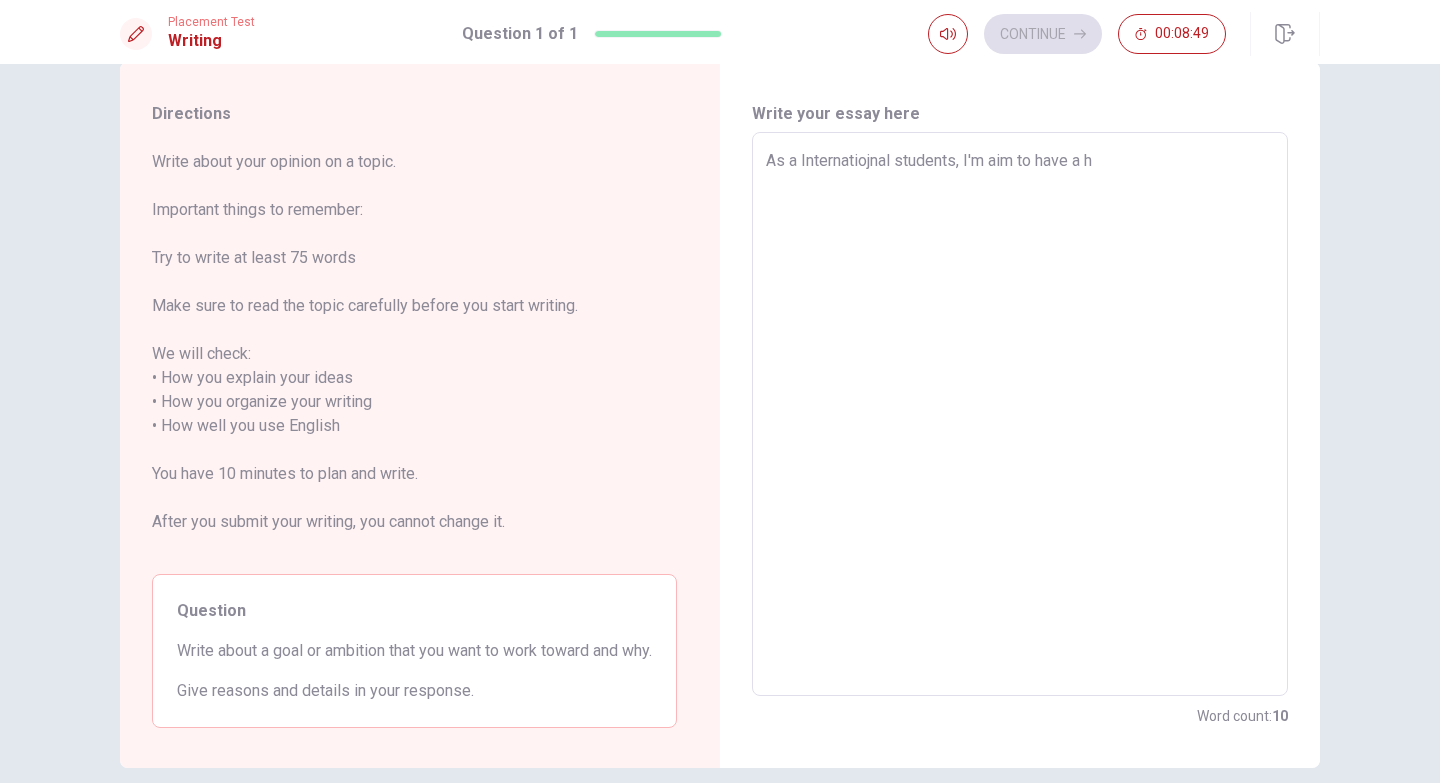 type on "x" 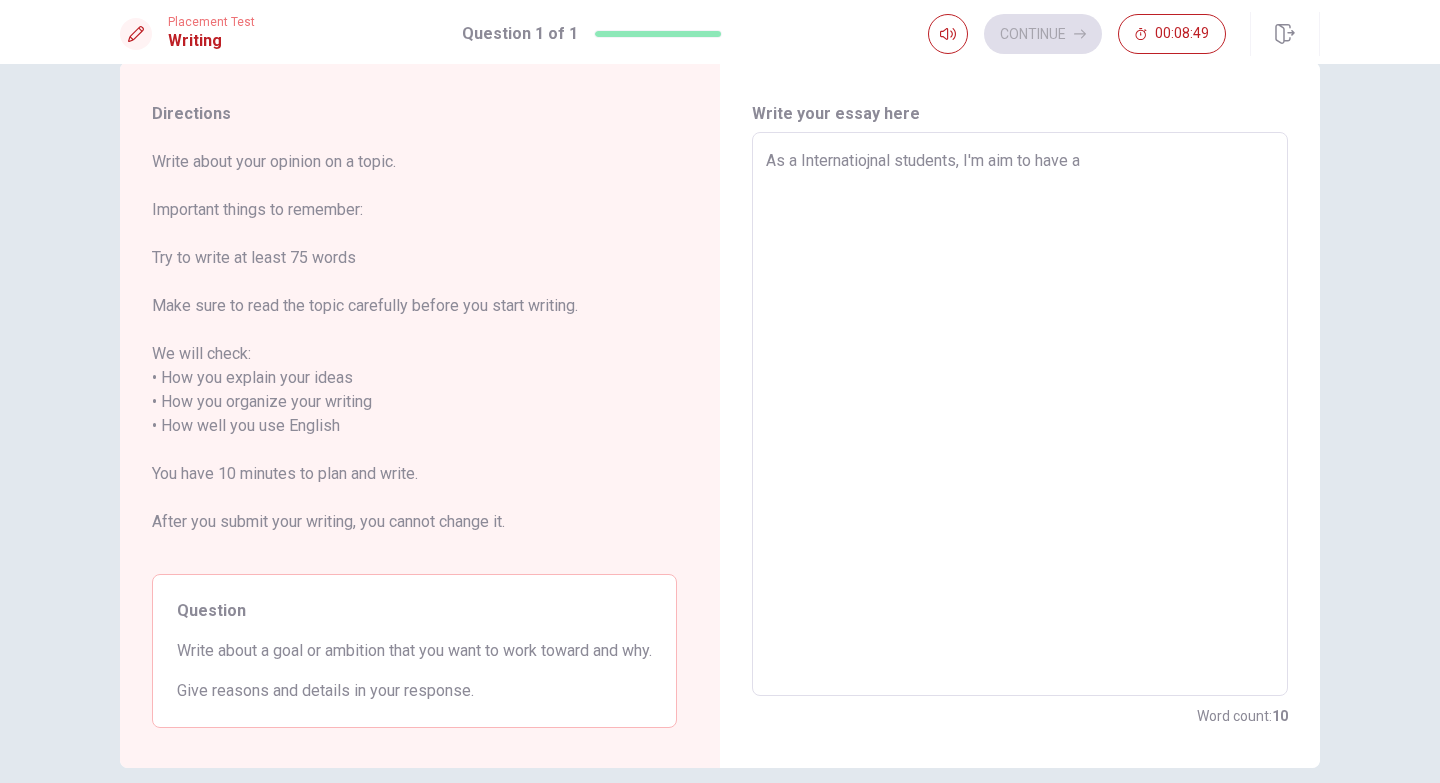type 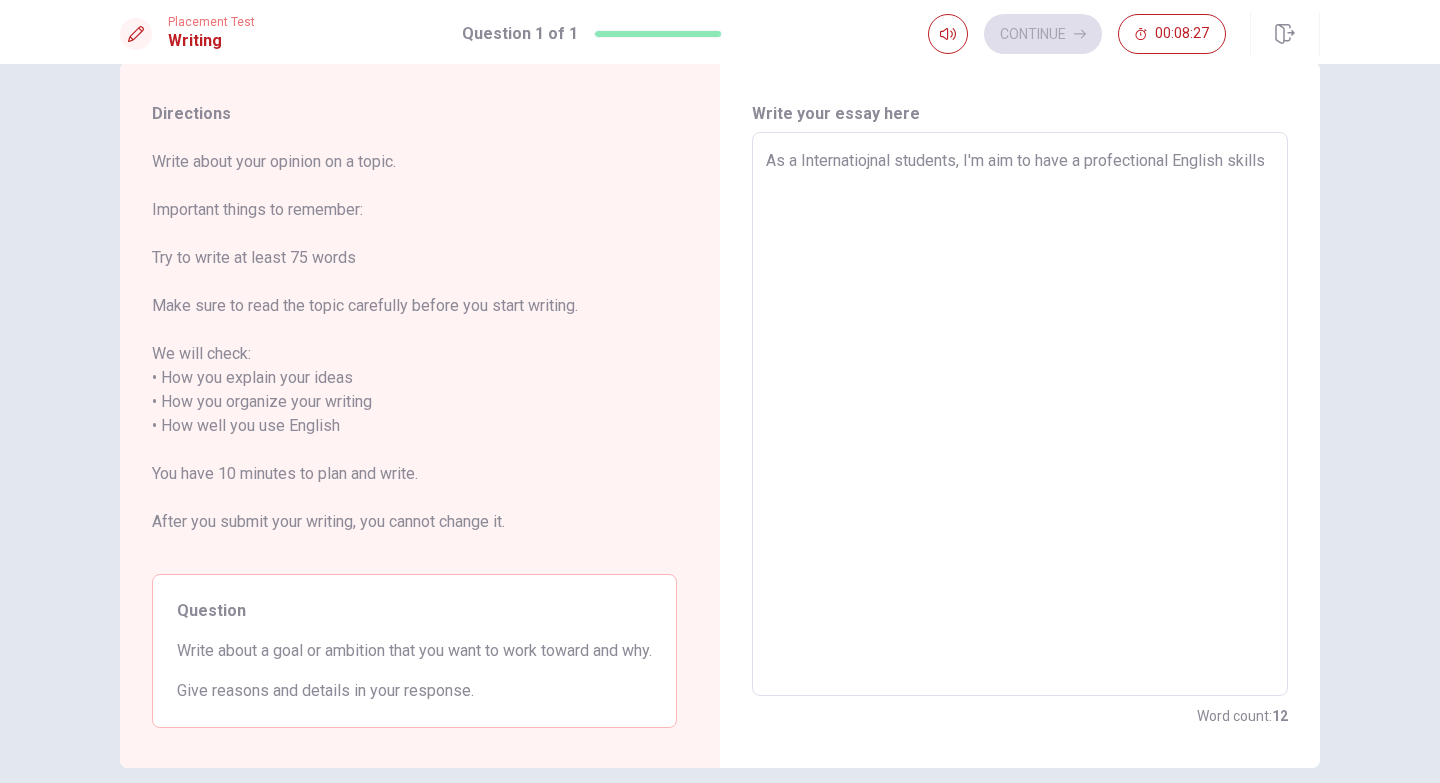 click on "As a Internatiojnal students, I'm aim to have a profectional English skills" at bounding box center [1020, 414] 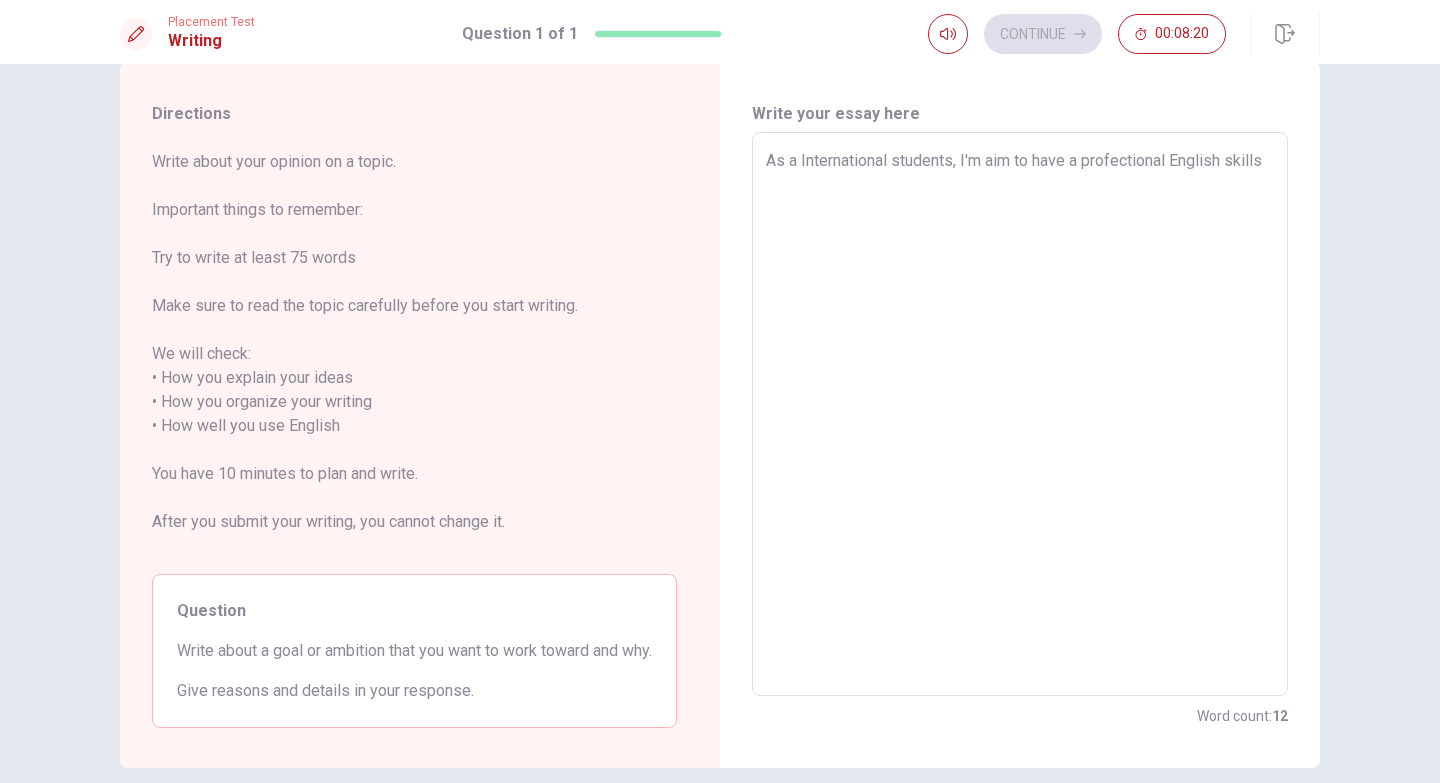 drag, startPoint x: 1102, startPoint y: 164, endPoint x: 1104, endPoint y: 189, distance: 25.079872 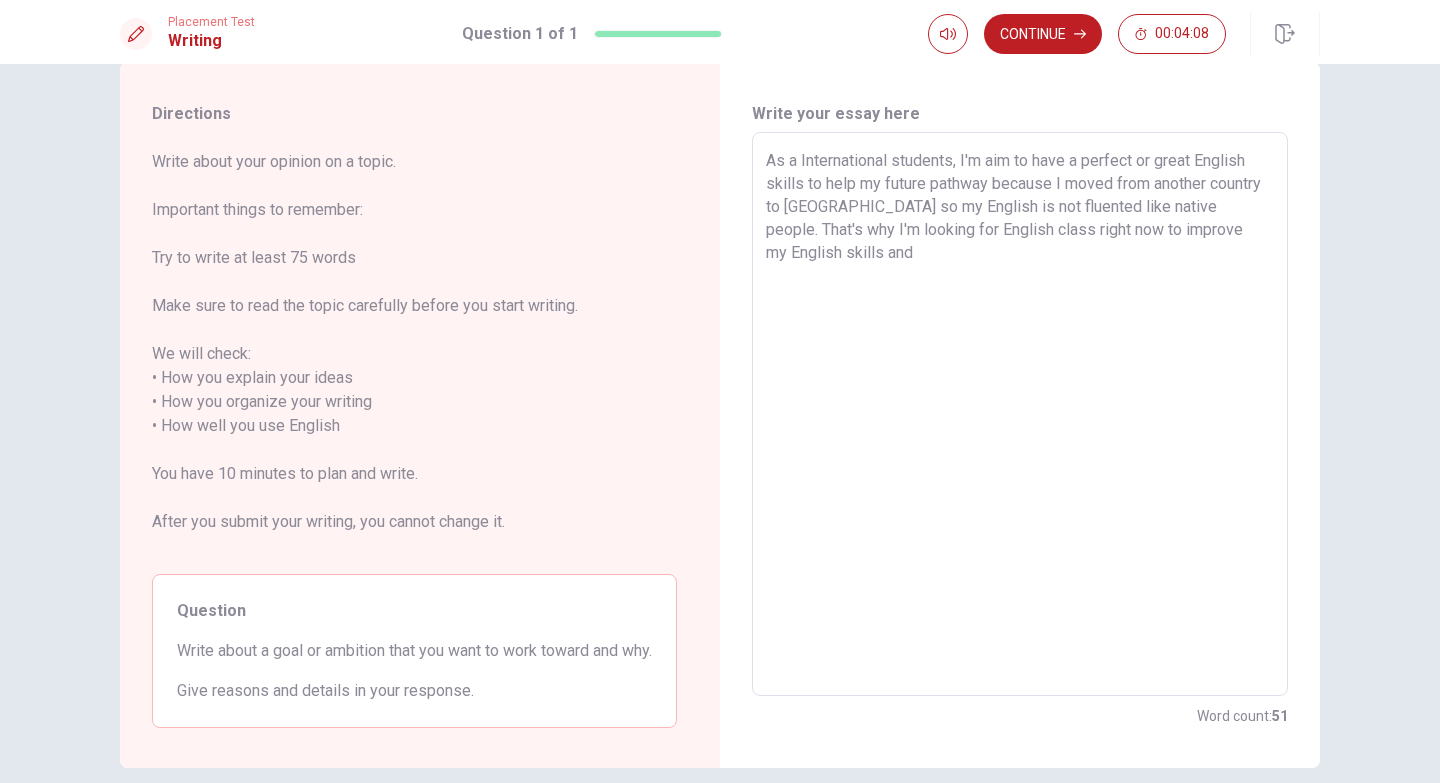 click on "As a International students, I'm aim to have a perfect or great English skills to help my future pathway because I moved from another country to [GEOGRAPHIC_DATA] so my English is not fluented like native people. That's why I'm looking for English class right now to improve my English skills and" at bounding box center [1020, 414] 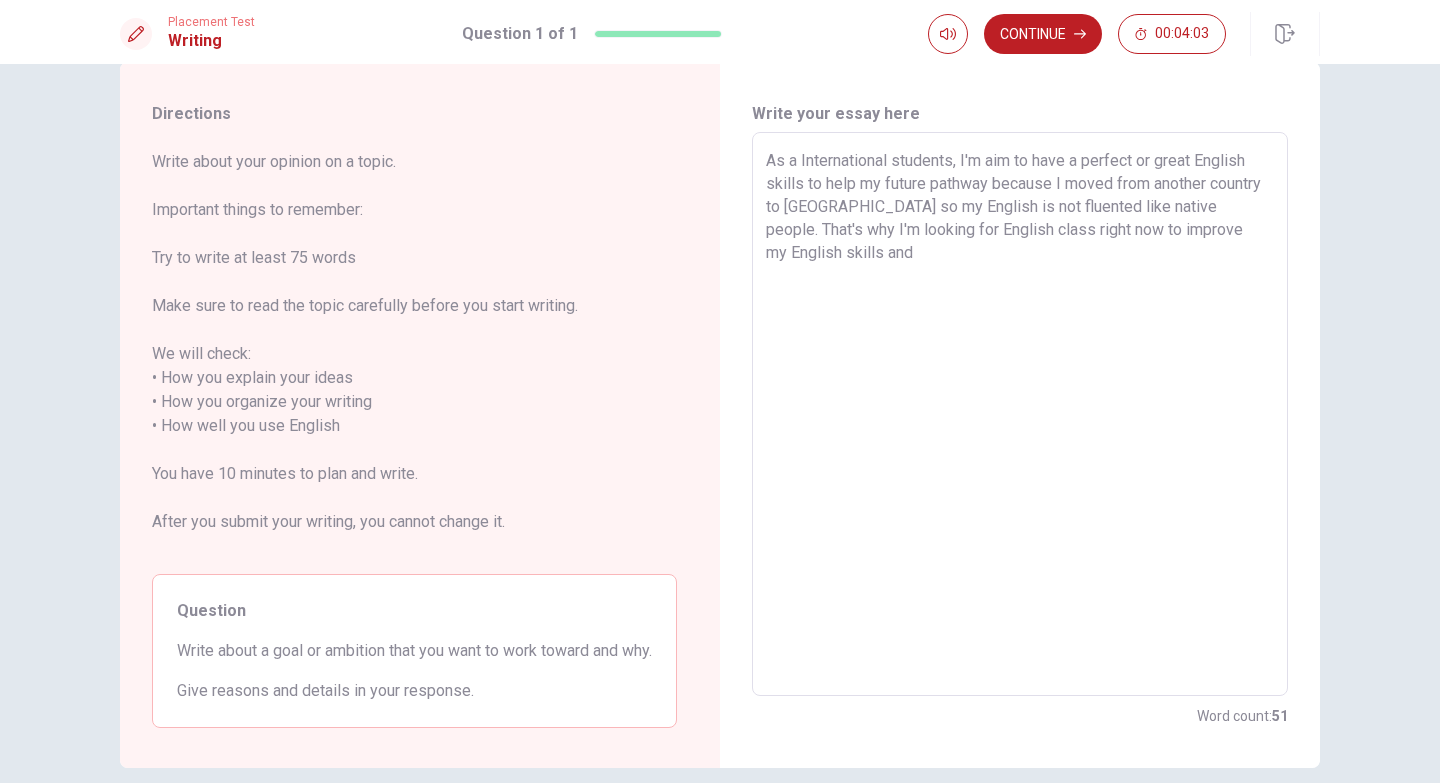 click on "As a International students, I'm aim to have a perfect or great English skills to help my future pathway because I moved from another country to [GEOGRAPHIC_DATA] so my English is not fluented like native people. That's why I'm looking for English class right now to improve my English skills and" at bounding box center (1020, 414) 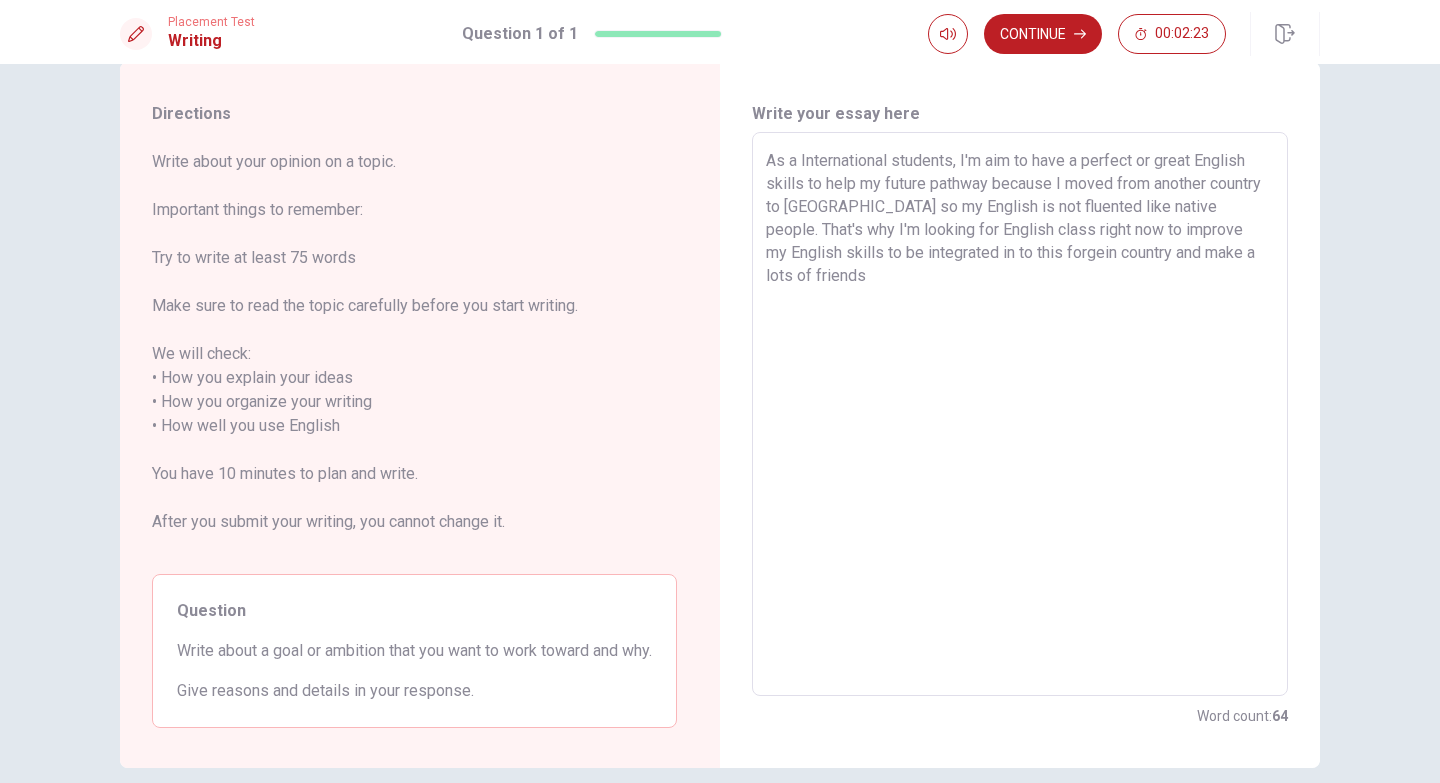 click on "As a International students, I'm aim to have a perfect or great English skills to help my future pathway because I moved from another country to [GEOGRAPHIC_DATA] so my English is not fluented like native people. That's why I'm looking for English class right now to improve my English skills to be integrated in to this forgein country and make a lots of friends" at bounding box center [1020, 414] 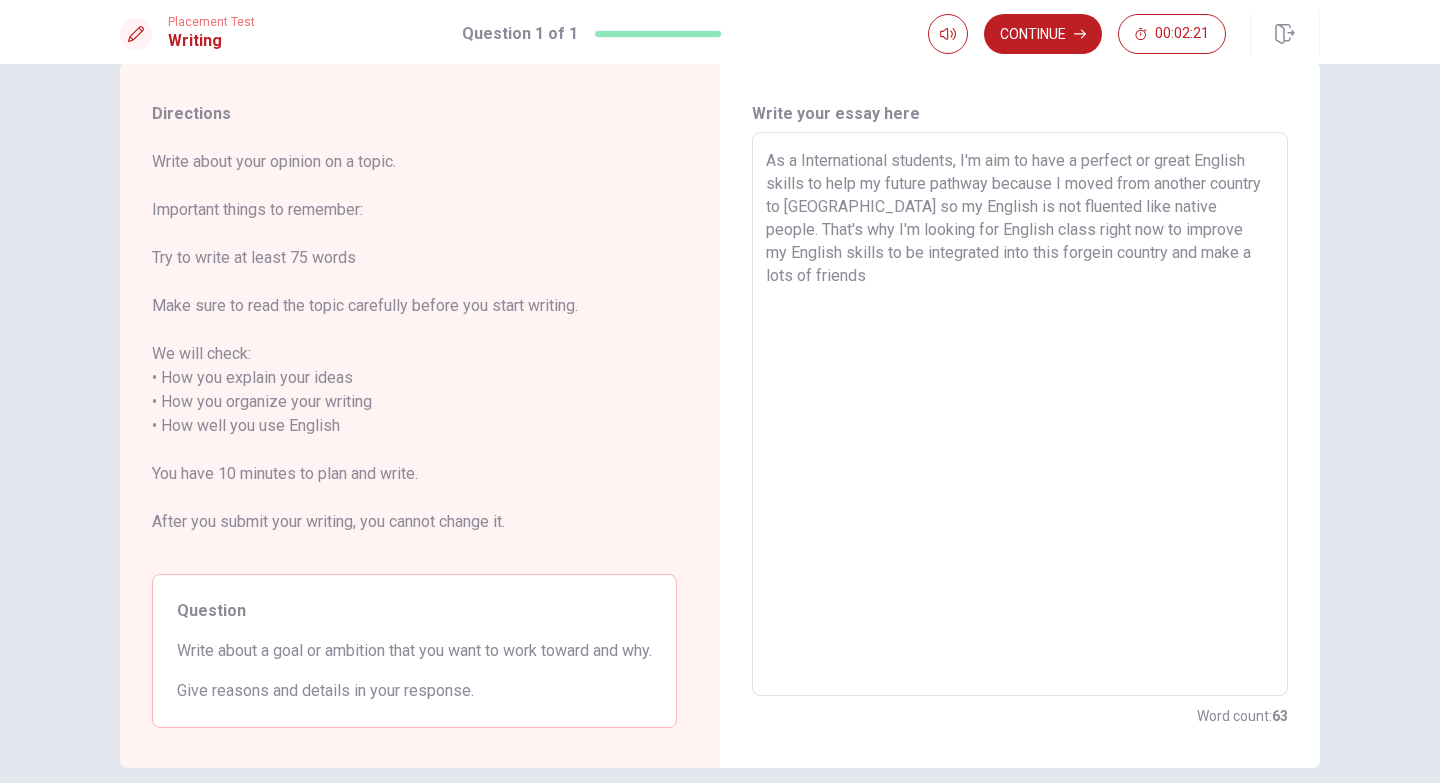 click on "As a International students, I'm aim to have a perfect or great English skills to help my future pathway because I moved from another country to [GEOGRAPHIC_DATA] so my English is not fluented like native people. That's why I'm looking for English class right now to improve my English skills to be integrated into this forgein country and make a lots of friends" at bounding box center [1020, 414] 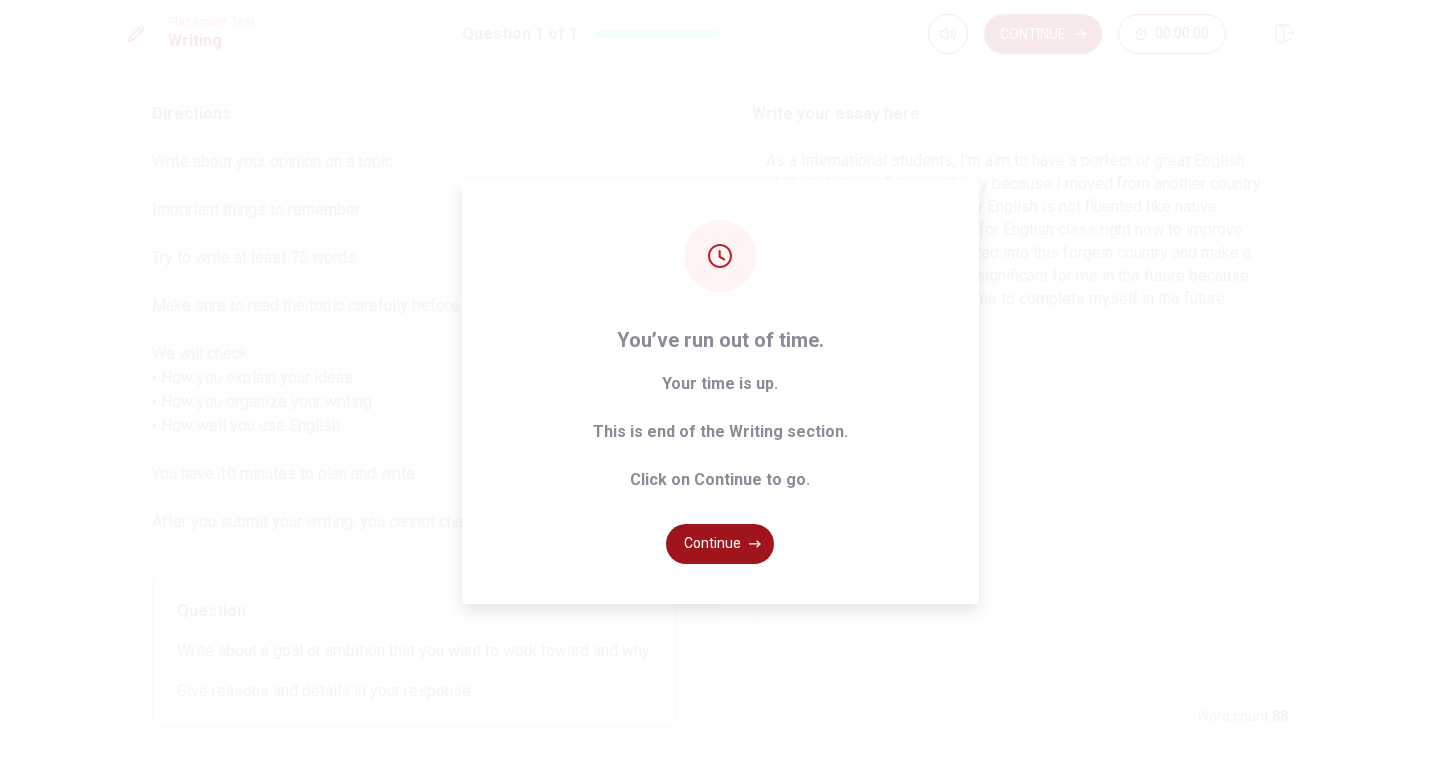 click on "Continue" at bounding box center (720, 544) 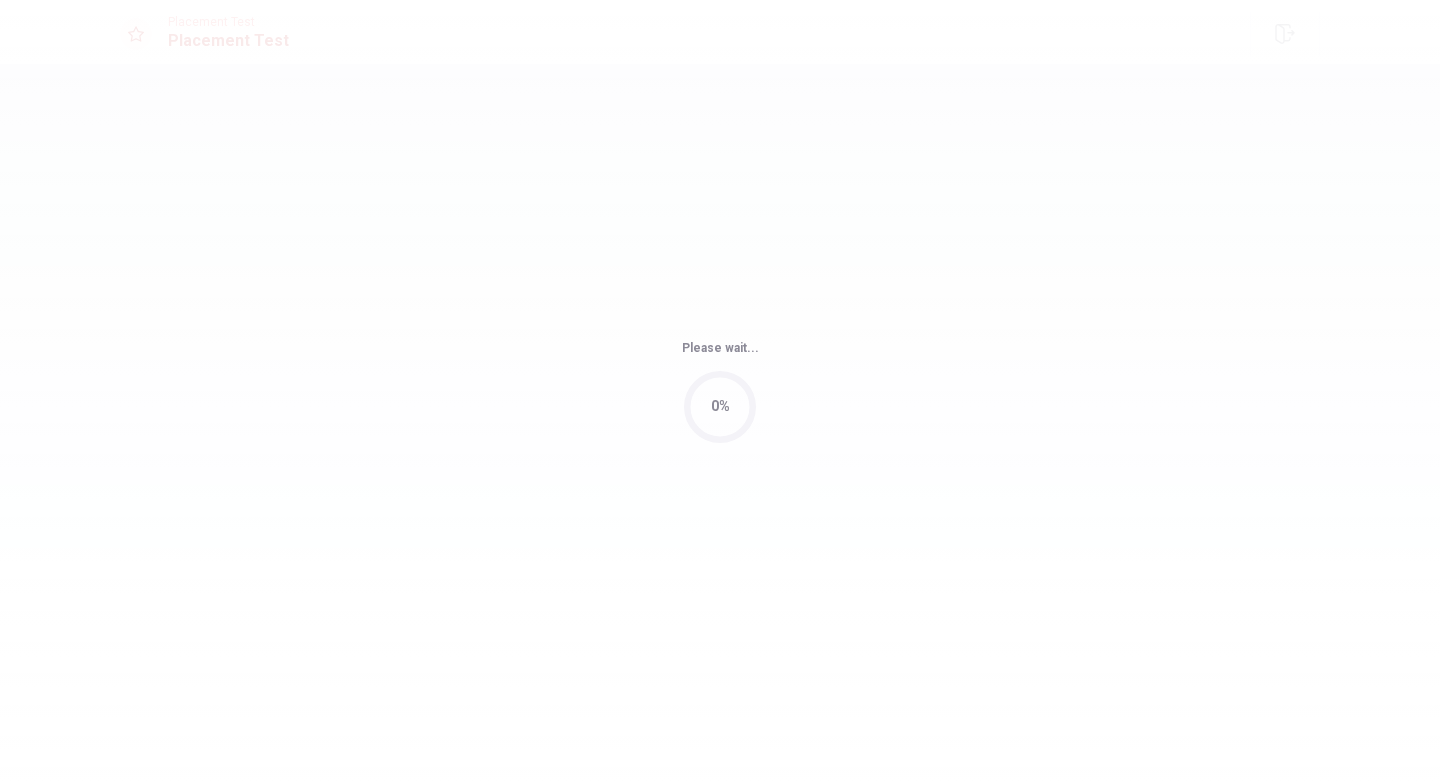 scroll, scrollTop: 0, scrollLeft: 0, axis: both 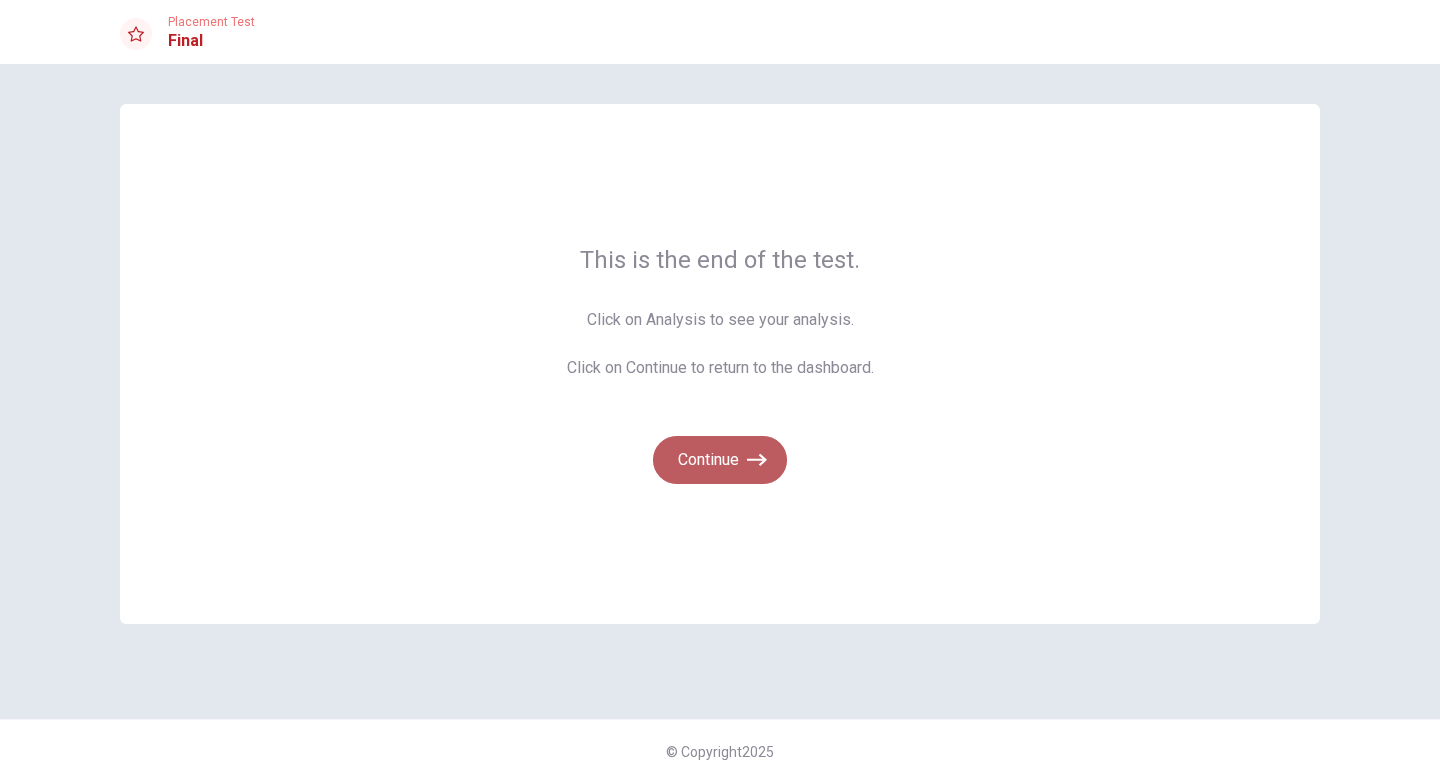 click on "Continue" at bounding box center (720, 460) 